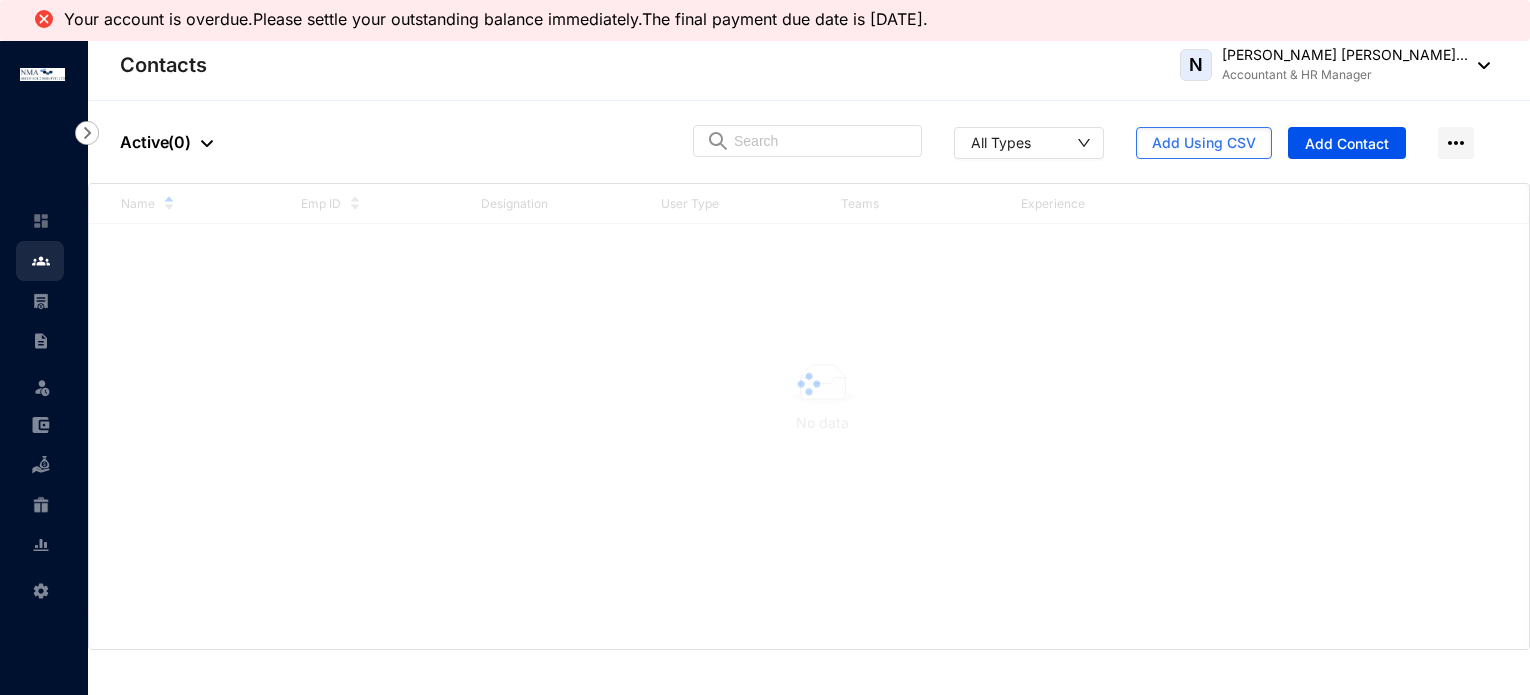 scroll, scrollTop: 0, scrollLeft: 0, axis: both 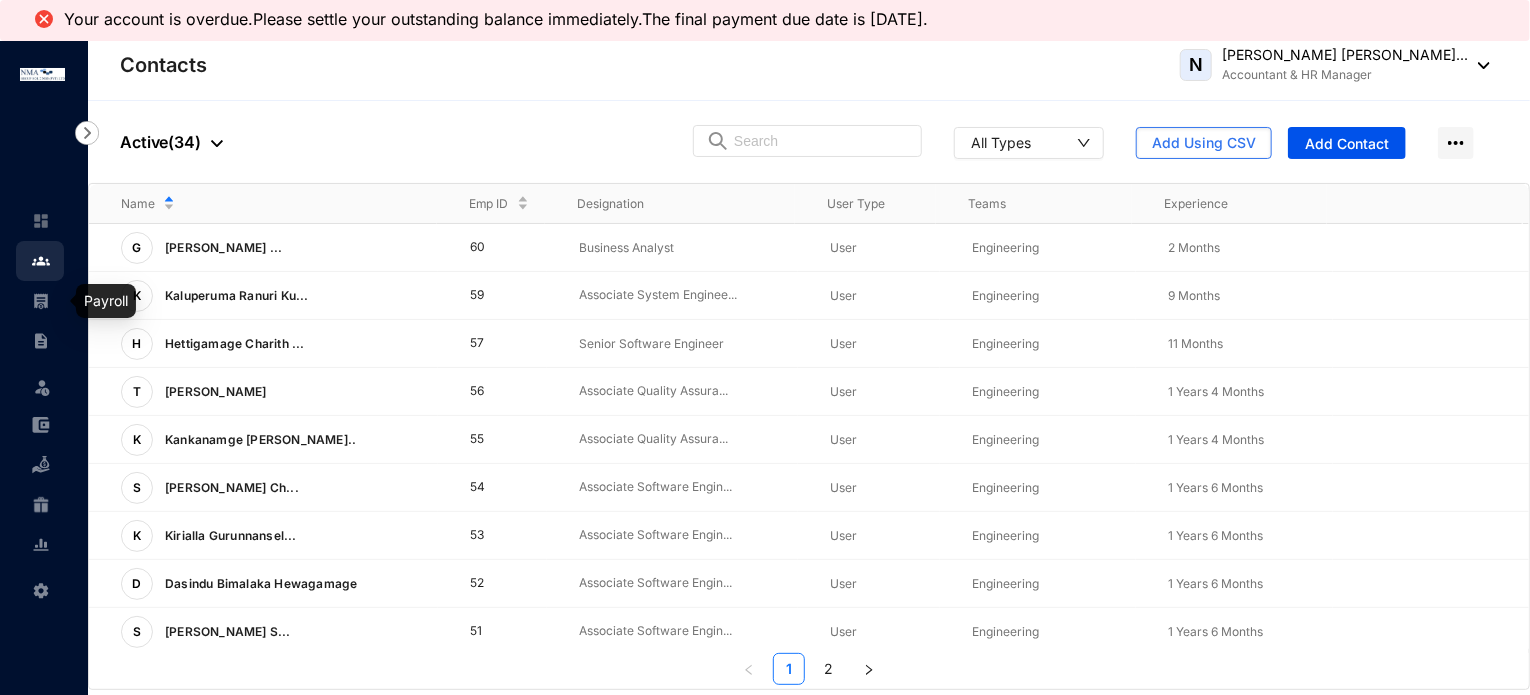 click at bounding box center (41, 291) 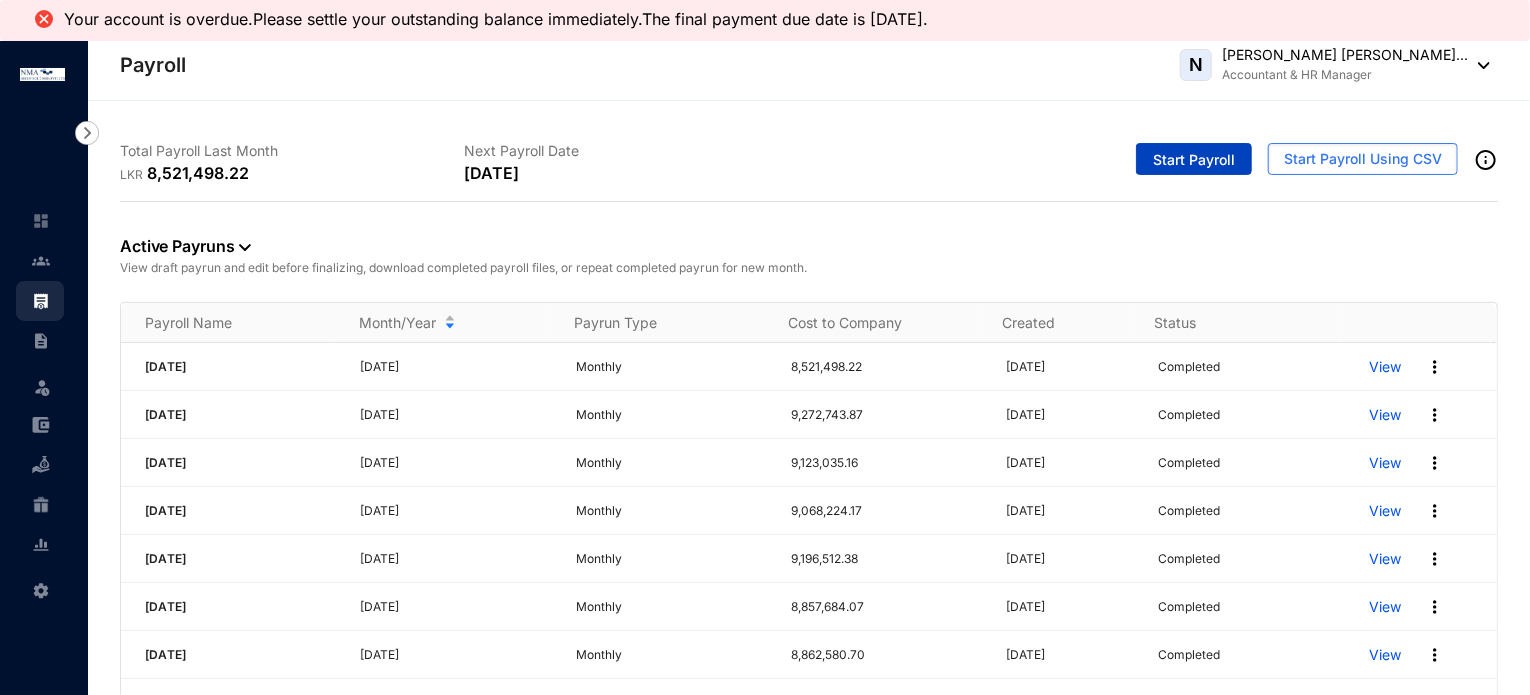 click on "Start Payroll" at bounding box center [1194, 160] 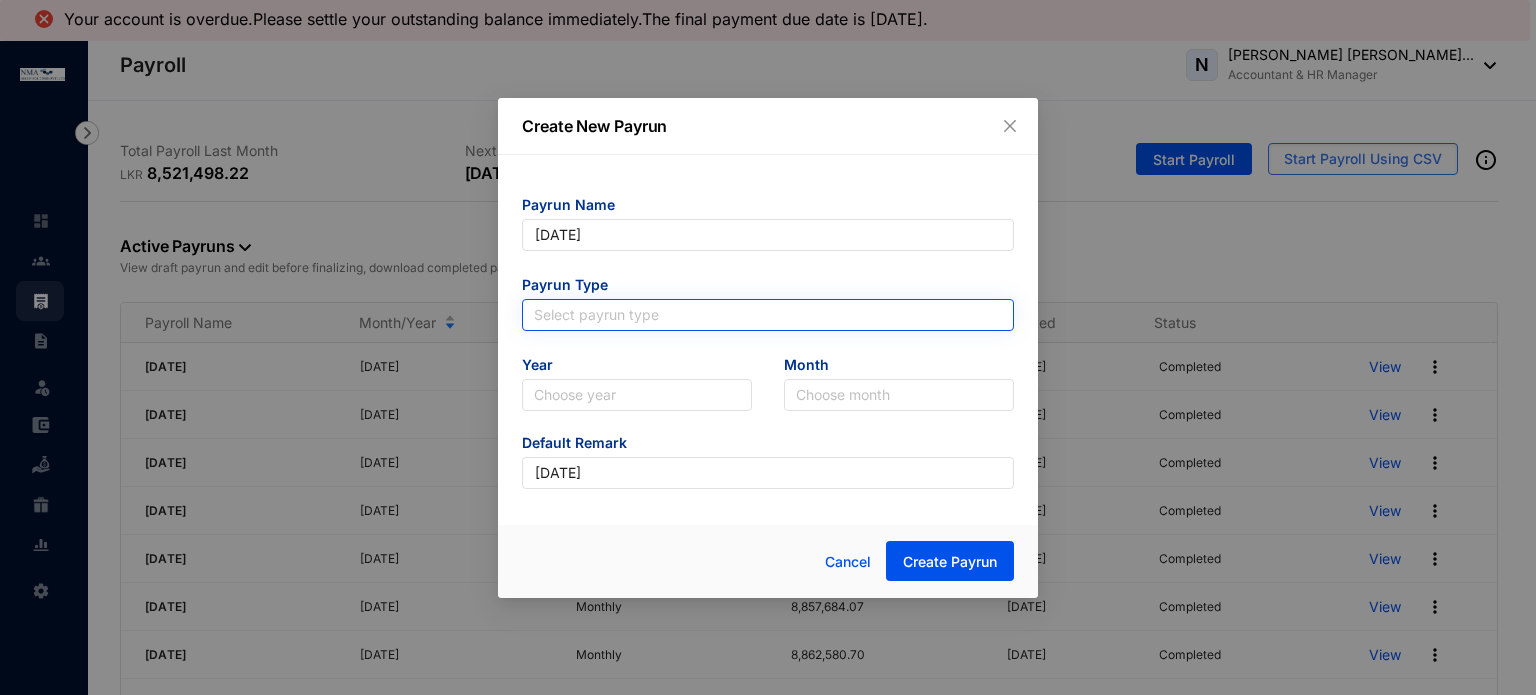 click at bounding box center (768, 315) 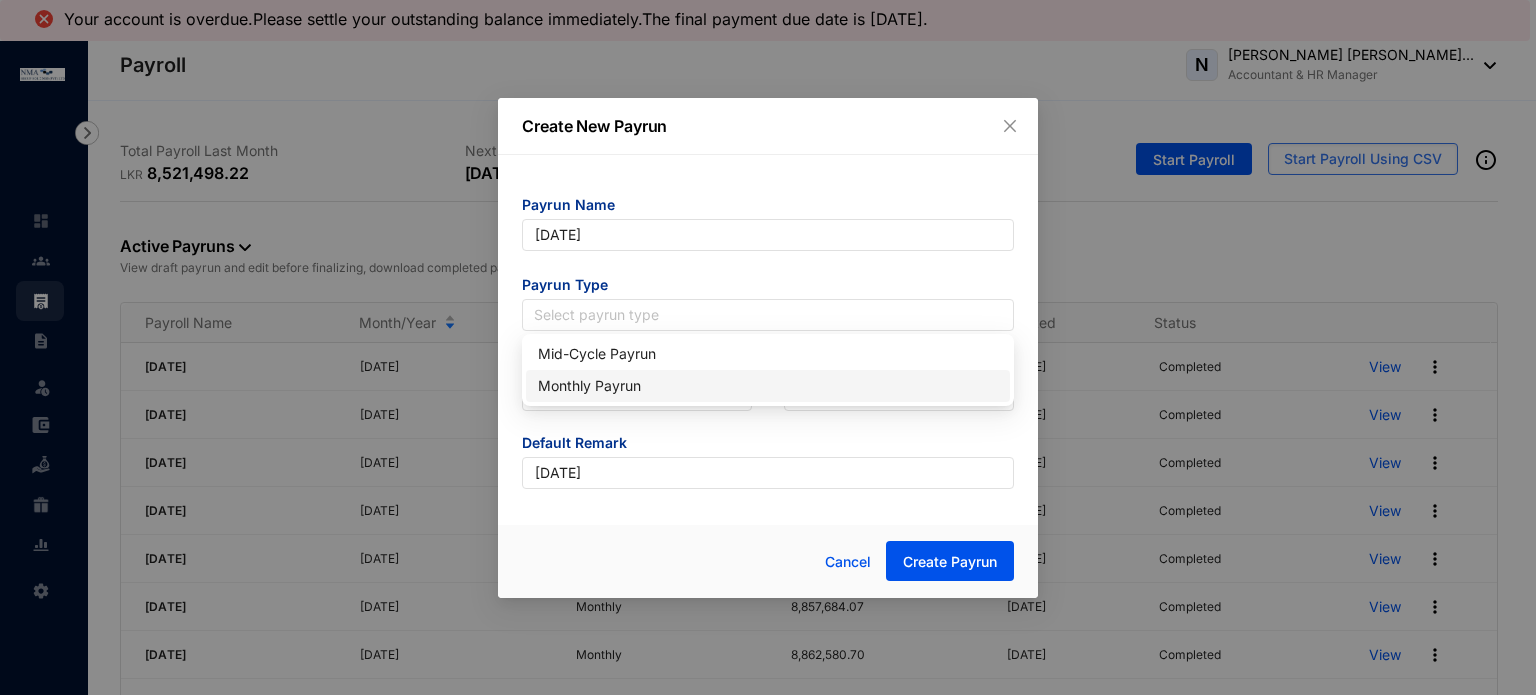 click on "Monthly Payrun" at bounding box center [768, 386] 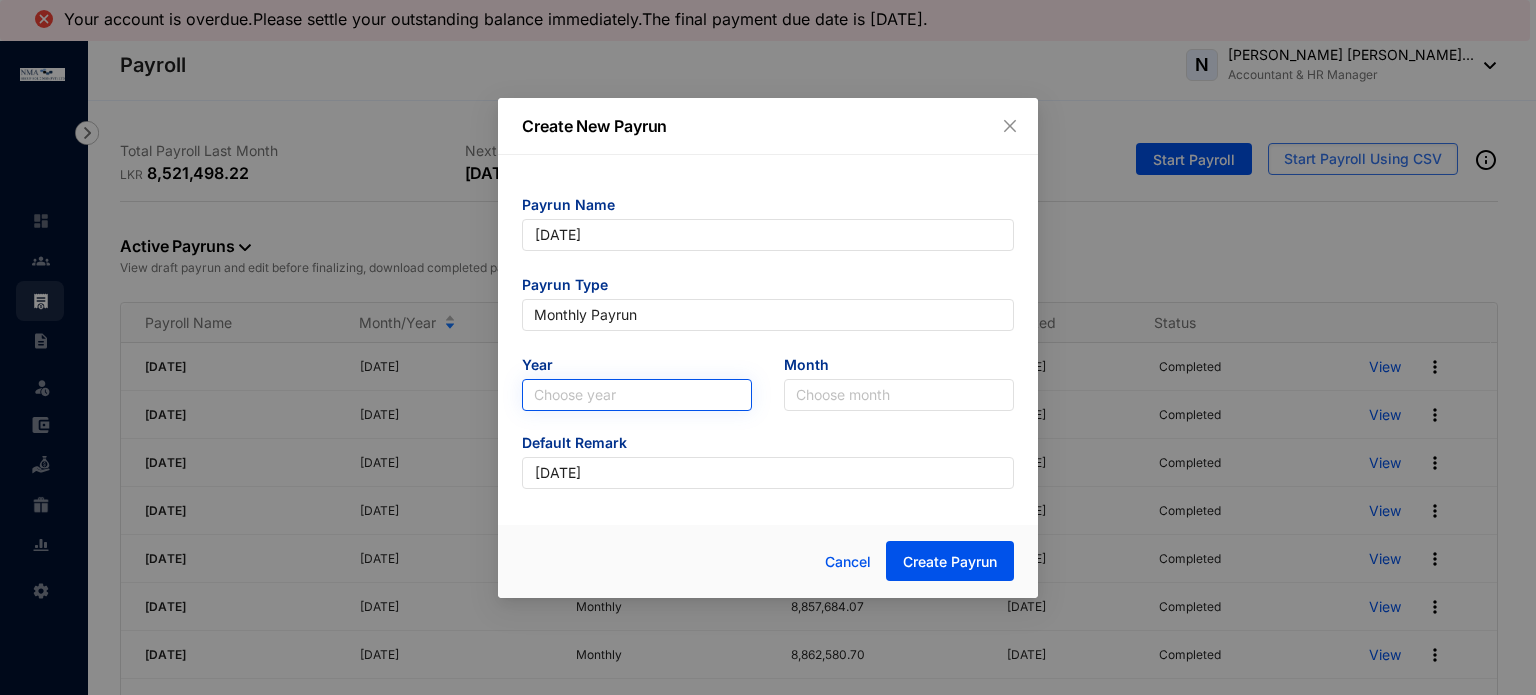 click at bounding box center [637, 395] 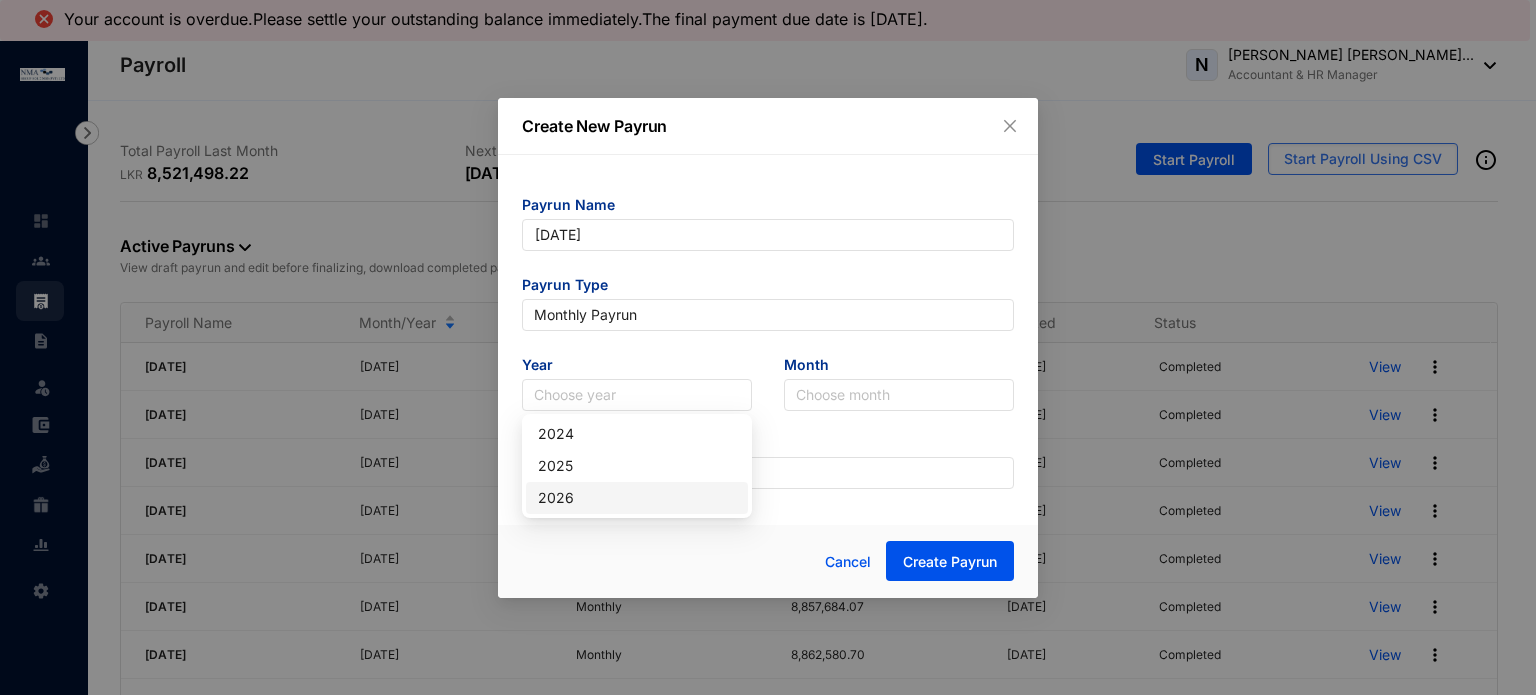 click on "2026" at bounding box center [637, 498] 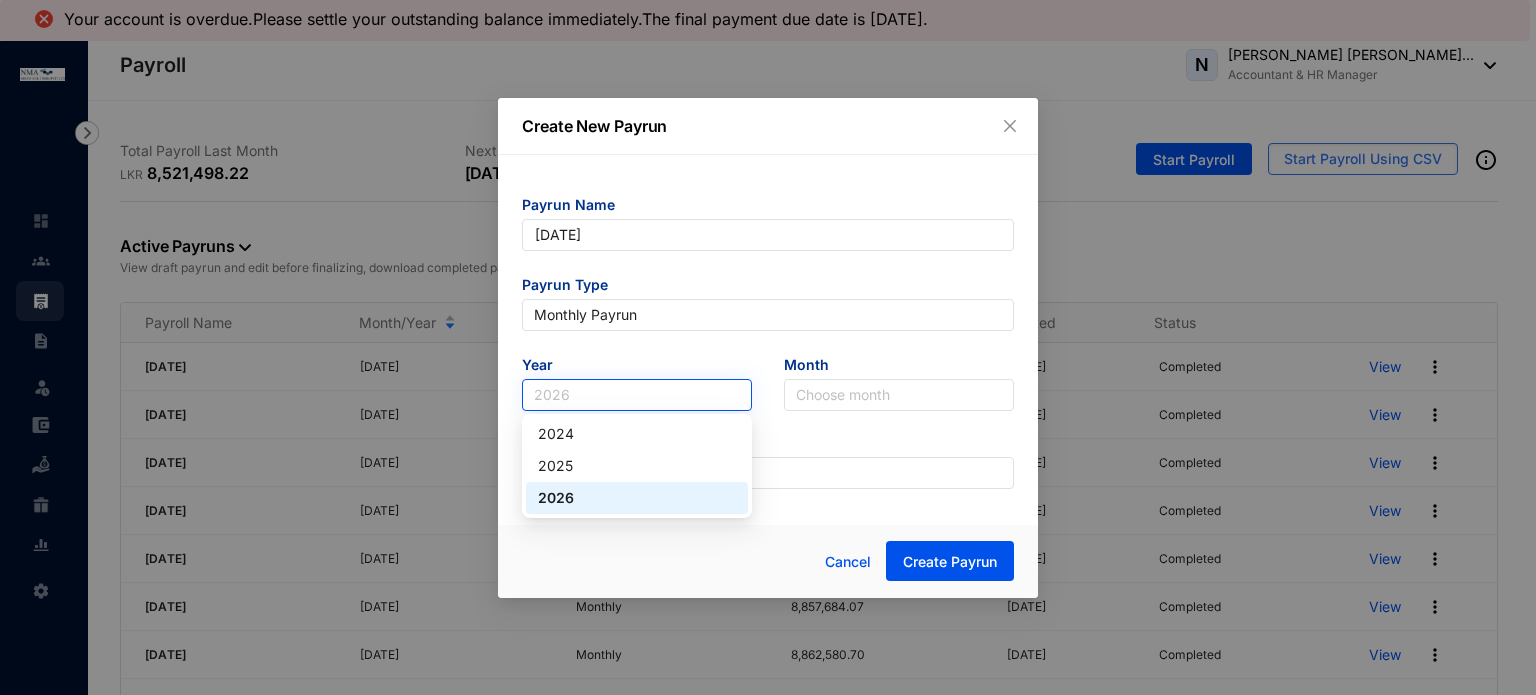 click on "2026" at bounding box center [637, 395] 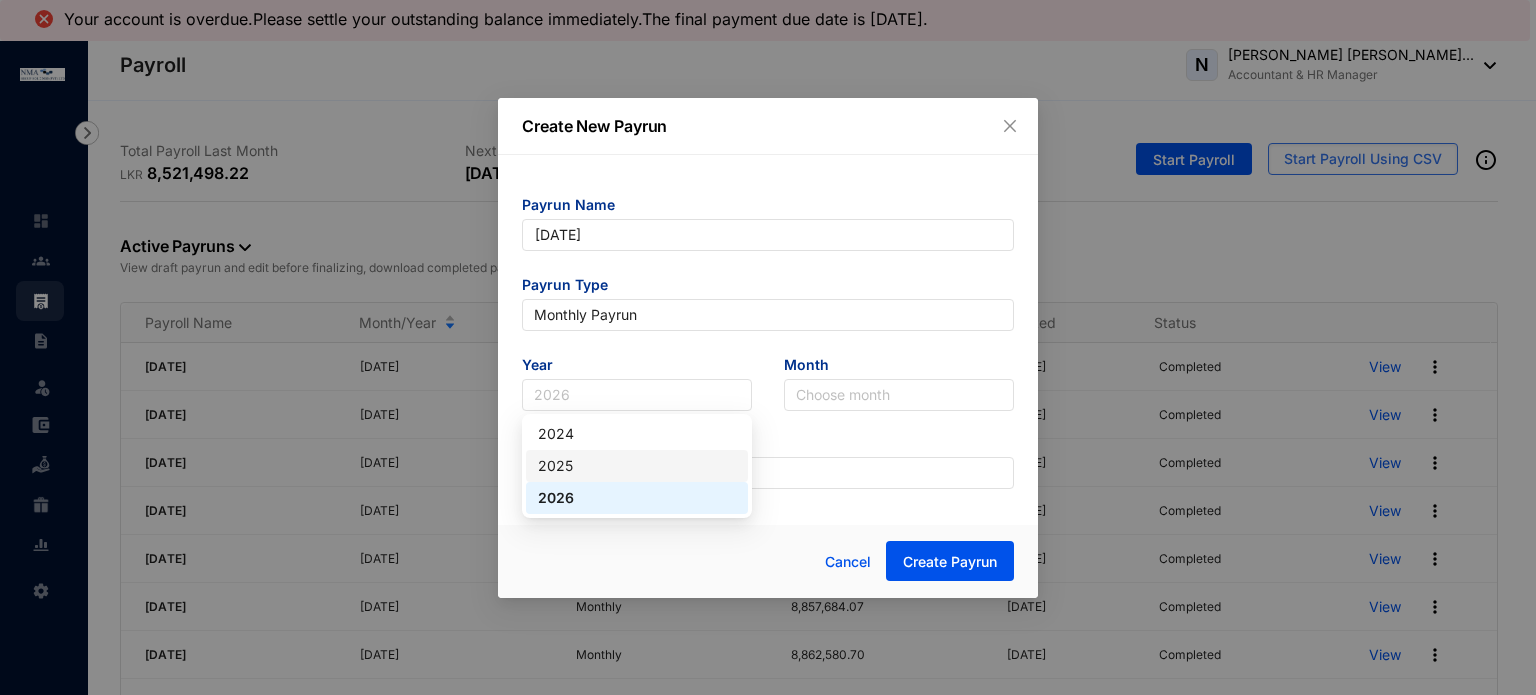 click on "2025" at bounding box center [637, 466] 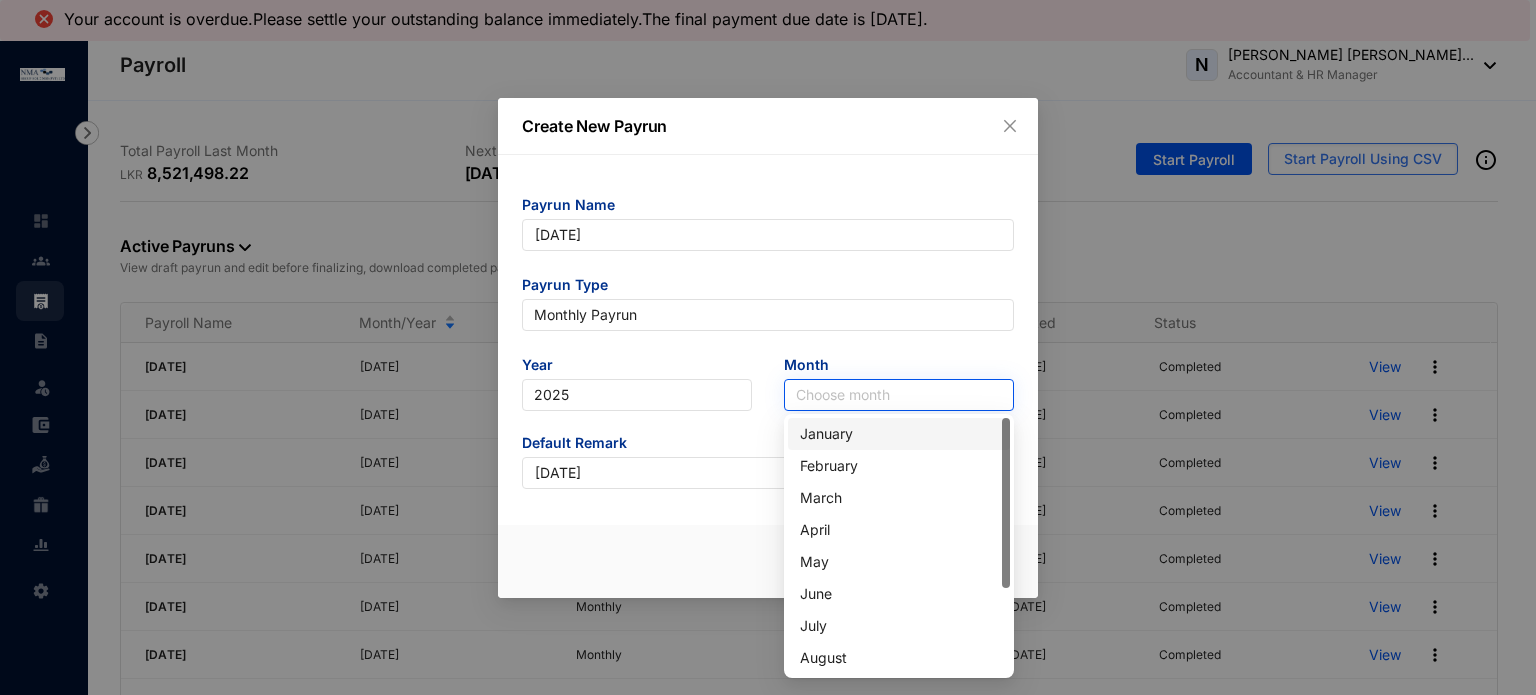 click at bounding box center (899, 395) 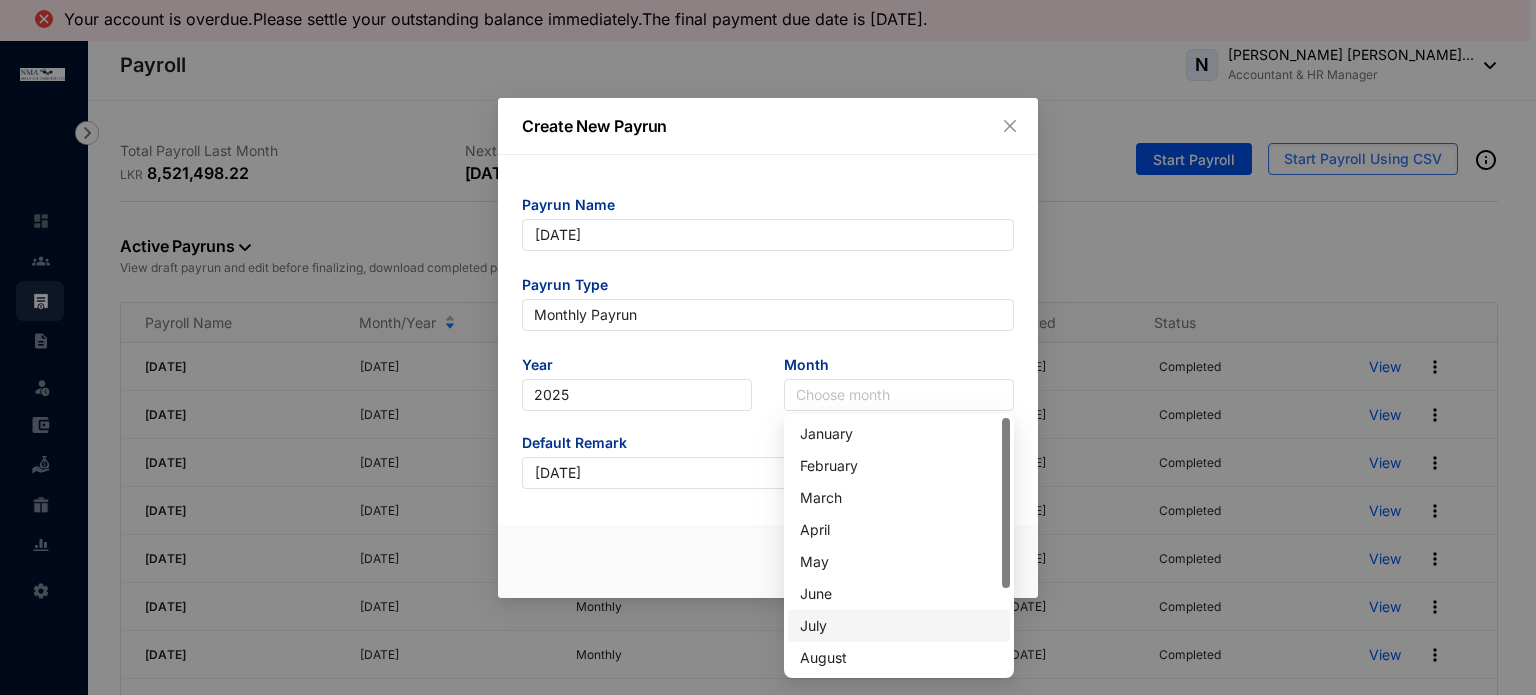 click on "July" at bounding box center (899, 626) 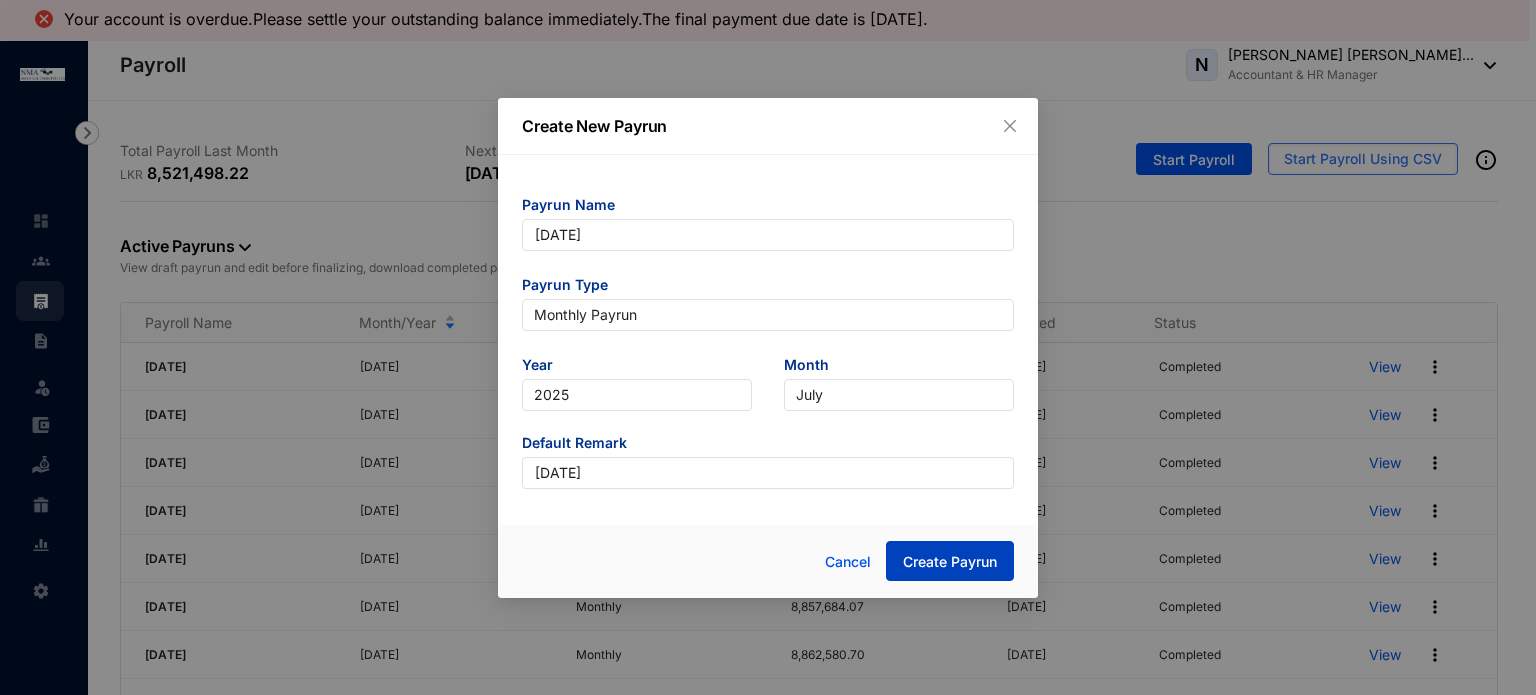 click on "Create Payrun" at bounding box center (950, 562) 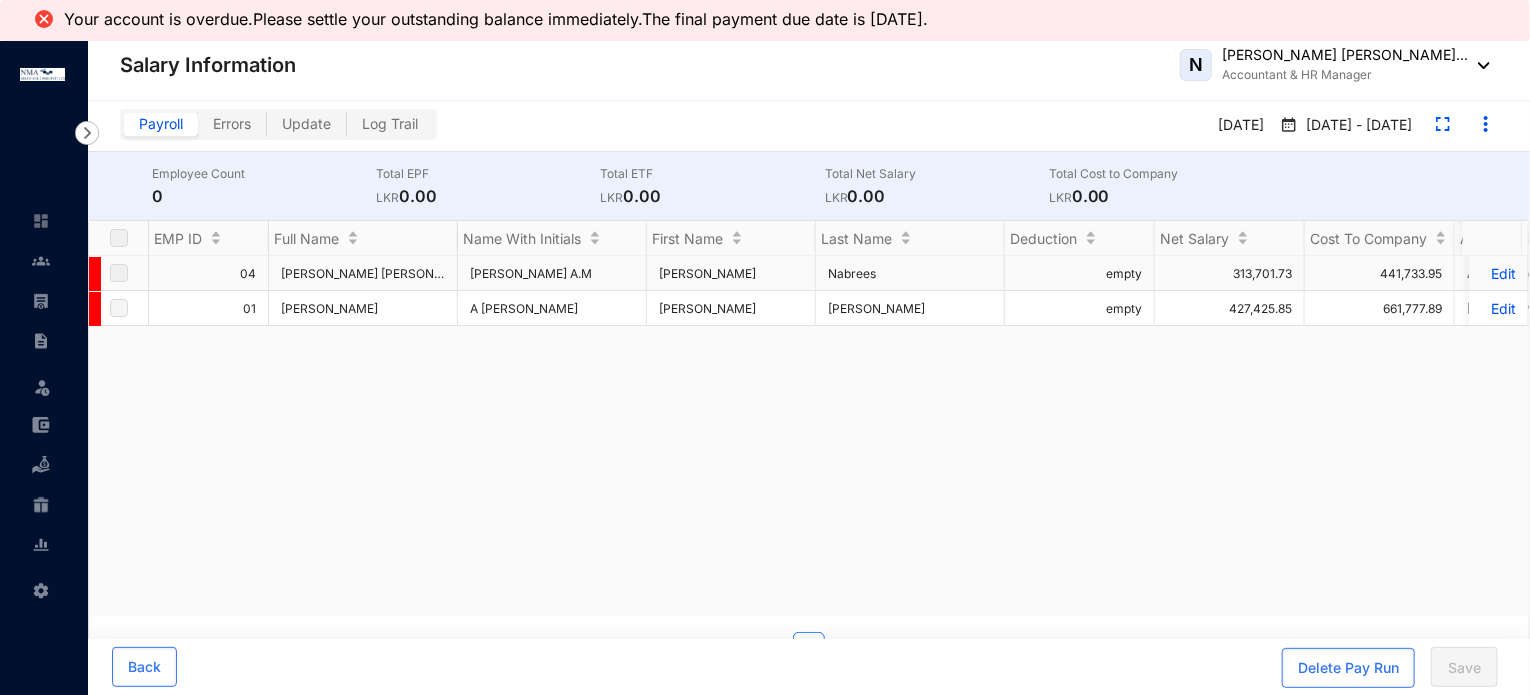 click on "Edit" at bounding box center (1498, 273) 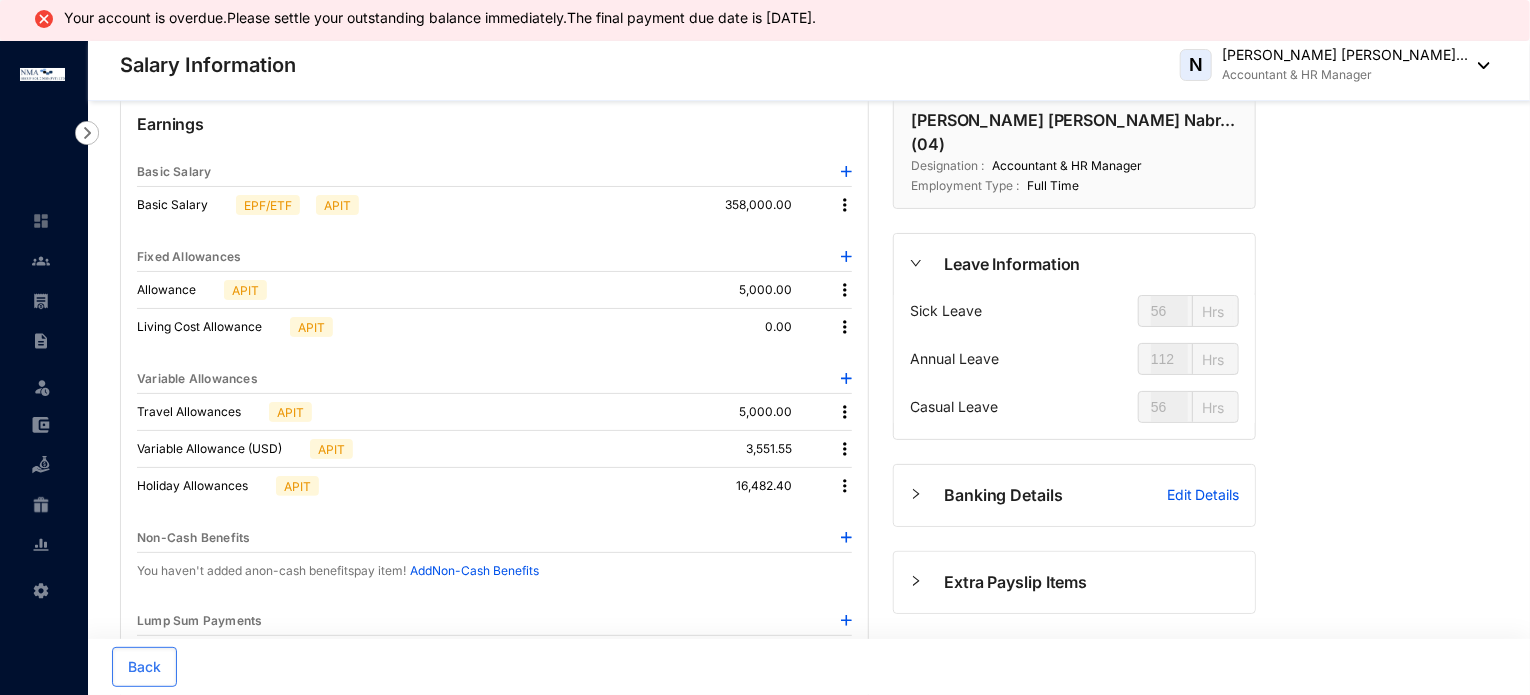 scroll, scrollTop: 76, scrollLeft: 0, axis: vertical 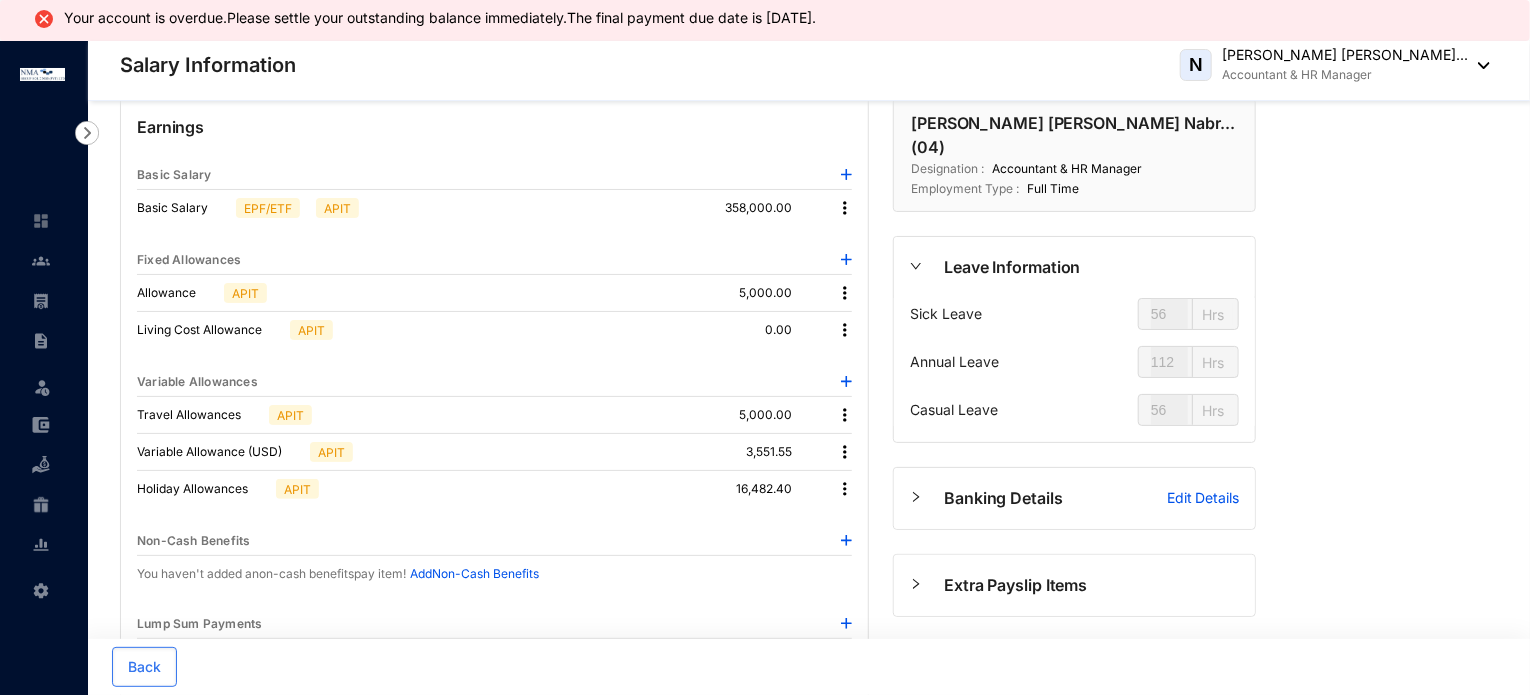 click at bounding box center [845, 452] 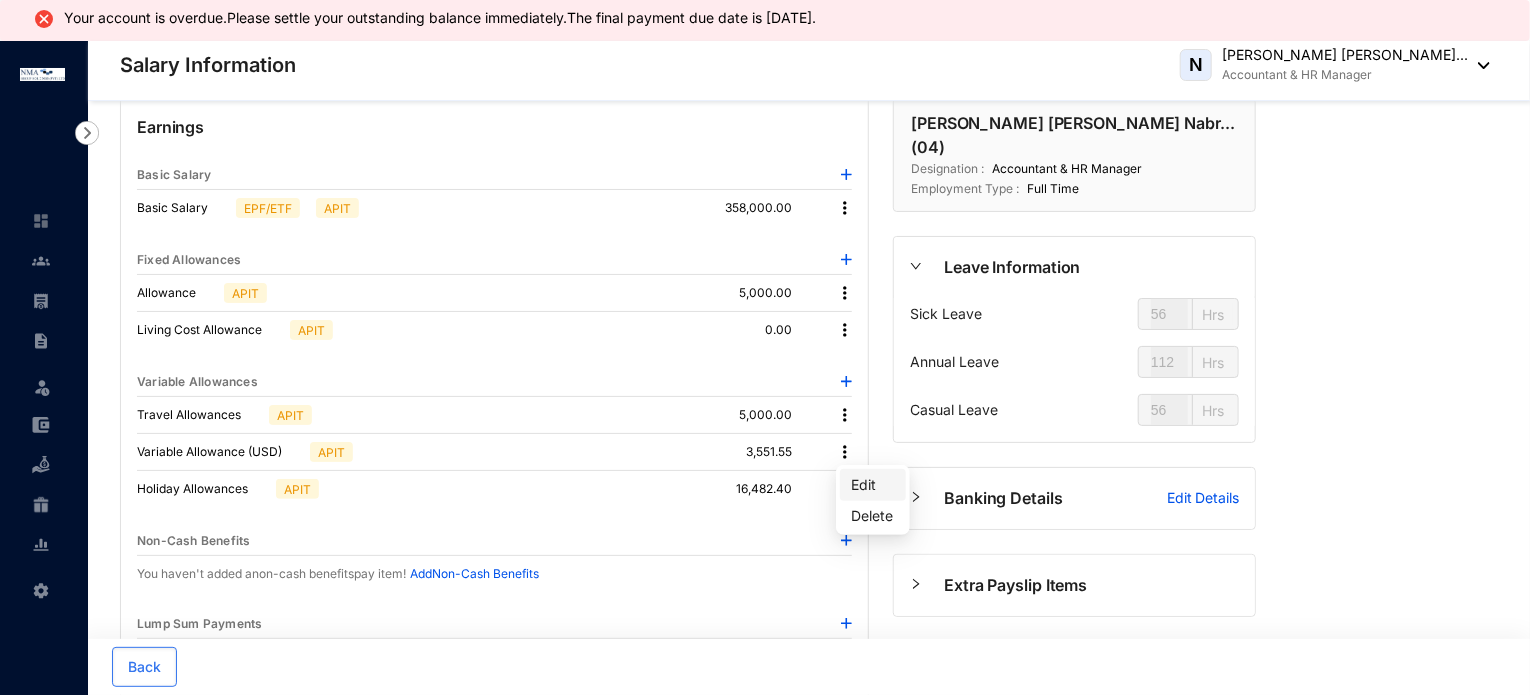 click on "Edit" at bounding box center [873, 485] 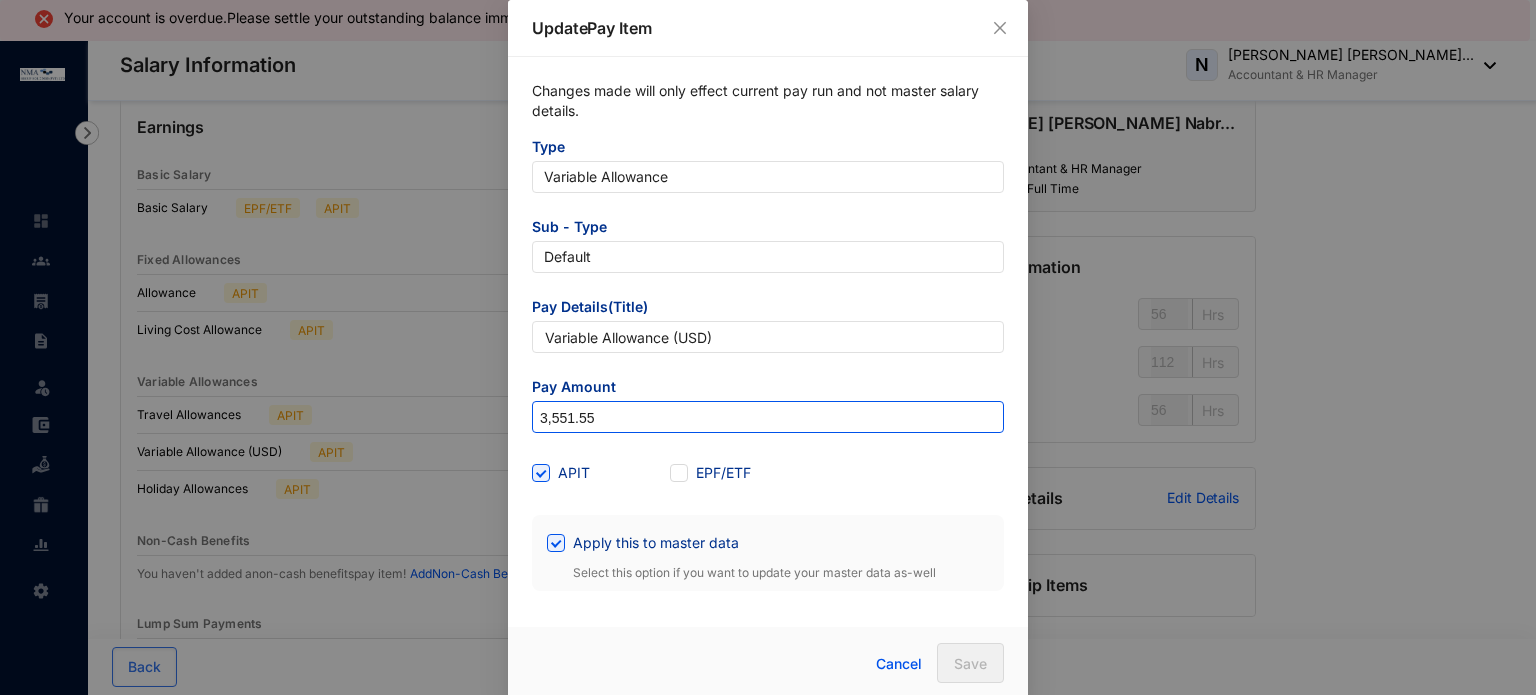 click on "3,551.55" at bounding box center [768, 418] 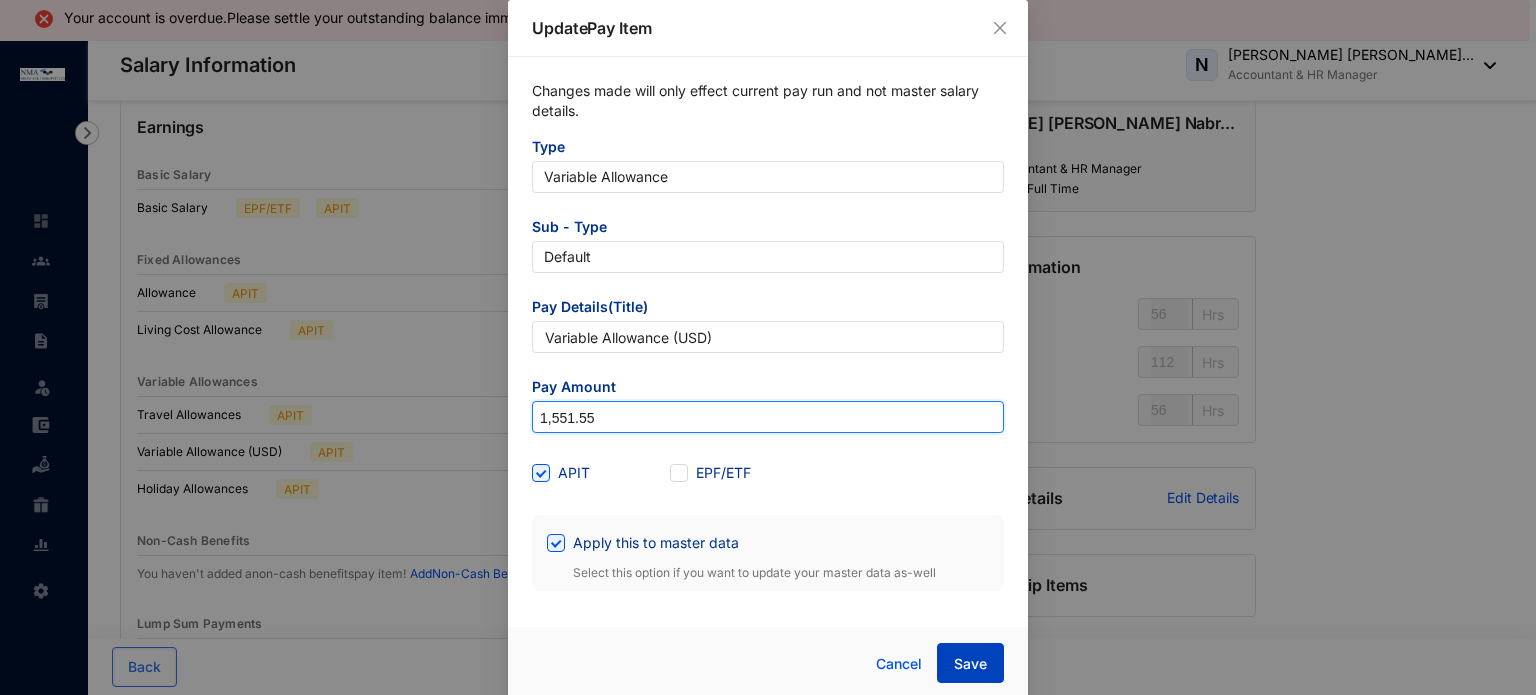 type on "1,551.55" 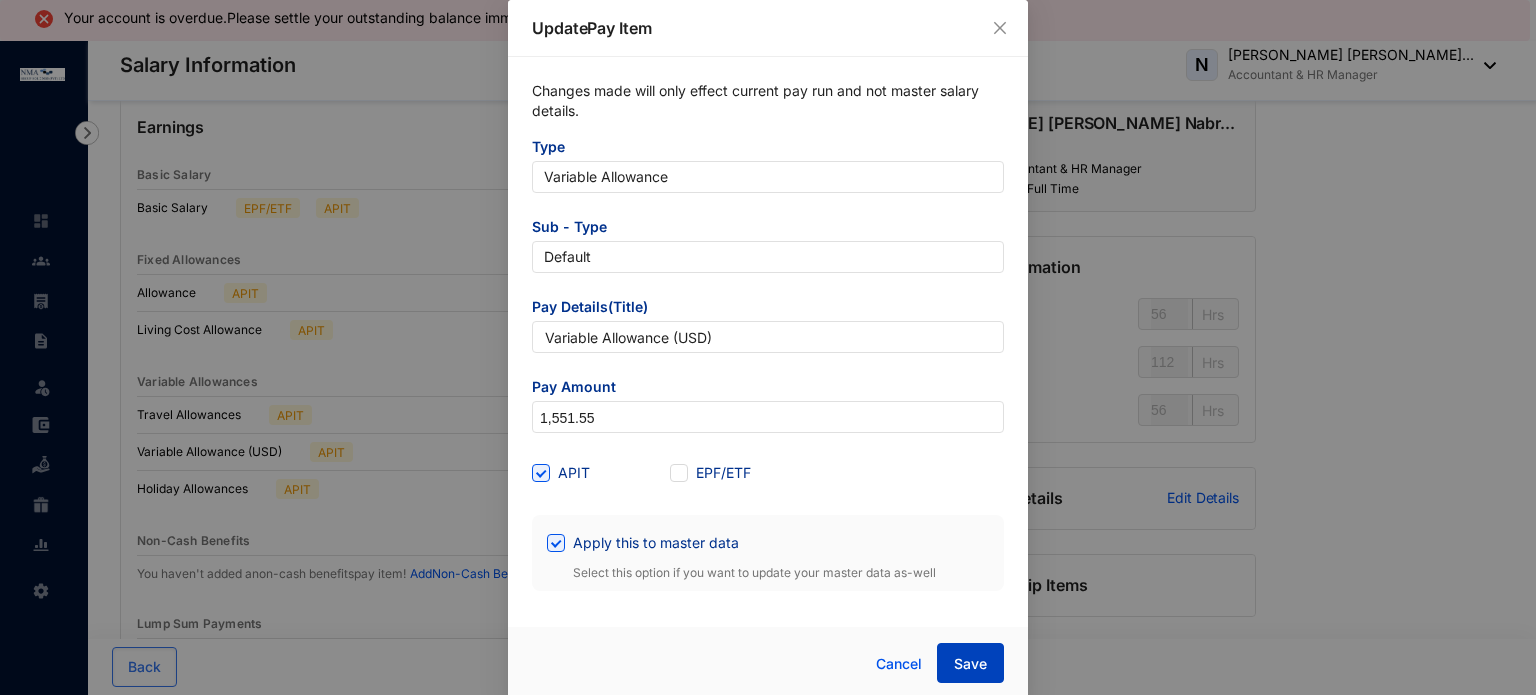 click on "Save" at bounding box center (970, 664) 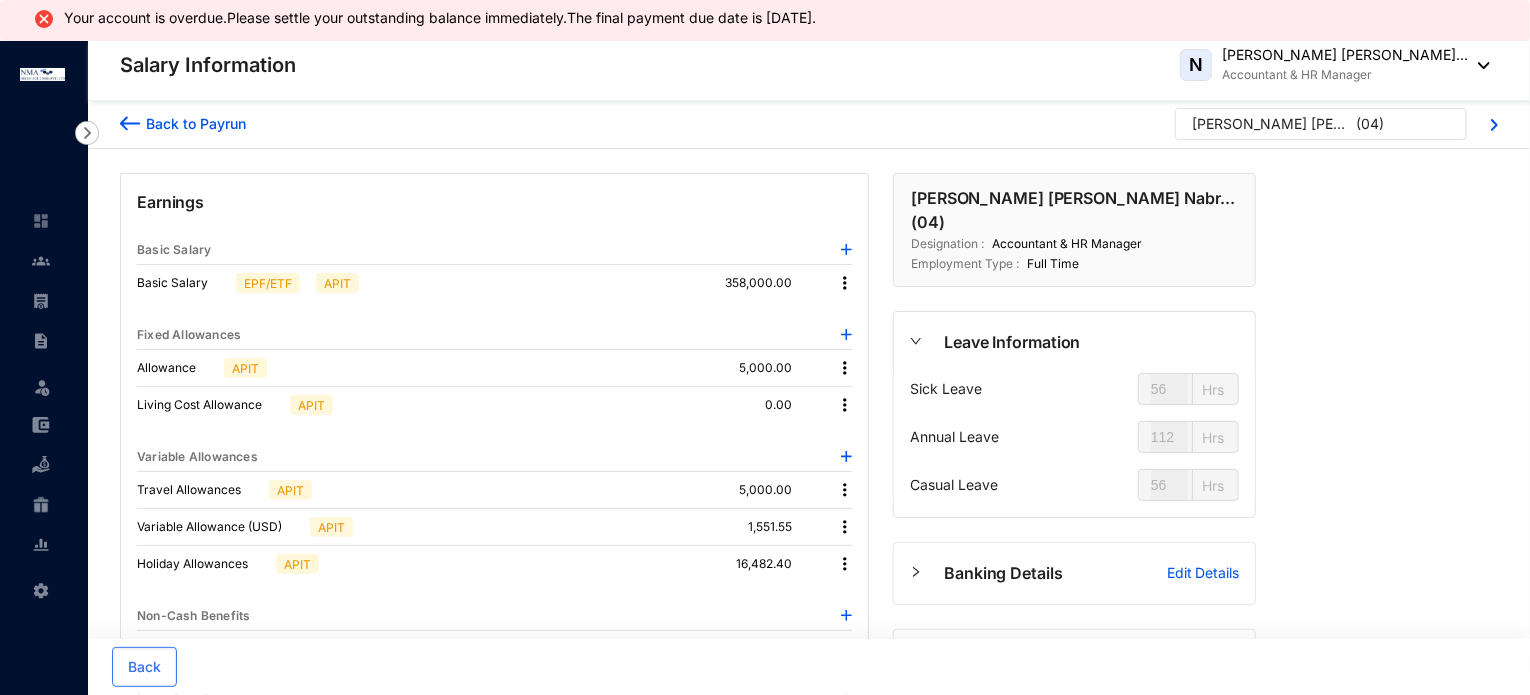 scroll, scrollTop: 0, scrollLeft: 0, axis: both 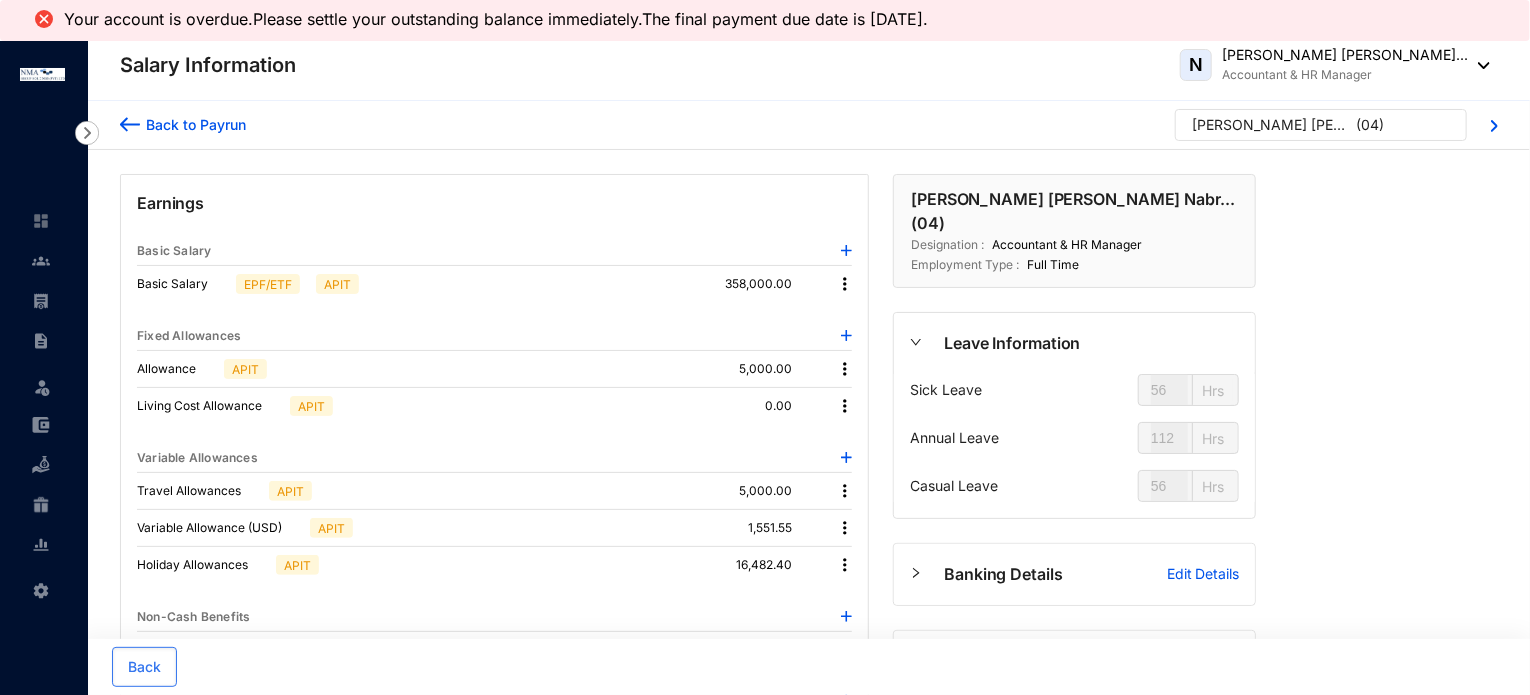 click on "Back to Payrun" at bounding box center [193, 124] 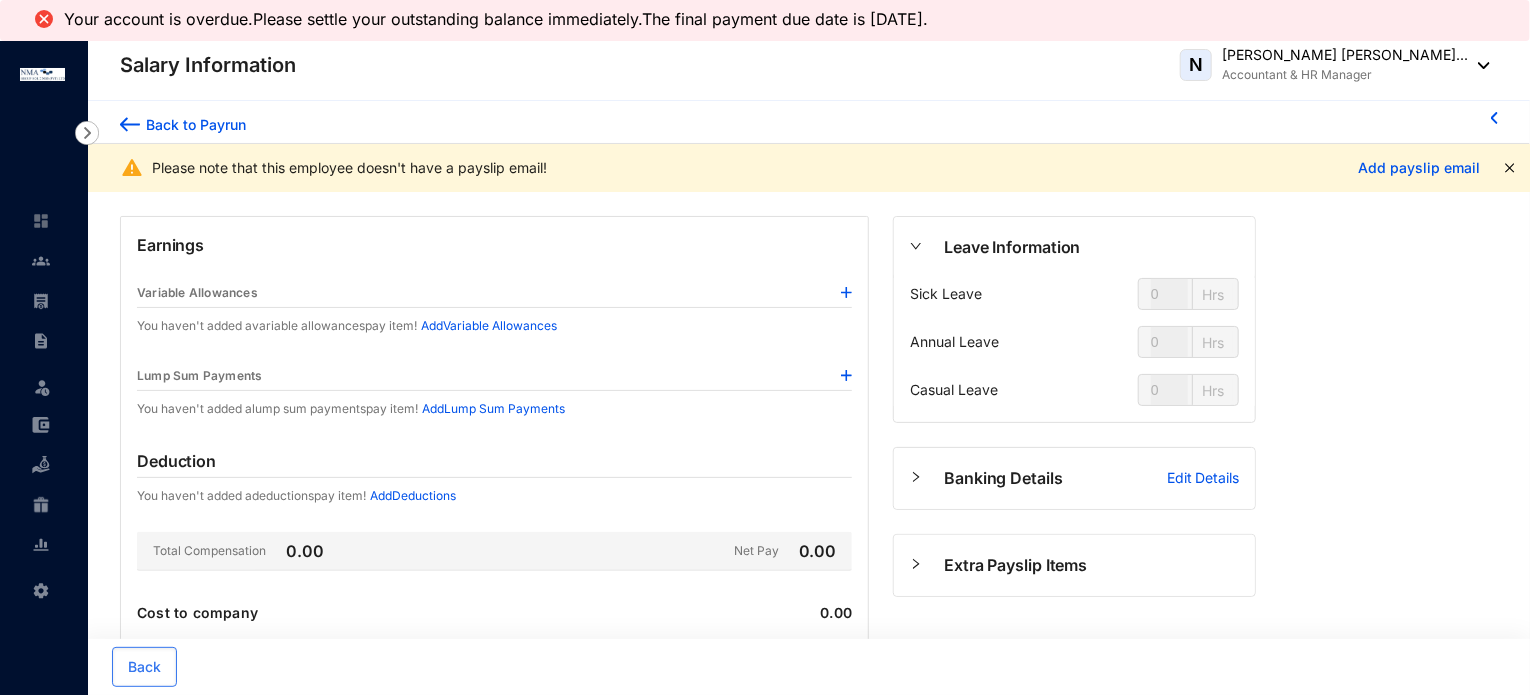 type on "56" 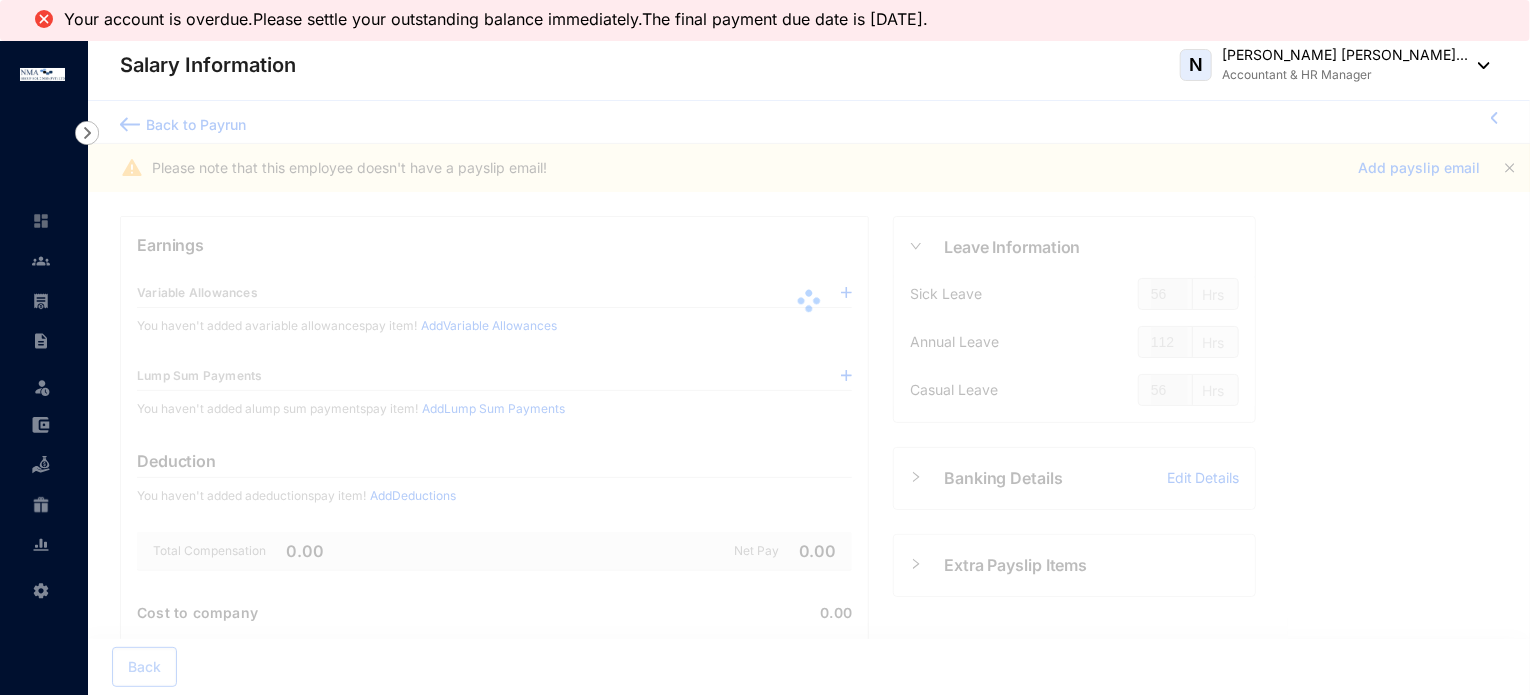 type on "47" 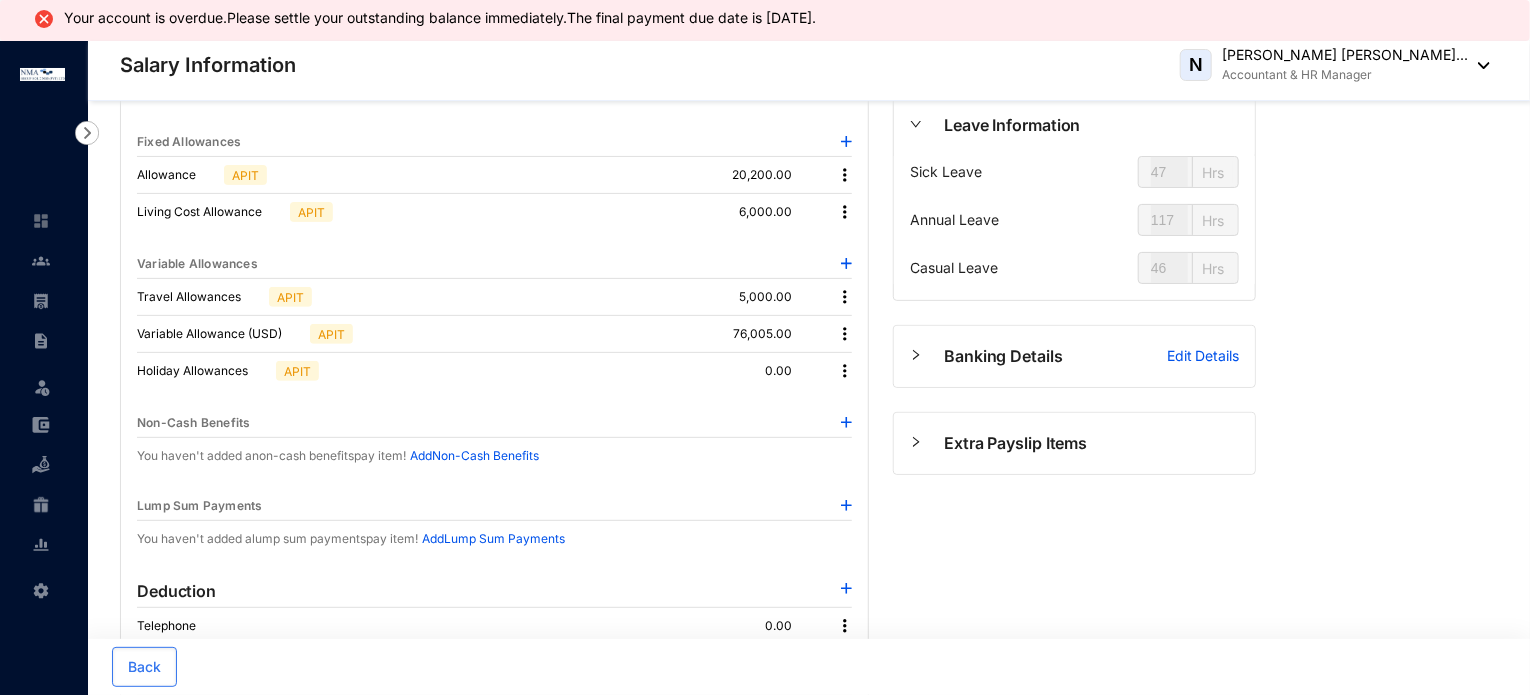 scroll, scrollTop: 3, scrollLeft: 0, axis: vertical 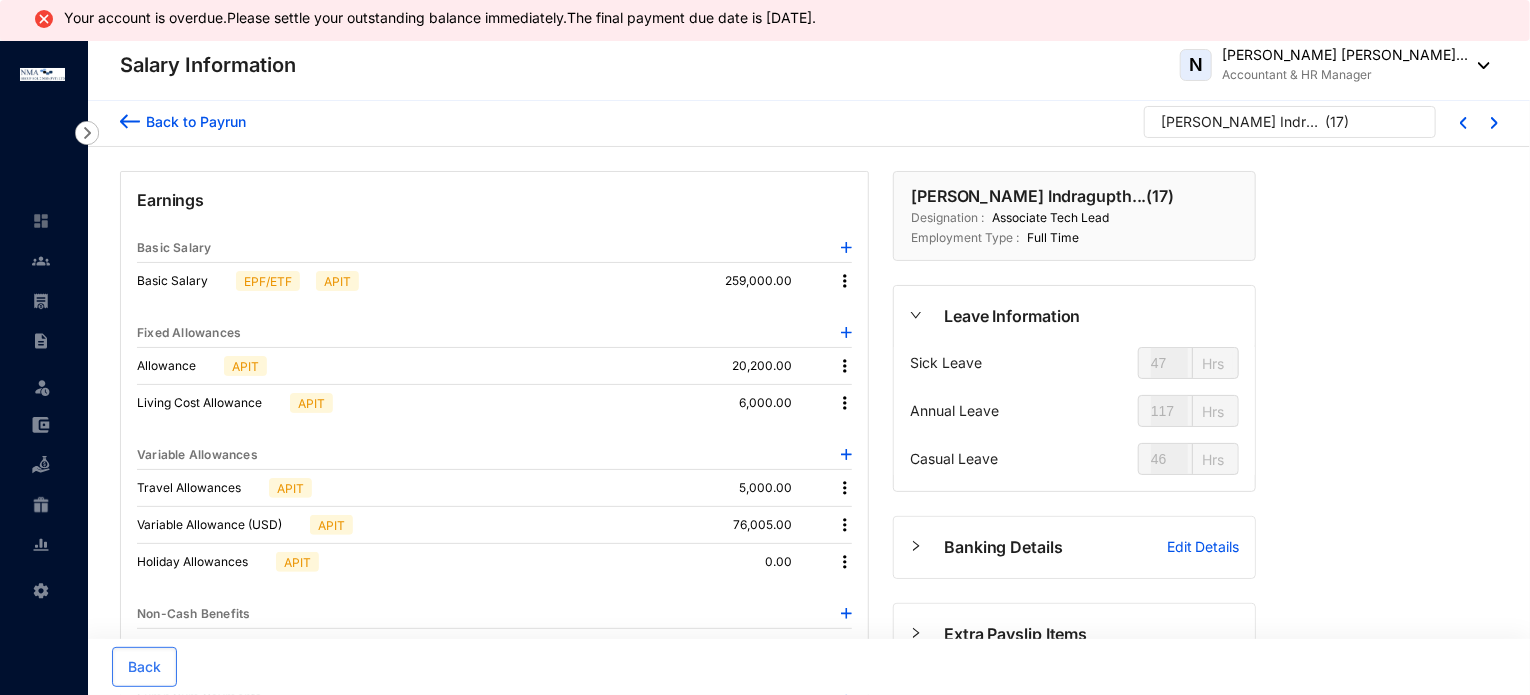 click at bounding box center [845, 525] 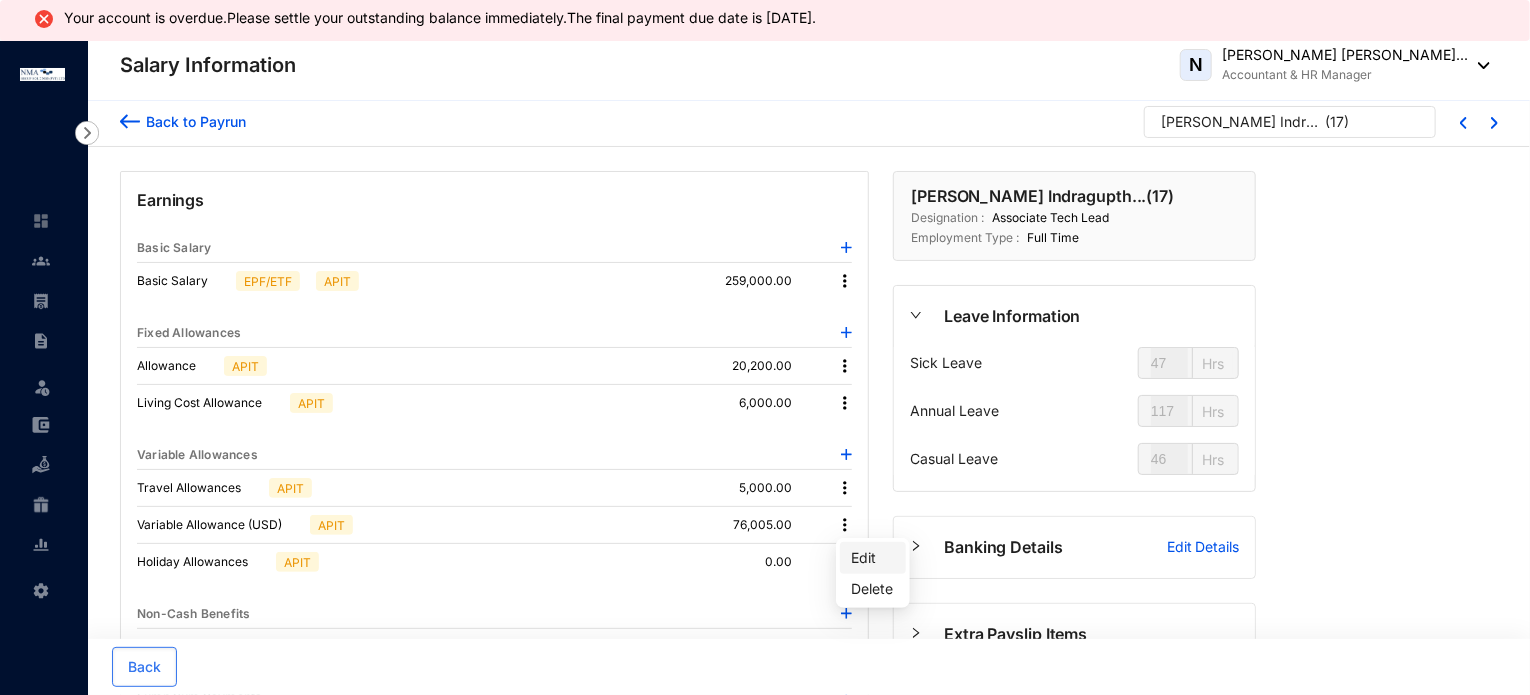 click on "Edit" at bounding box center [873, 558] 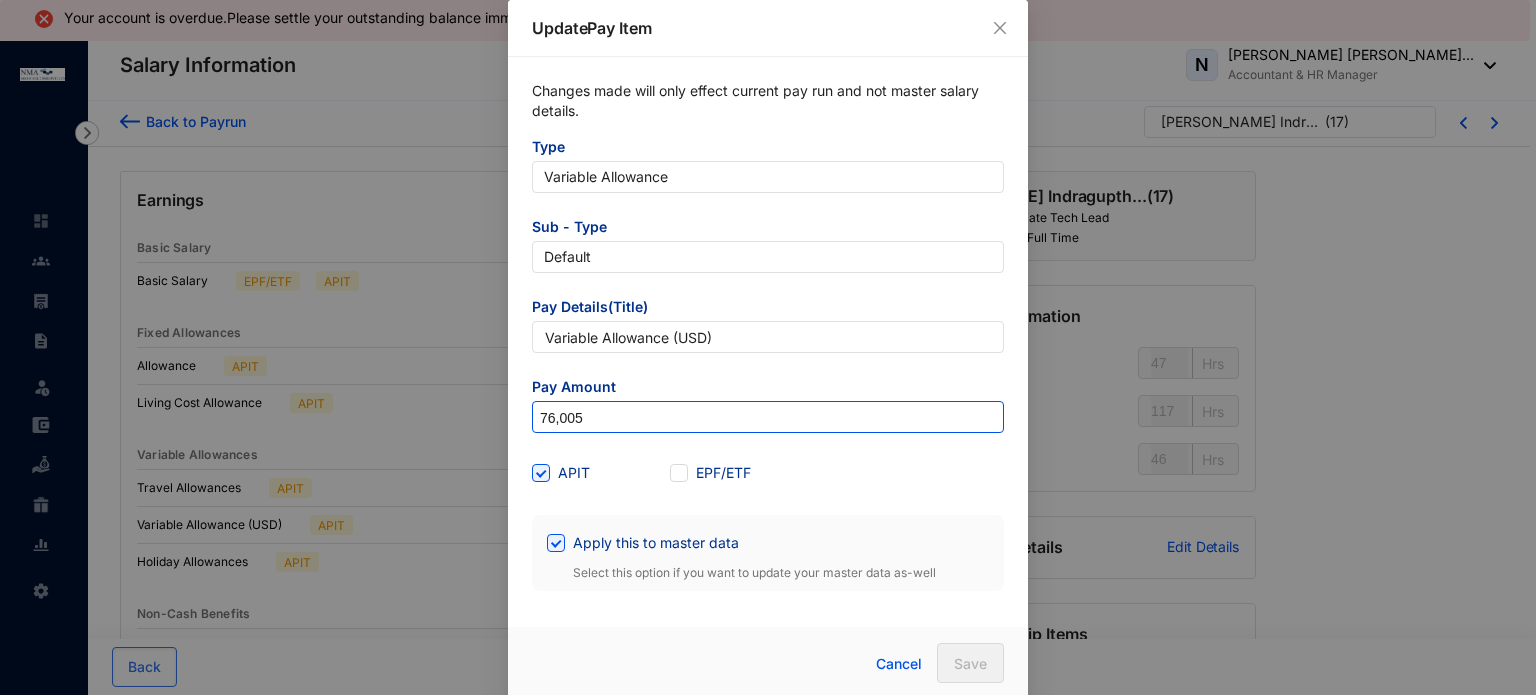 click on "76,005" at bounding box center (768, 418) 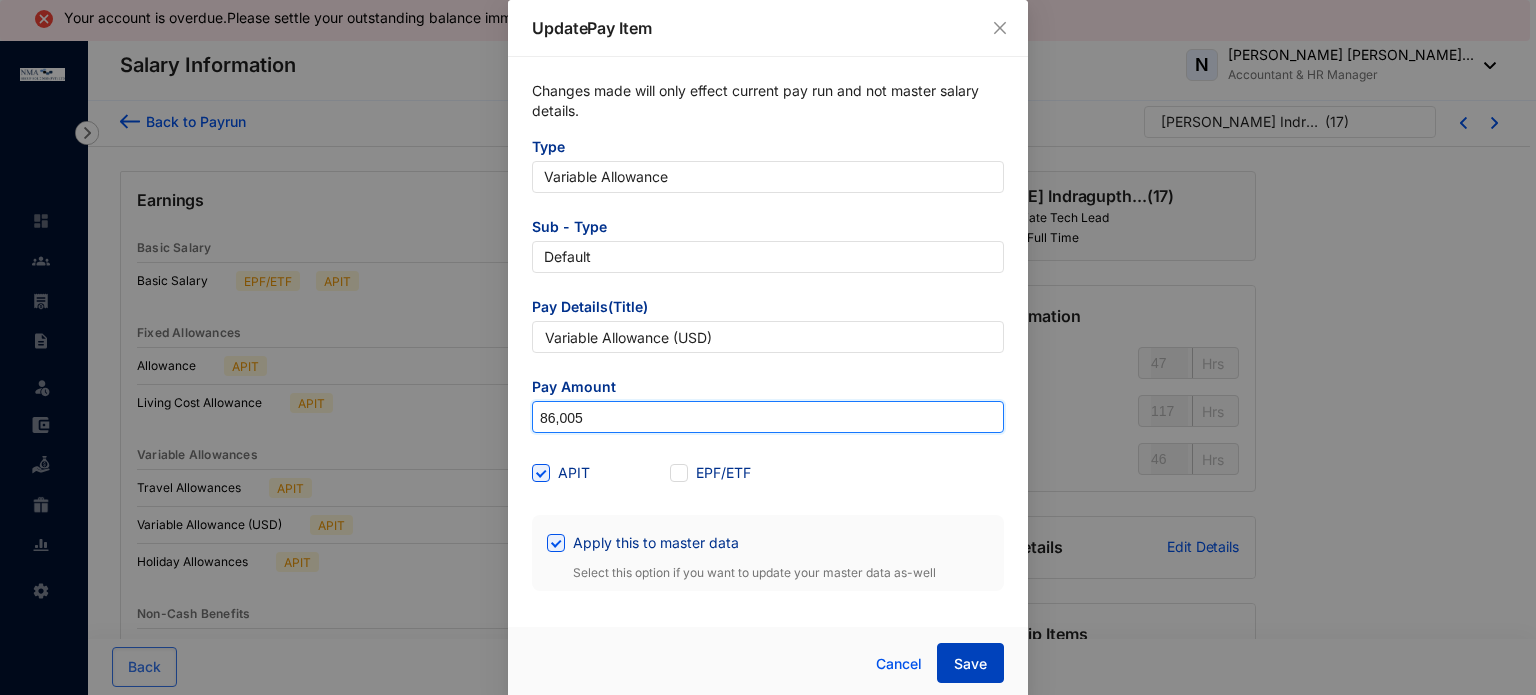 type on "86,005" 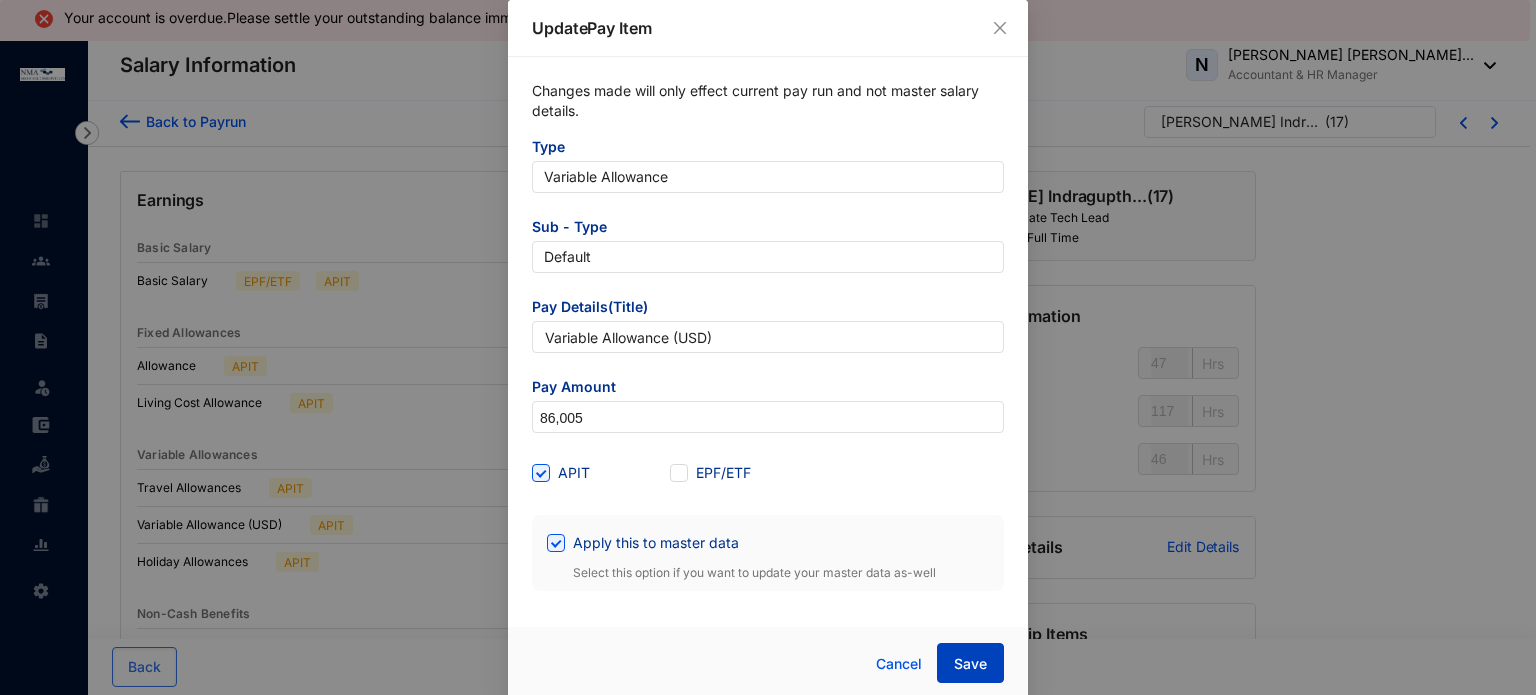 click on "Save" at bounding box center [970, 664] 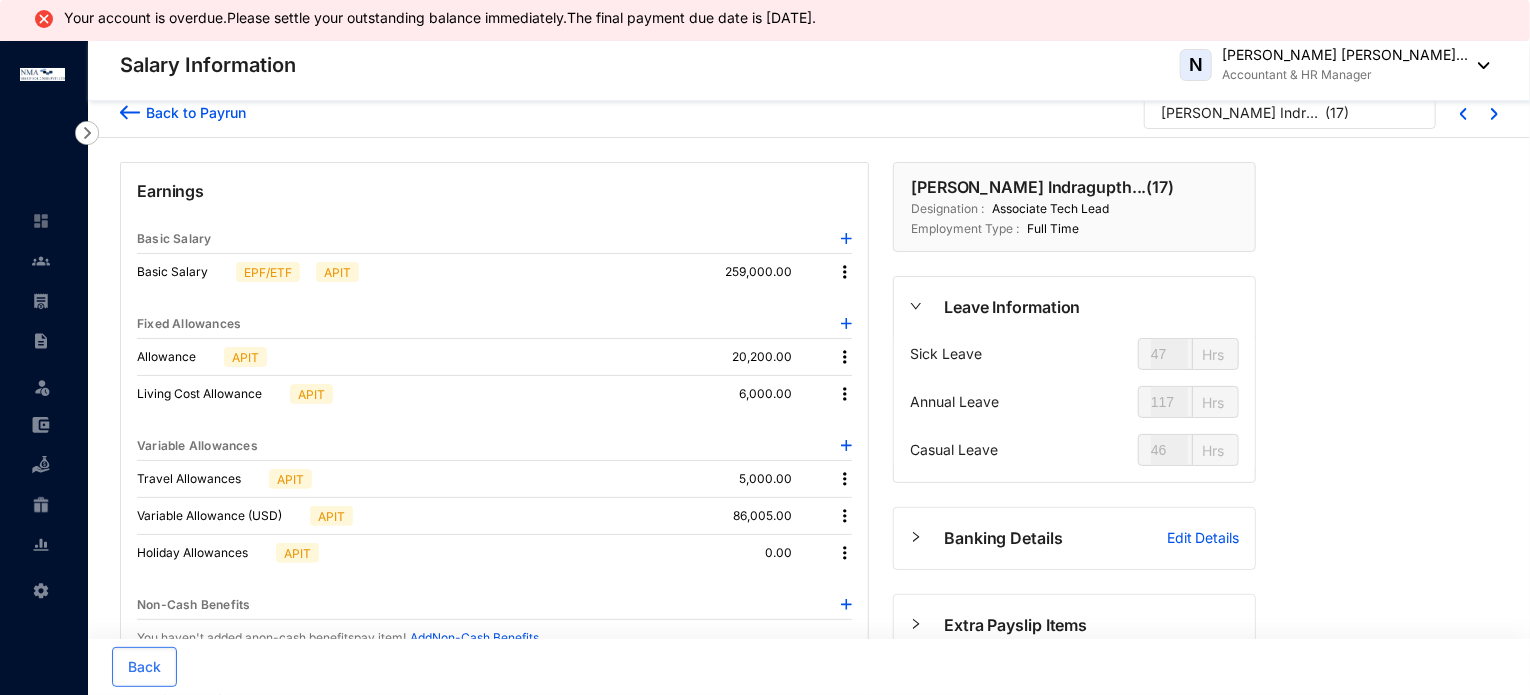 scroll, scrollTop: 0, scrollLeft: 0, axis: both 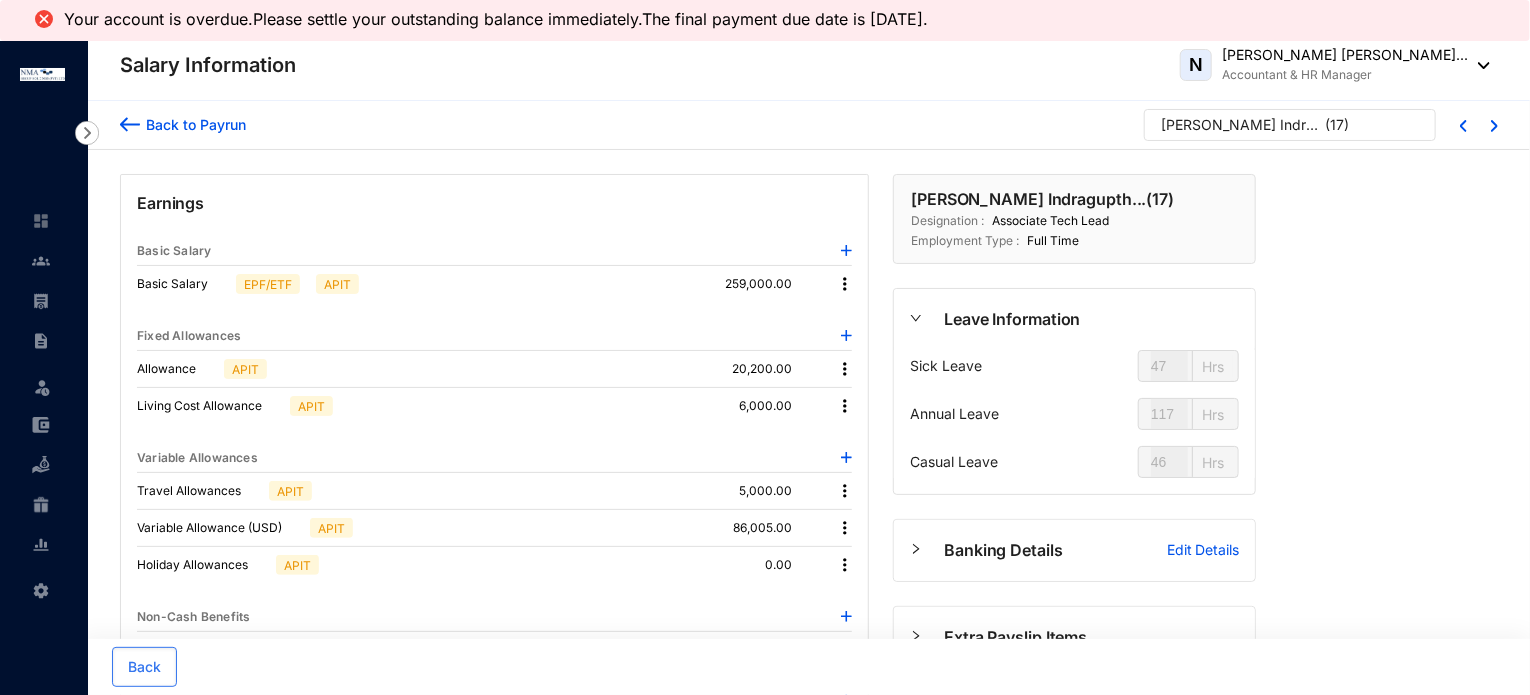 click on "Back to Payrun" at bounding box center [193, 124] 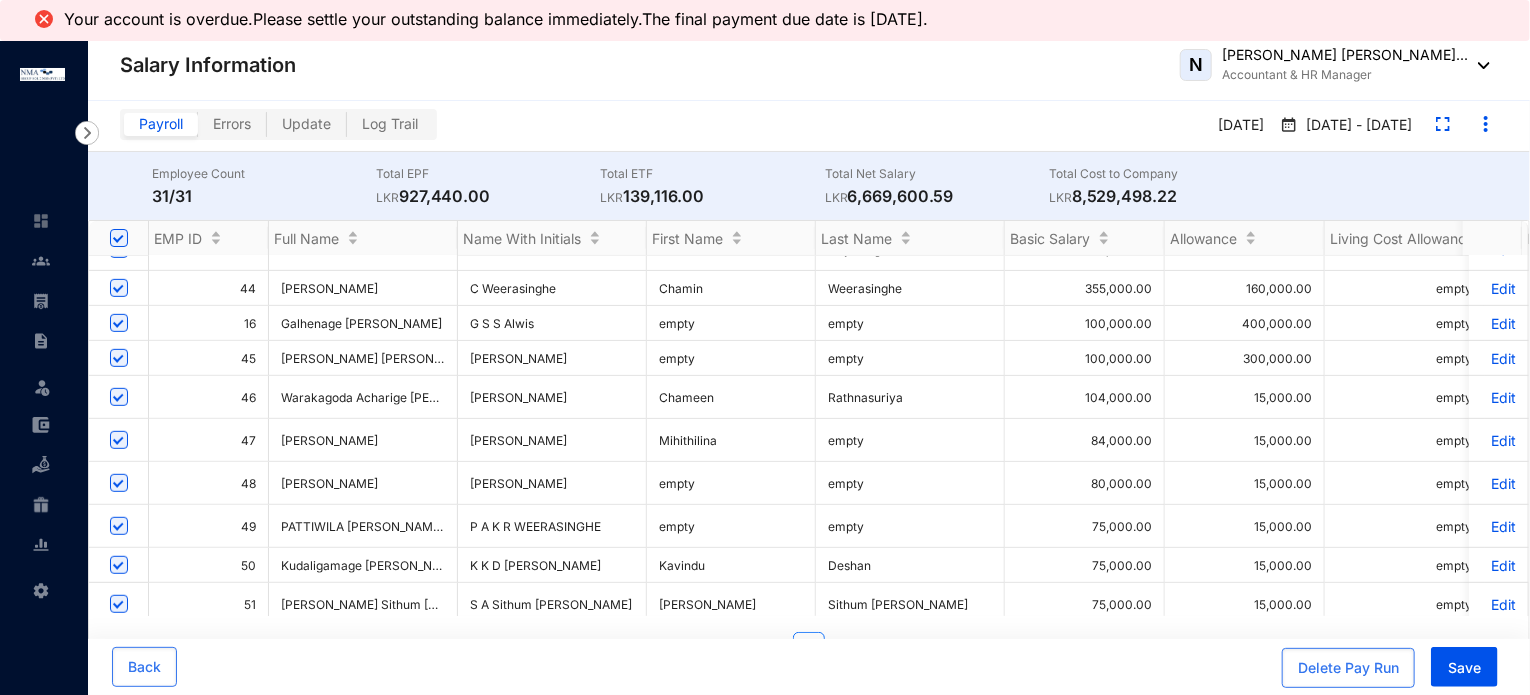 scroll, scrollTop: 500, scrollLeft: 0, axis: vertical 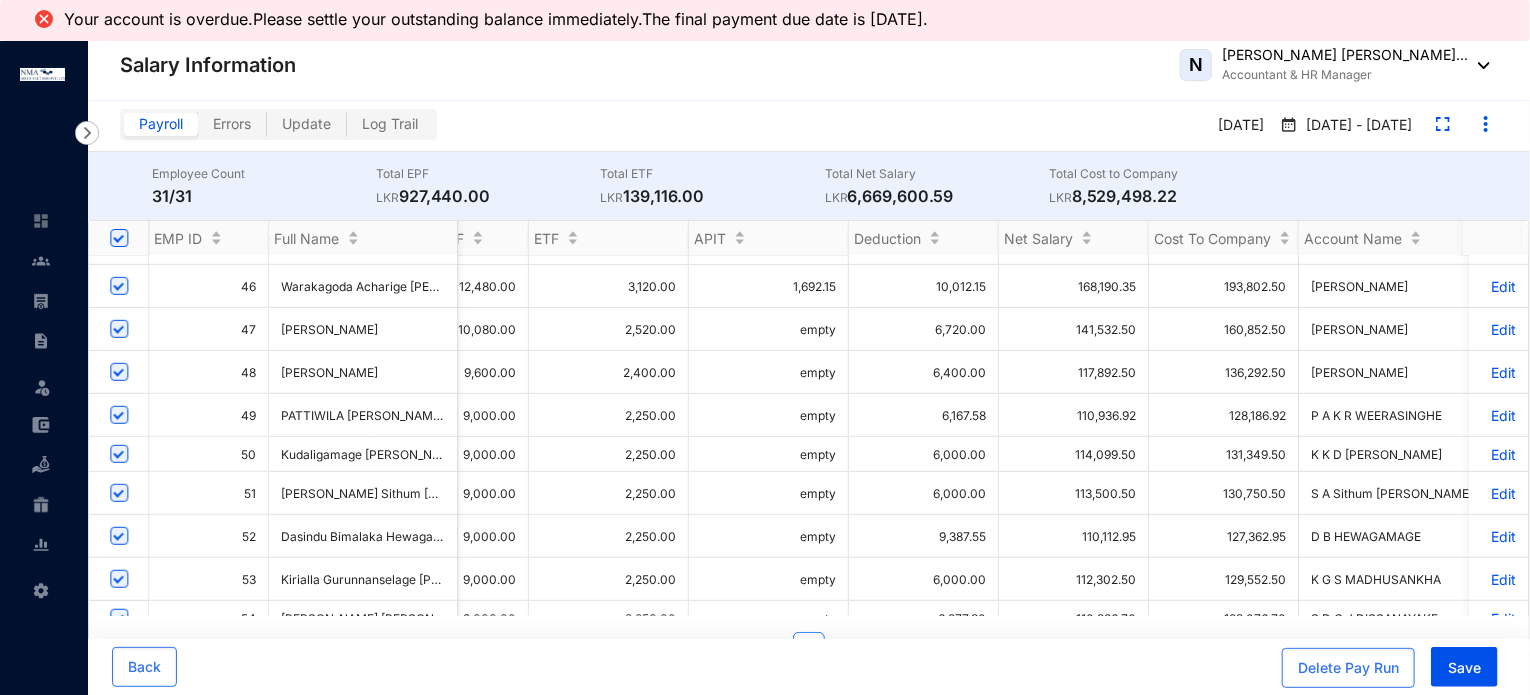 click on "July [DATE] - [DATE]" at bounding box center (1038, 126) 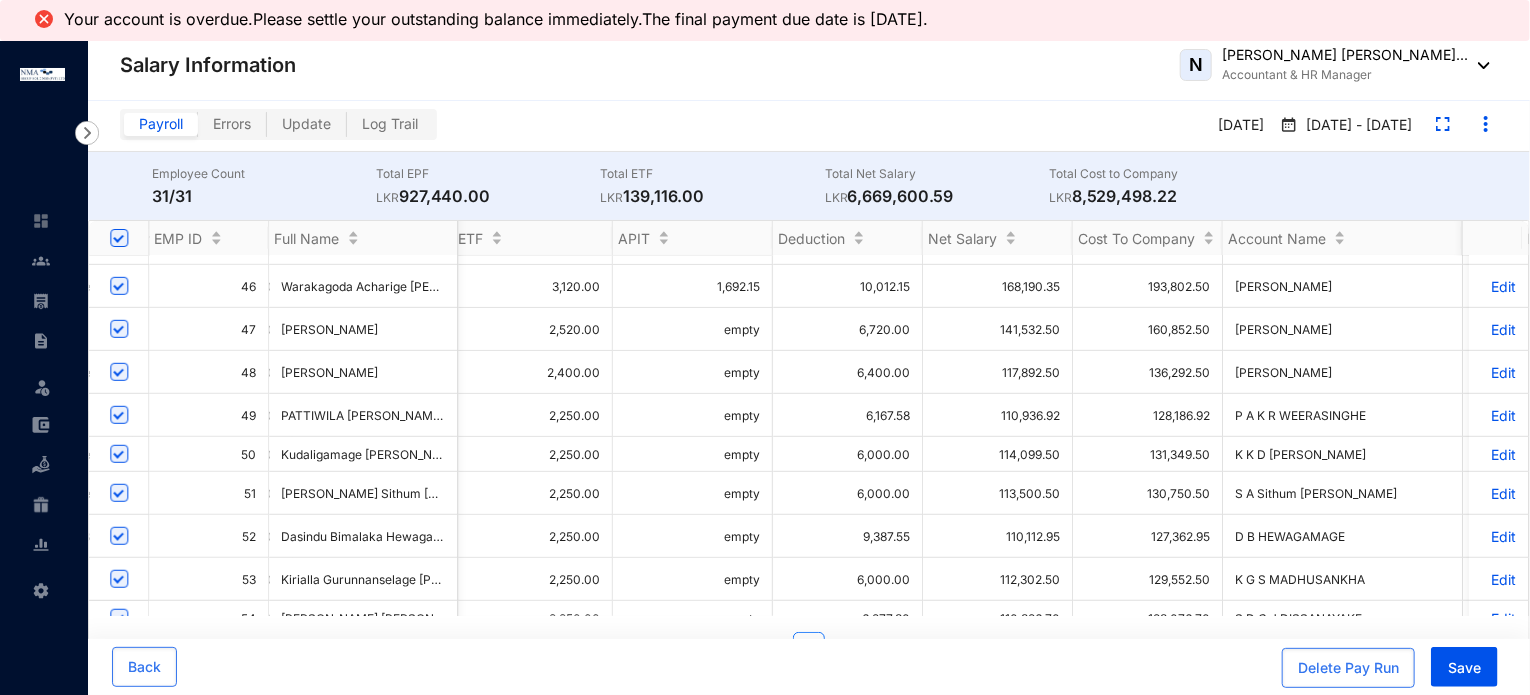 scroll, scrollTop: 610, scrollLeft: 2603, axis: both 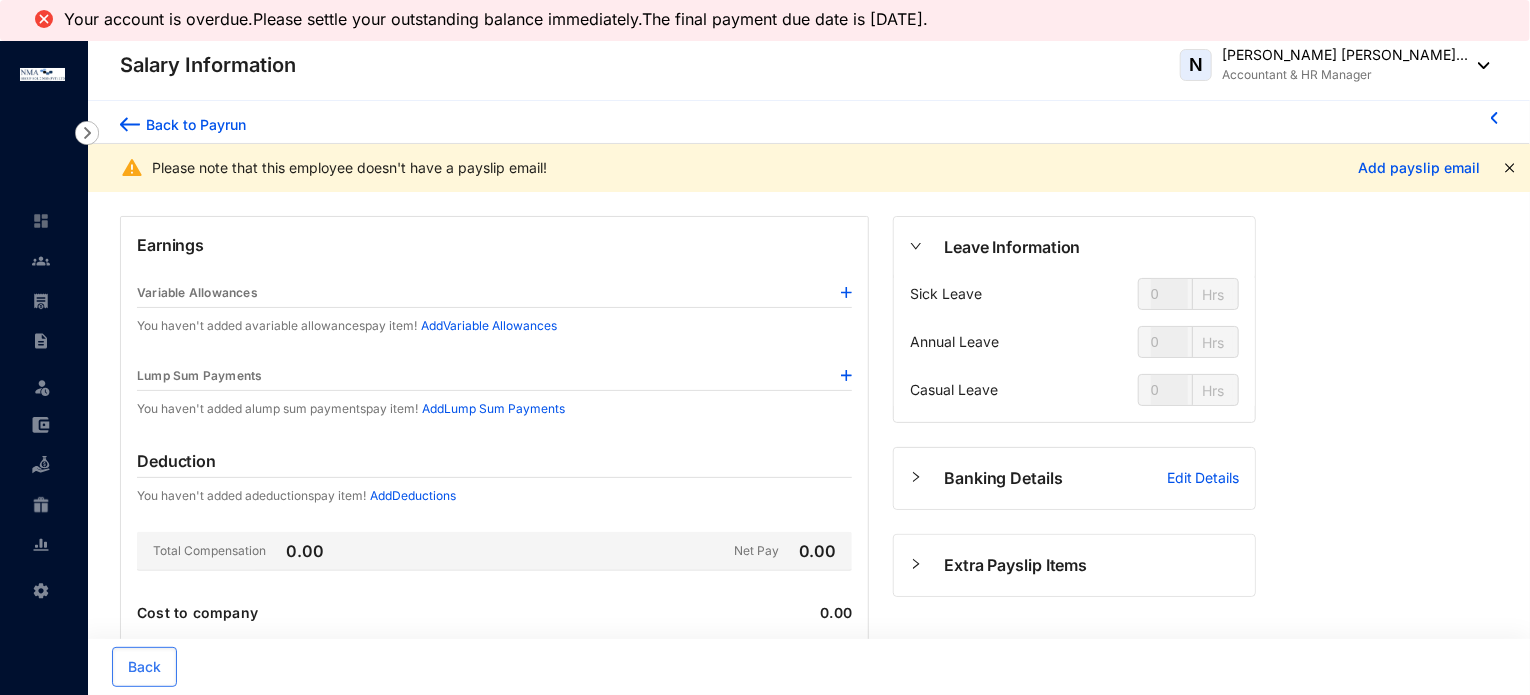 type on "47" 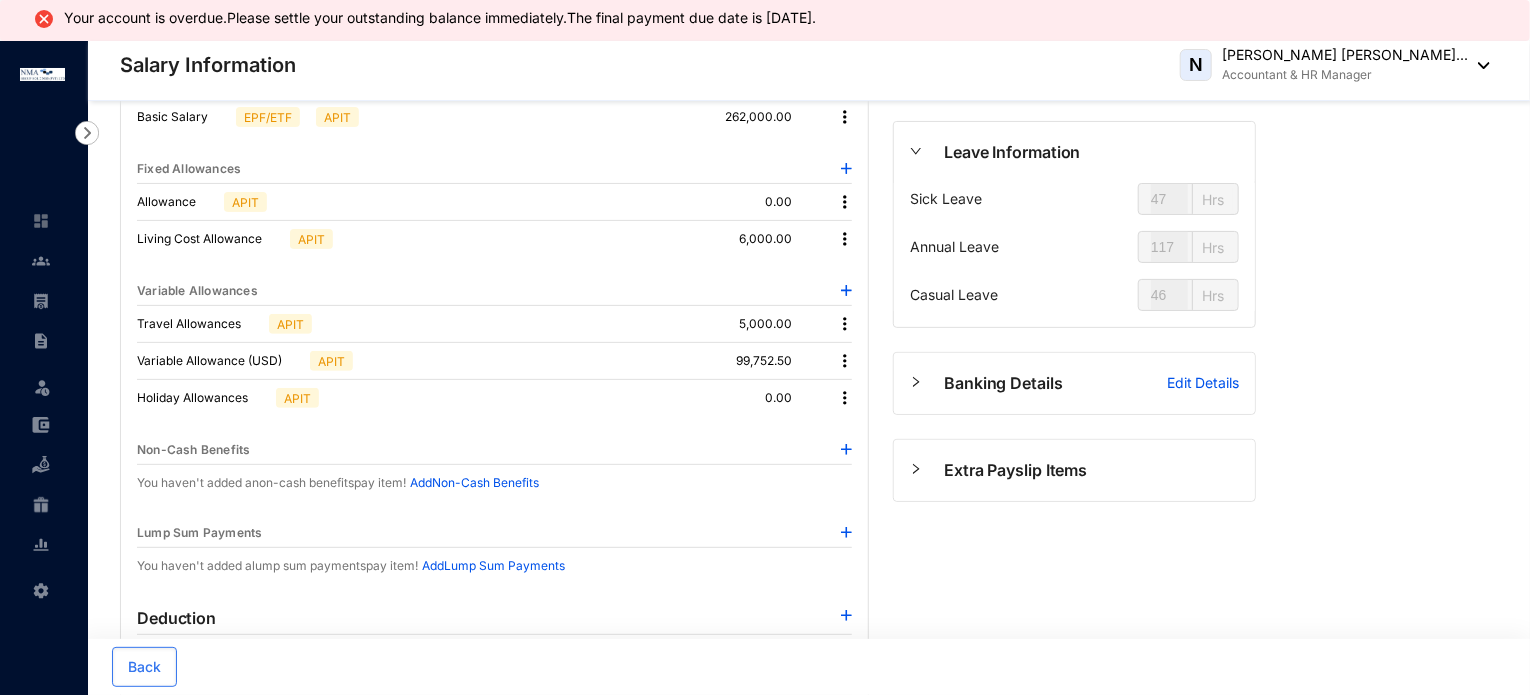 type on "22.5" 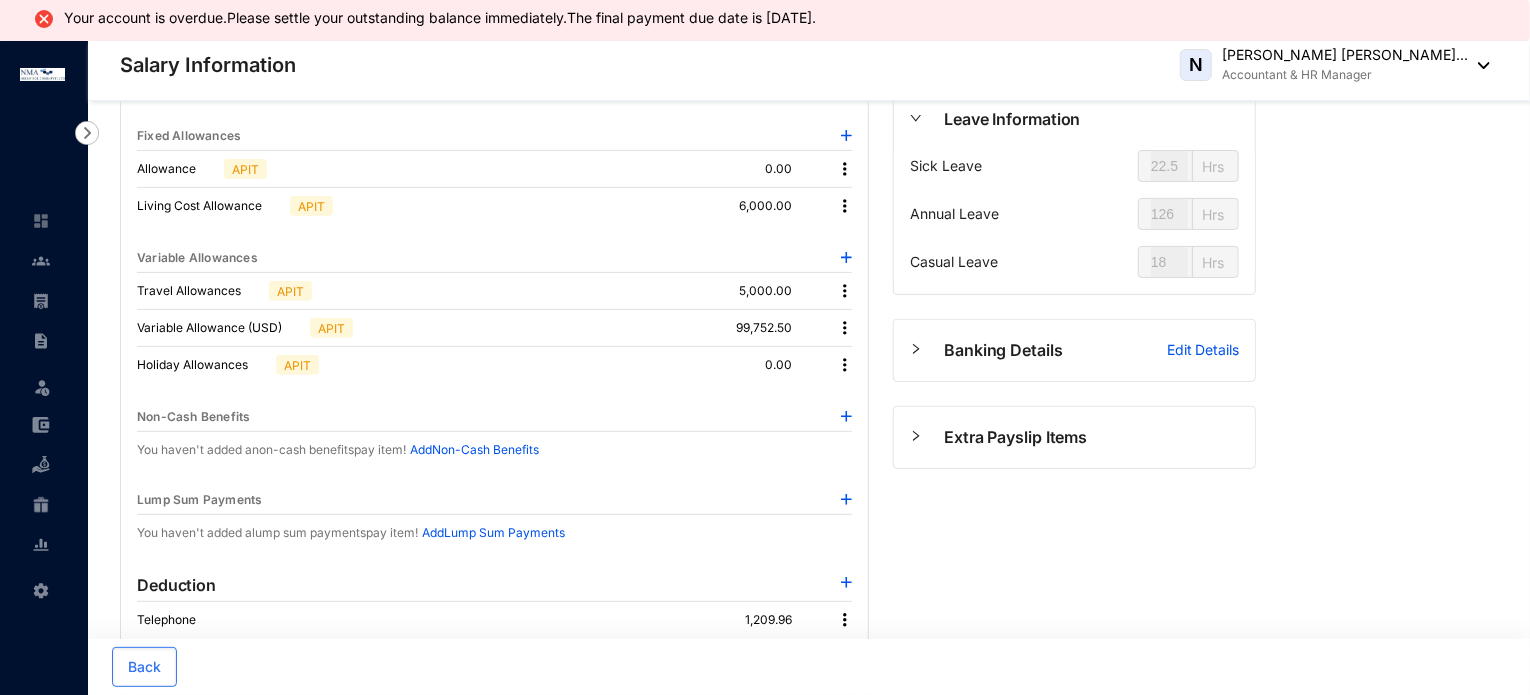 click at bounding box center (845, 328) 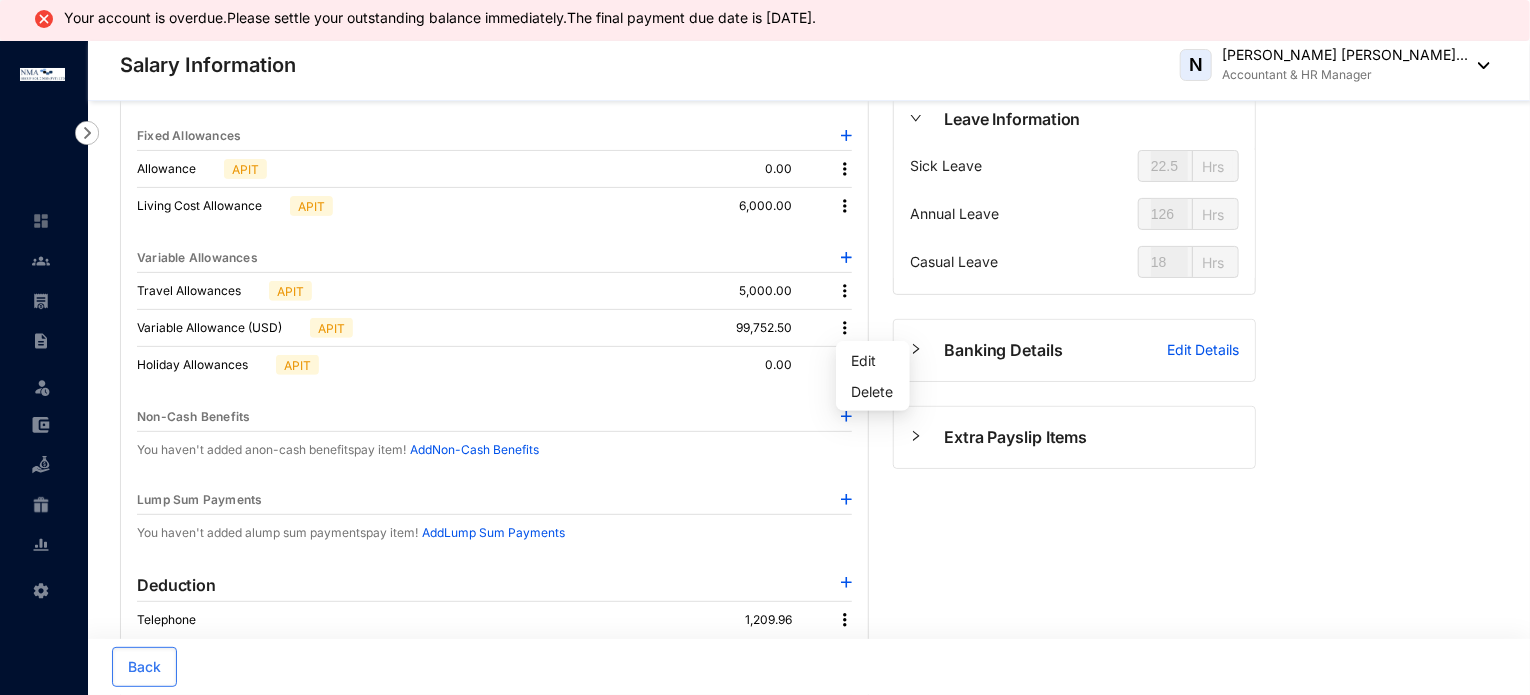 click at bounding box center [845, 620] 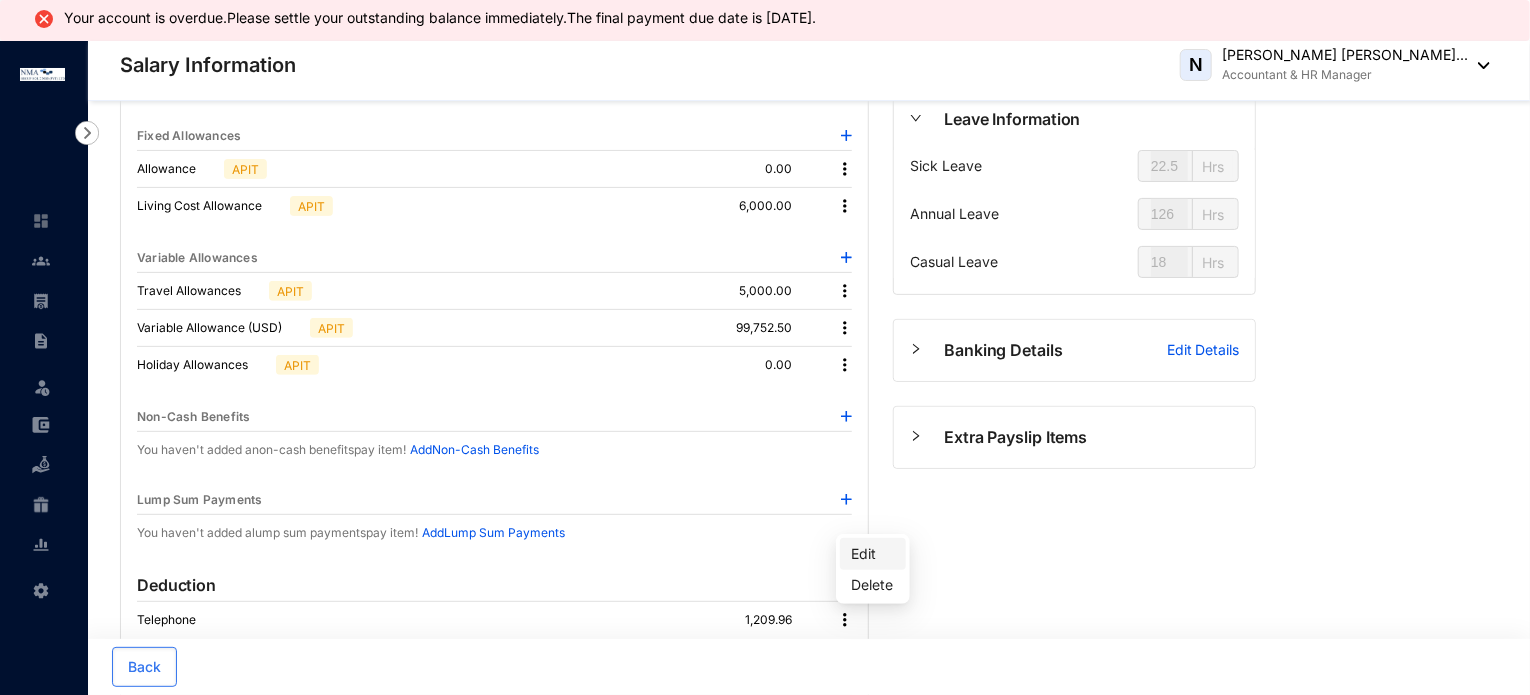 click on "Edit" at bounding box center (873, 554) 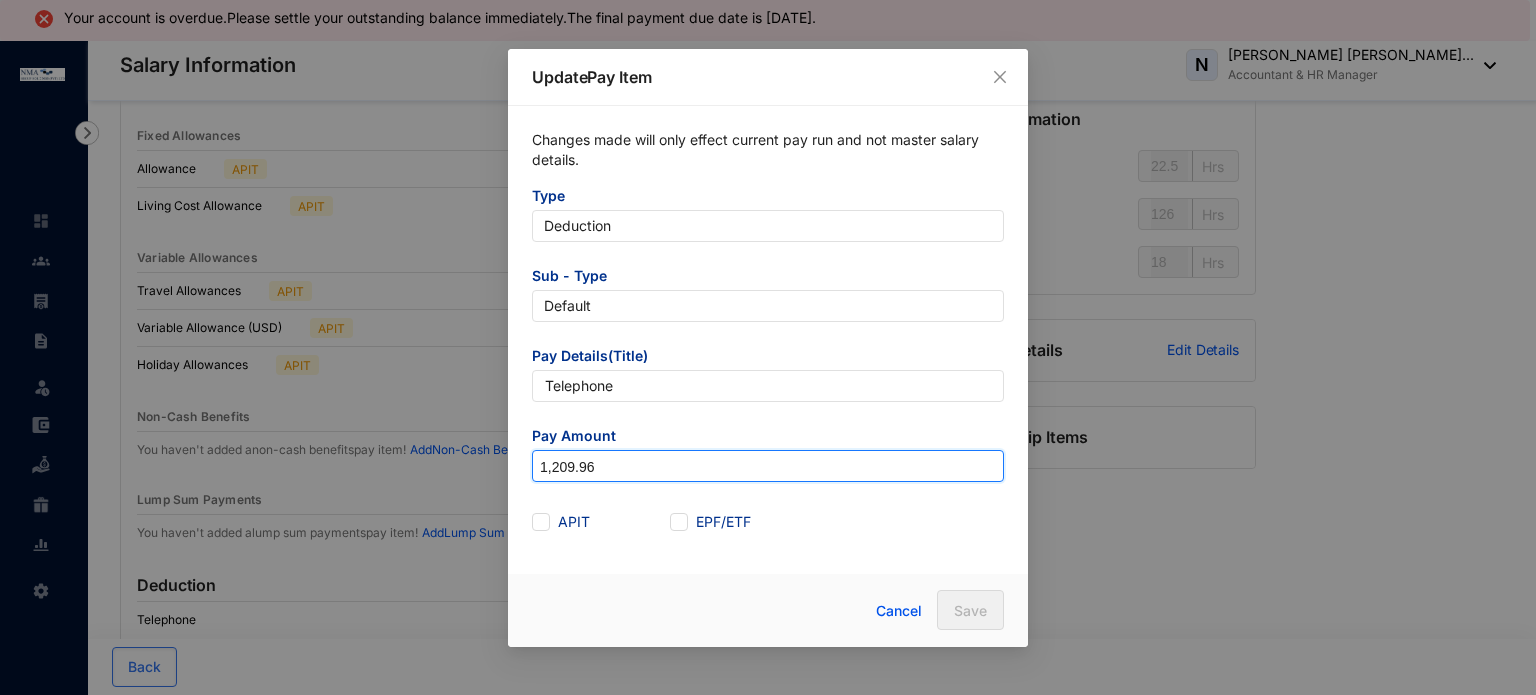drag, startPoint x: 611, startPoint y: 475, endPoint x: 435, endPoint y: 472, distance: 176.02557 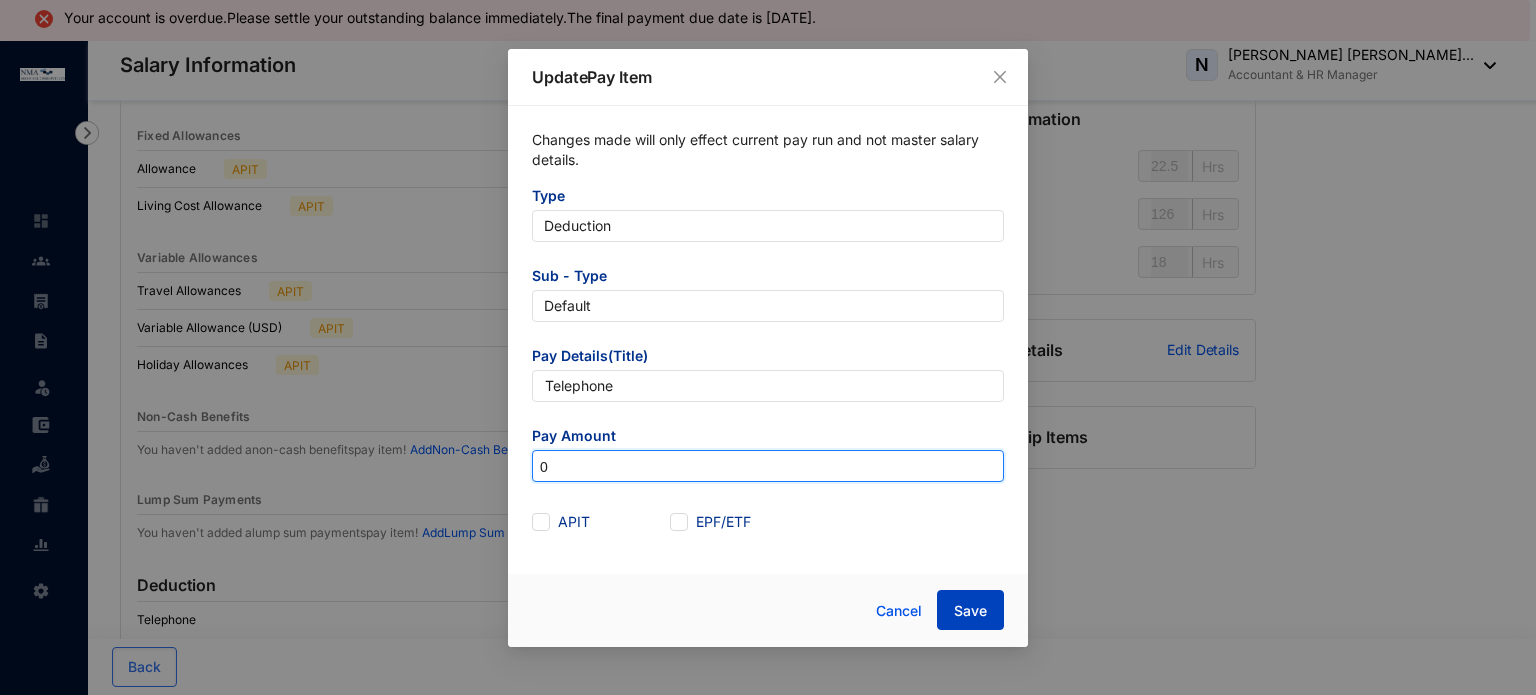type on "0" 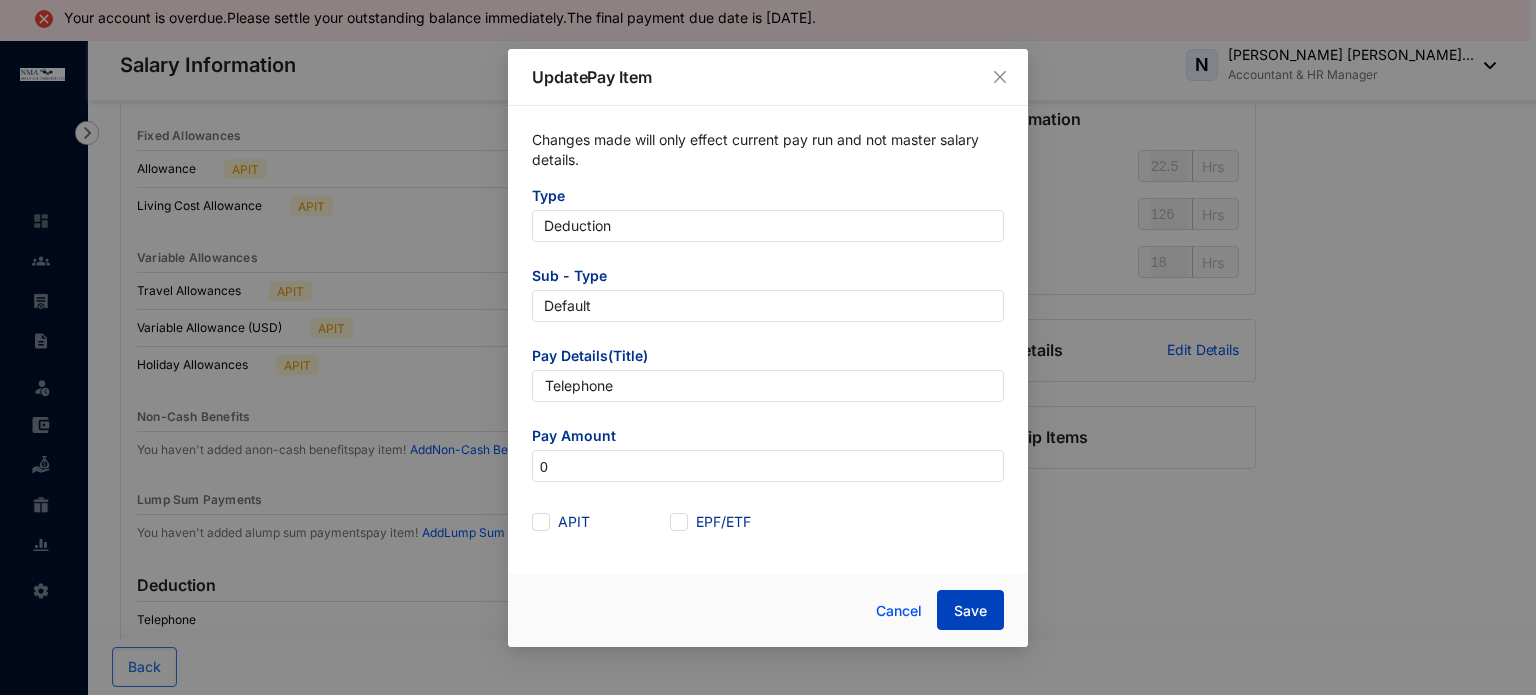 click on "Save" at bounding box center [970, 611] 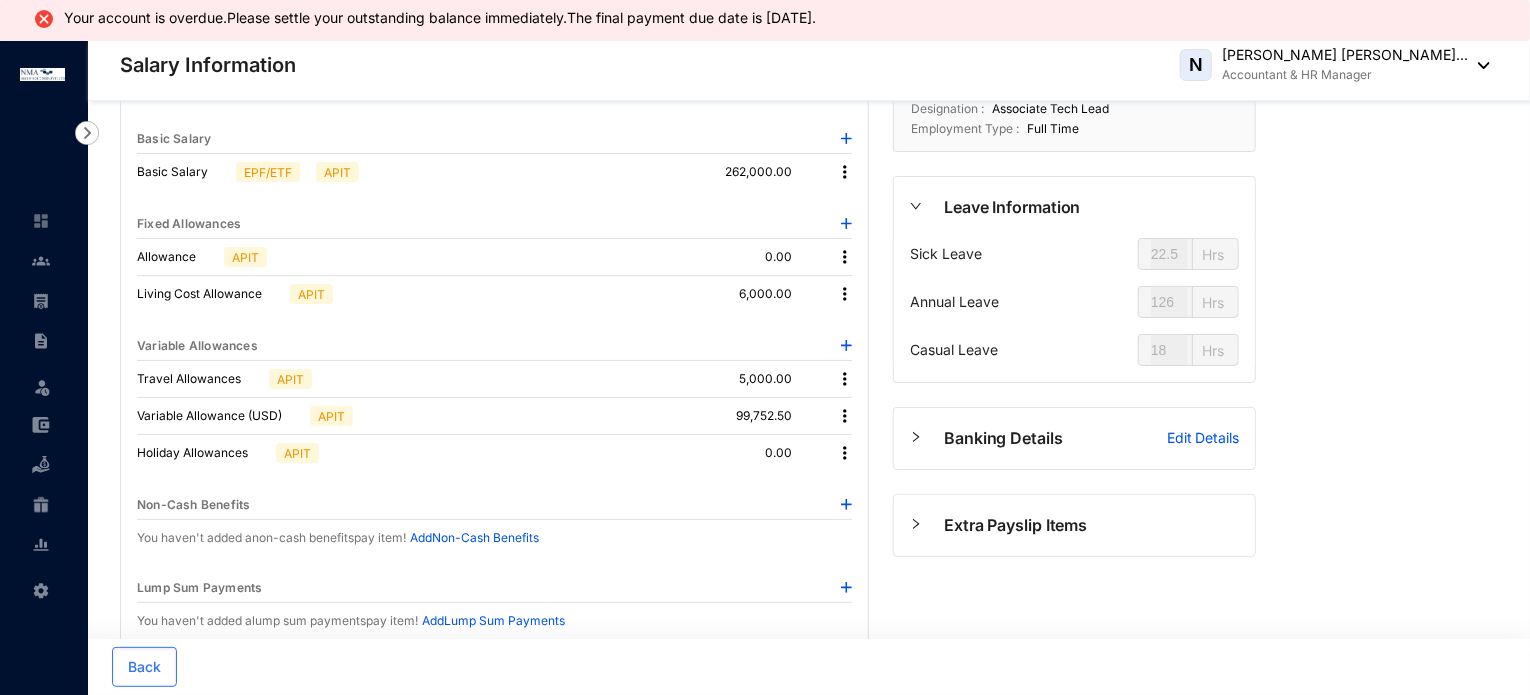 scroll, scrollTop: 0, scrollLeft: 0, axis: both 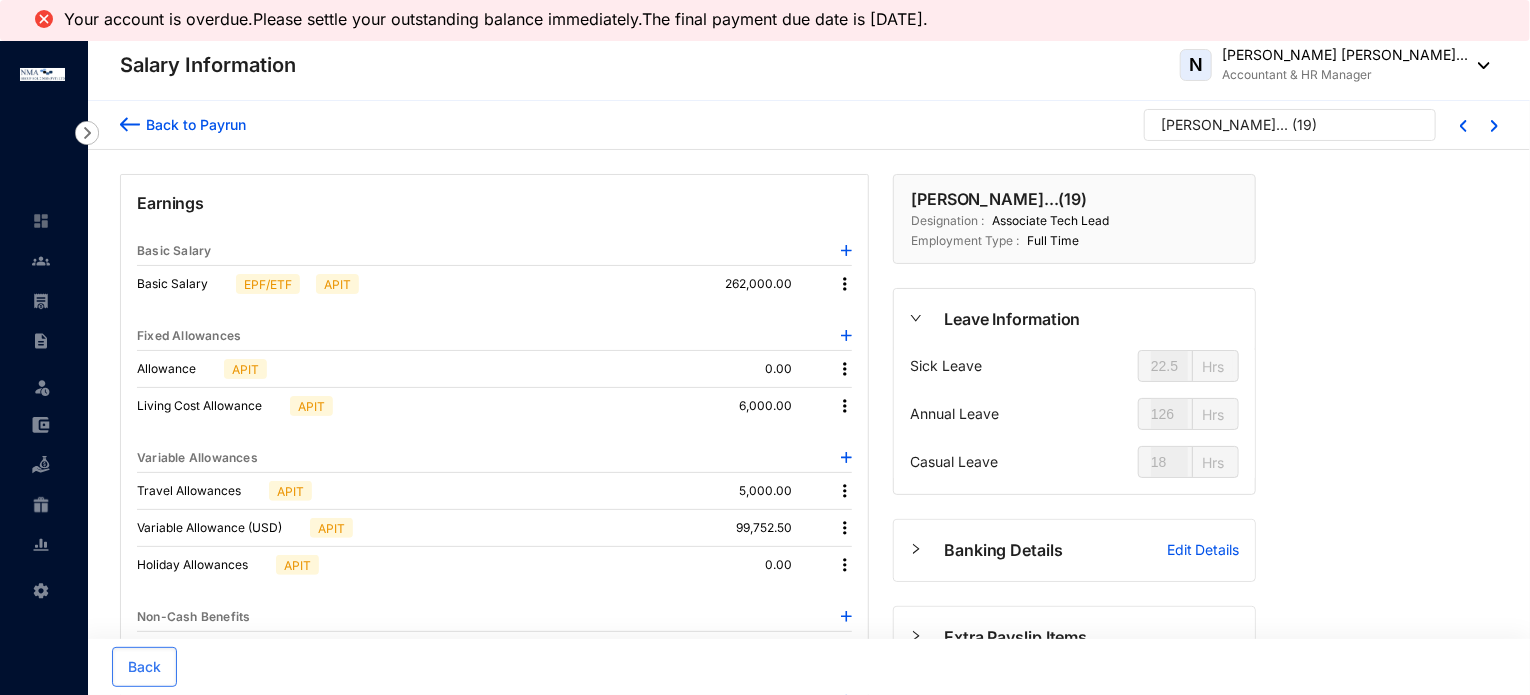click on "Back to Payrun" at bounding box center [193, 124] 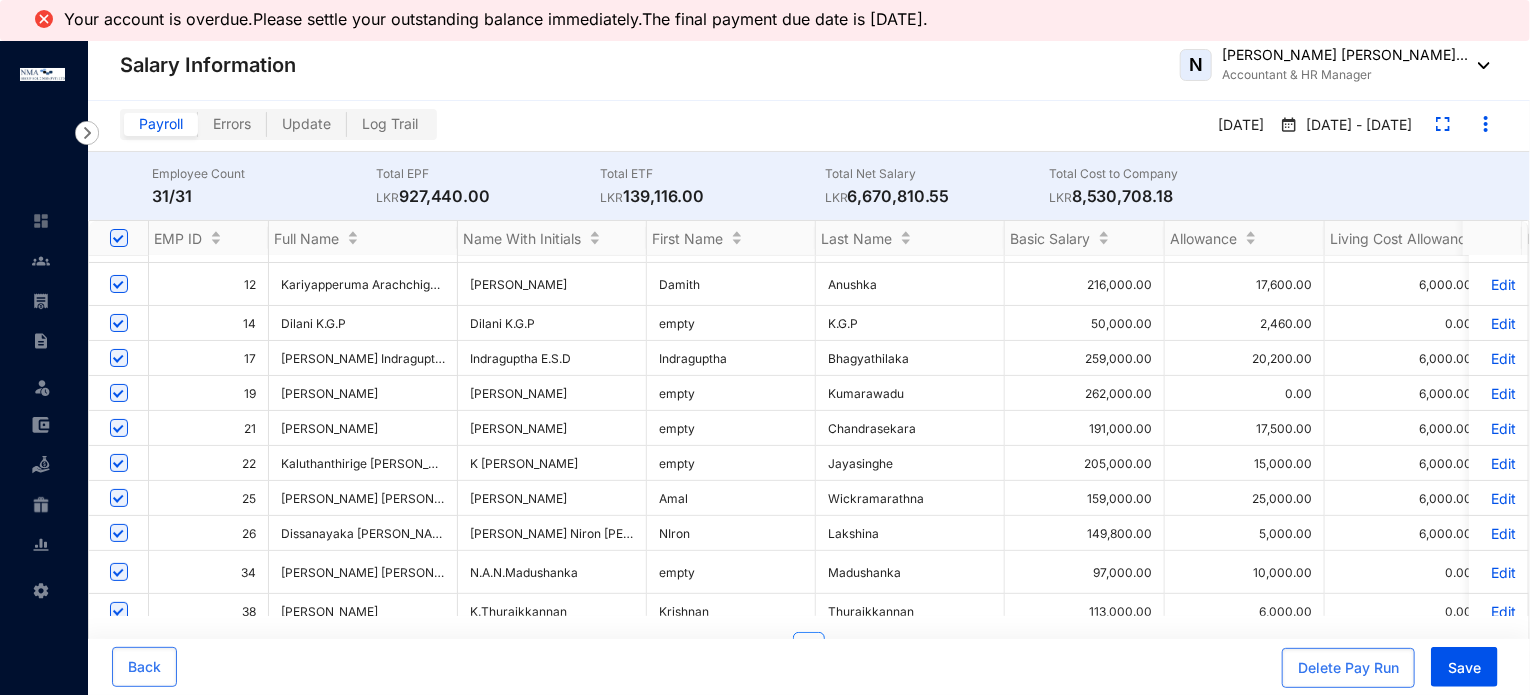scroll, scrollTop: 100, scrollLeft: 0, axis: vertical 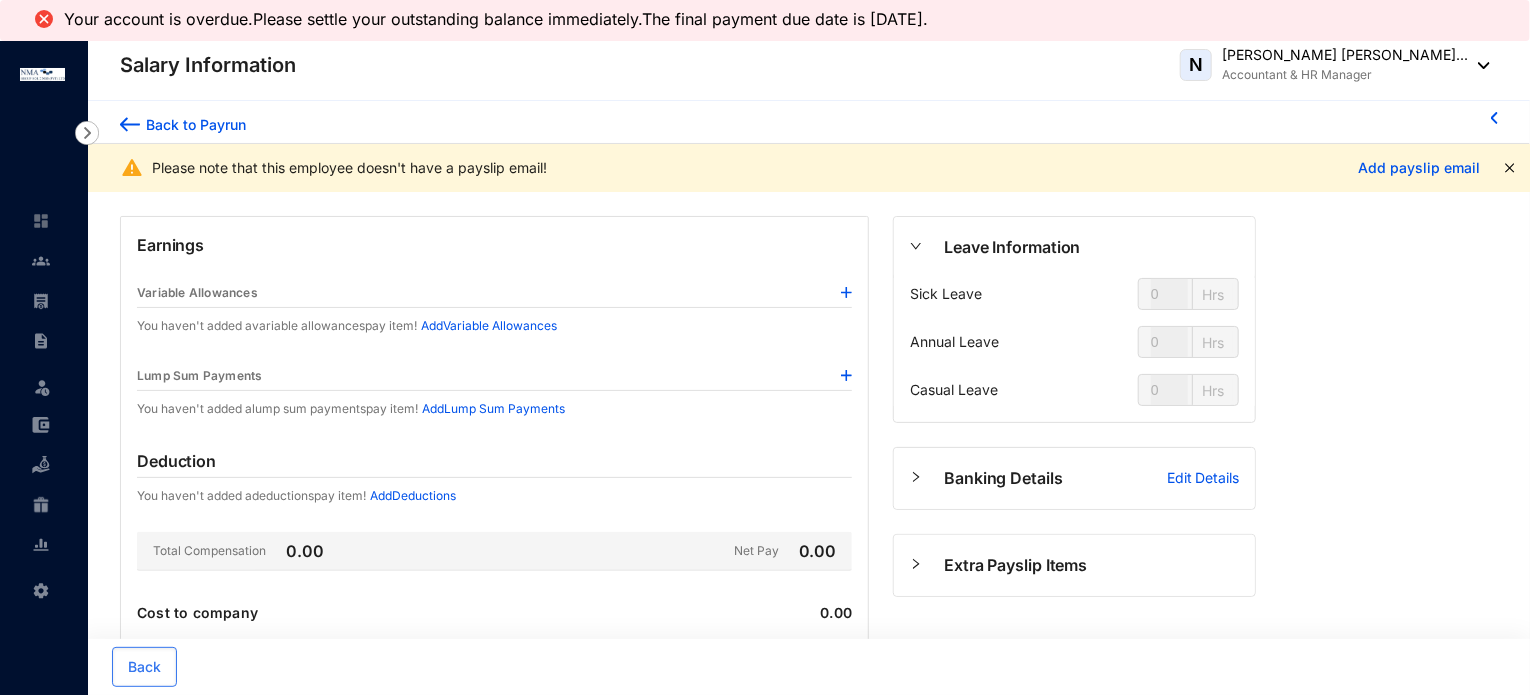type on "22.5" 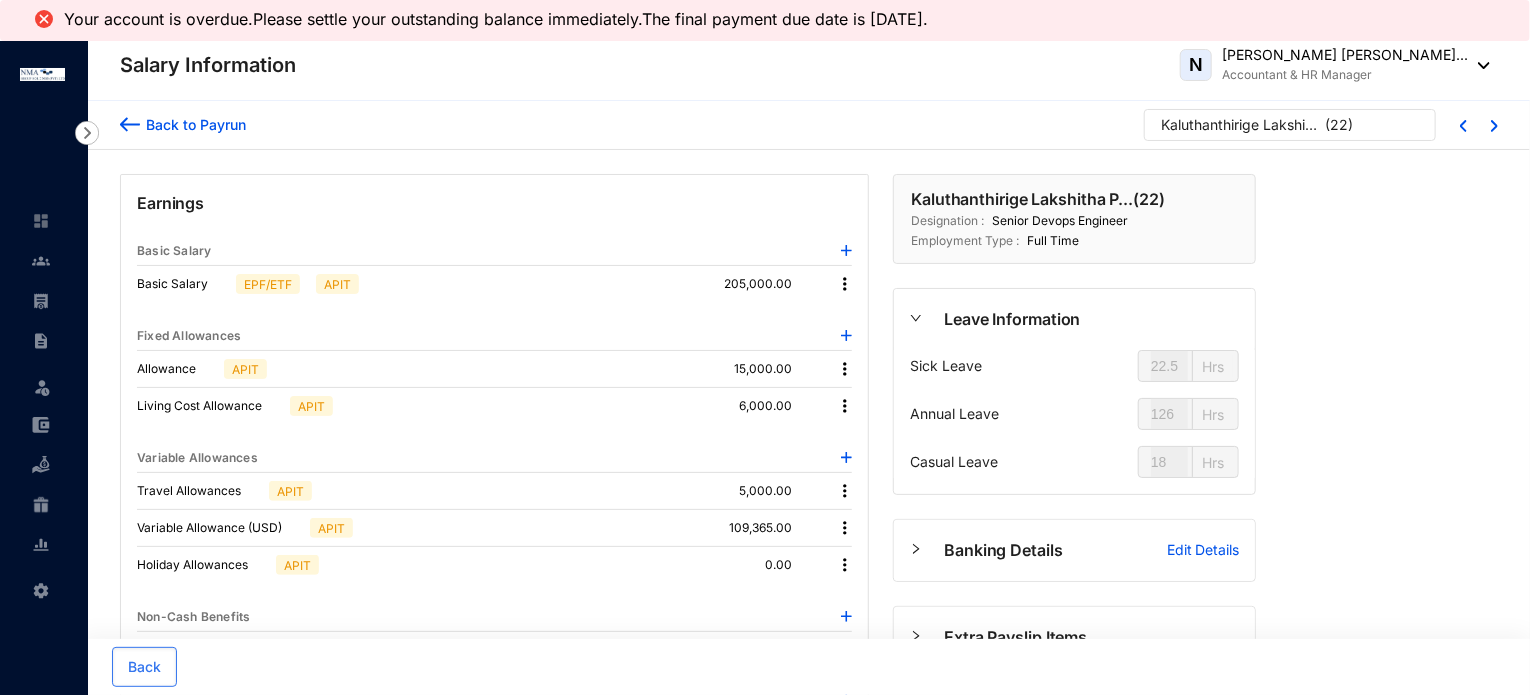 type on "45" 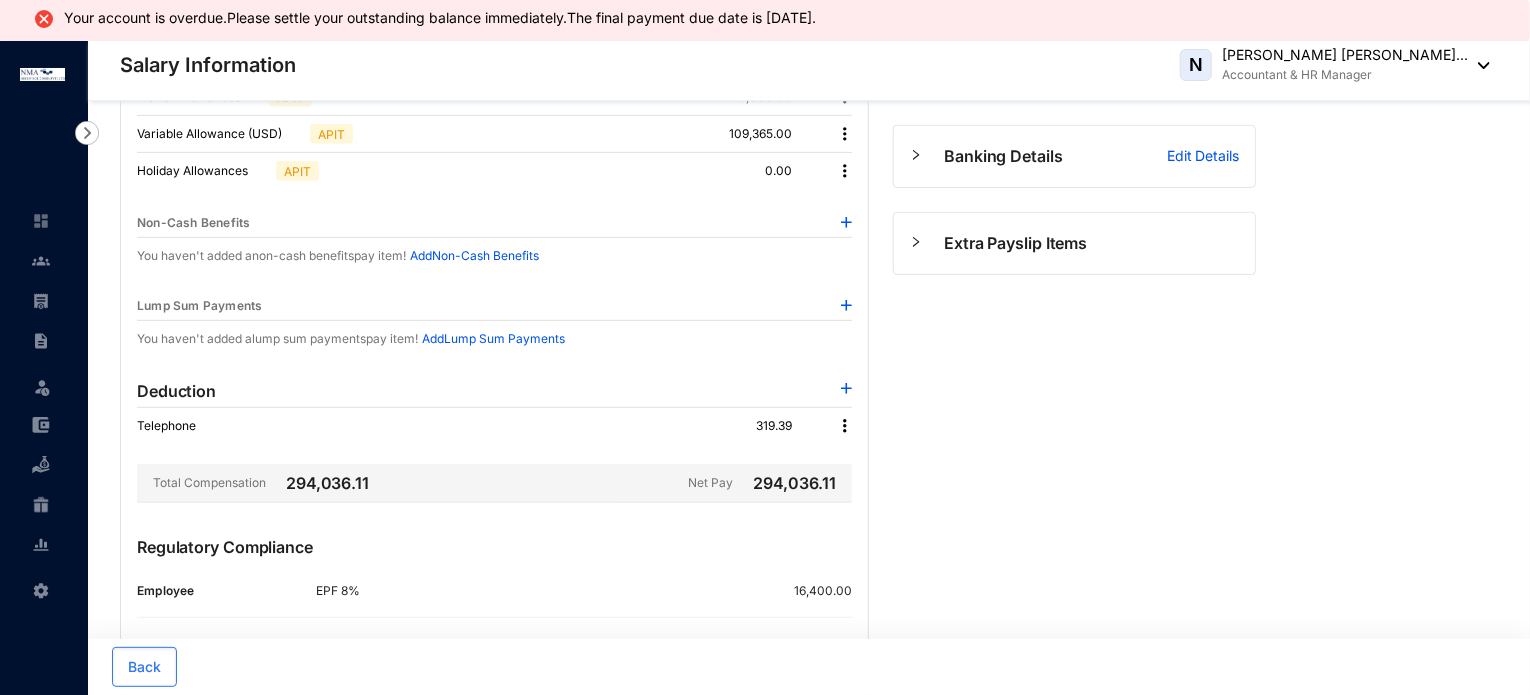 scroll, scrollTop: 400, scrollLeft: 0, axis: vertical 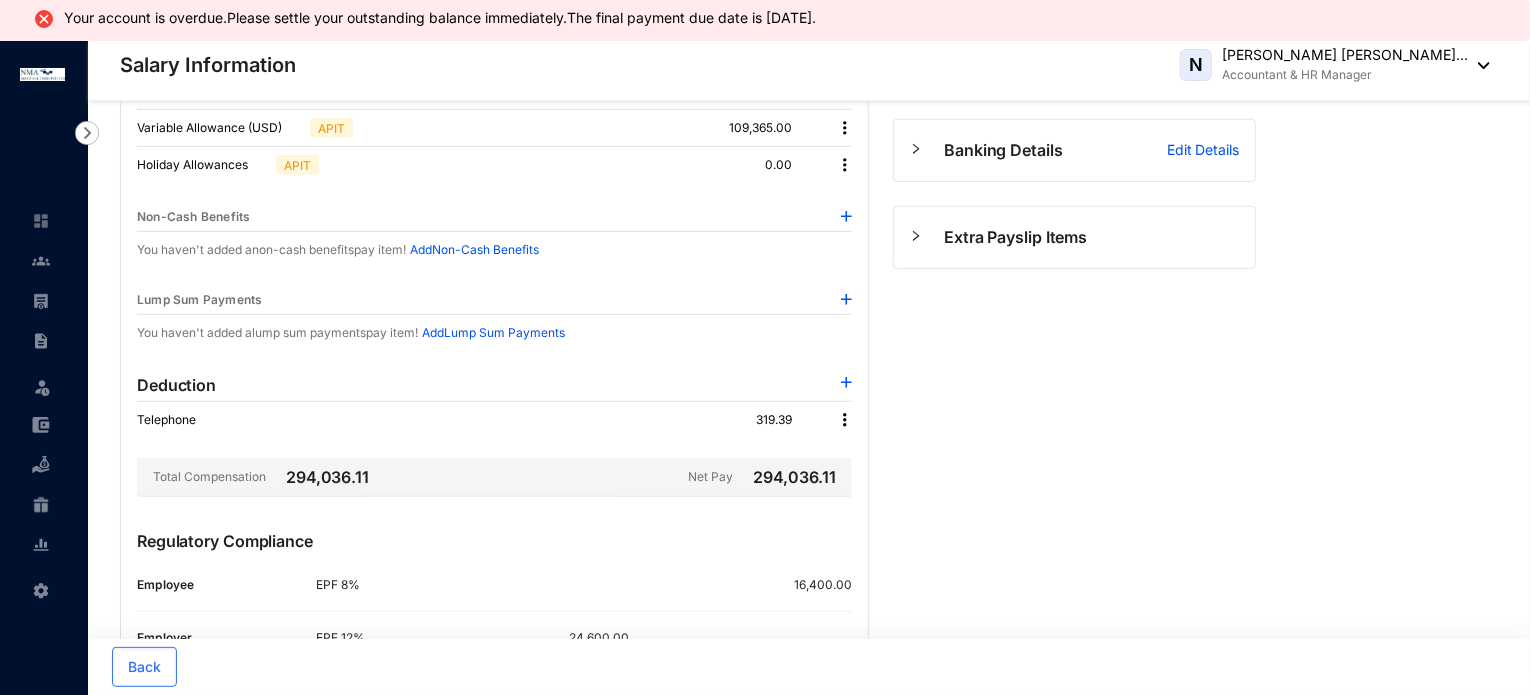click at bounding box center (845, 420) 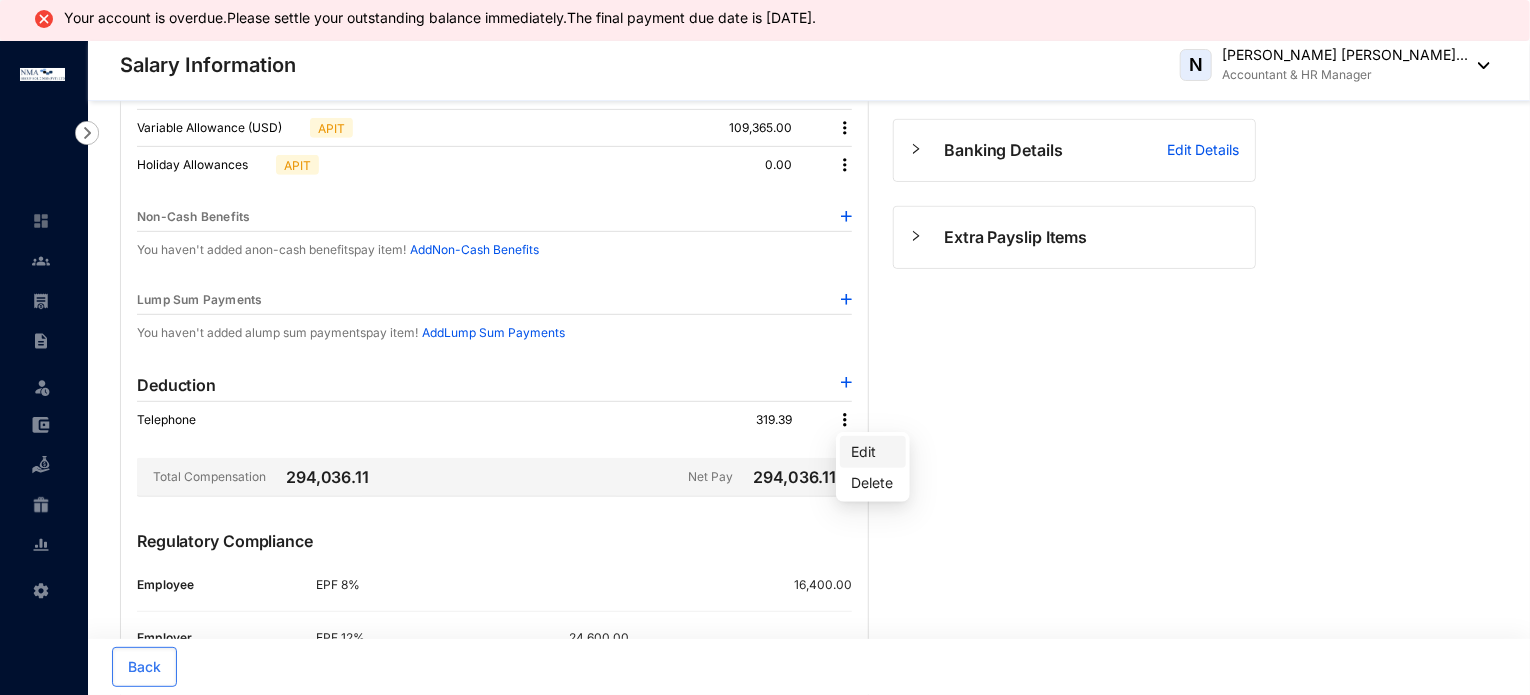 click on "Edit" at bounding box center (873, 452) 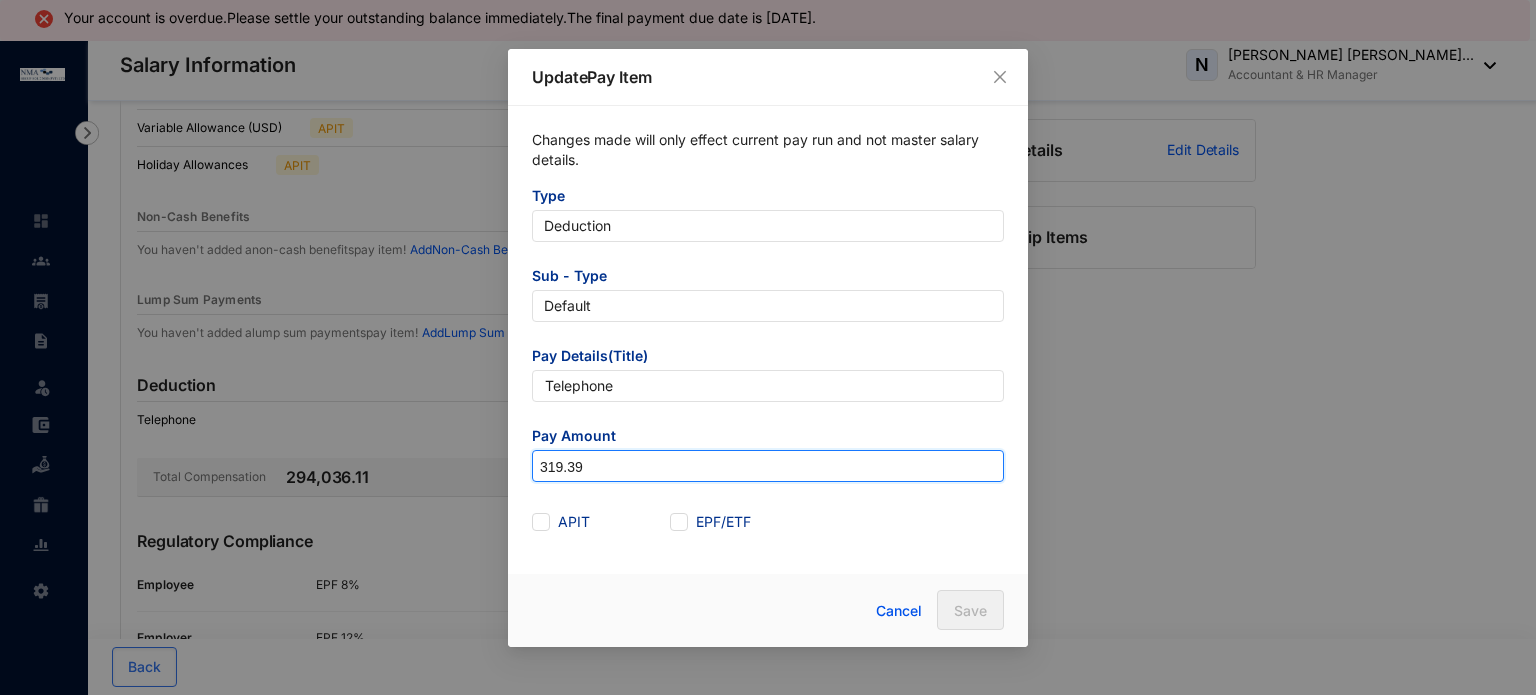 drag, startPoint x: 596, startPoint y: 467, endPoint x: 490, endPoint y: 469, distance: 106.01887 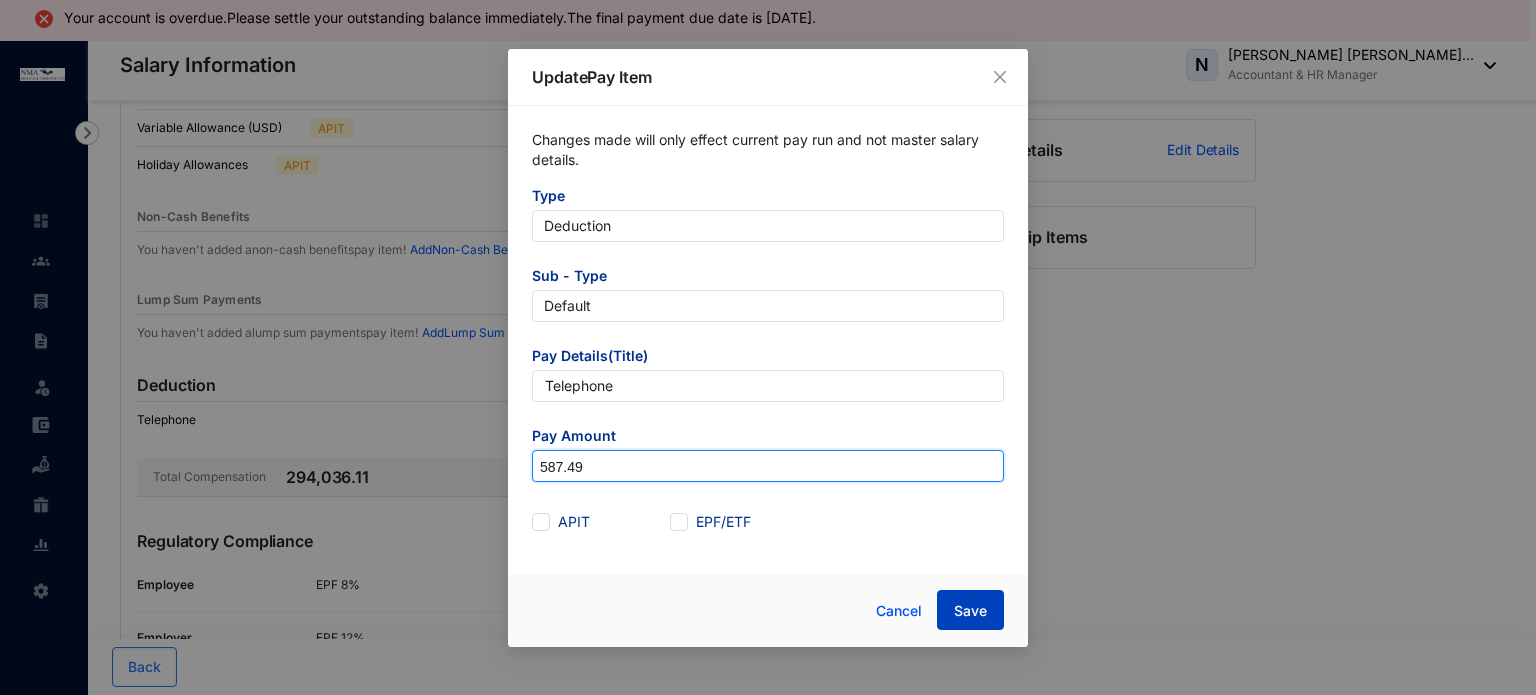 type on "587.49" 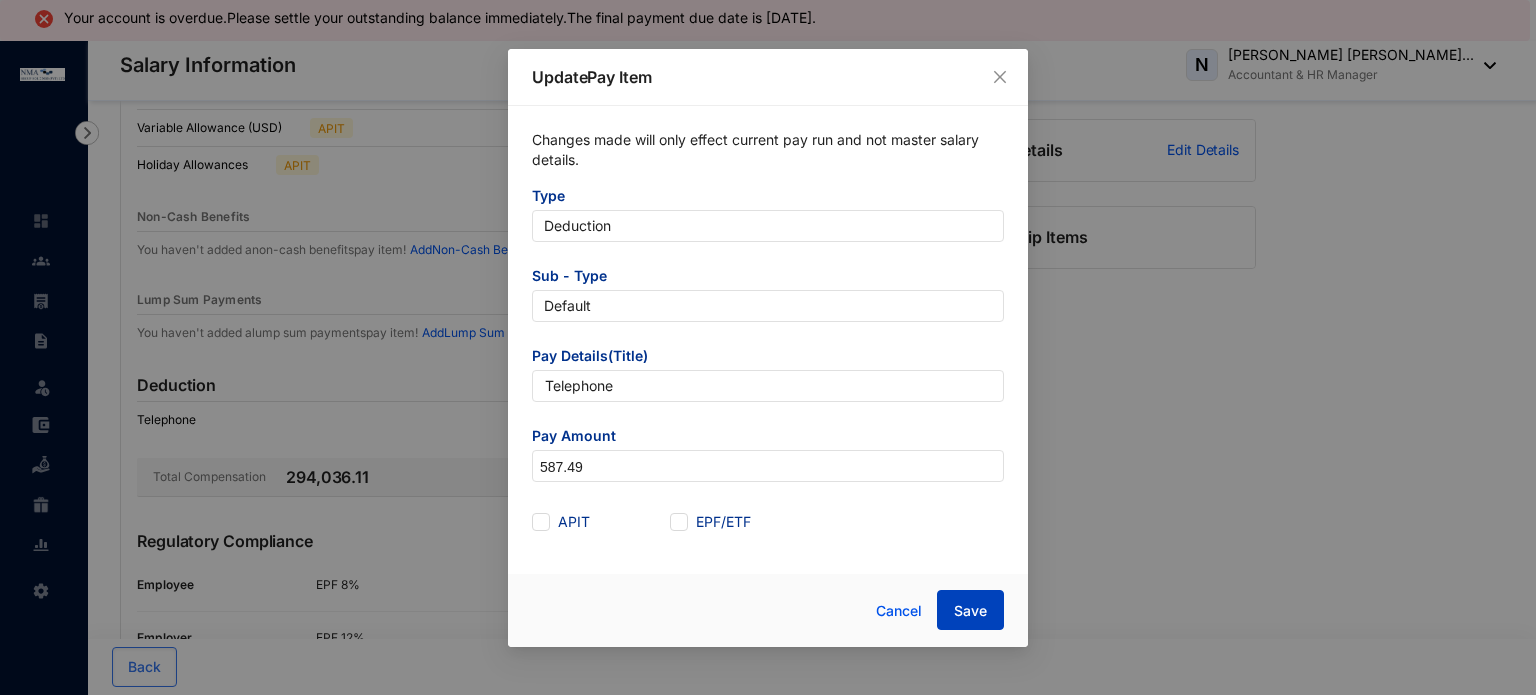 click on "Save" at bounding box center (970, 611) 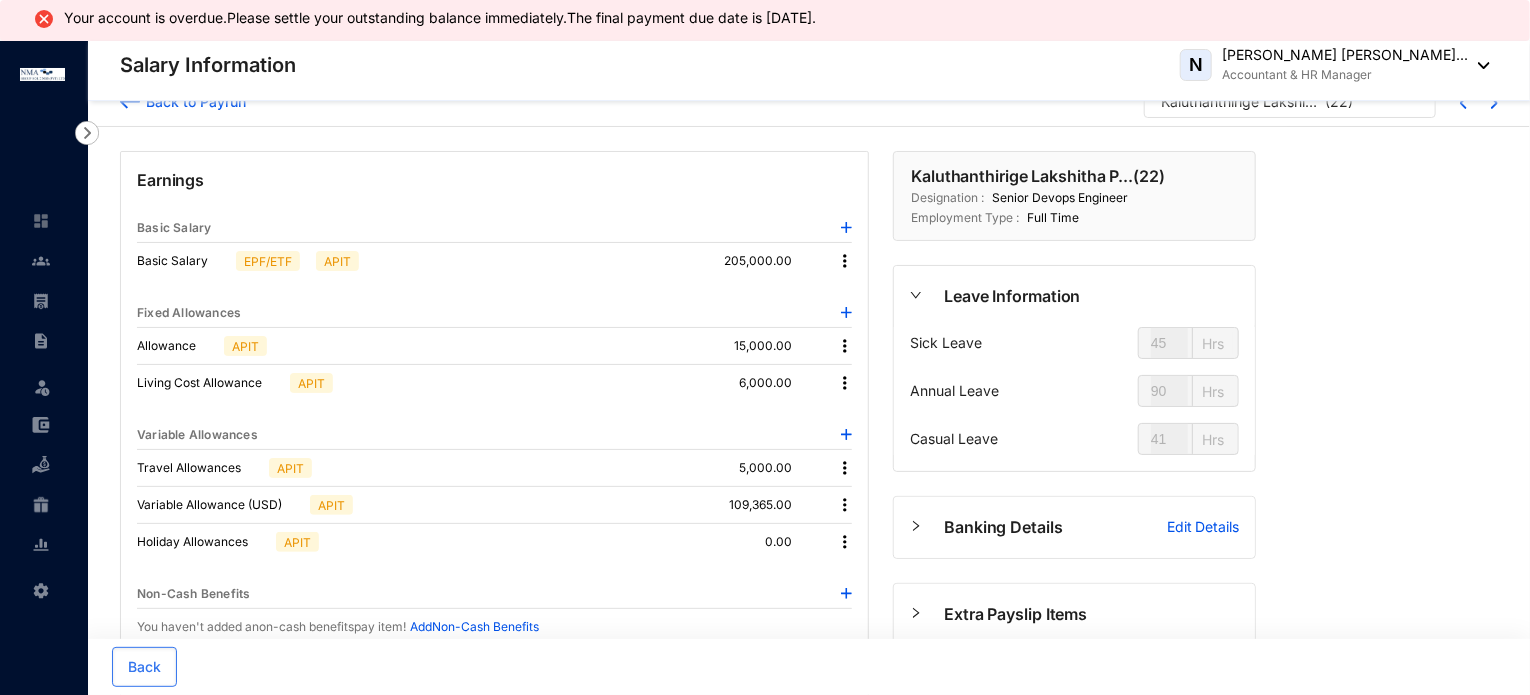 scroll, scrollTop: 0, scrollLeft: 0, axis: both 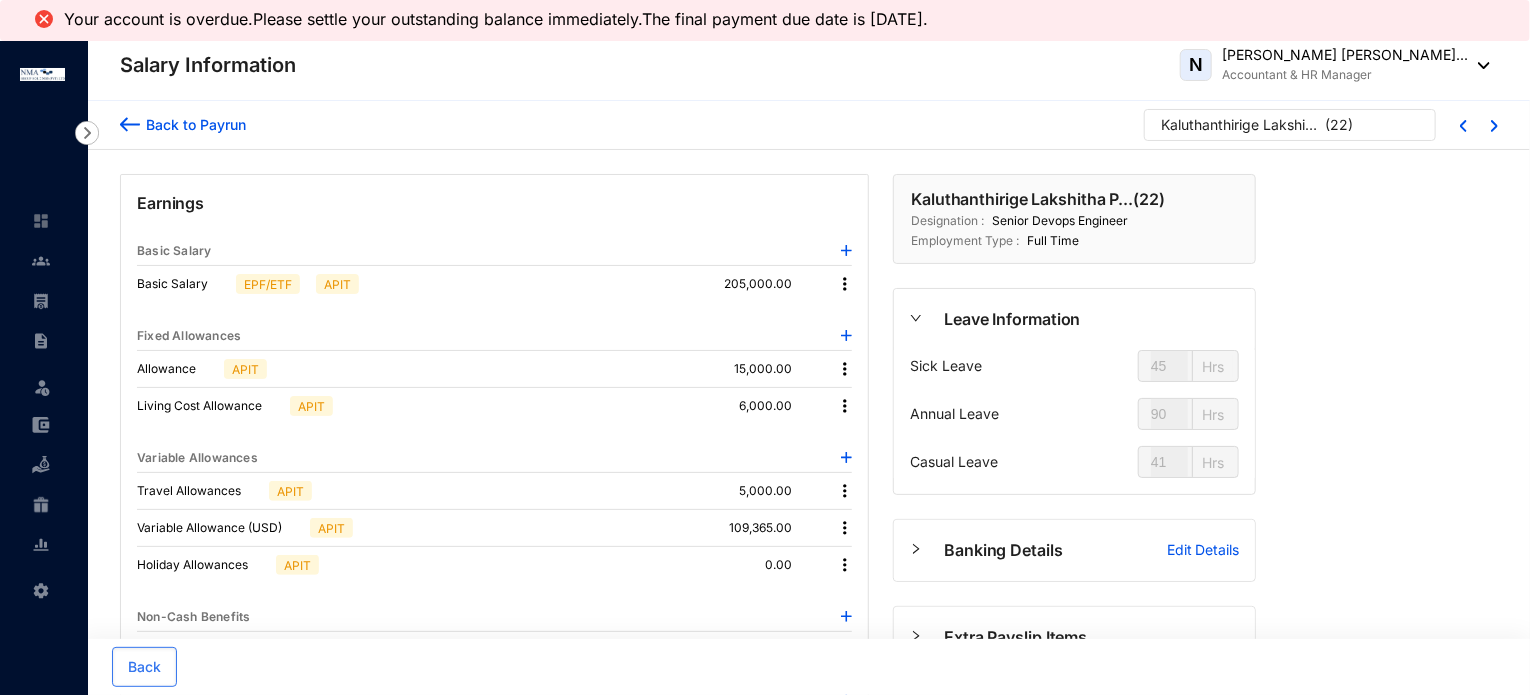 drag, startPoint x: 216, startPoint y: 126, endPoint x: 333, endPoint y: 180, distance: 128.86038 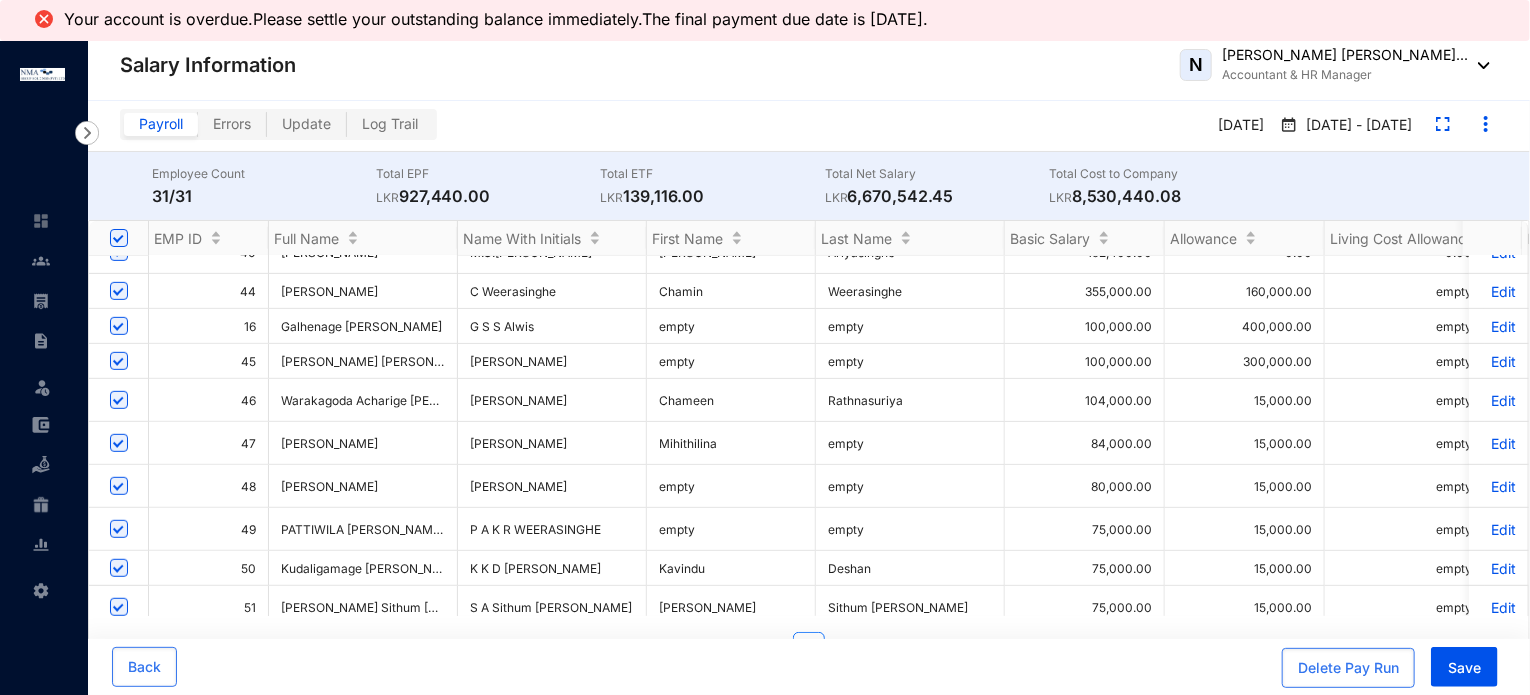 scroll, scrollTop: 500, scrollLeft: 0, axis: vertical 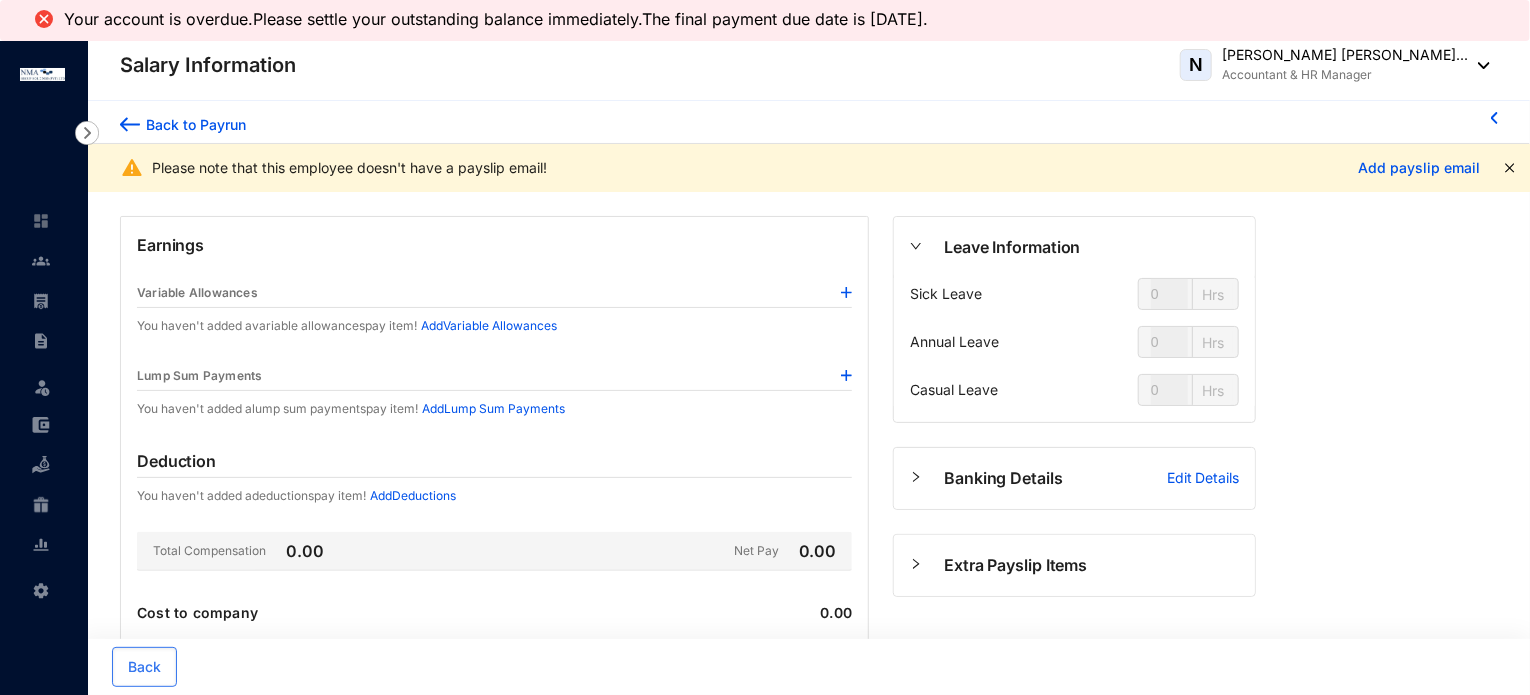 type on "45" 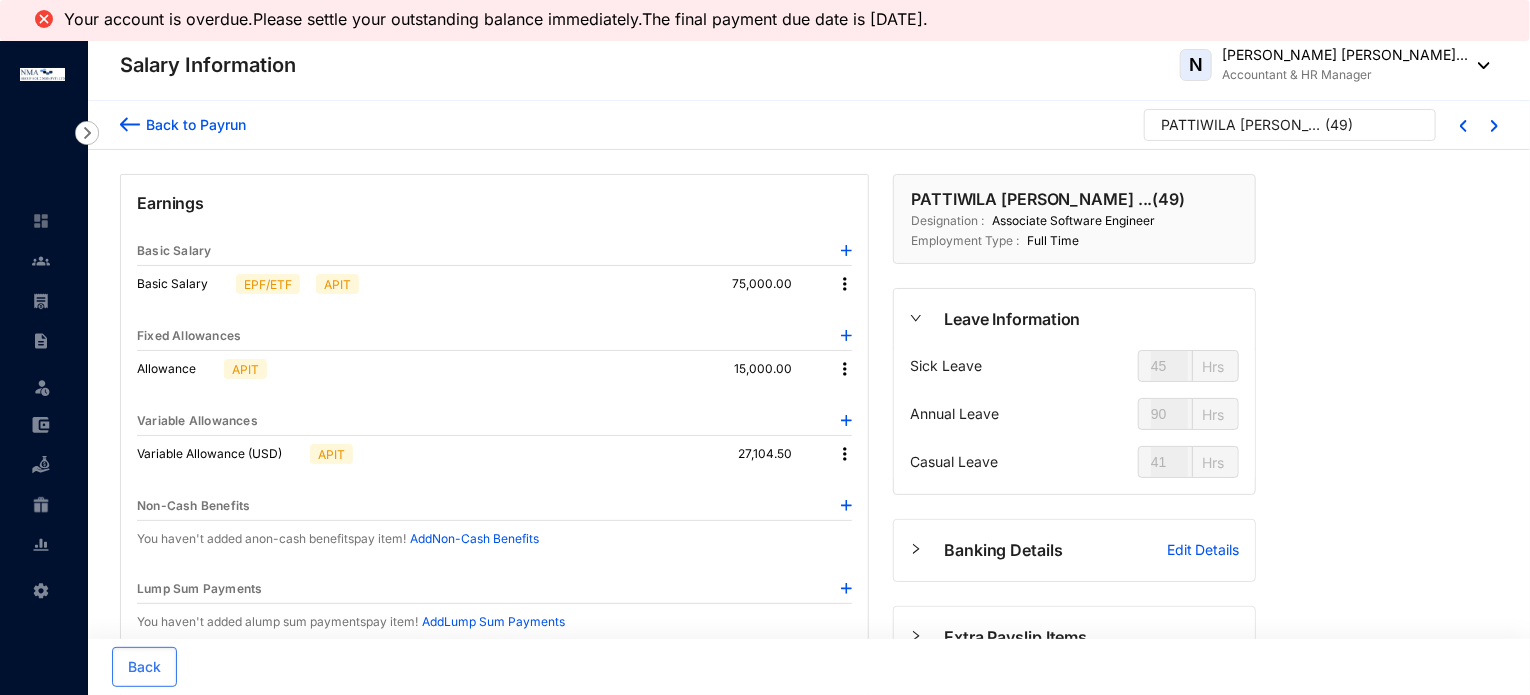 type on "63" 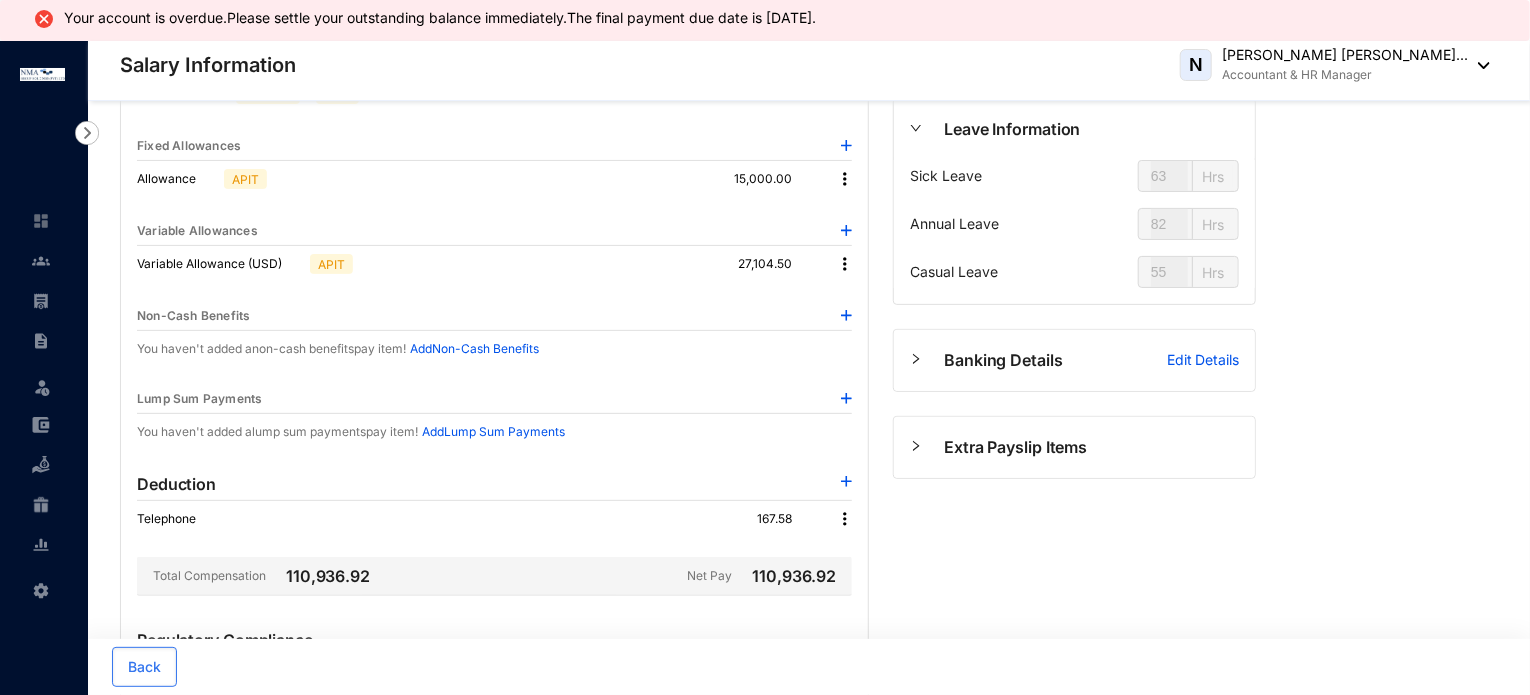 scroll, scrollTop: 0, scrollLeft: 0, axis: both 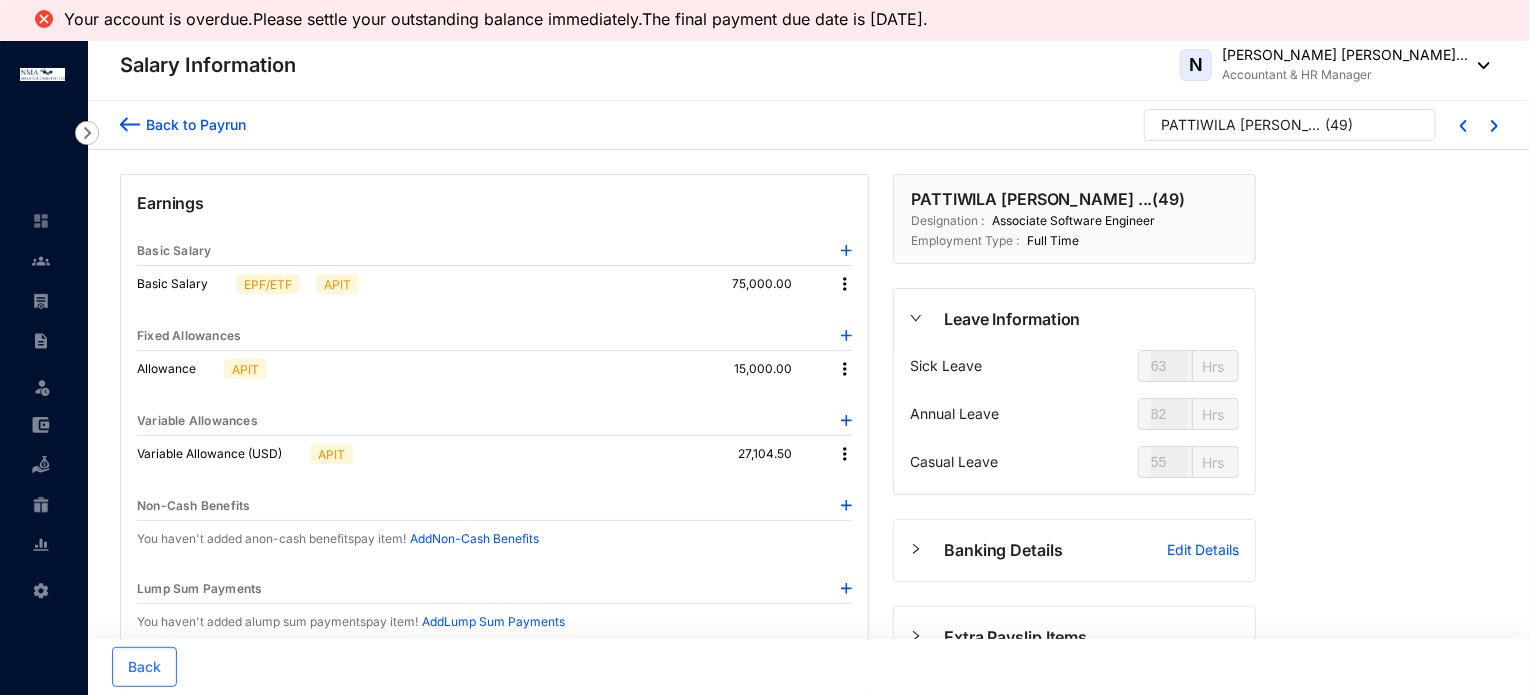 click on "Back to Payrun" at bounding box center (193, 124) 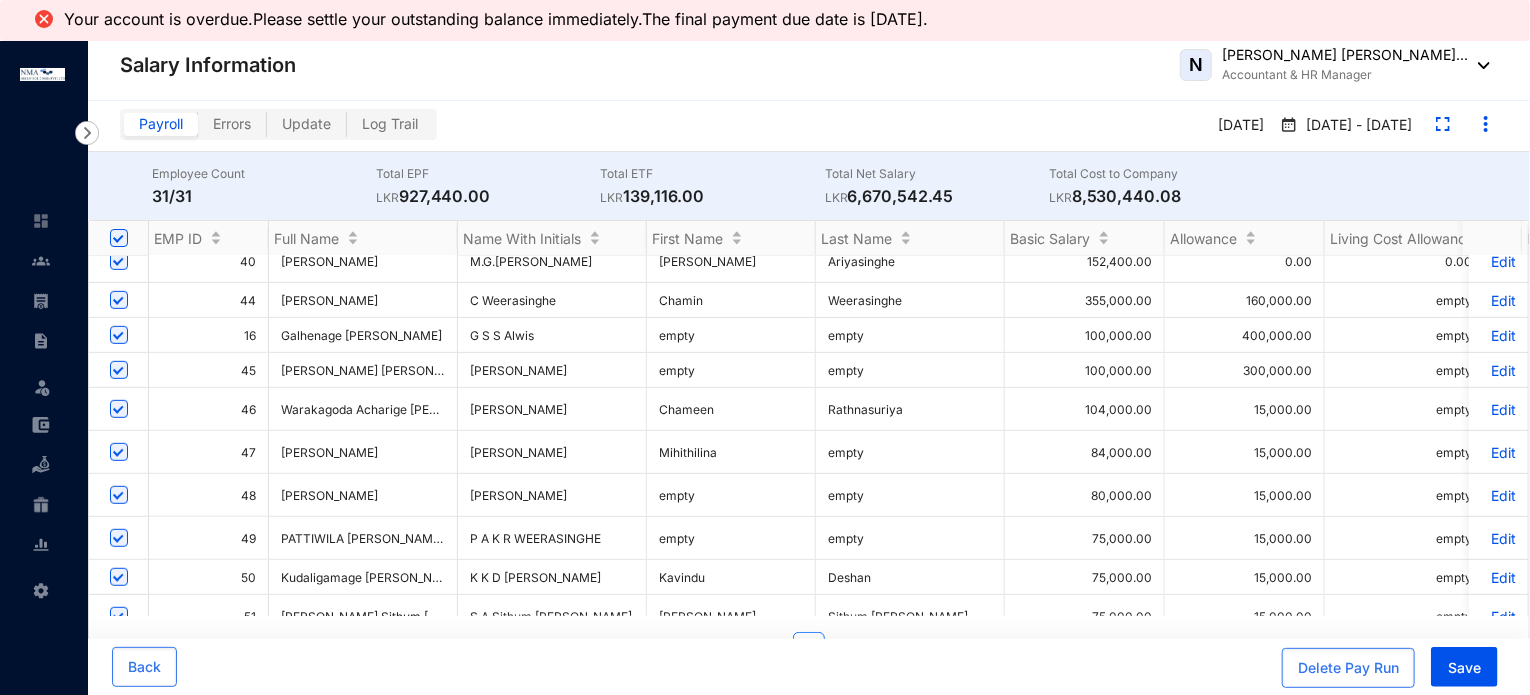 scroll, scrollTop: 600, scrollLeft: 0, axis: vertical 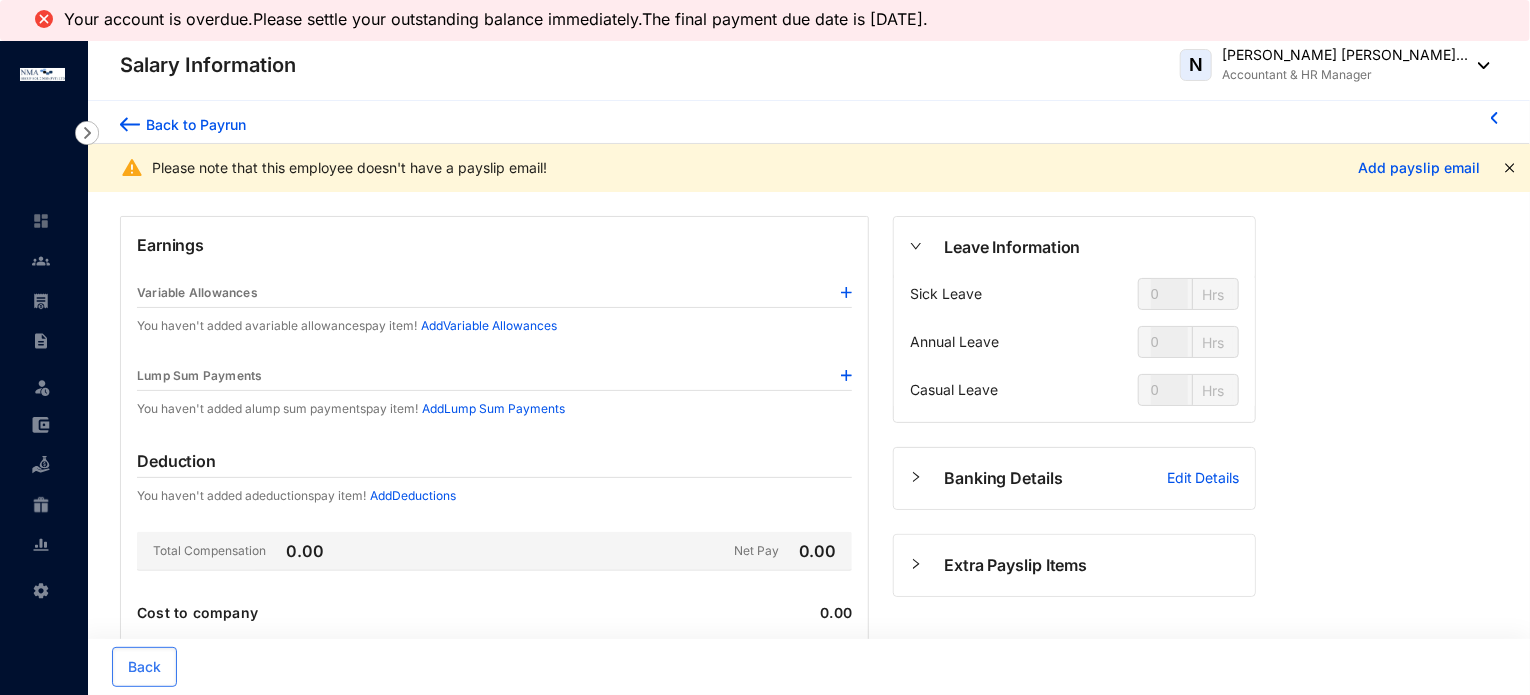 type on "63" 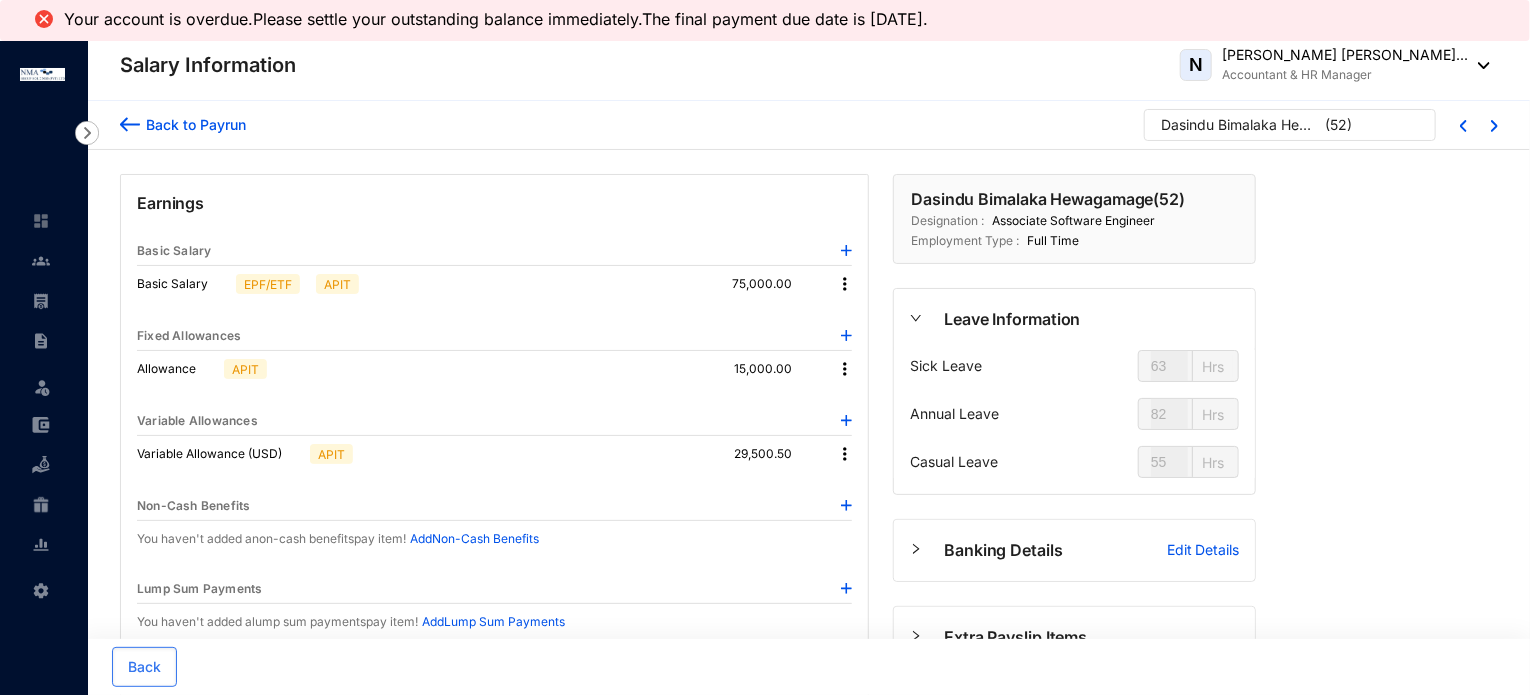 type on "45" 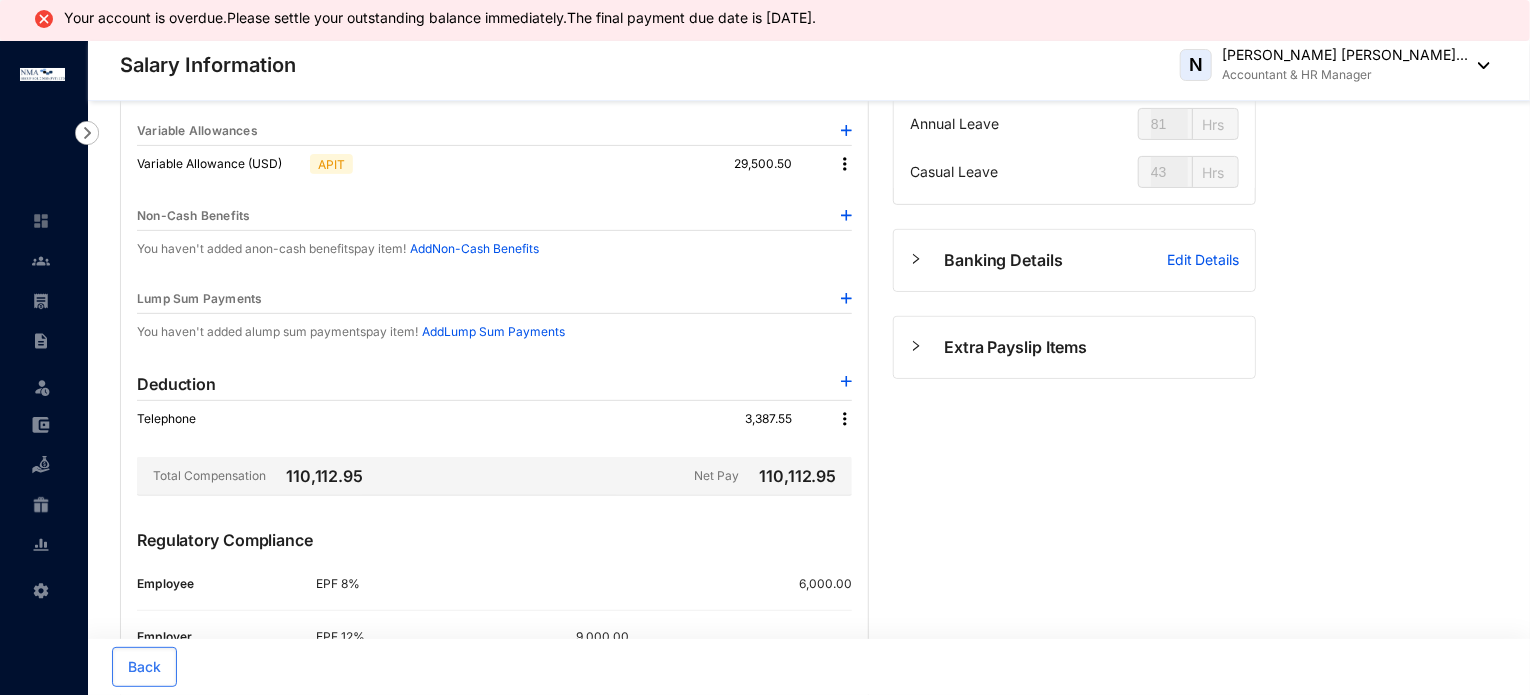 scroll, scrollTop: 300, scrollLeft: 0, axis: vertical 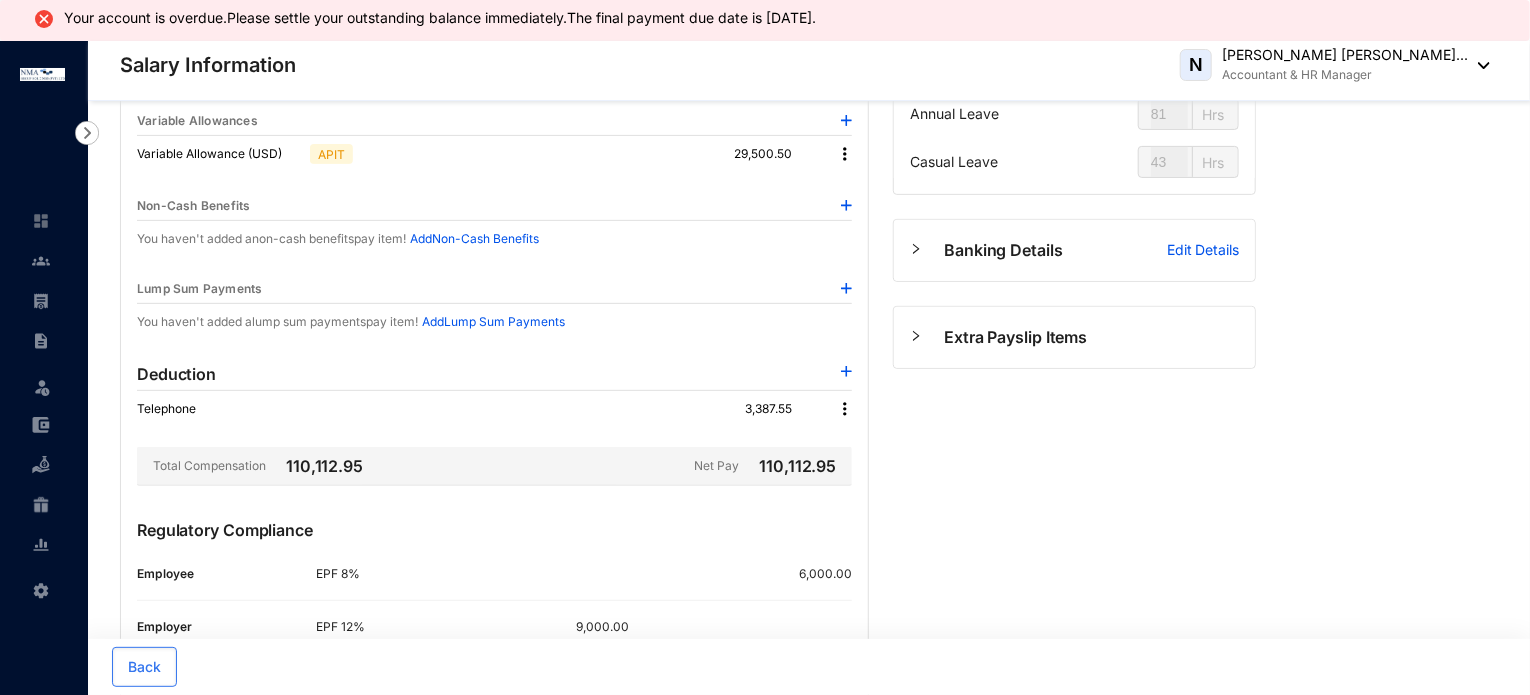 click at bounding box center (845, 409) 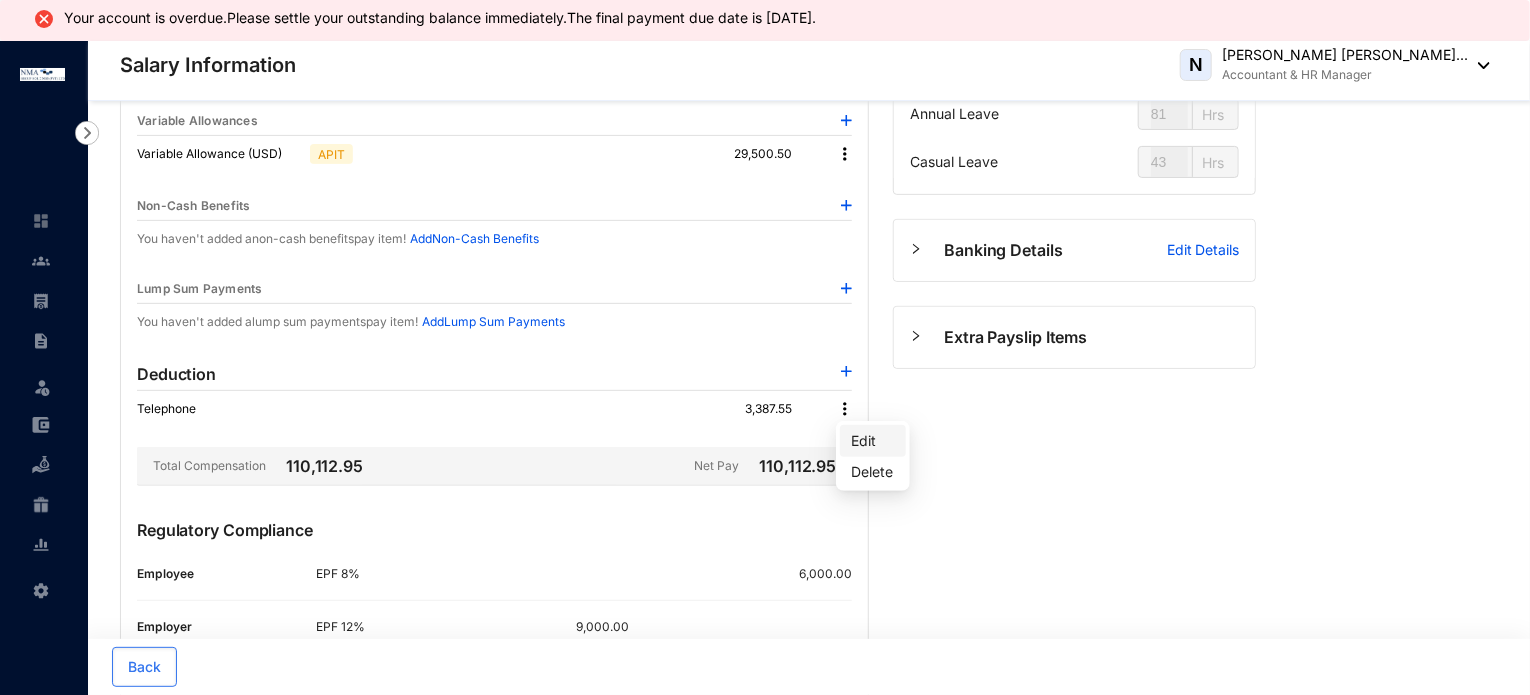 click on "Edit" at bounding box center (873, 441) 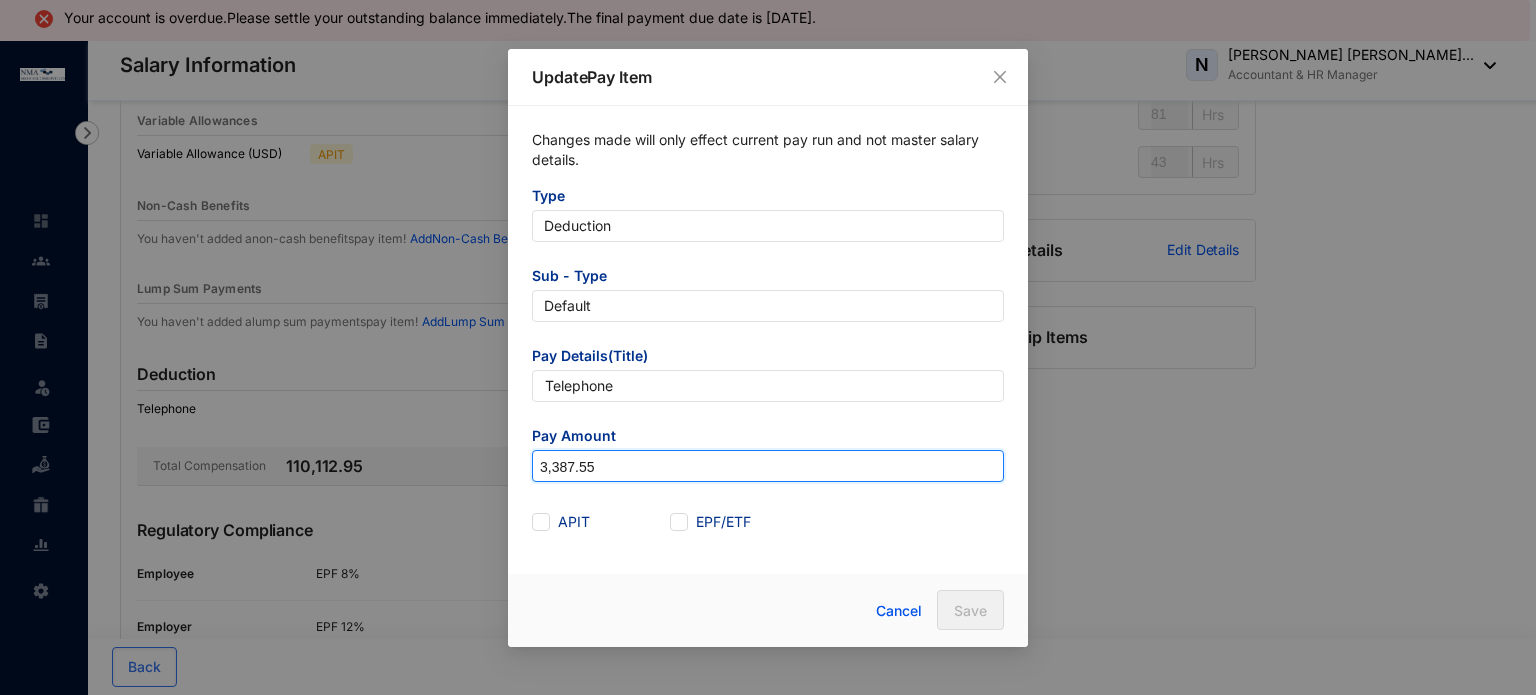drag, startPoint x: 616, startPoint y: 475, endPoint x: 351, endPoint y: 451, distance: 266.08456 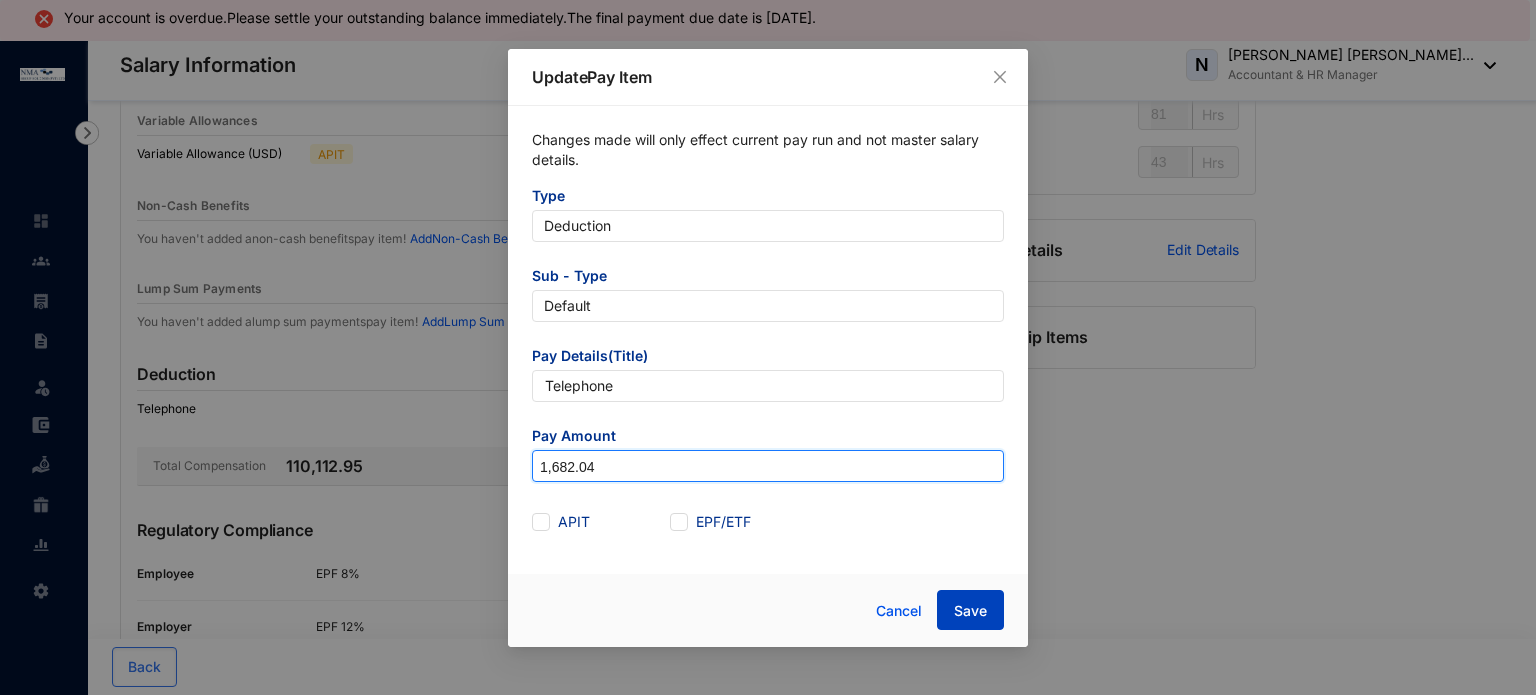 type on "1,682.04" 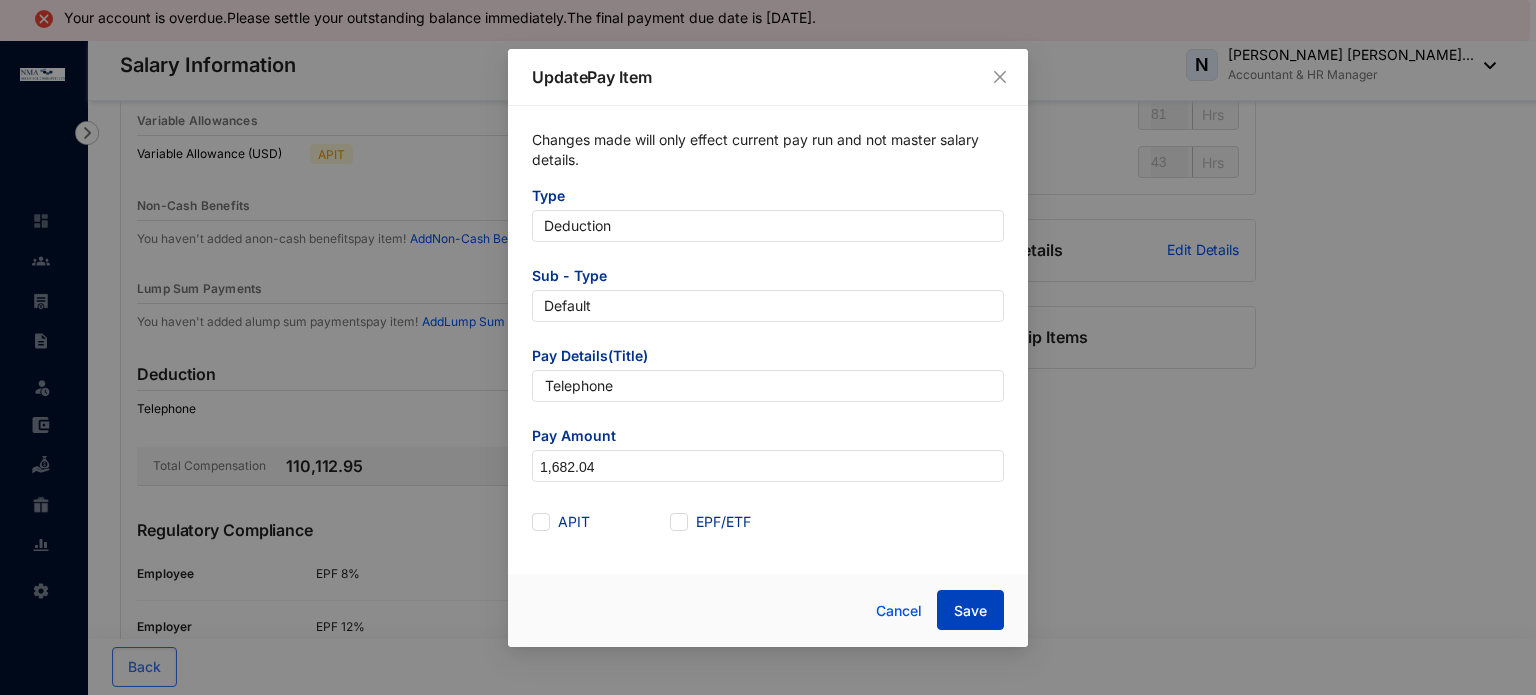 click on "Save" at bounding box center [970, 611] 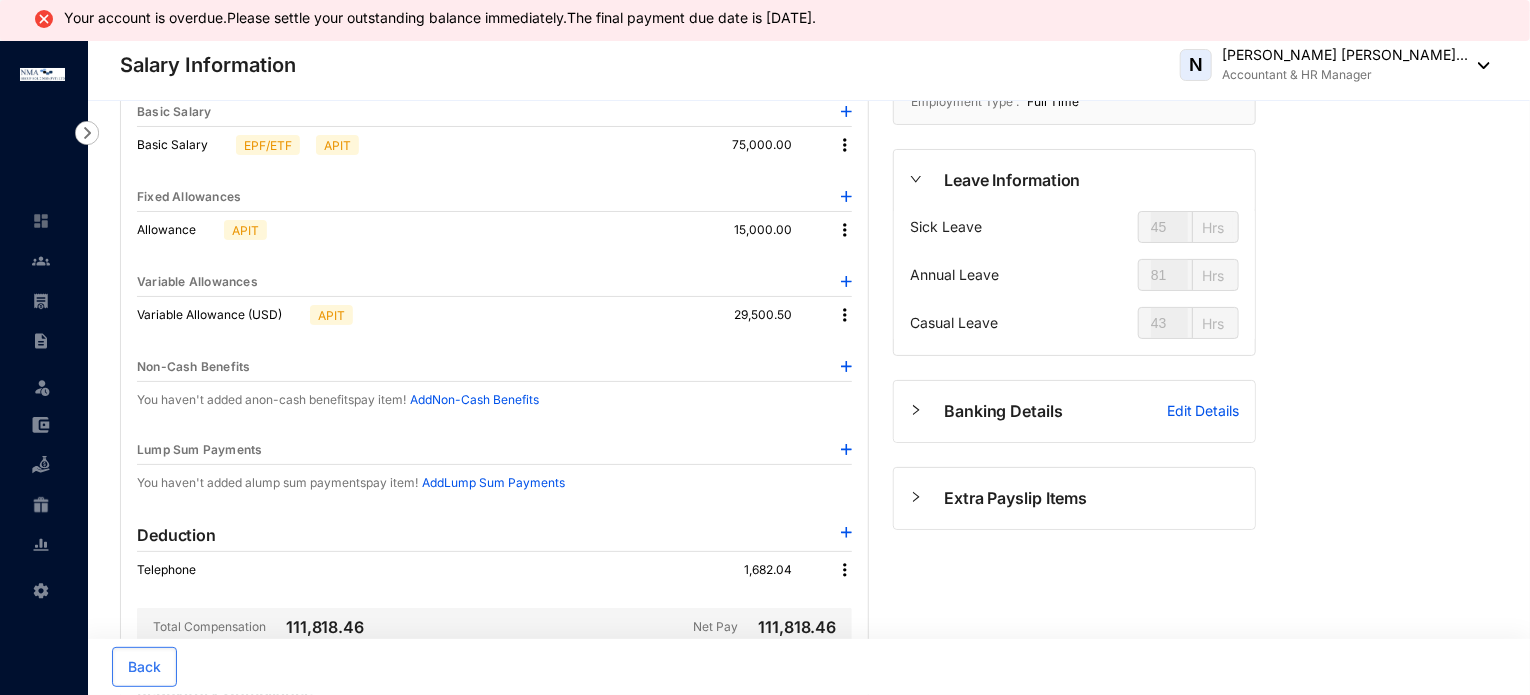 scroll, scrollTop: 0, scrollLeft: 0, axis: both 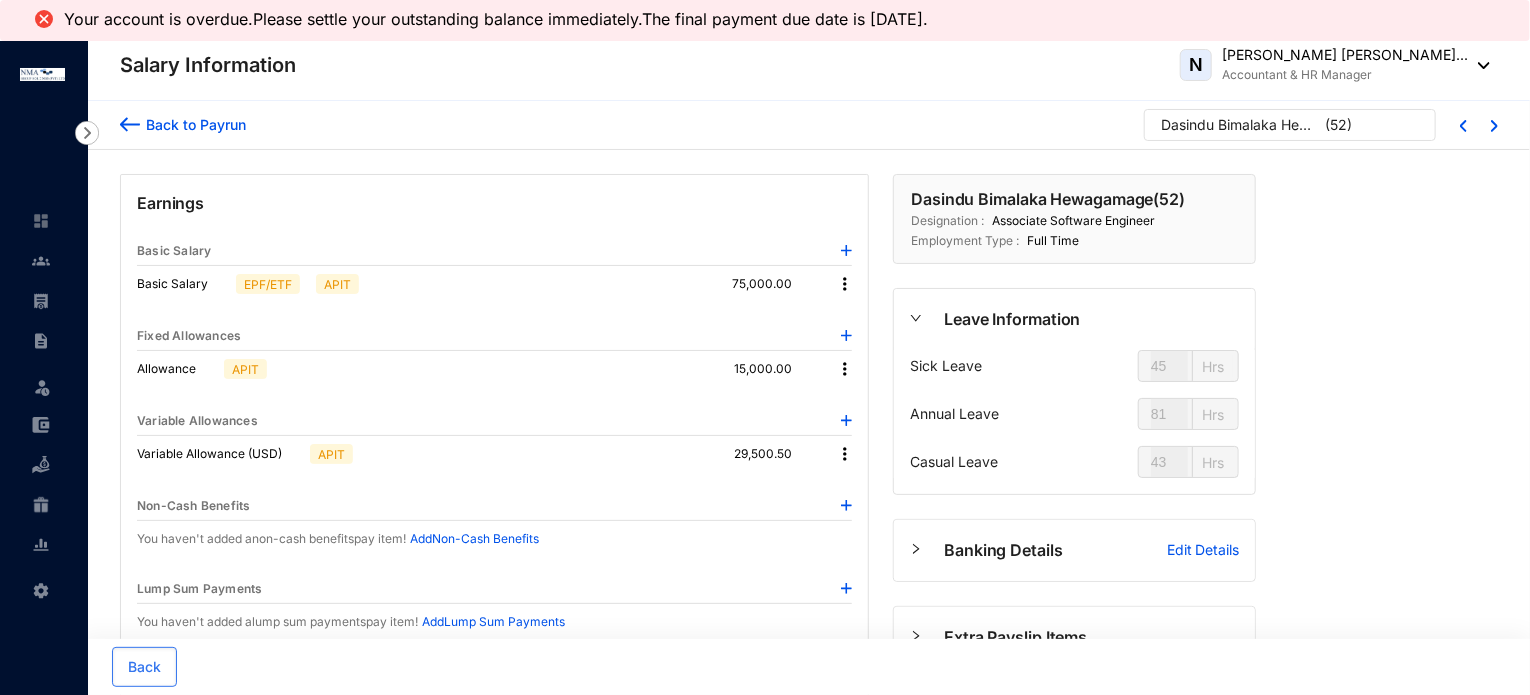 click on "Back to Payrun" at bounding box center [193, 124] 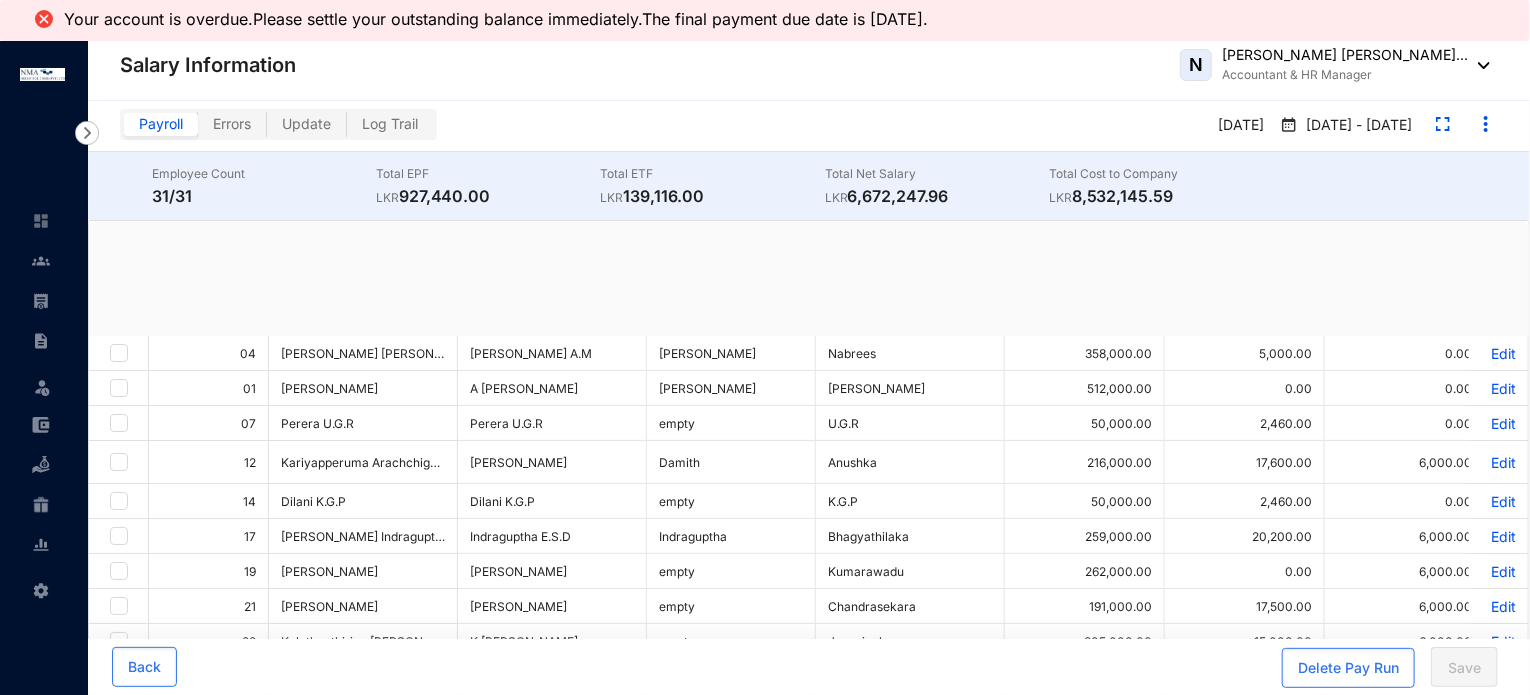 checkbox on "true" 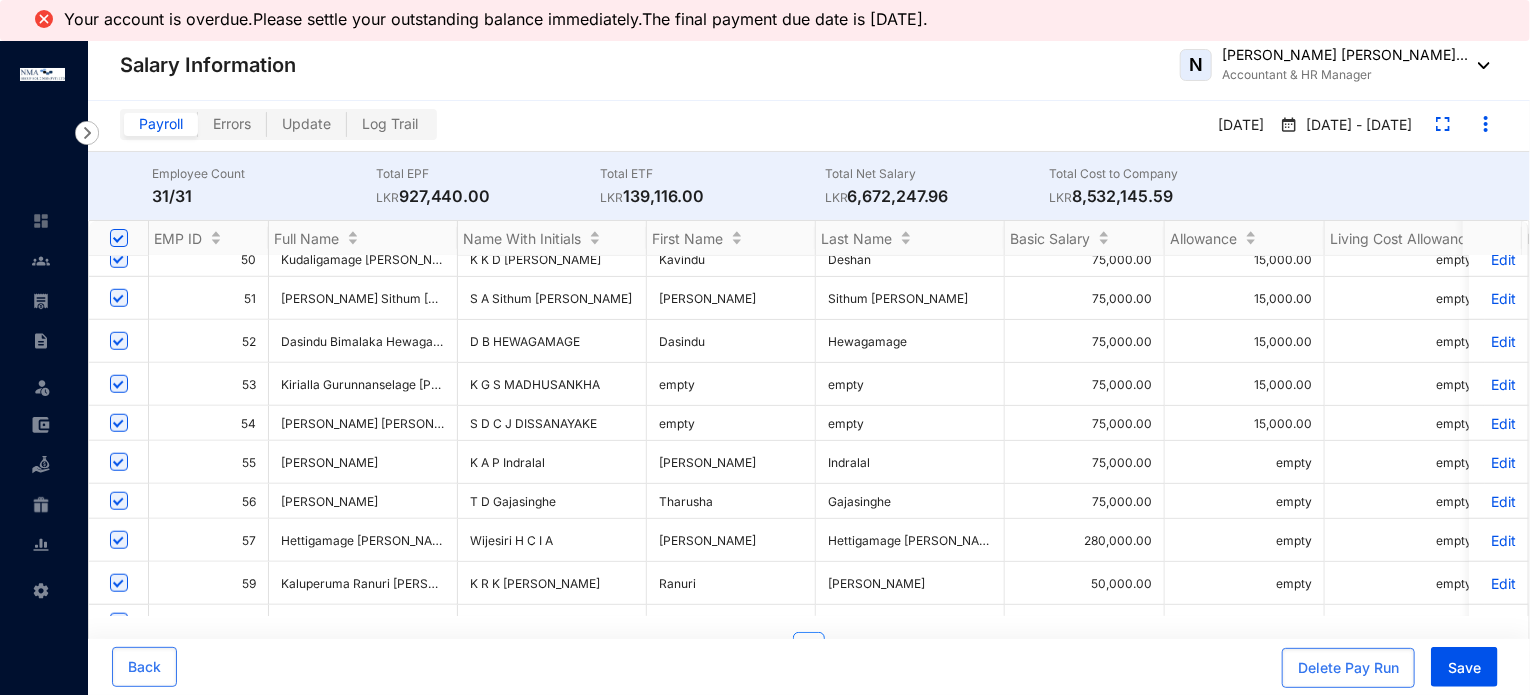 scroll, scrollTop: 826, scrollLeft: 0, axis: vertical 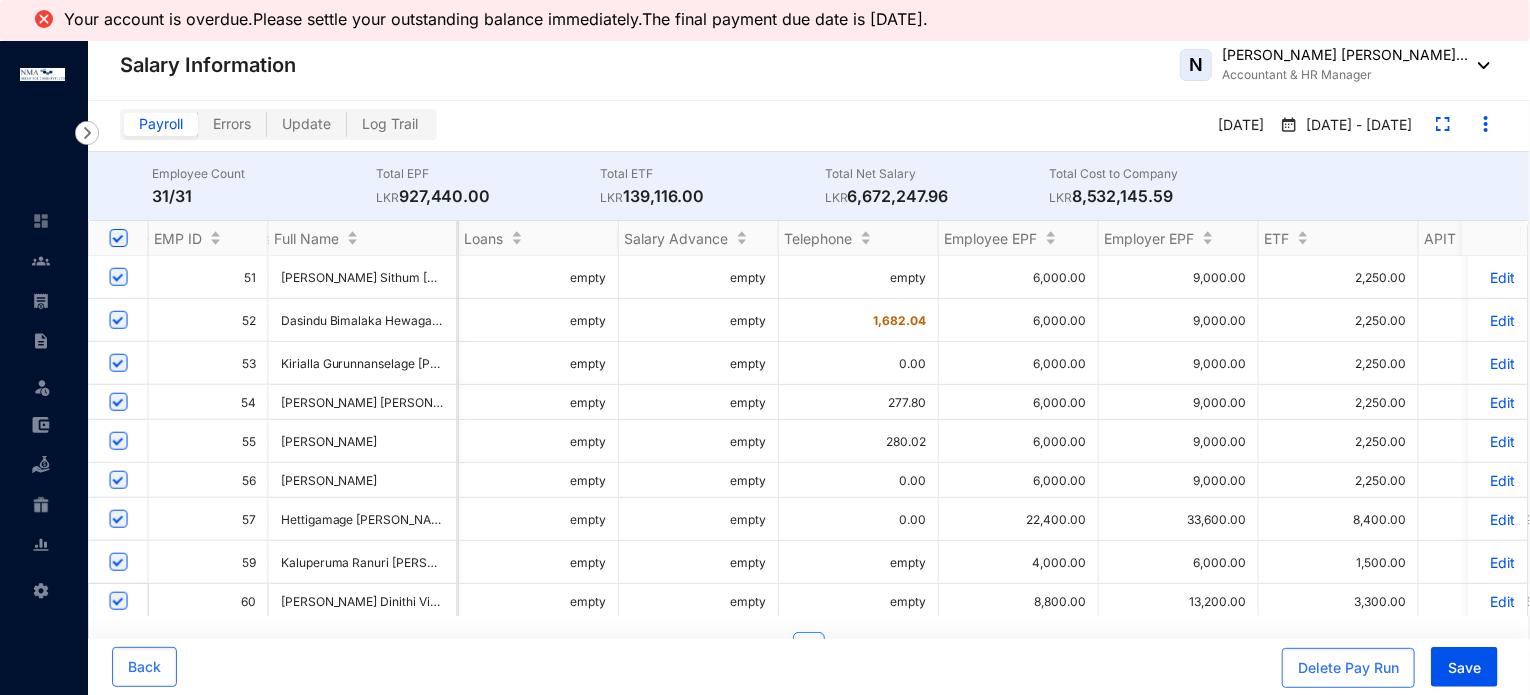 click on "Edit" at bounding box center (1498, 402) 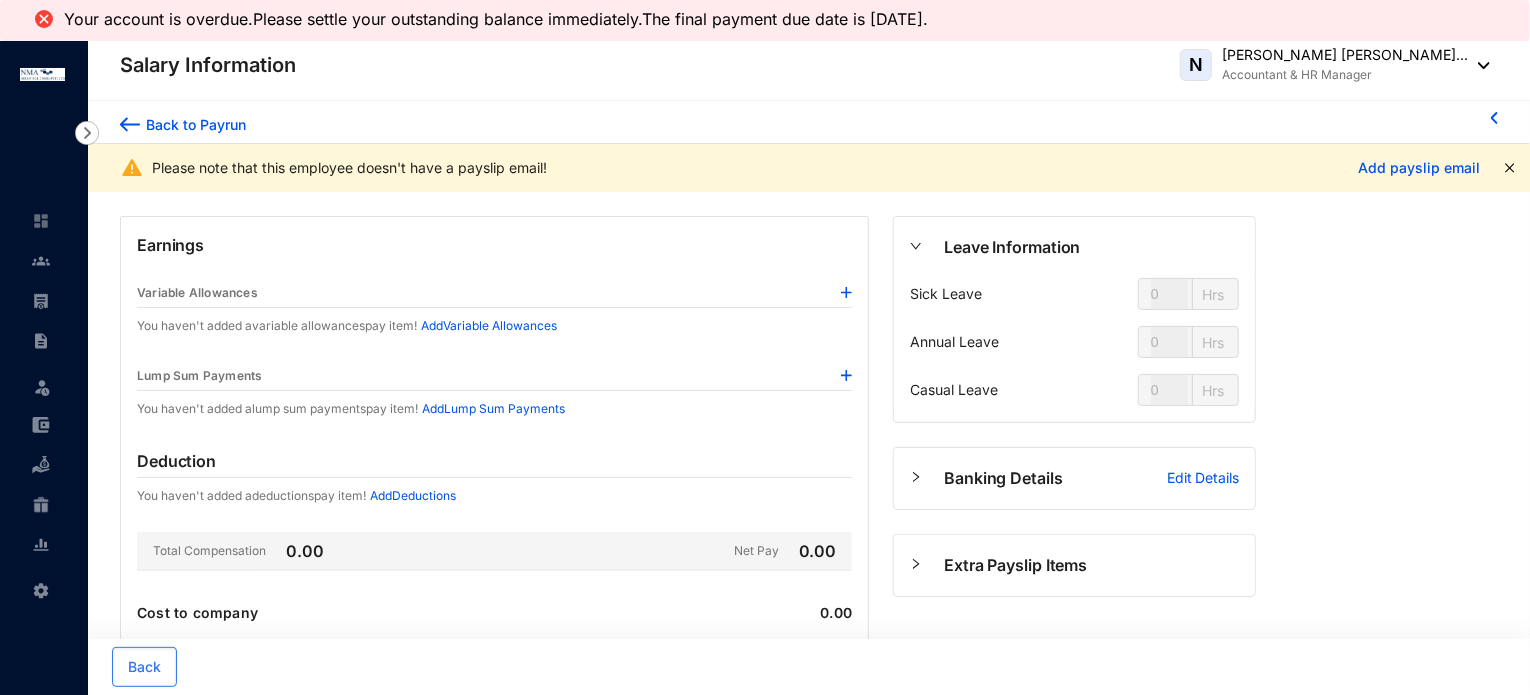 type on "45" 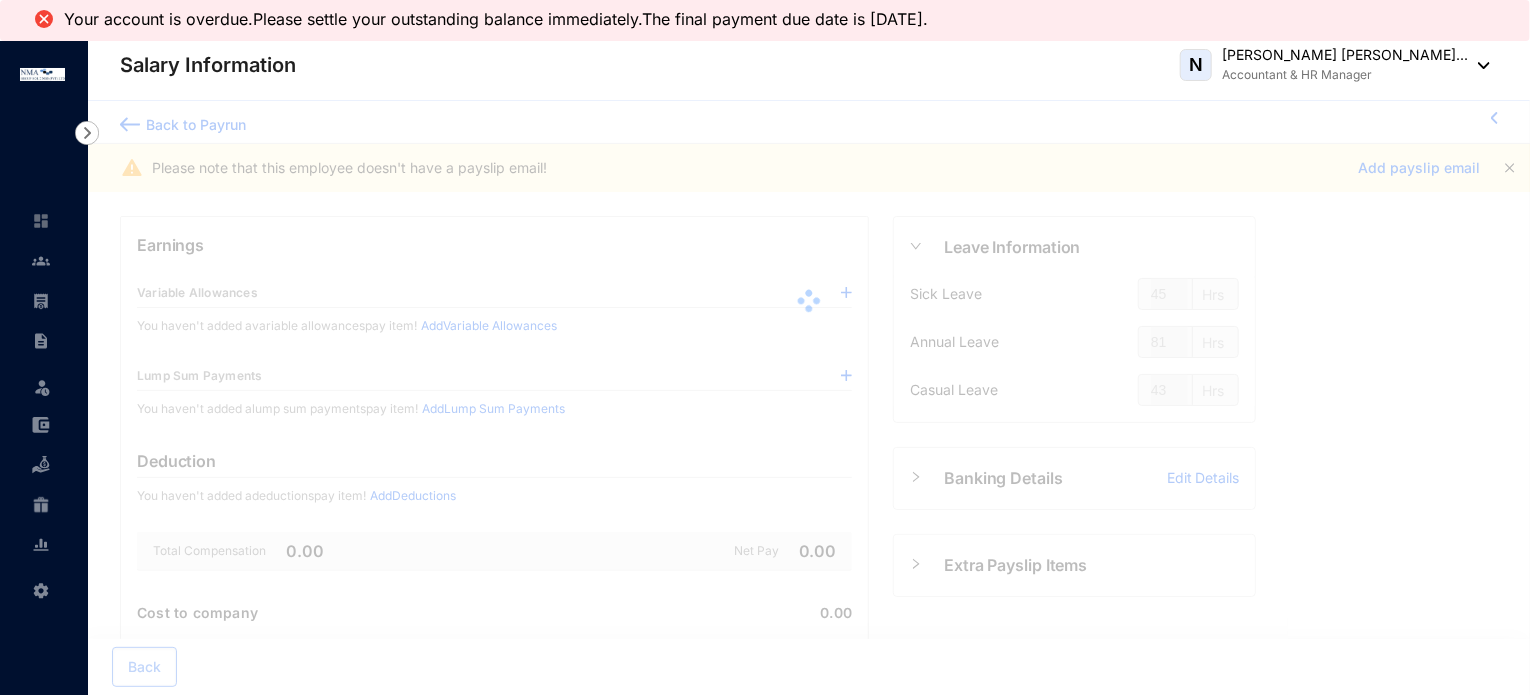 type on "55" 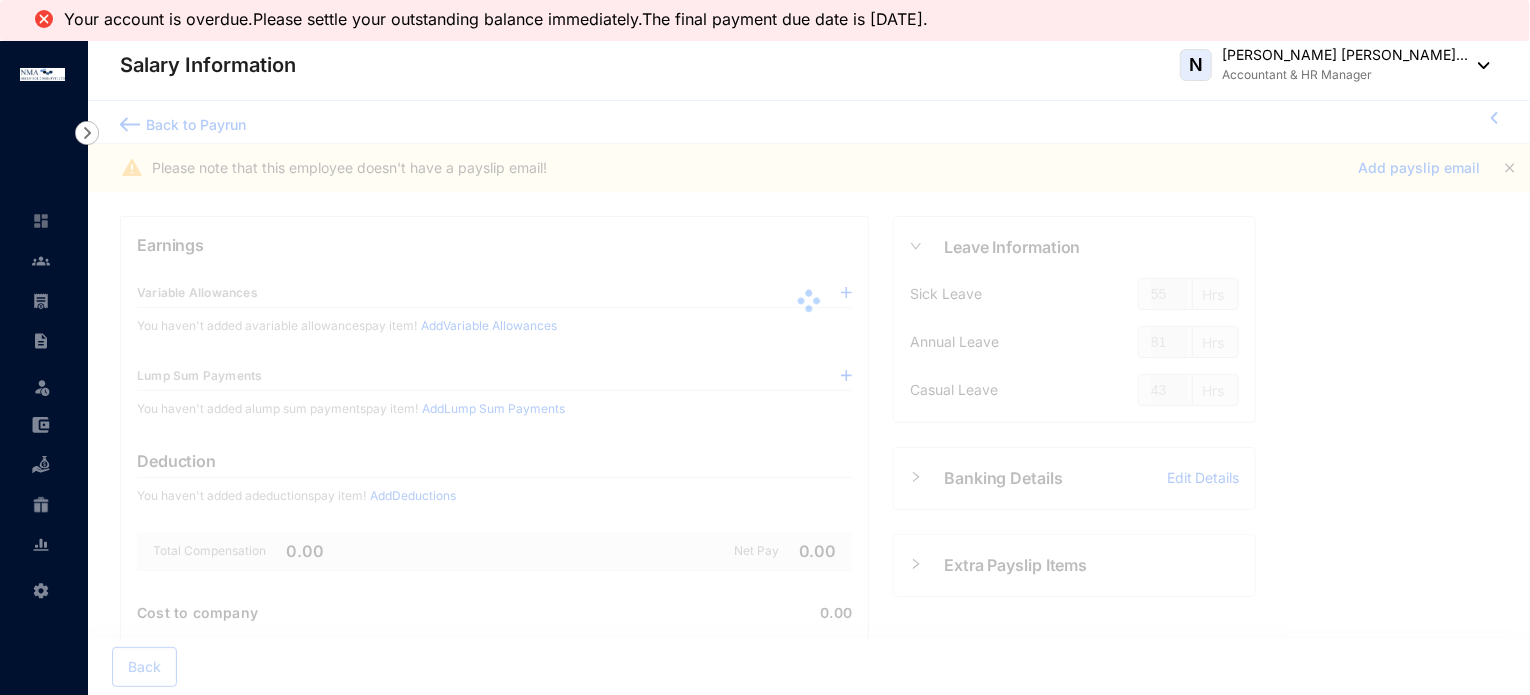 type on "104" 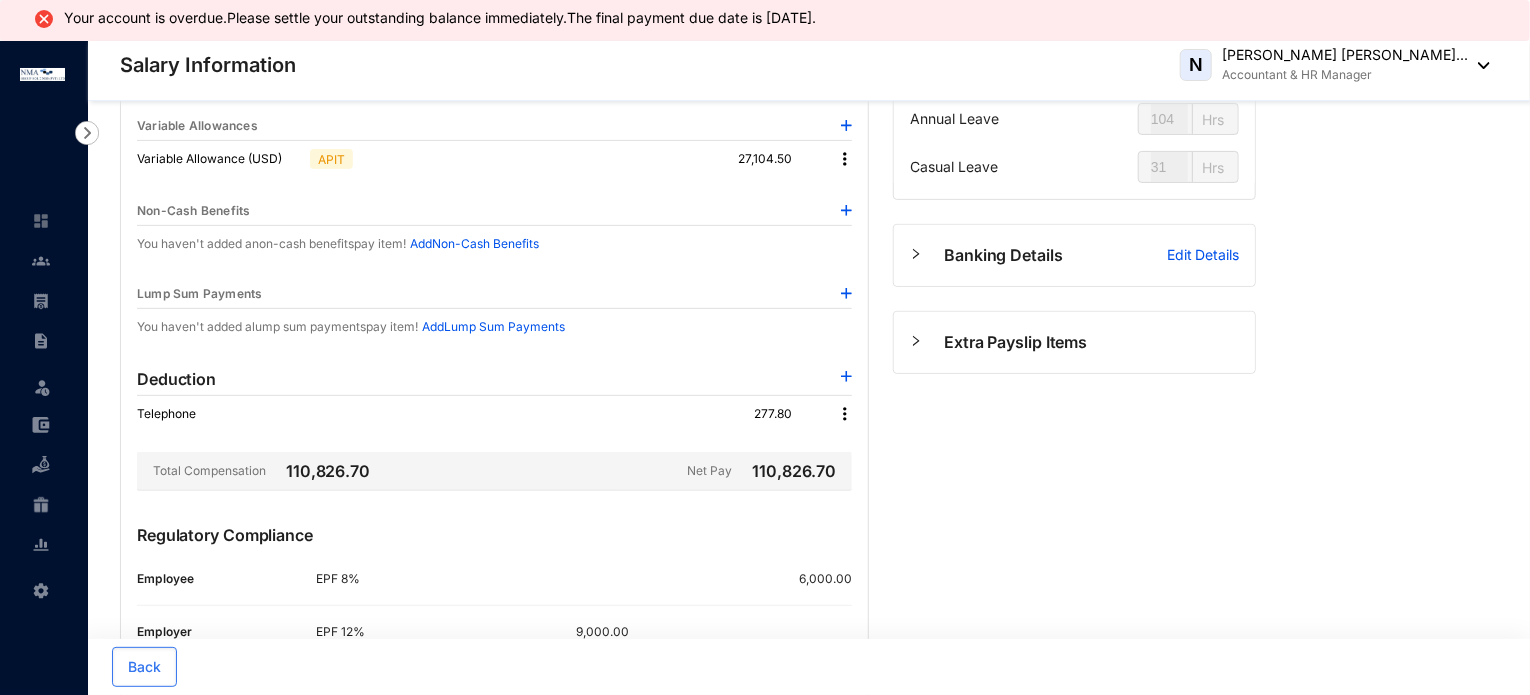 scroll, scrollTop: 300, scrollLeft: 0, axis: vertical 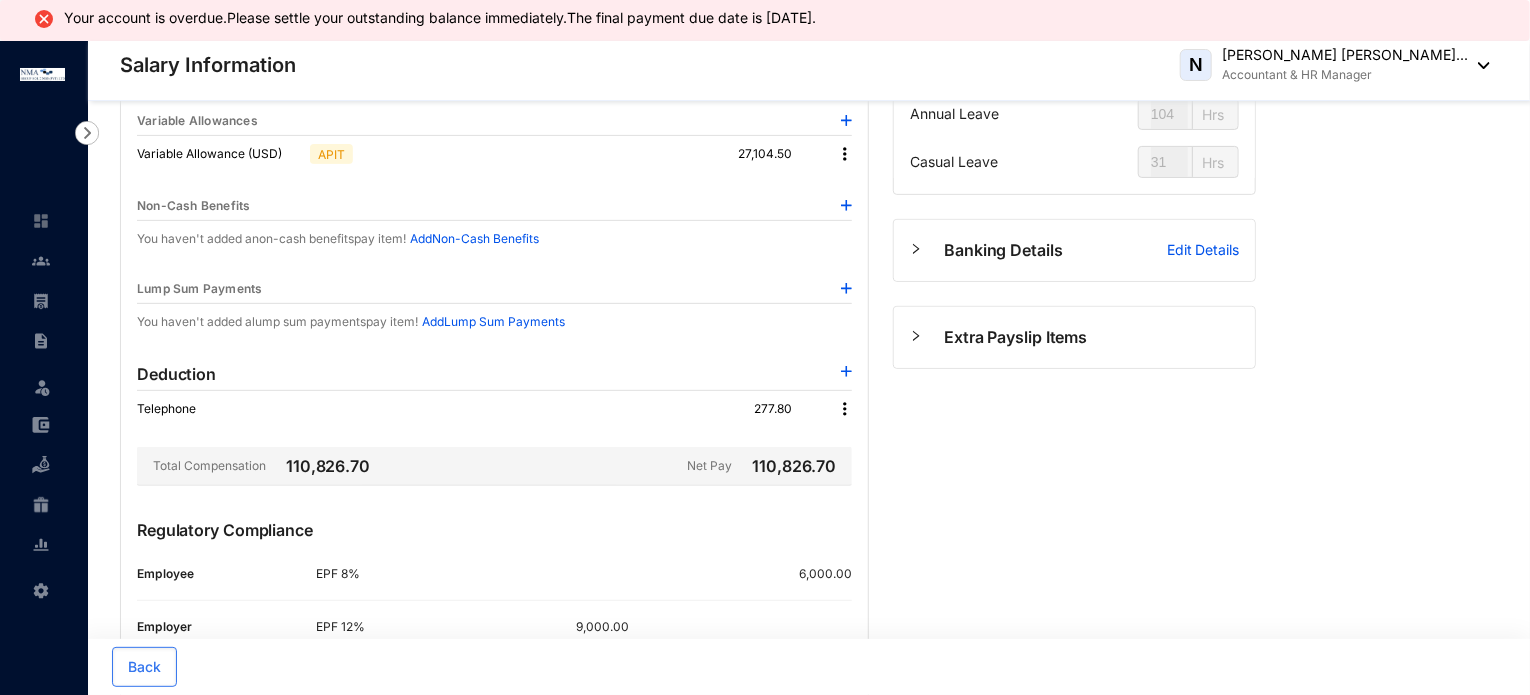 click at bounding box center (845, 409) 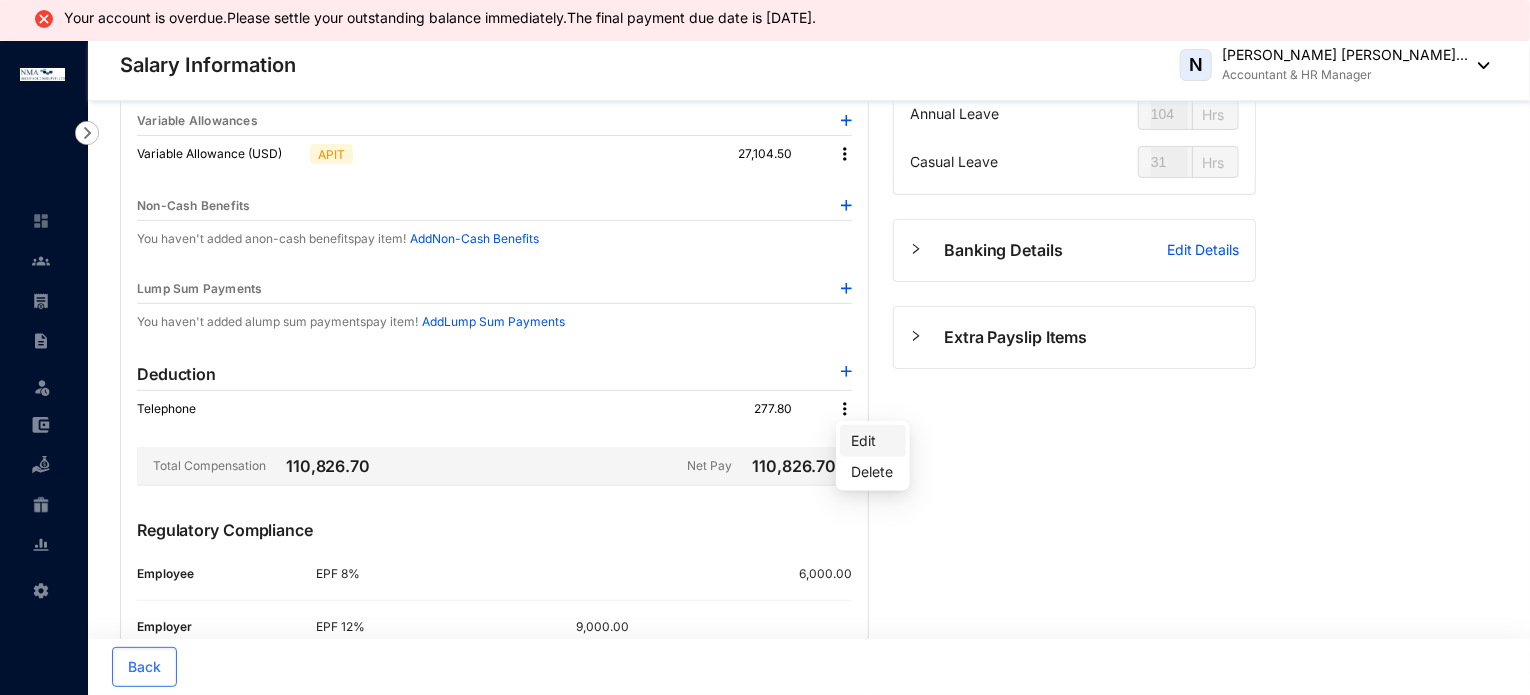 click on "Edit" at bounding box center [873, 441] 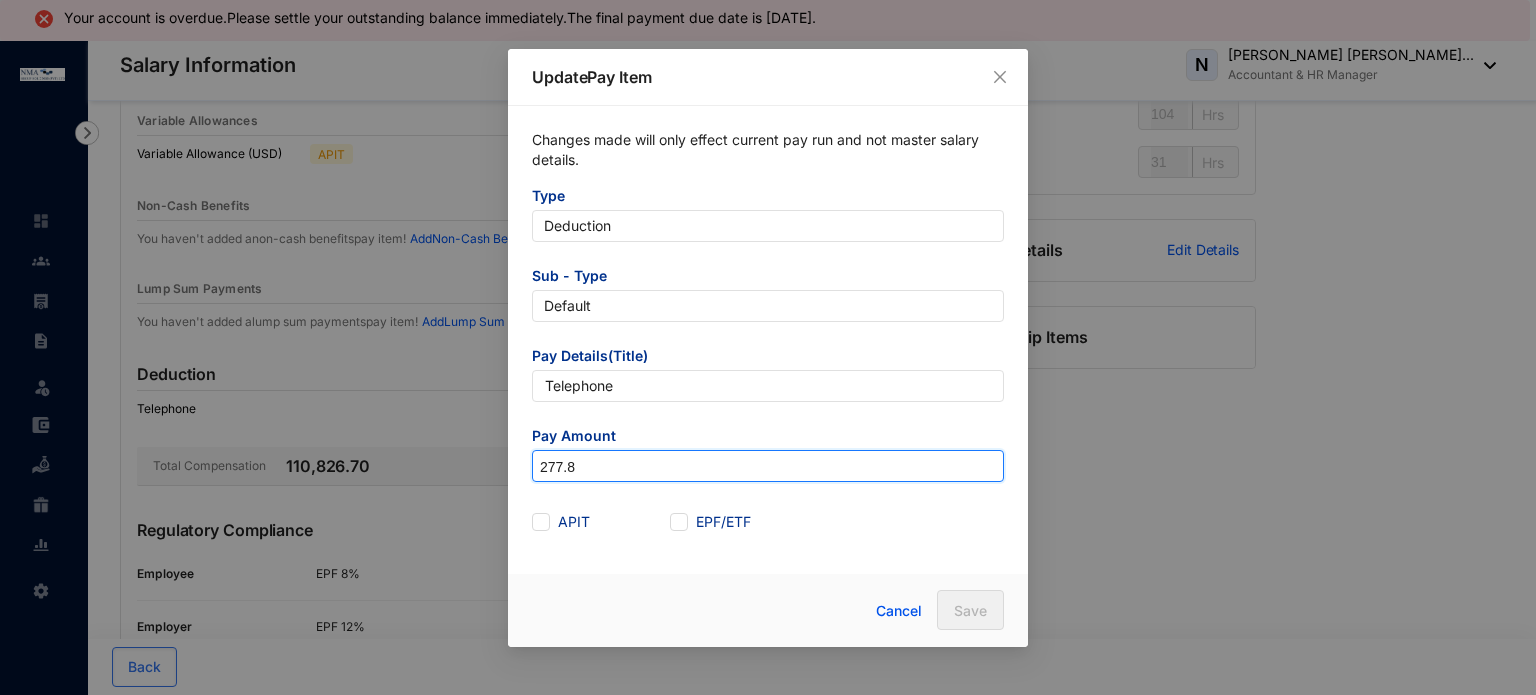 drag, startPoint x: 553, startPoint y: 465, endPoint x: 518, endPoint y: 459, distance: 35.510563 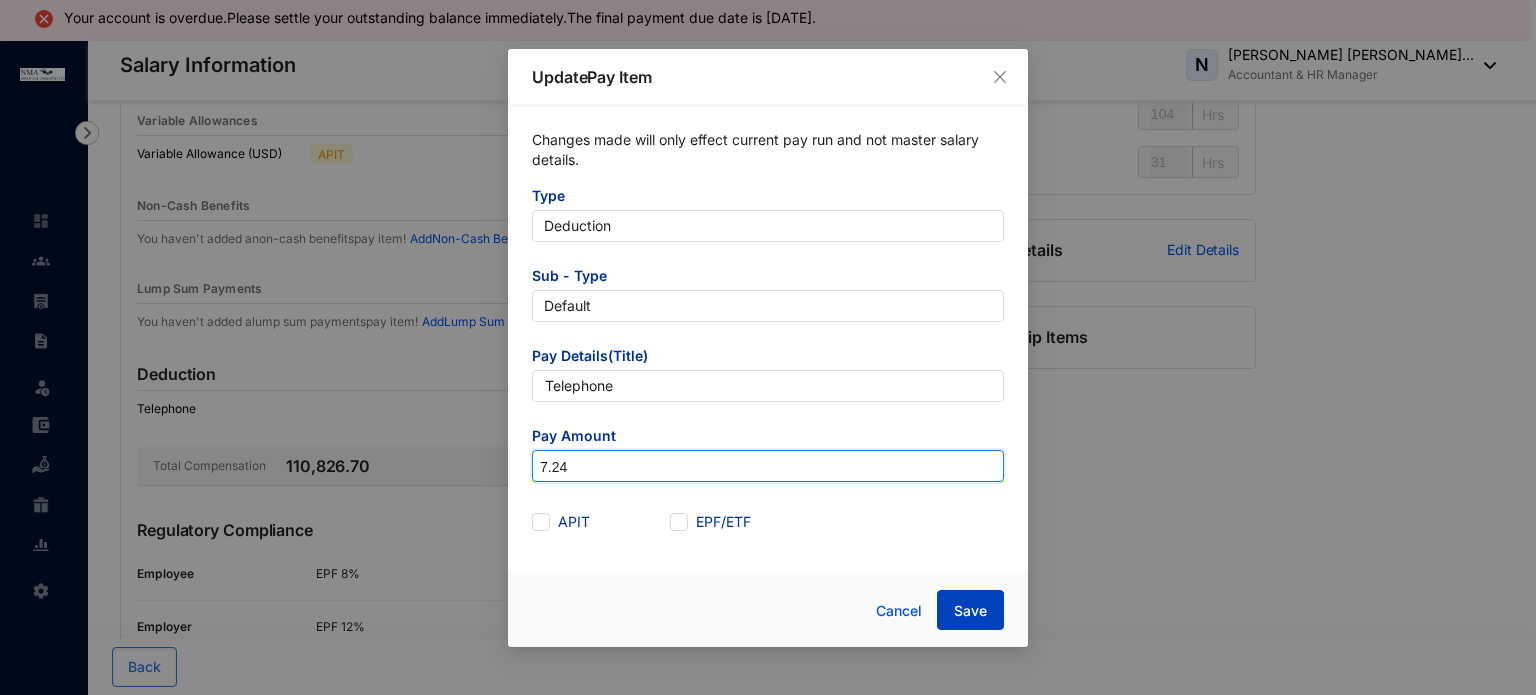type on "7.24" 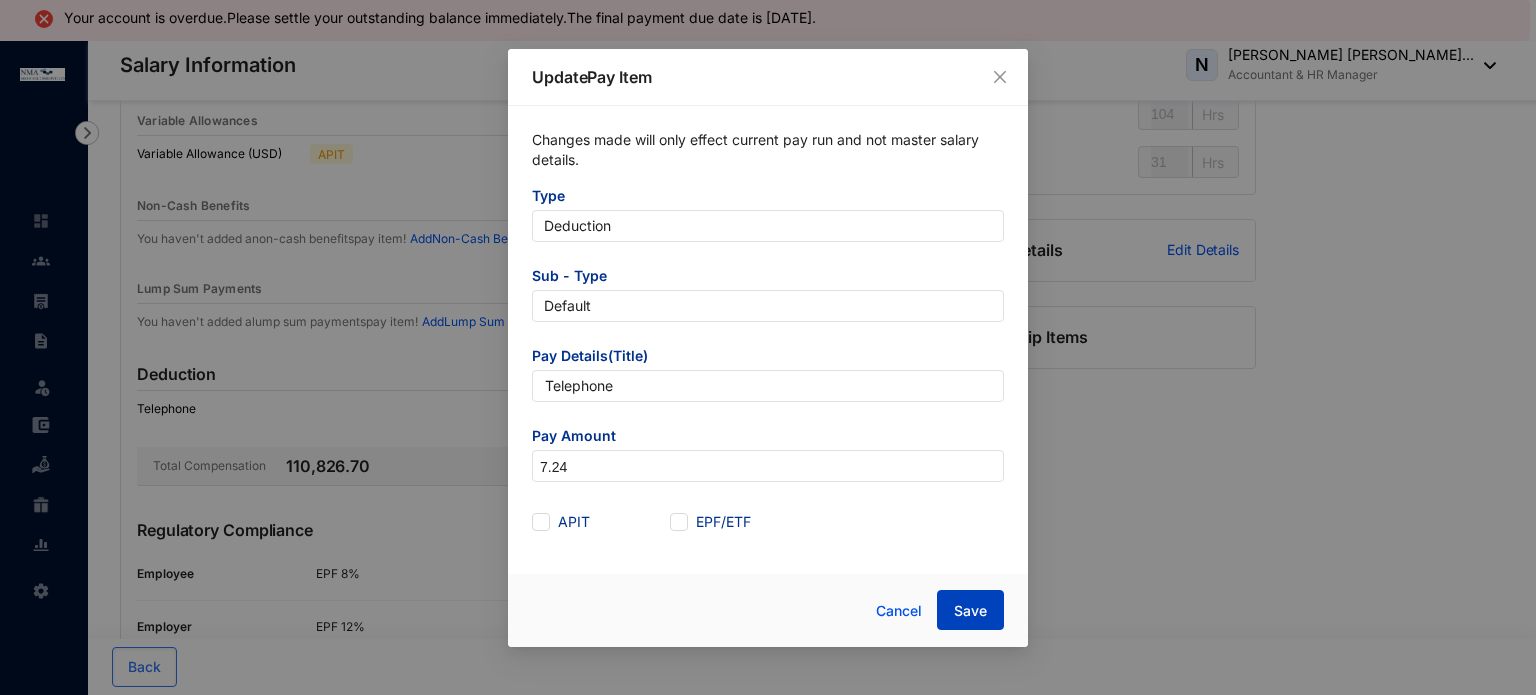 click on "Save" at bounding box center [970, 611] 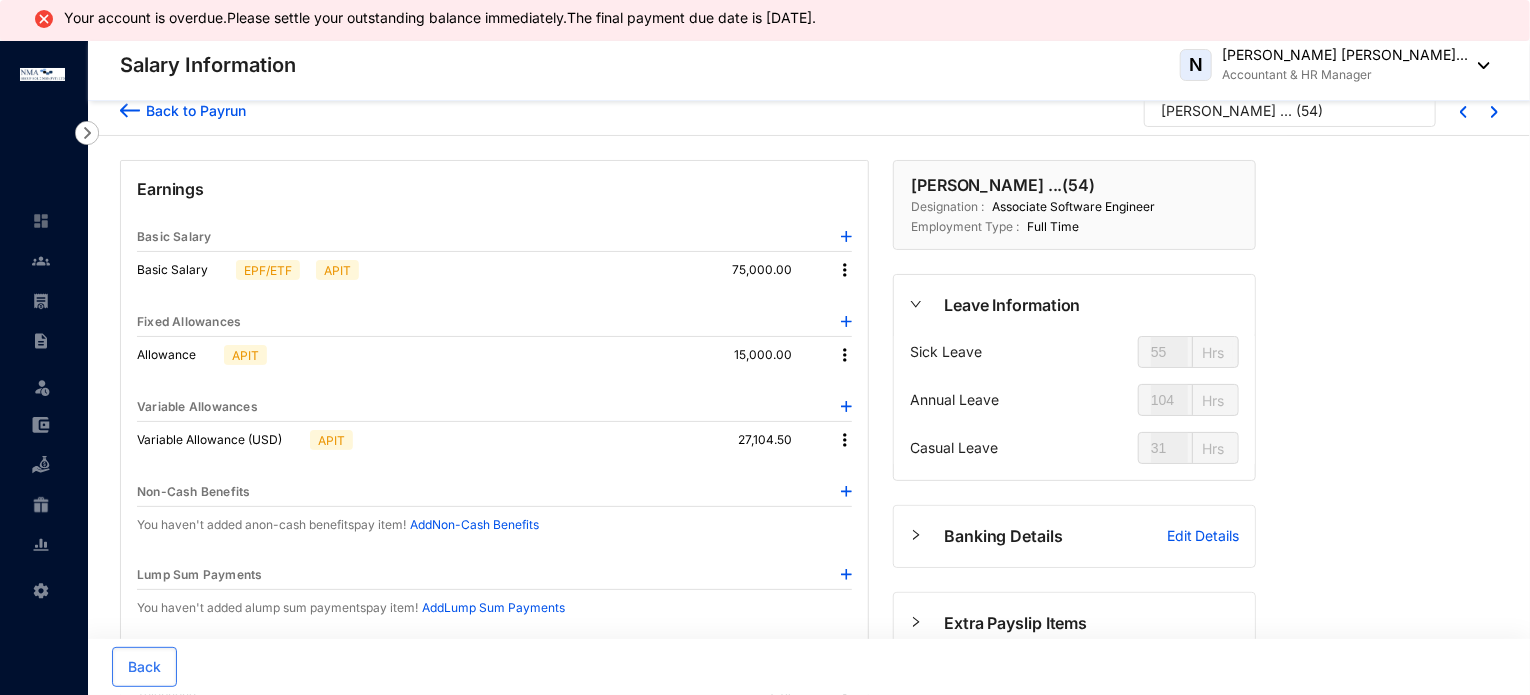 scroll, scrollTop: 0, scrollLeft: 0, axis: both 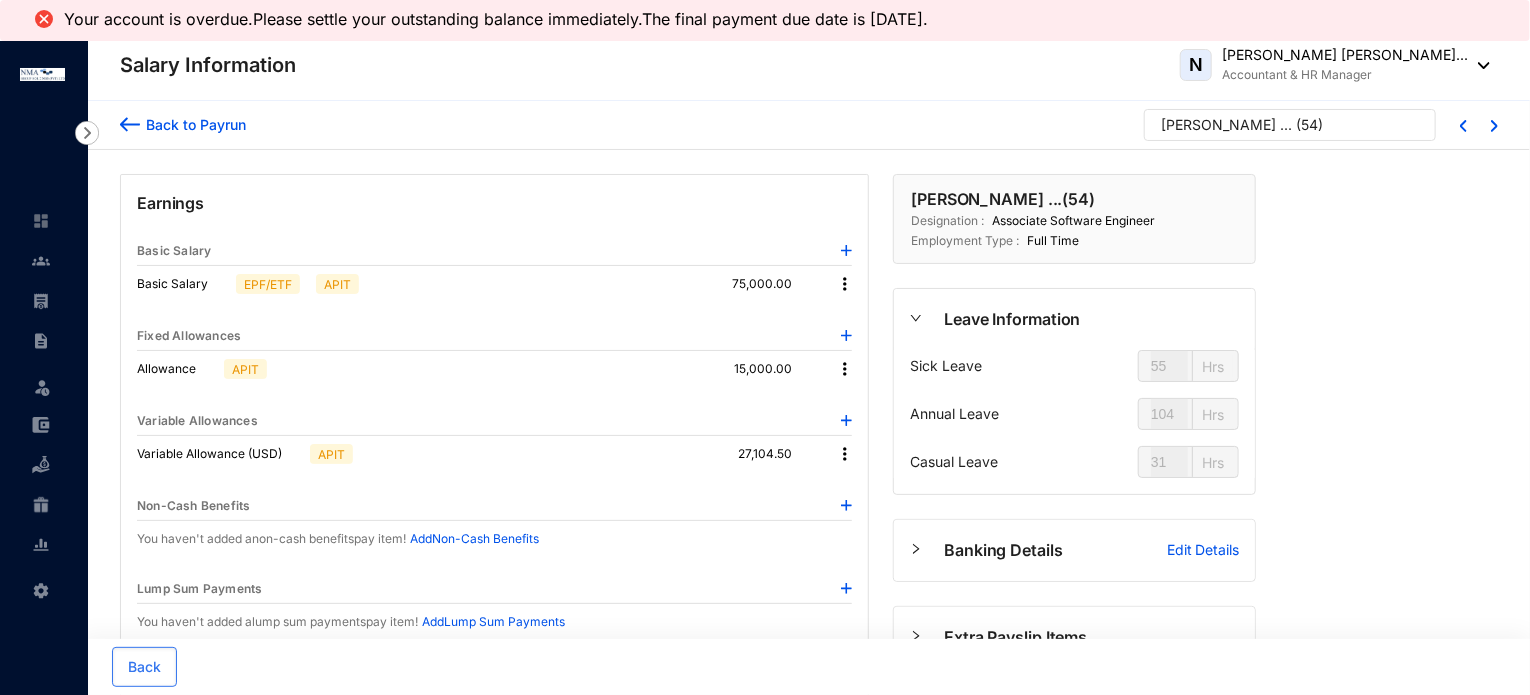 click on "Back to Payrun" at bounding box center [193, 124] 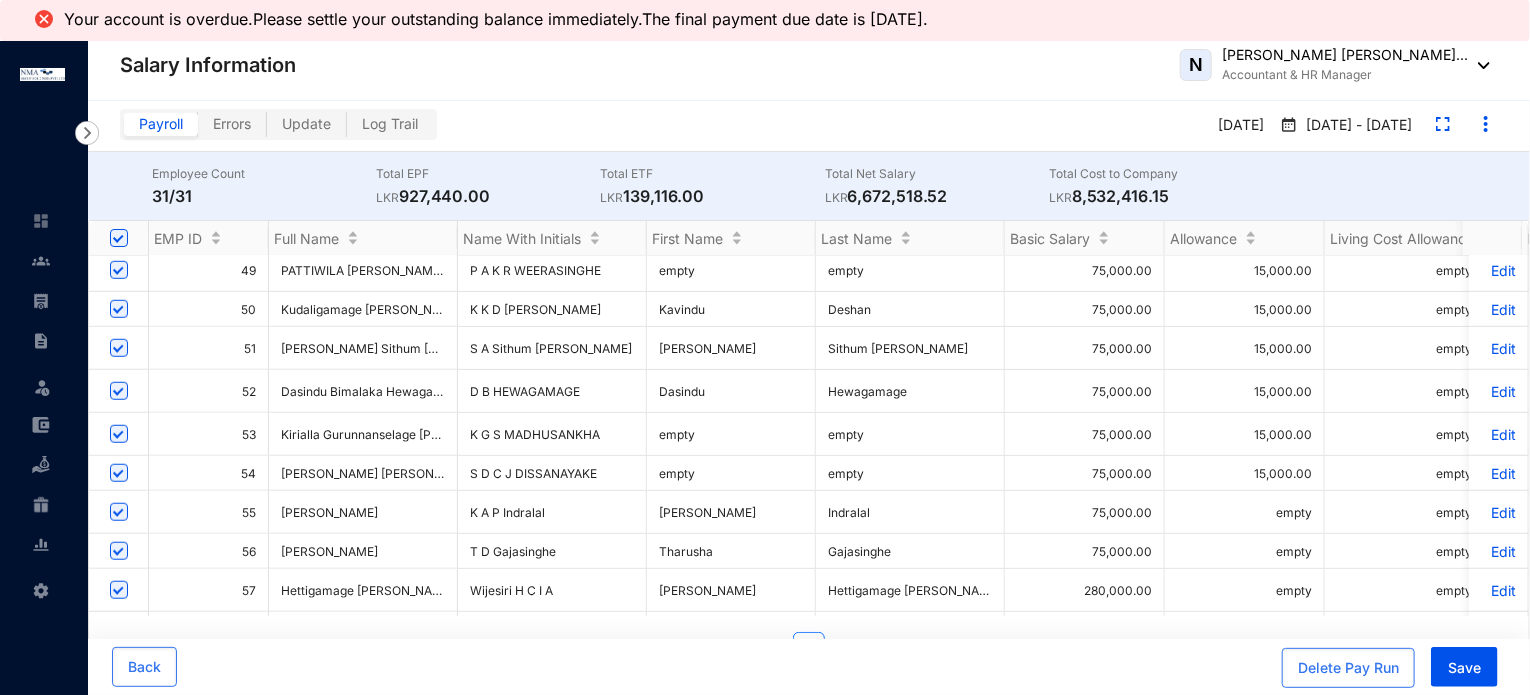scroll, scrollTop: 826, scrollLeft: 0, axis: vertical 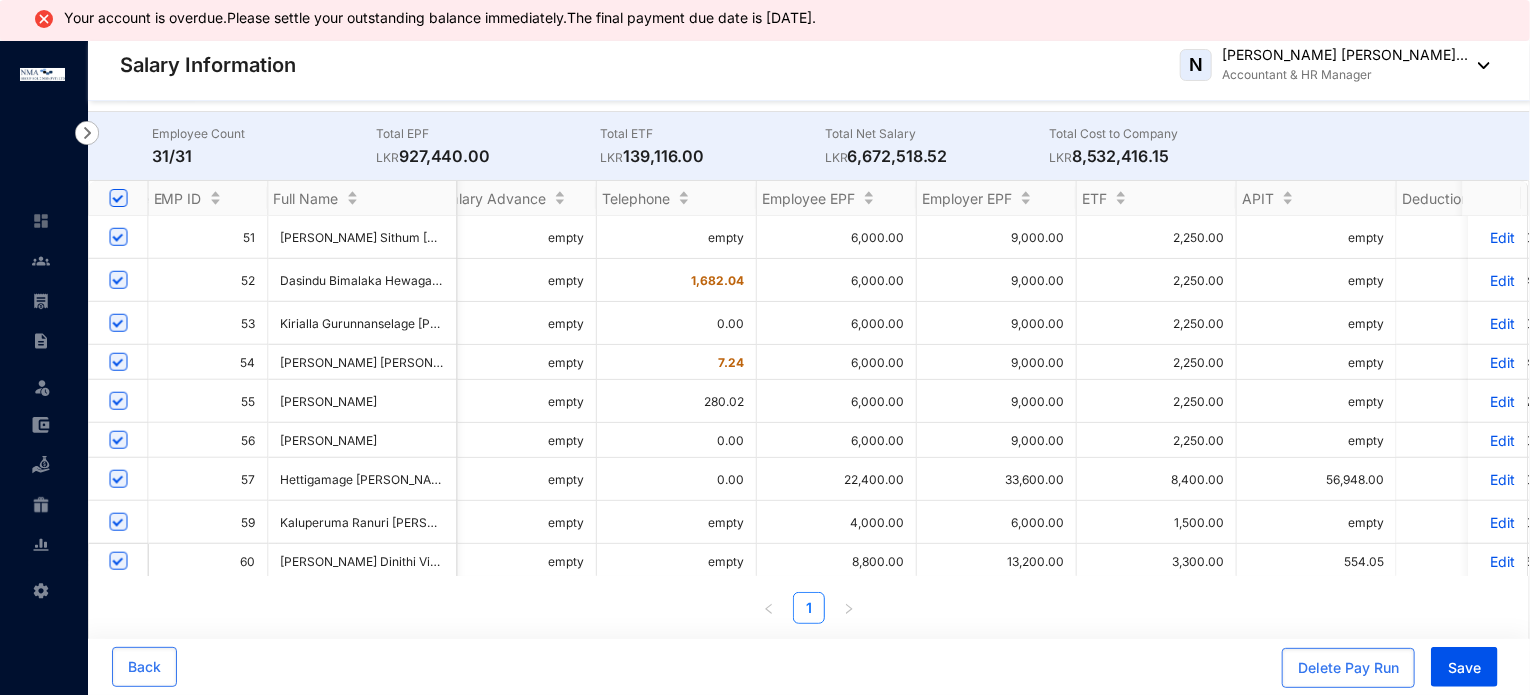 click on "Edit" at bounding box center (1498, 401) 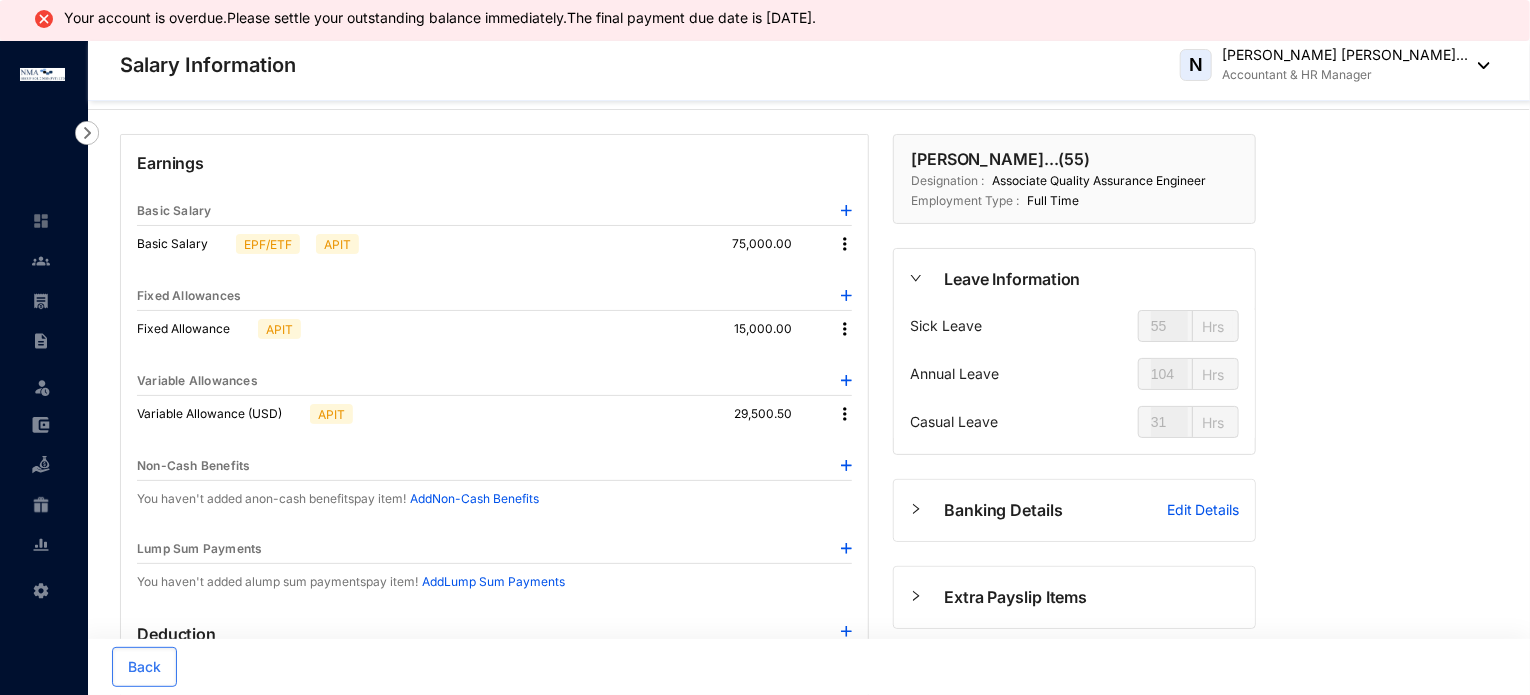 type on "54" 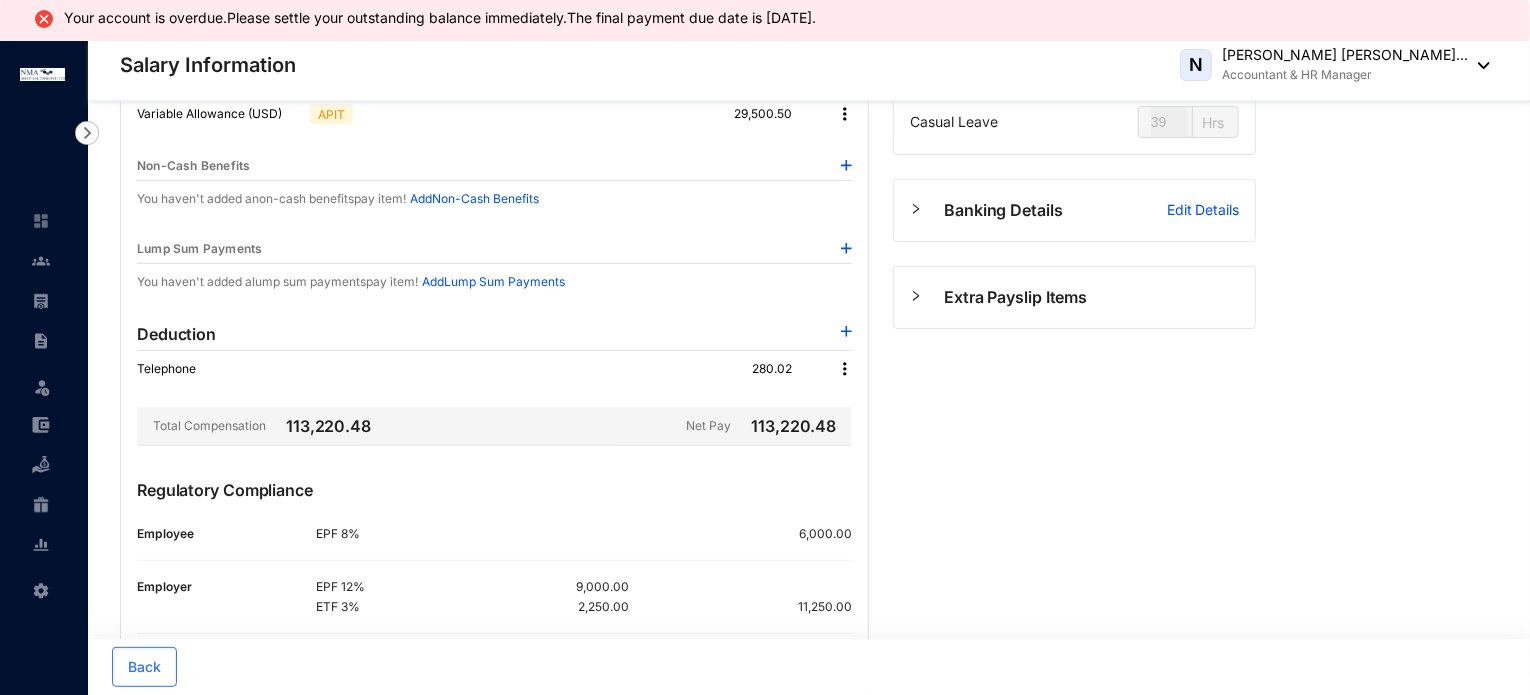 click at bounding box center [845, 369] 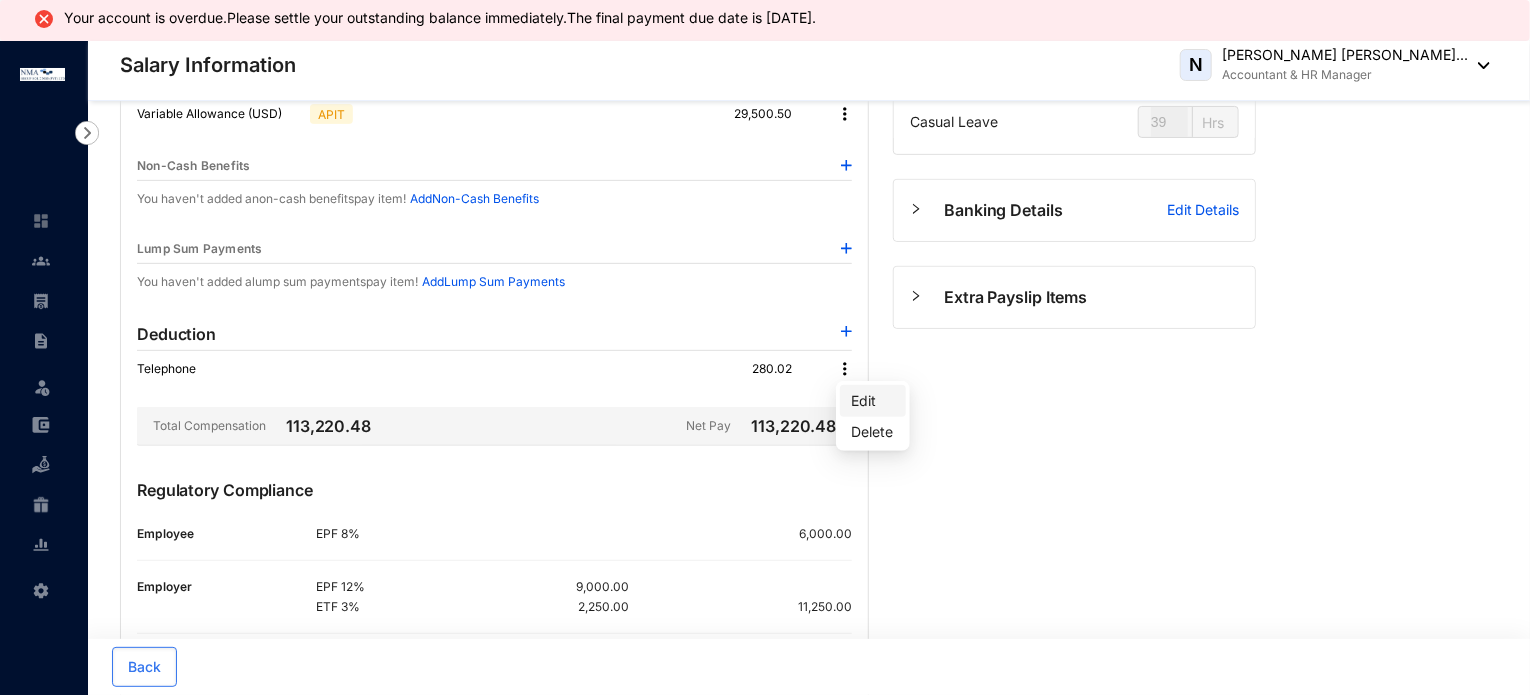 click on "Edit" at bounding box center (873, 401) 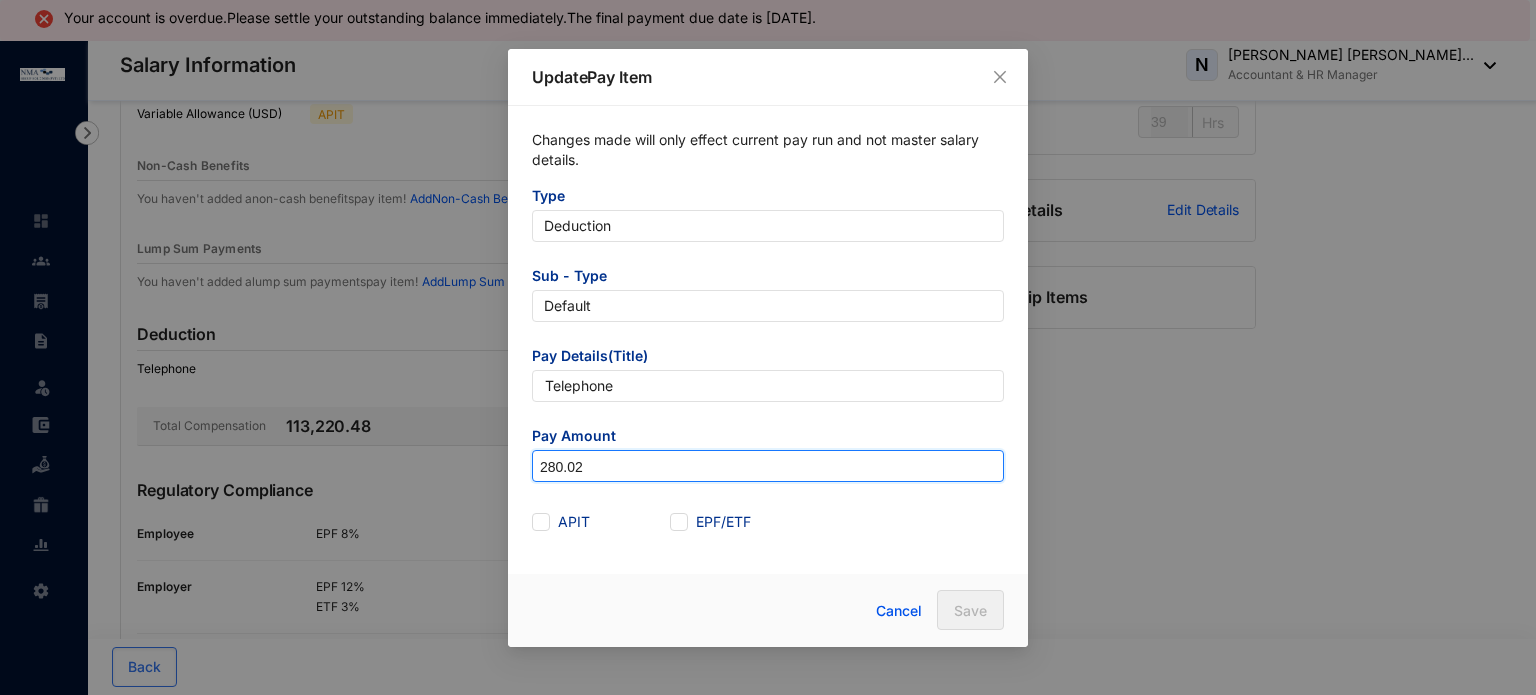 drag, startPoint x: 592, startPoint y: 471, endPoint x: 416, endPoint y: 467, distance: 176.04546 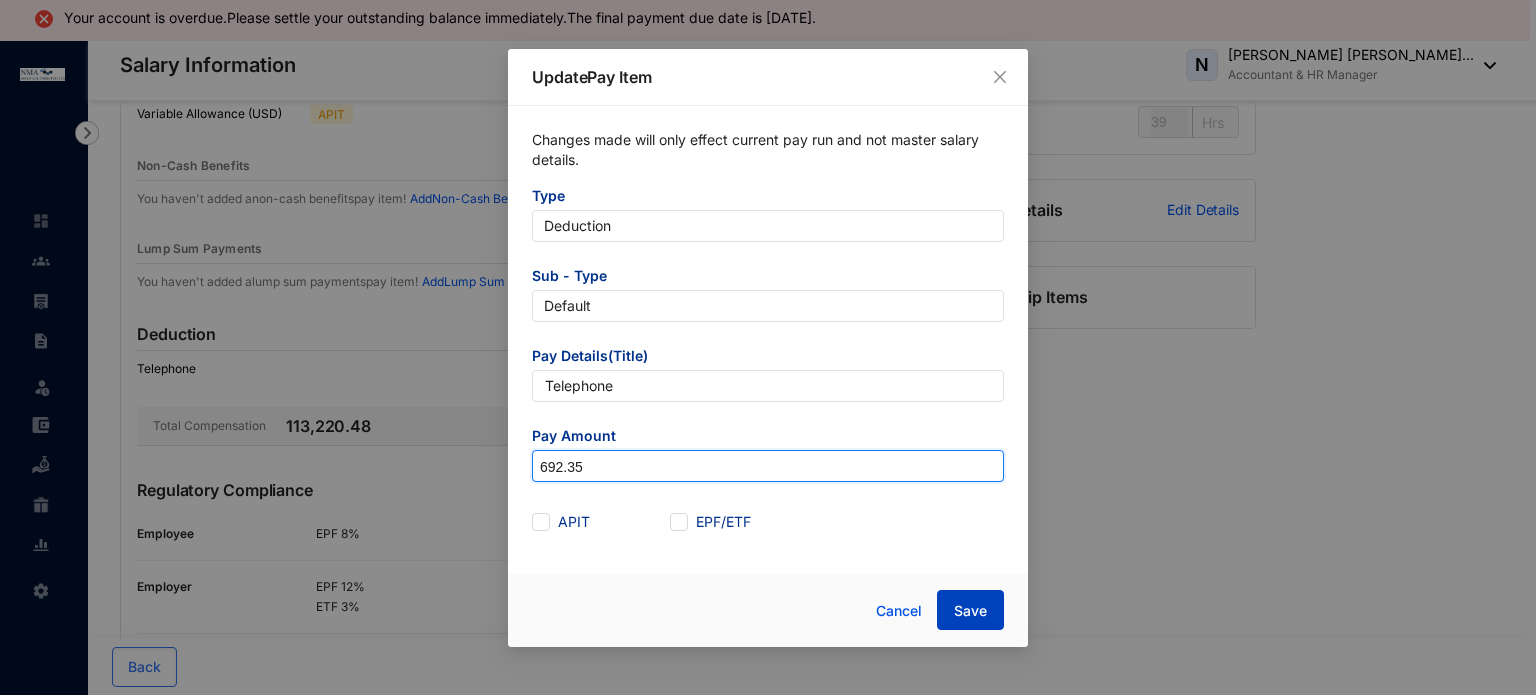 type on "692.35" 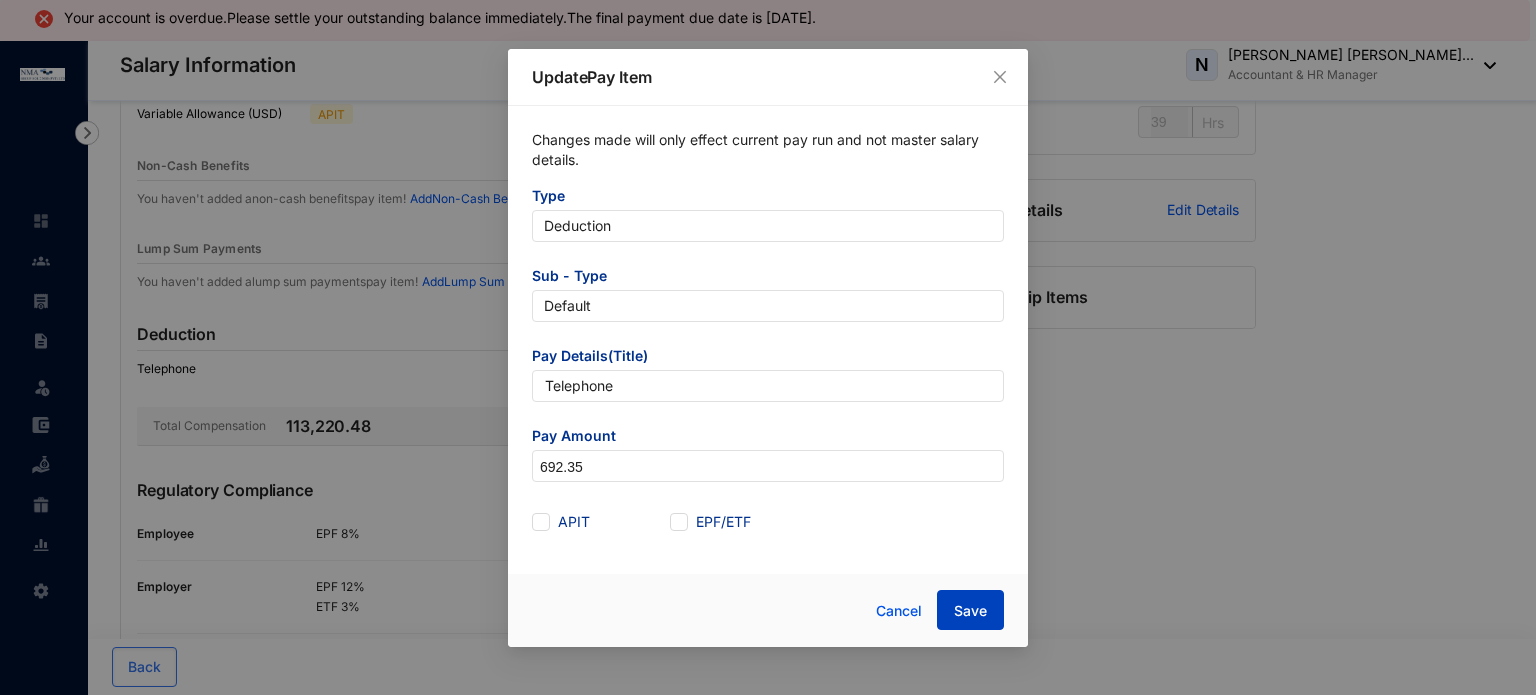click on "Save" at bounding box center (970, 611) 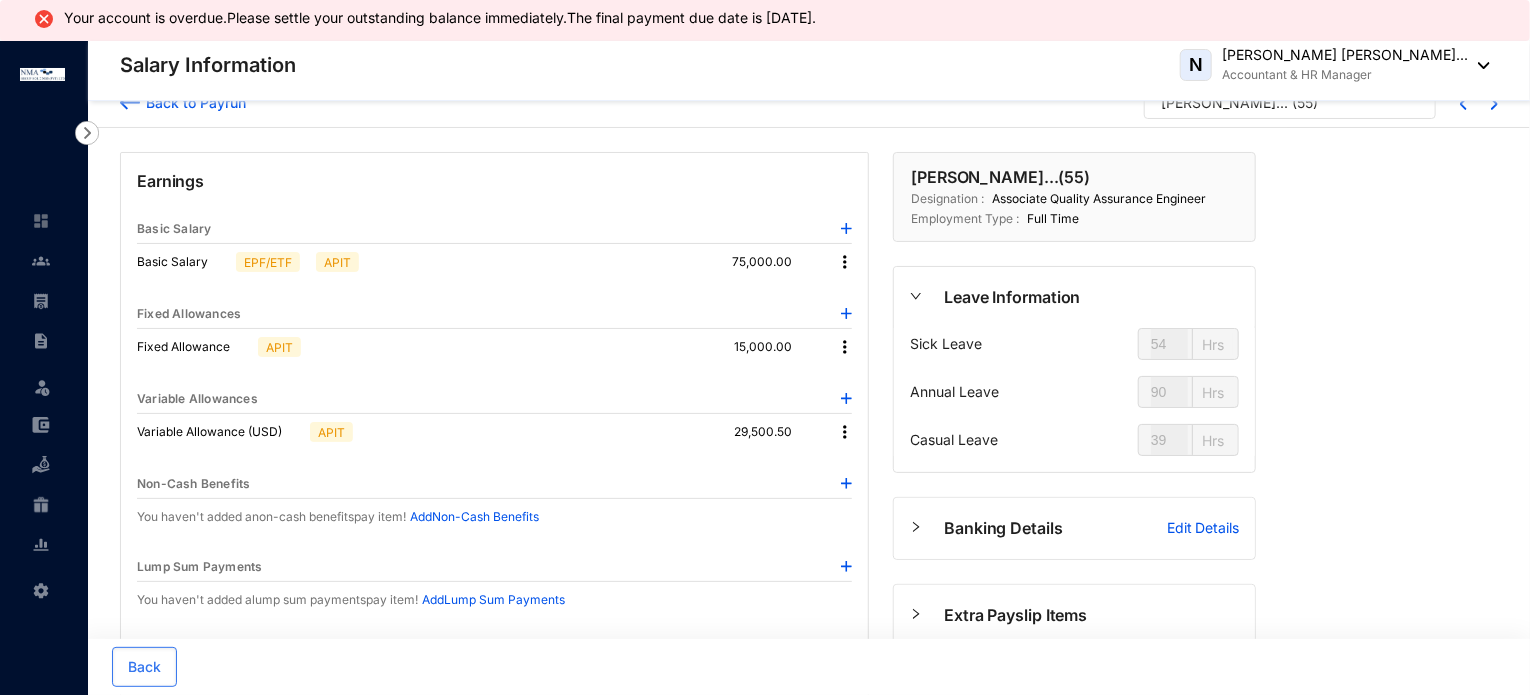 scroll, scrollTop: 0, scrollLeft: 0, axis: both 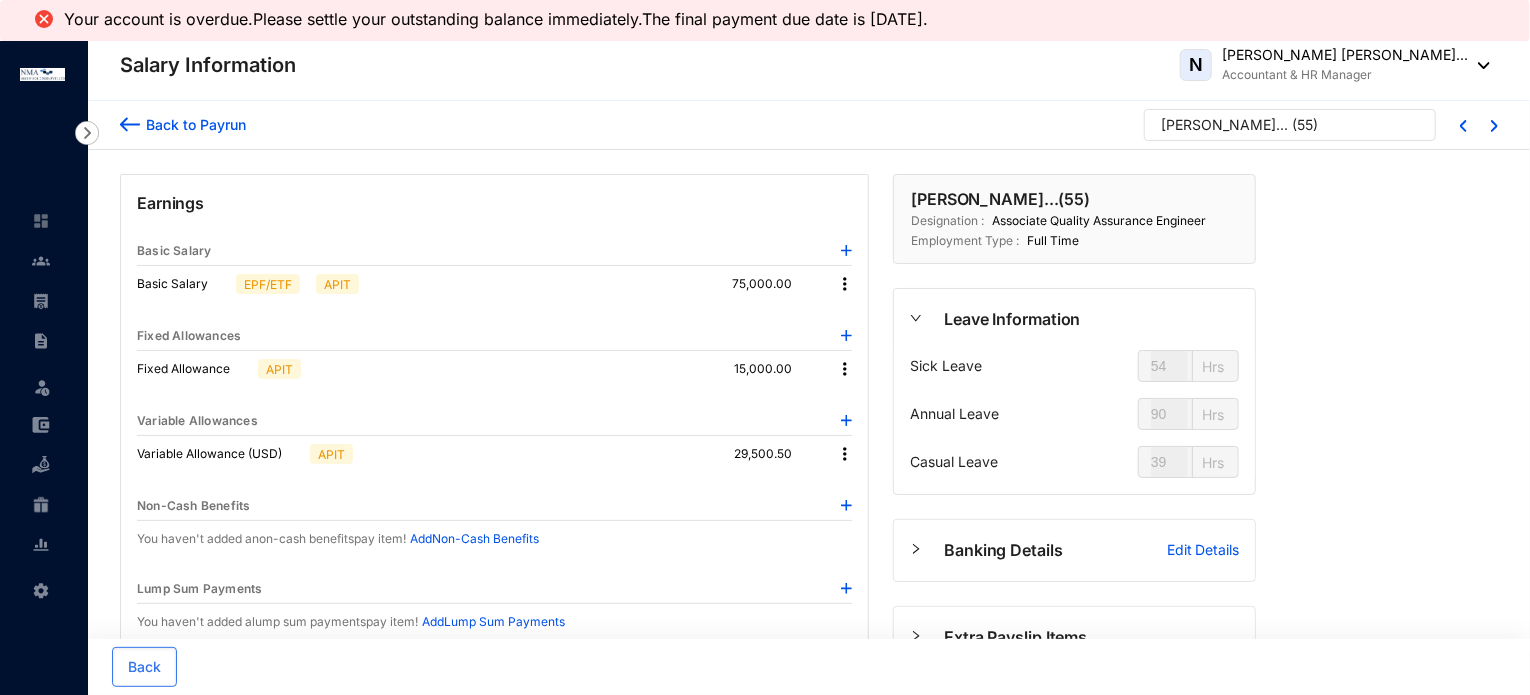 click on "Back to Payrun" at bounding box center (193, 124) 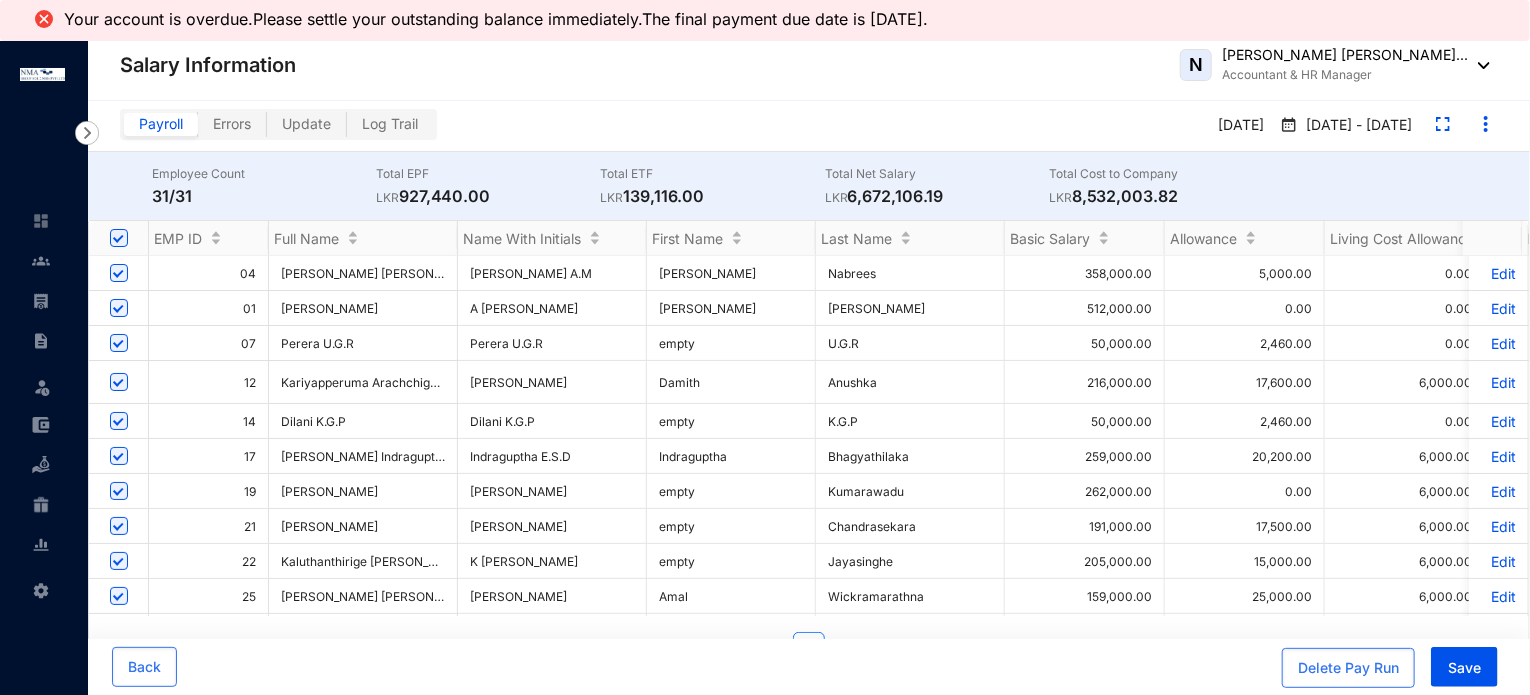 scroll, scrollTop: 0, scrollLeft: 207, axis: horizontal 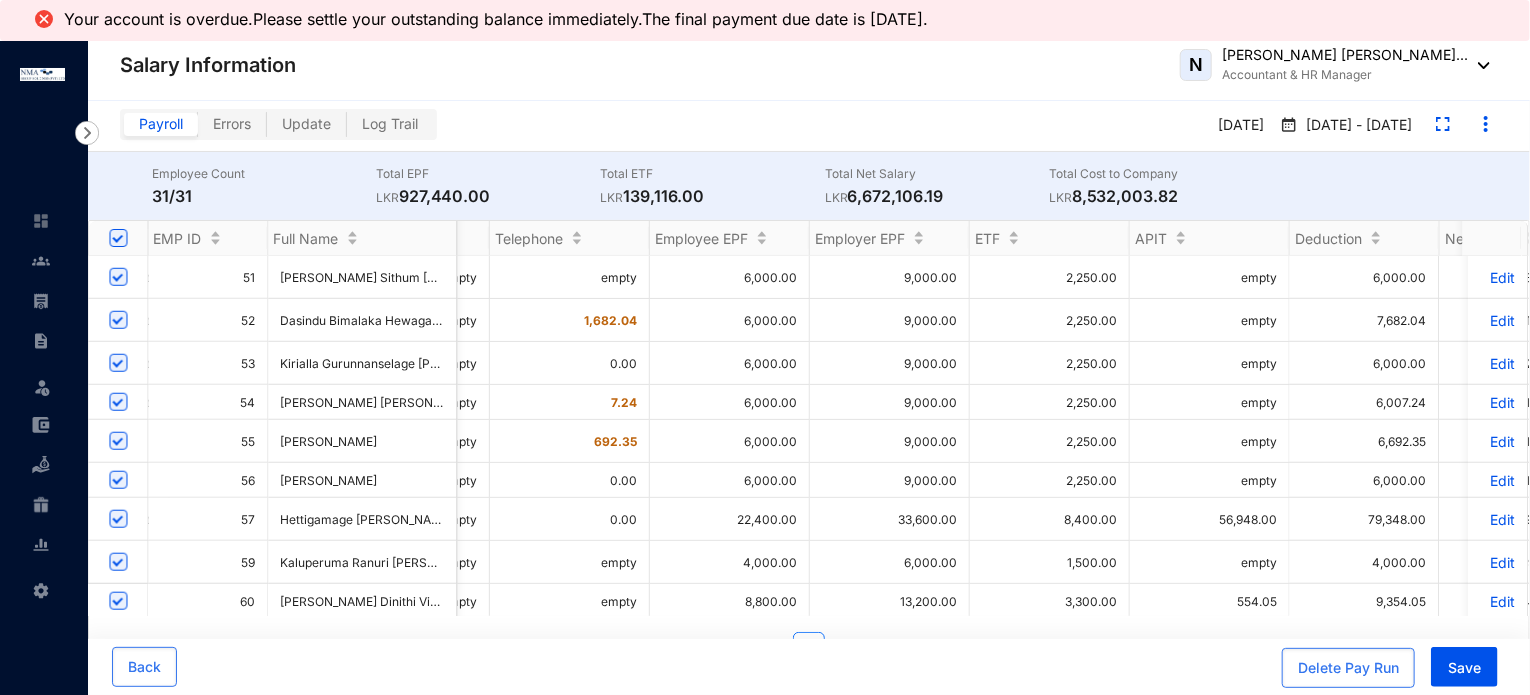 click on "Edit" at bounding box center [1498, 480] 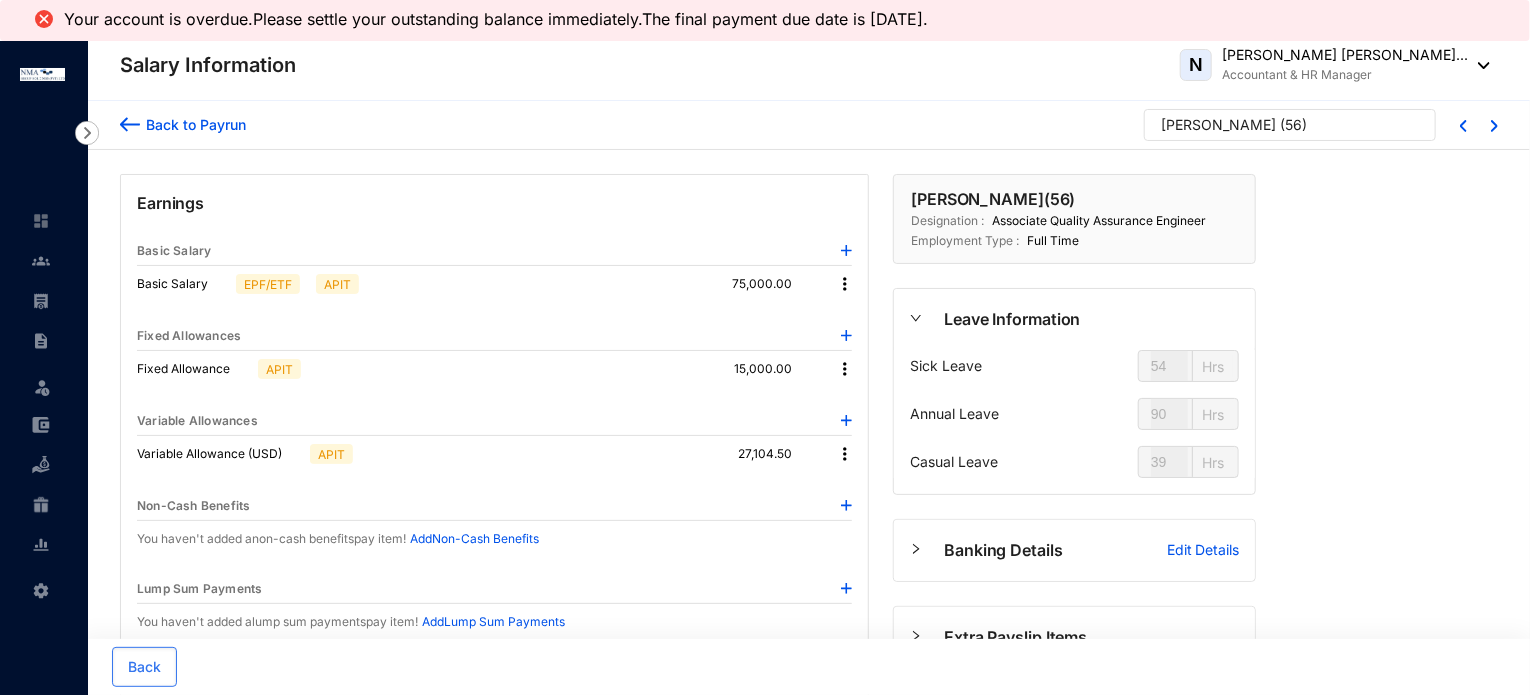 type on "21" 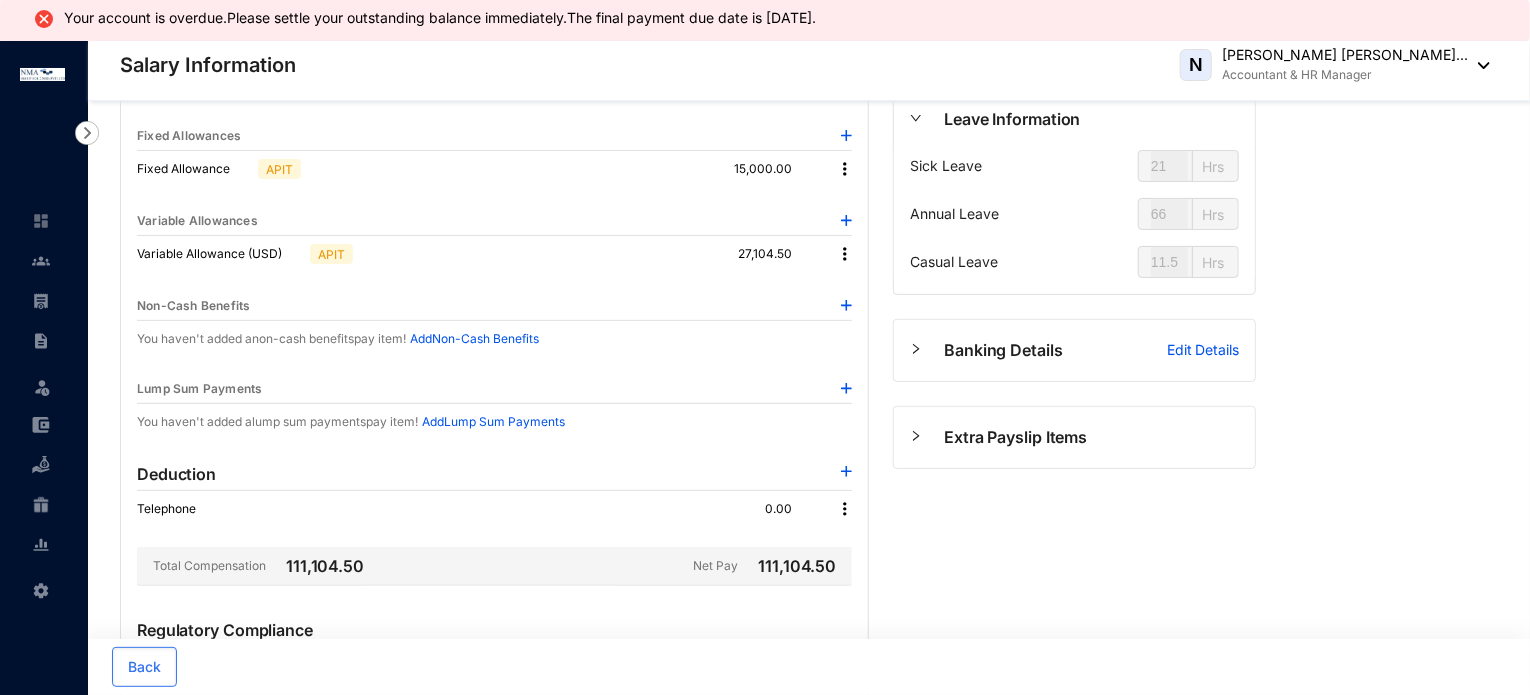 click at bounding box center (845, 509) 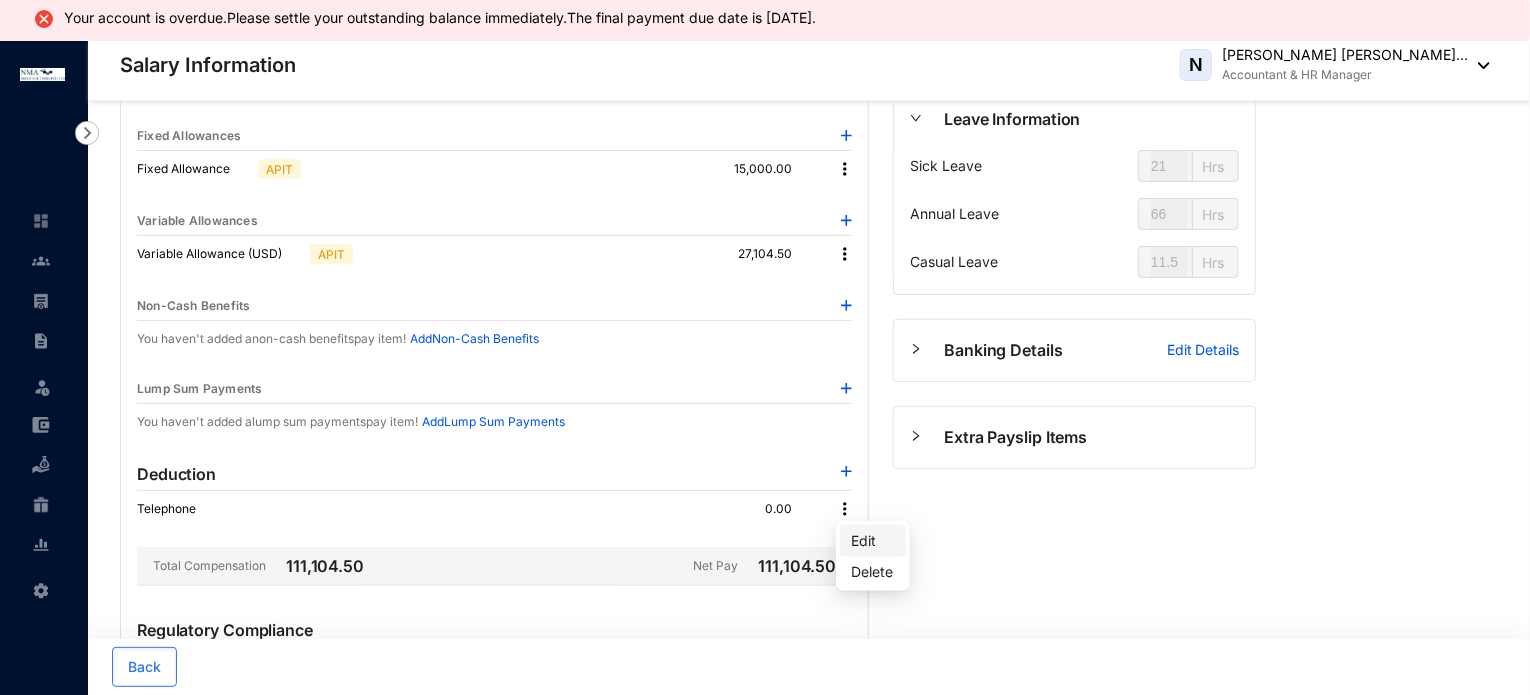 click on "Edit" at bounding box center (873, 541) 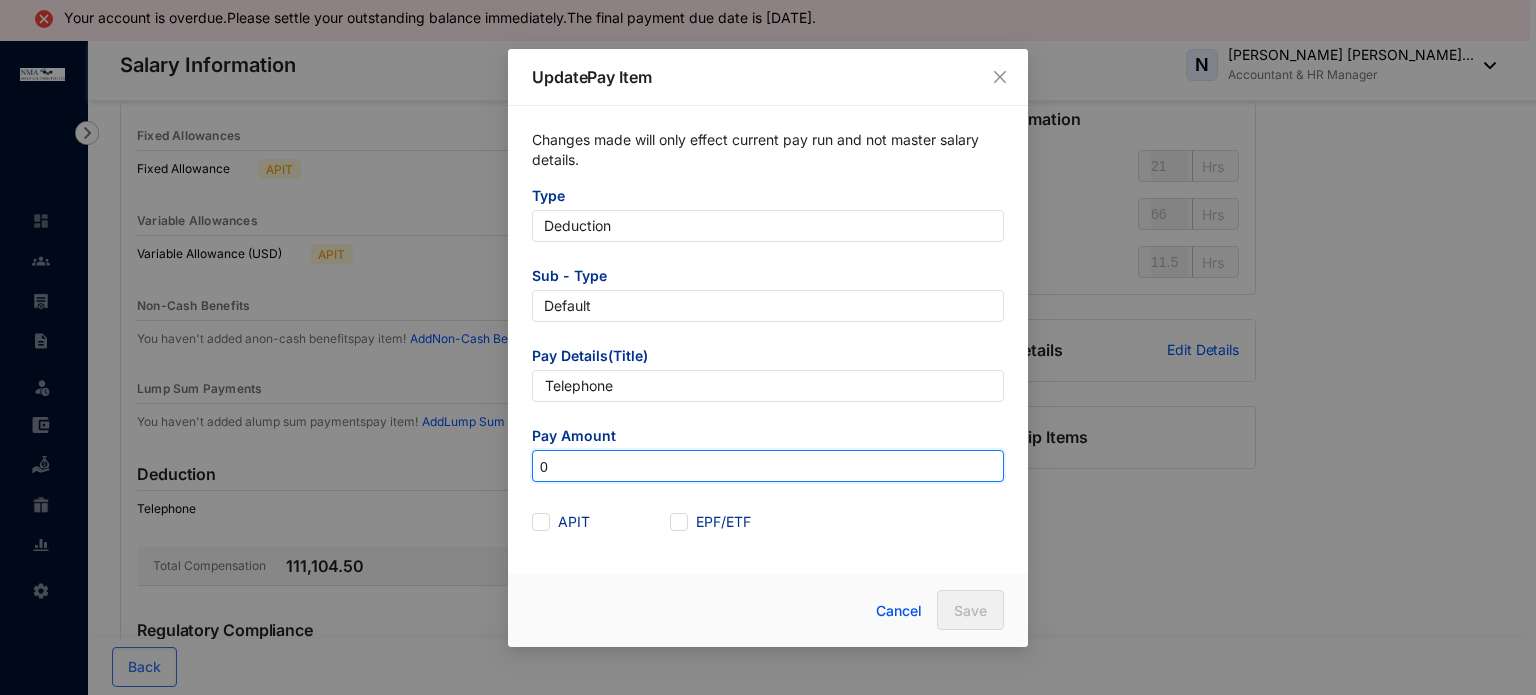 drag, startPoint x: 571, startPoint y: 463, endPoint x: 466, endPoint y: 465, distance: 105.01904 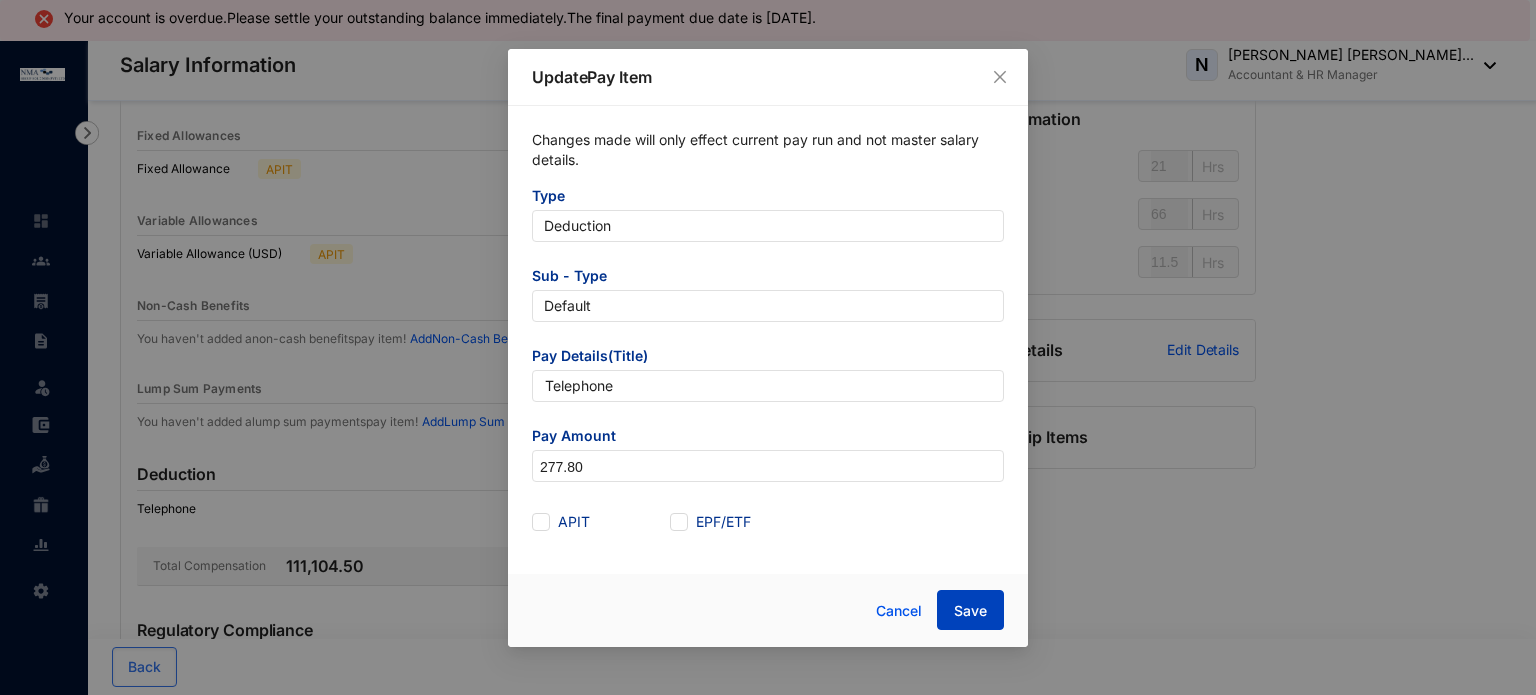 type on "277.8" 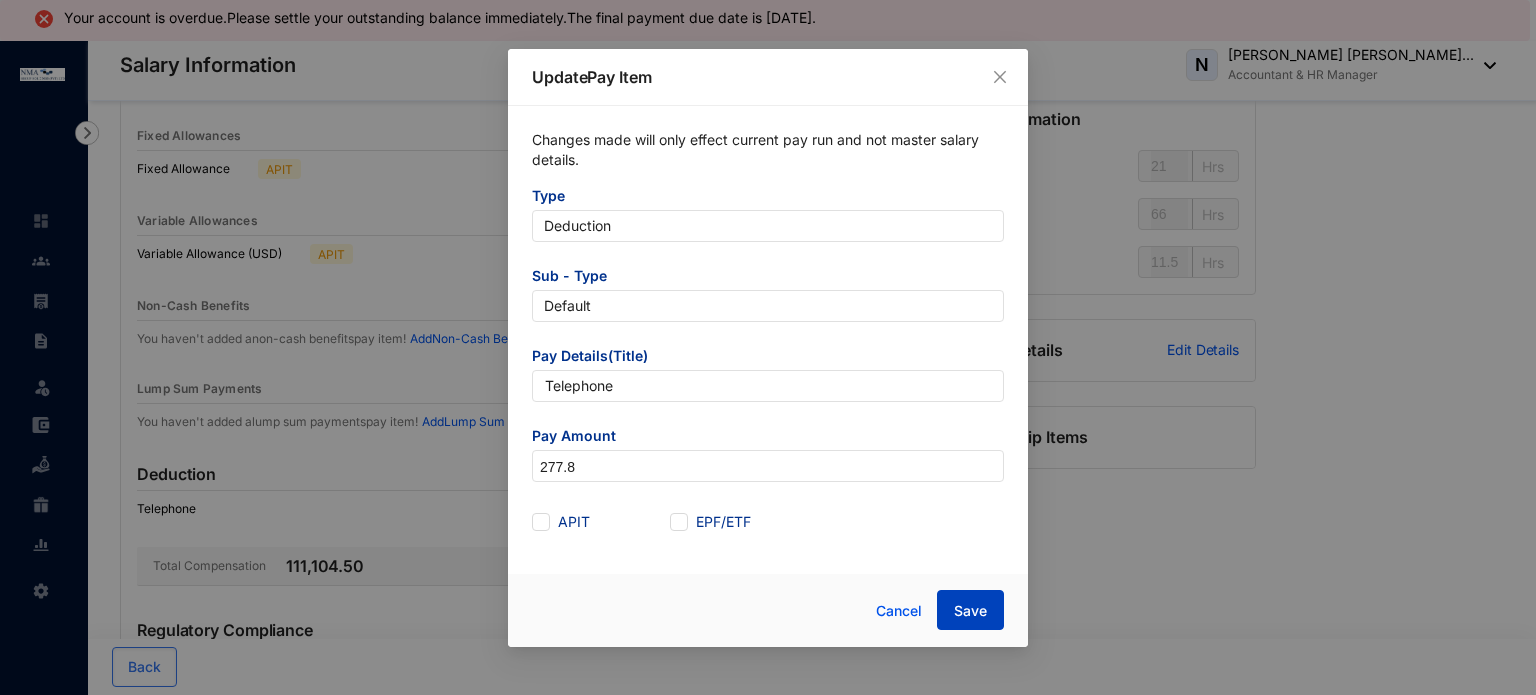 click on "Save" at bounding box center [970, 610] 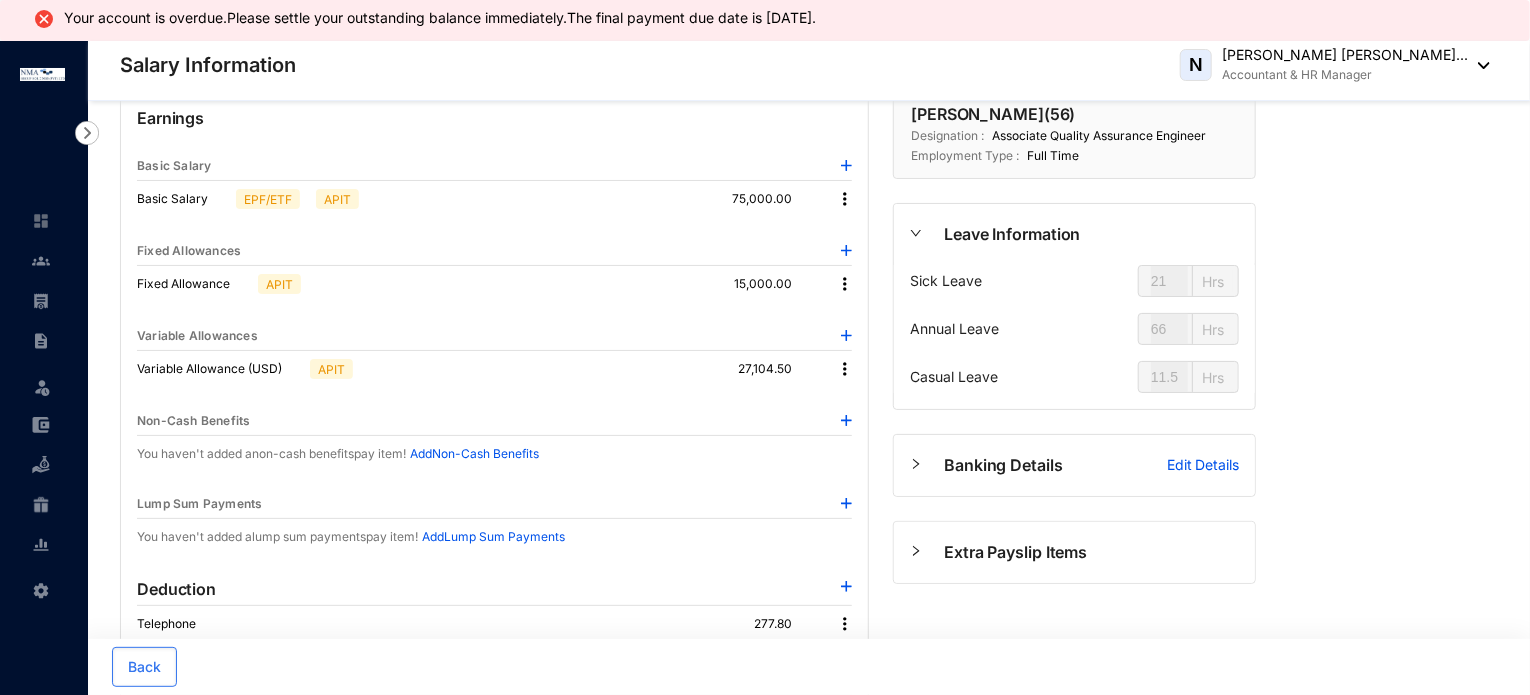 scroll, scrollTop: 0, scrollLeft: 0, axis: both 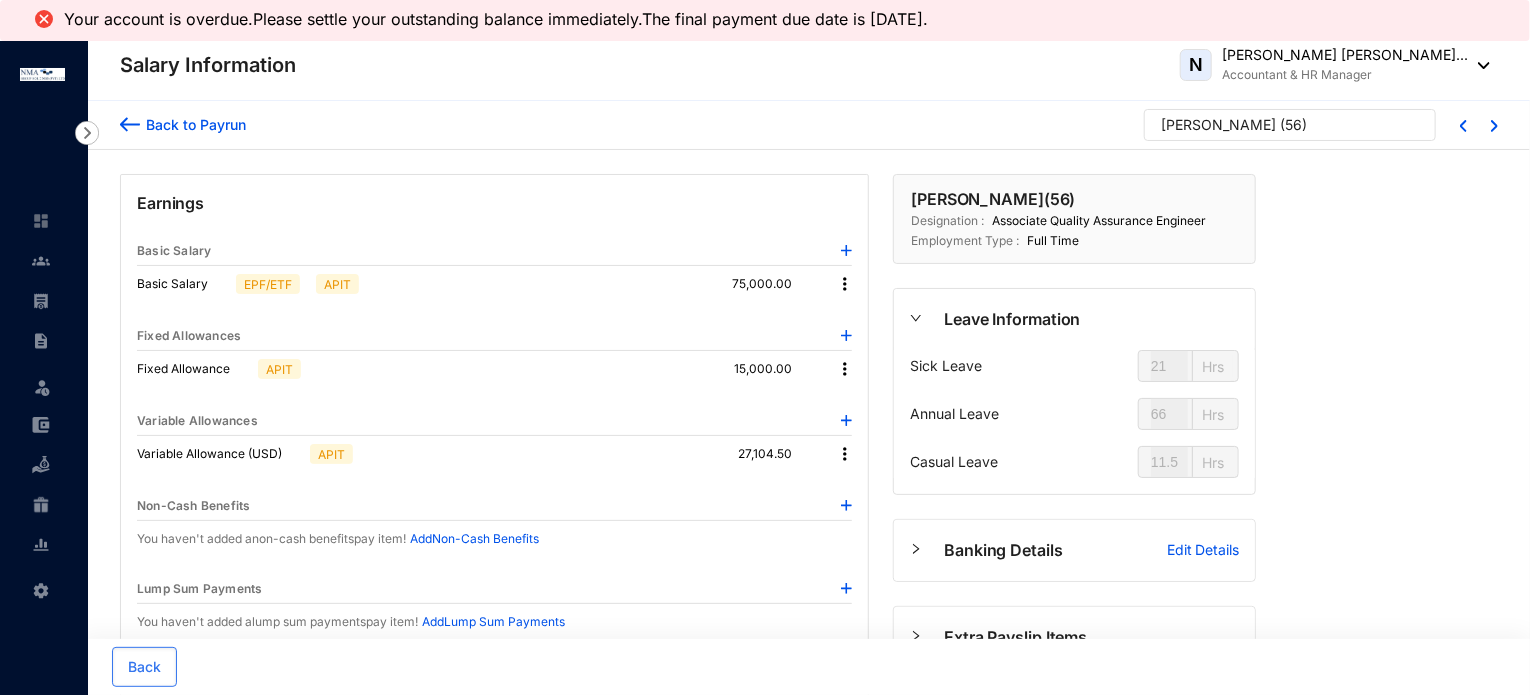click on "Back to Payrun" at bounding box center [193, 124] 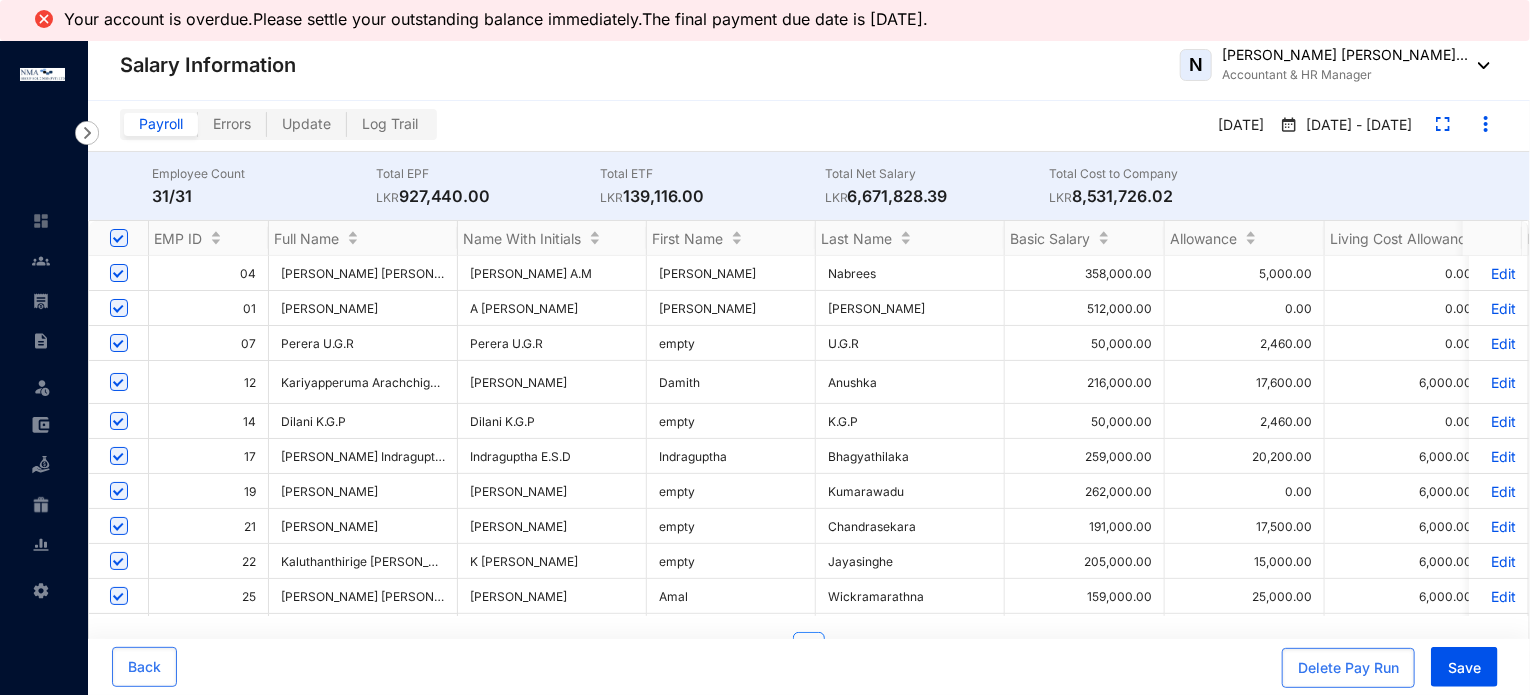 scroll, scrollTop: 0, scrollLeft: 491, axis: horizontal 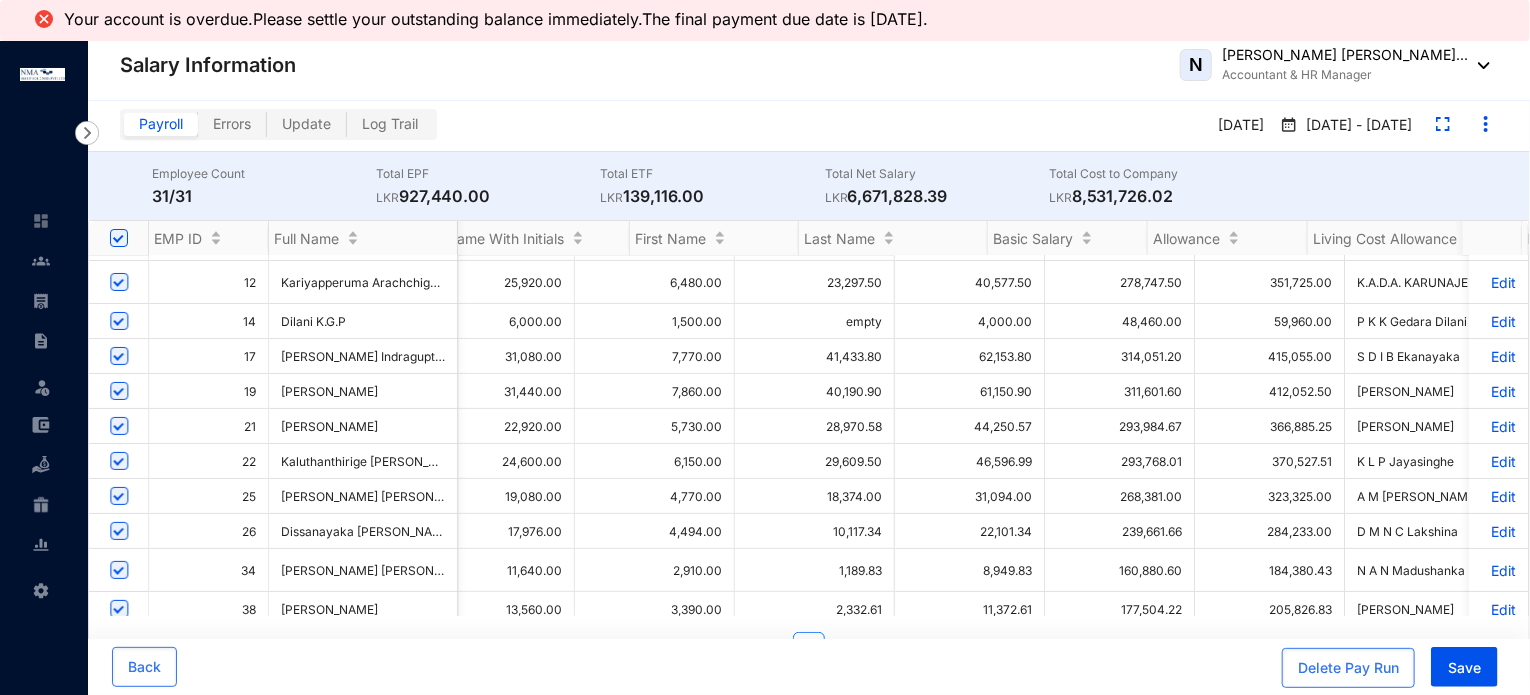 click on "Edit" at bounding box center [1498, 531] 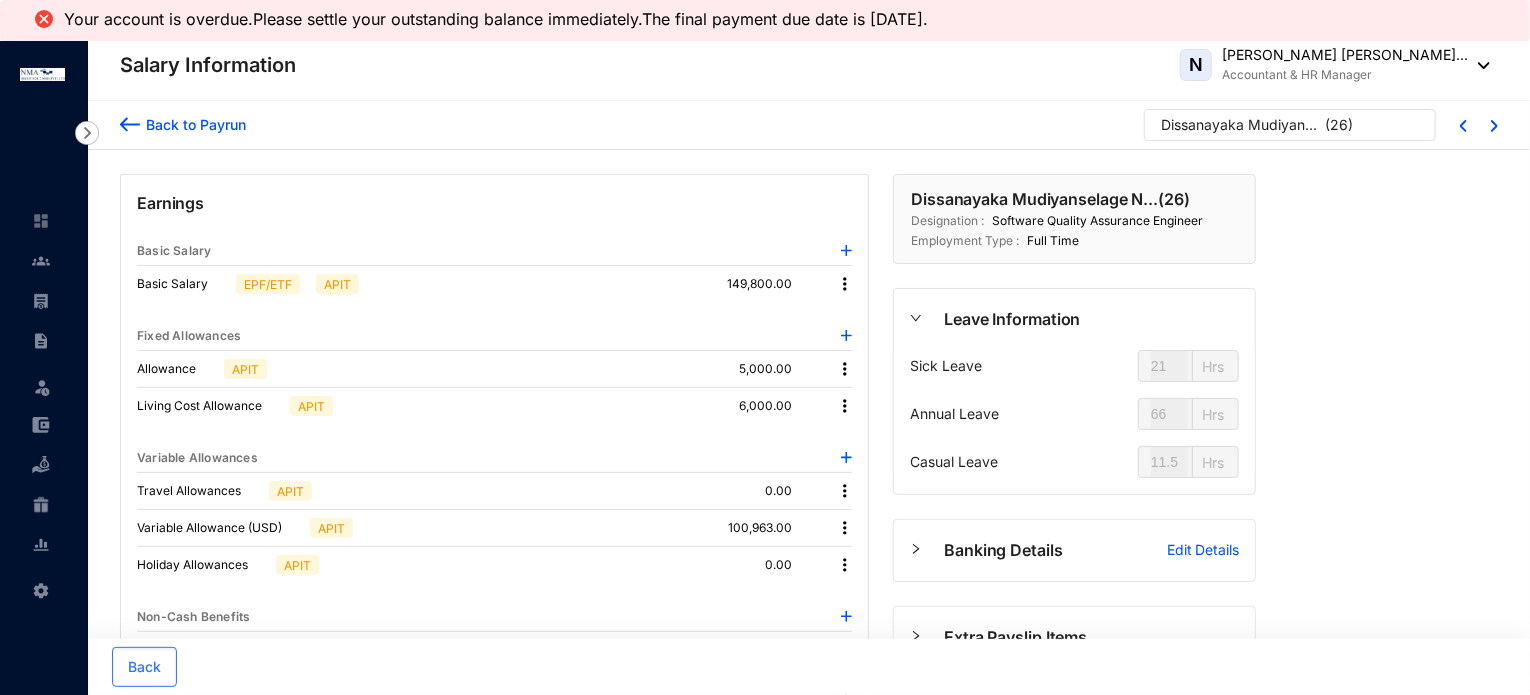 type on "18" 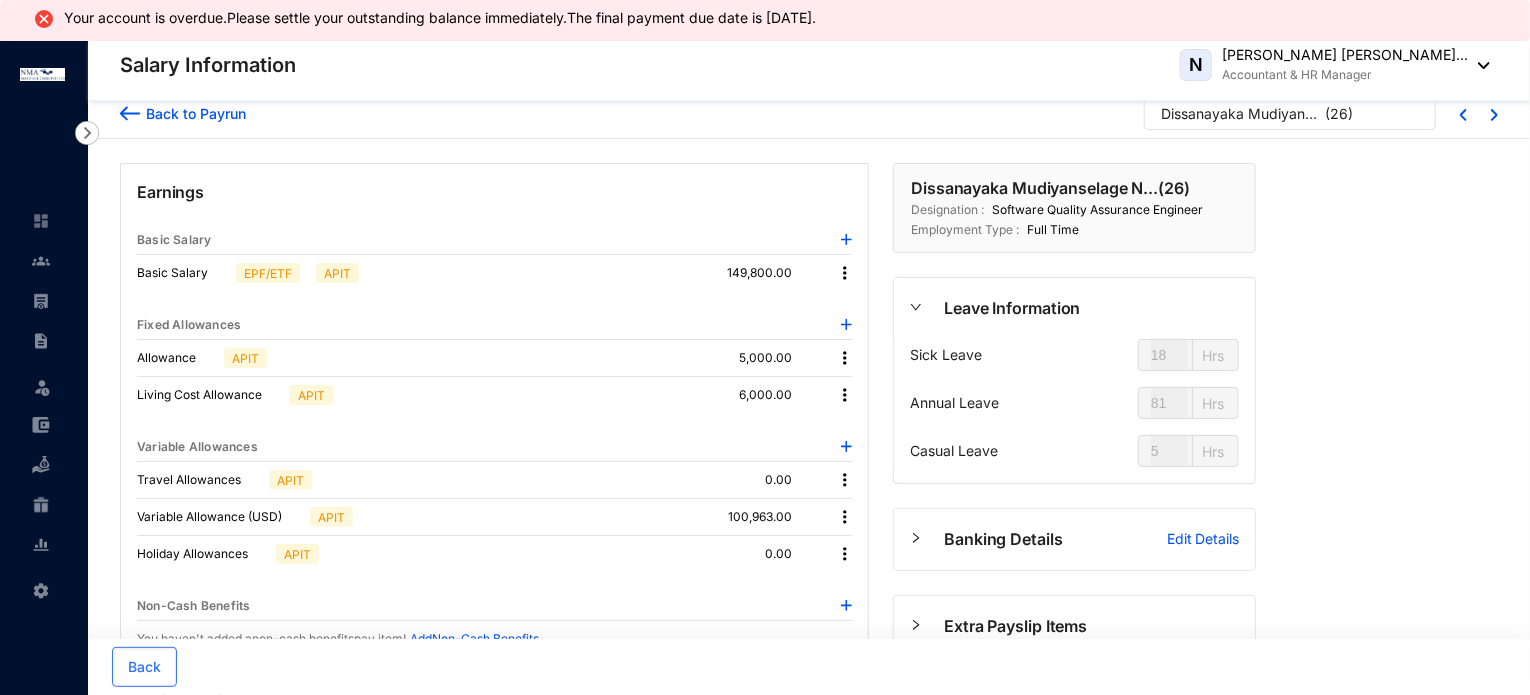 scroll, scrollTop: 0, scrollLeft: 0, axis: both 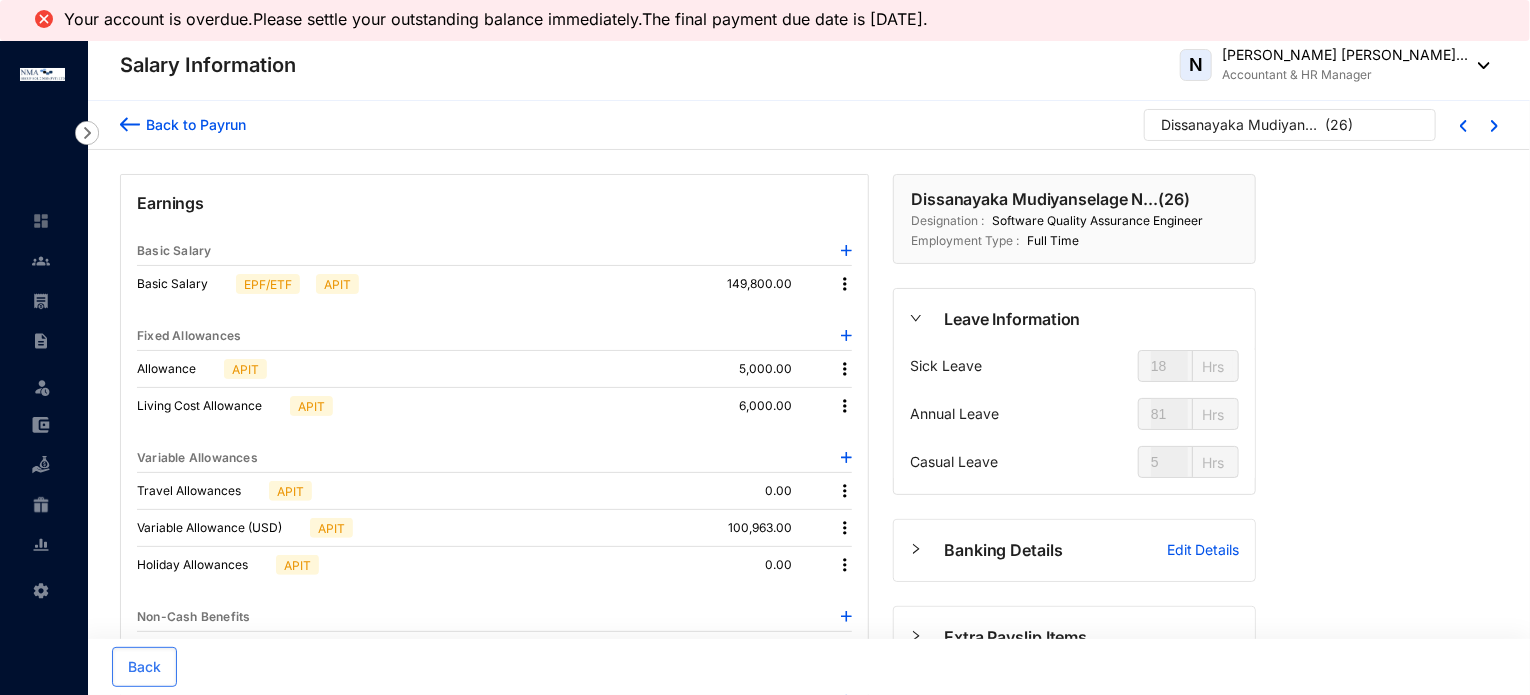 click on "Back to Payrun" at bounding box center (193, 124) 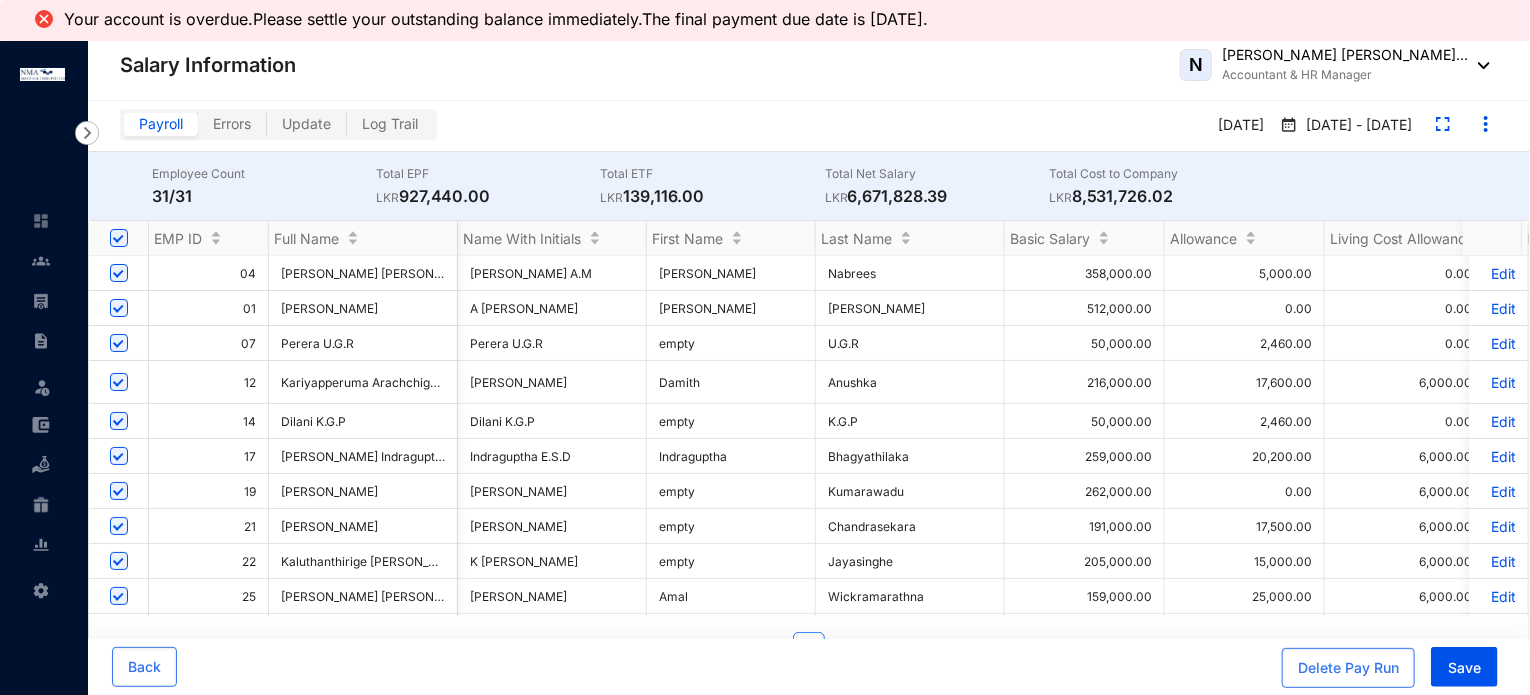 scroll, scrollTop: 0, scrollLeft: 1347, axis: horizontal 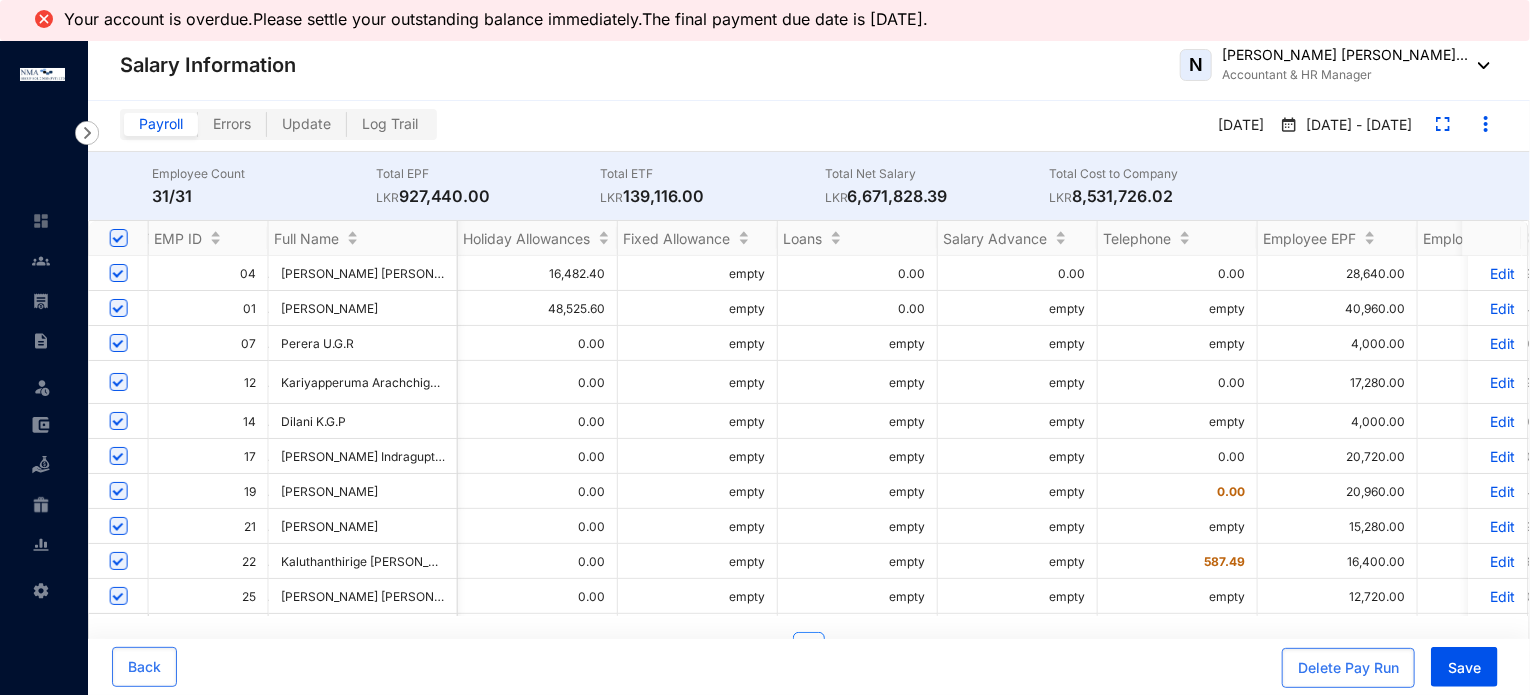 click on "04 Abdul Muthalif Mohamed Nabrees Mohamed Nabrees A.M Mohamed Nabrees 358,000.00 5,000.00 0.00 5,000.00 1,551.55 16,482.40 empty 0.00 0.00 0.00 28,640.00 42,960.00 10,740.00 44,972.22 73,612.22 312,421.73 439,733.95 A M M Nabrees 159020001266 7083 159 ammnabrees@gmail.com 04 04 empty Nabrees nabrees.m@nmagroupholdings.com Male 773366161 empty 2017-02-20 FULL TIME Colombo Accountant & HR Manager 2017-02-20 empty empty 11 Finance 159/B Mavadi Road Ninthavur- 02,  Ampara 1991-06-30 911821664V No empty empty 31 6 Days 2 Hours 12 Days 4 Hours 6 Days 2 Hours Edit 01 Akila Lokugamage A Lokugamage Akila Lokugamage 512,000.00 0.00 0.00 10,000.00 14,452.29 48,525.60 empty 0.00 empty empty 40,960.00 61,440.00 15,360.00 116,592.04 157,552.04 427,425.85 661,777.89 Akila Lokugamage 101065530032 7454 111 al@sdc-ae.com 01 01 empty Akila akila.l@papertrl.com 11" at bounding box center [809, 436] 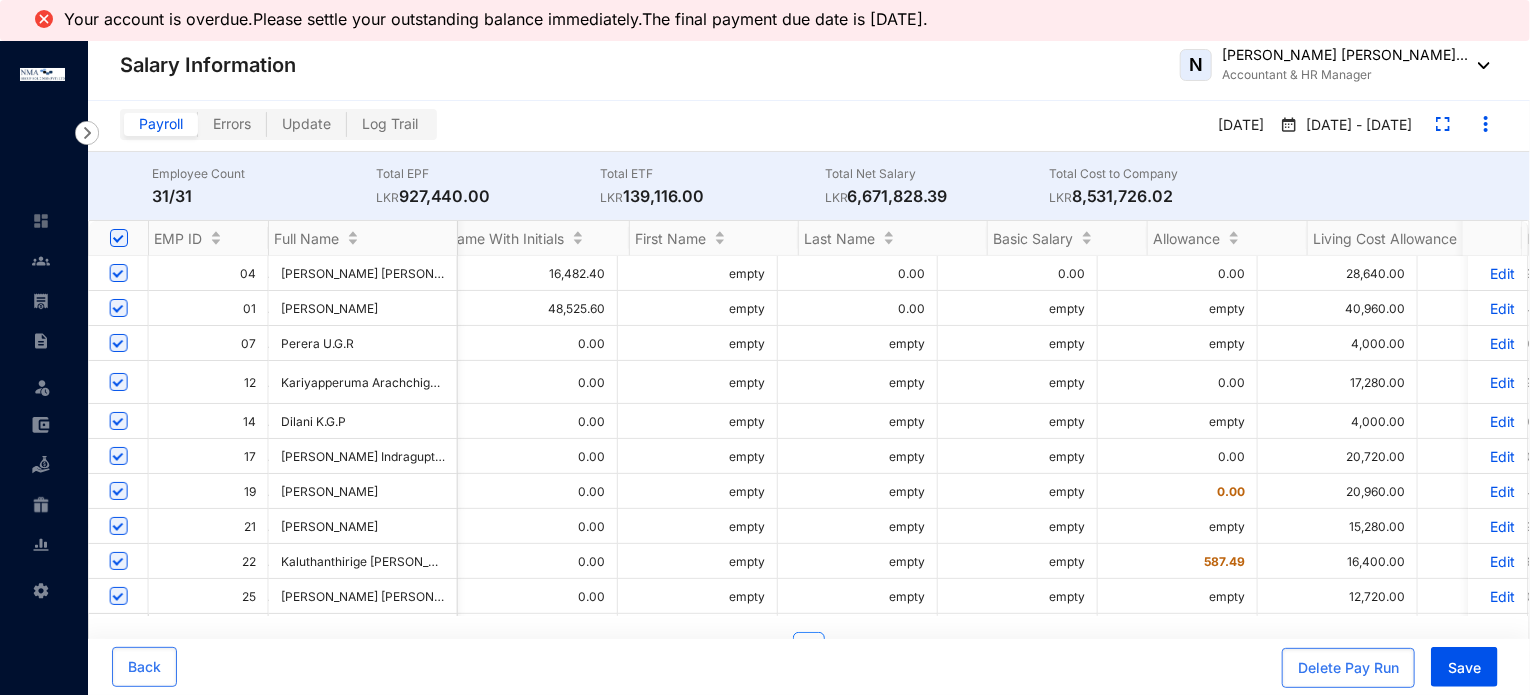scroll, scrollTop: 0, scrollLeft: 2608, axis: horizontal 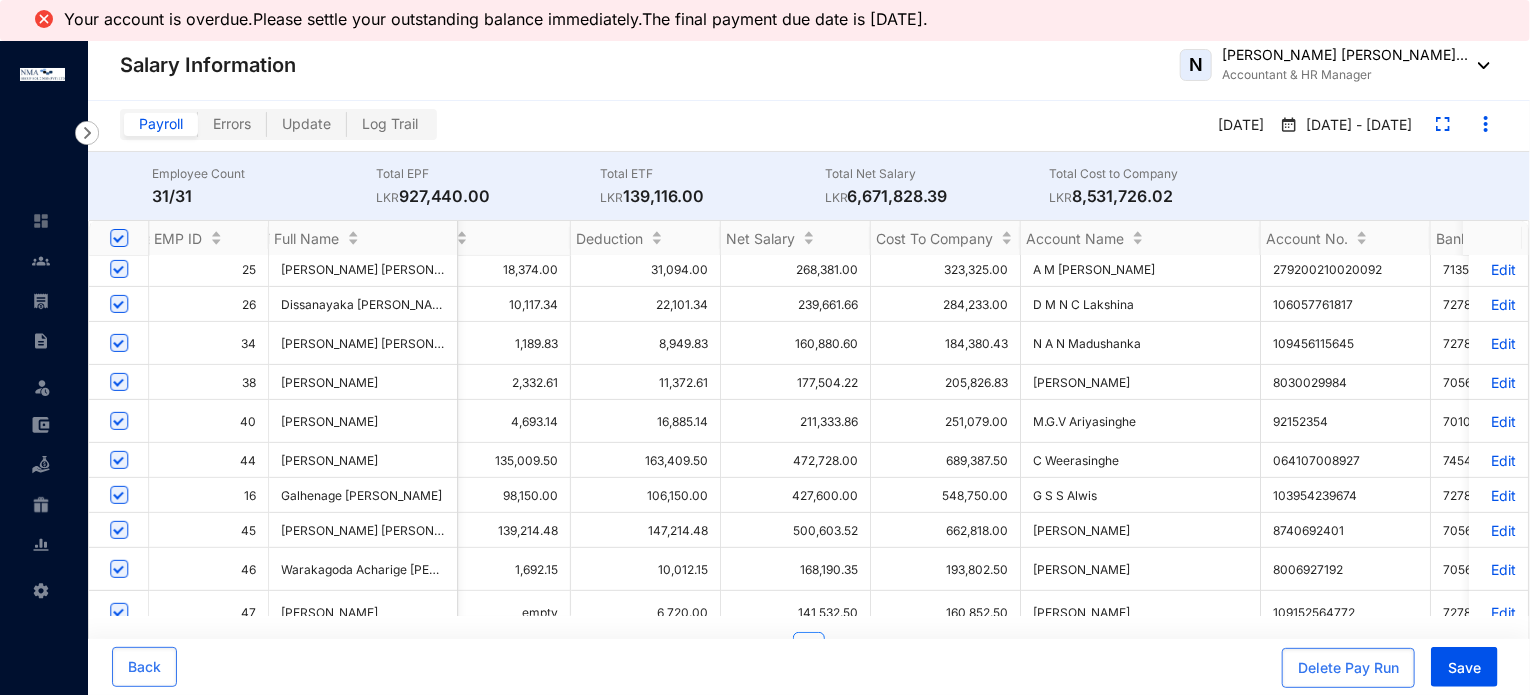 drag, startPoint x: 852, startPoint y: 197, endPoint x: 947, endPoint y: 192, distance: 95.131485 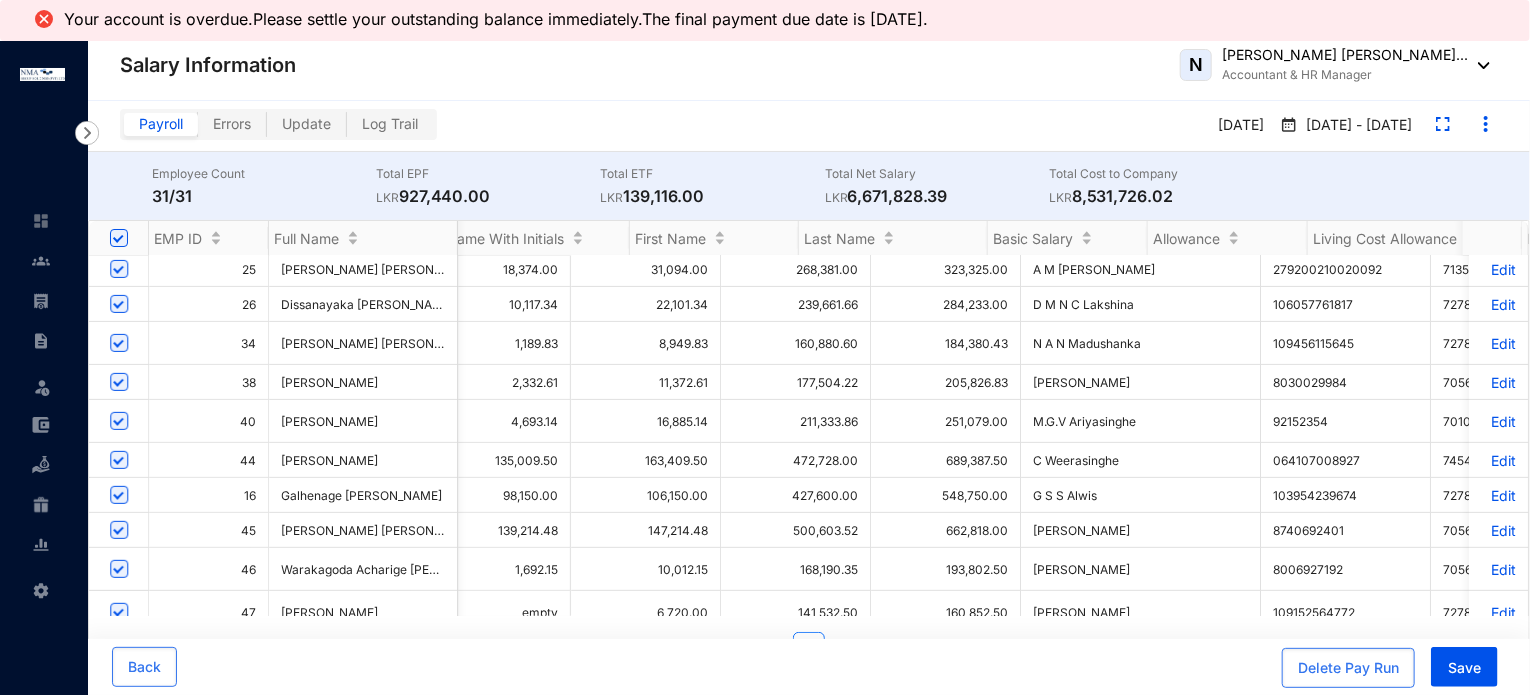 copy on "6,671,828.39" 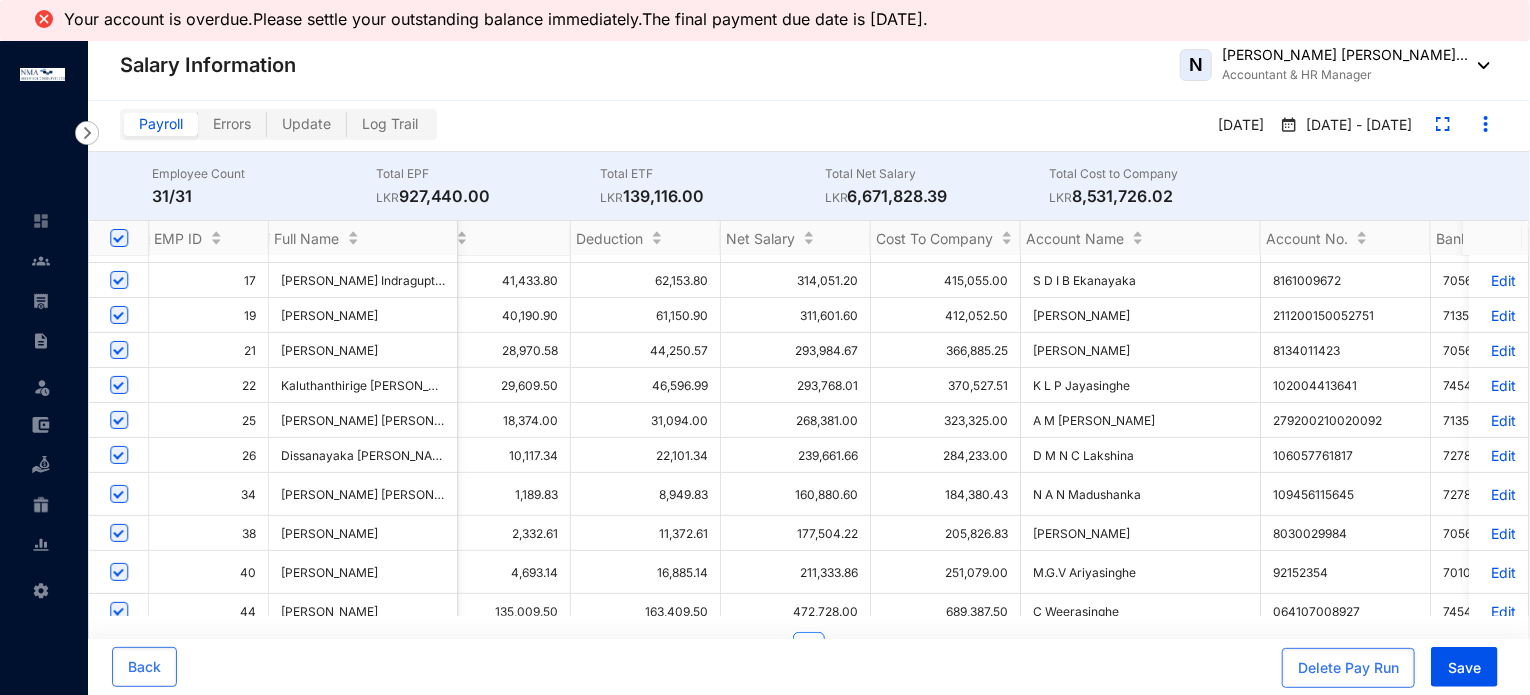 scroll, scrollTop: 127, scrollLeft: 2674, axis: both 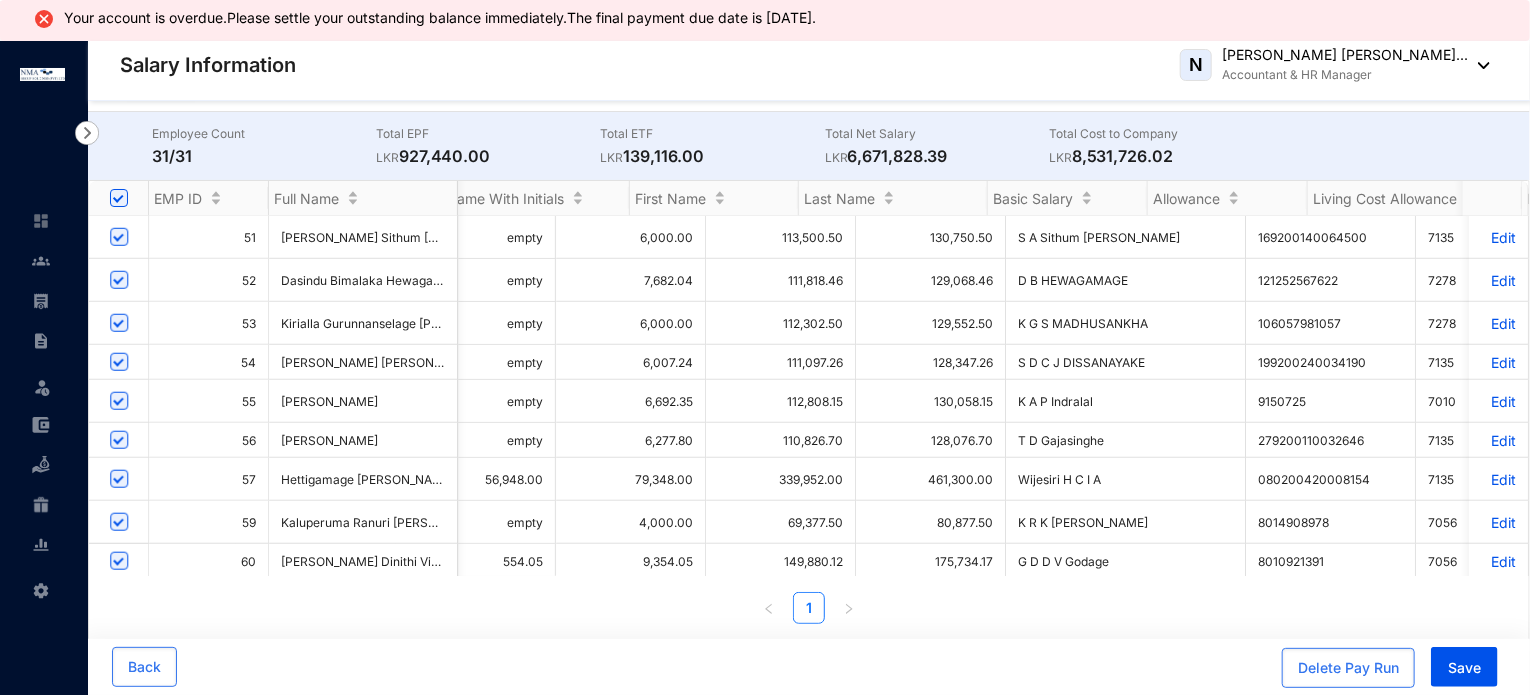 click on "Total Net Salary" at bounding box center (937, 134) 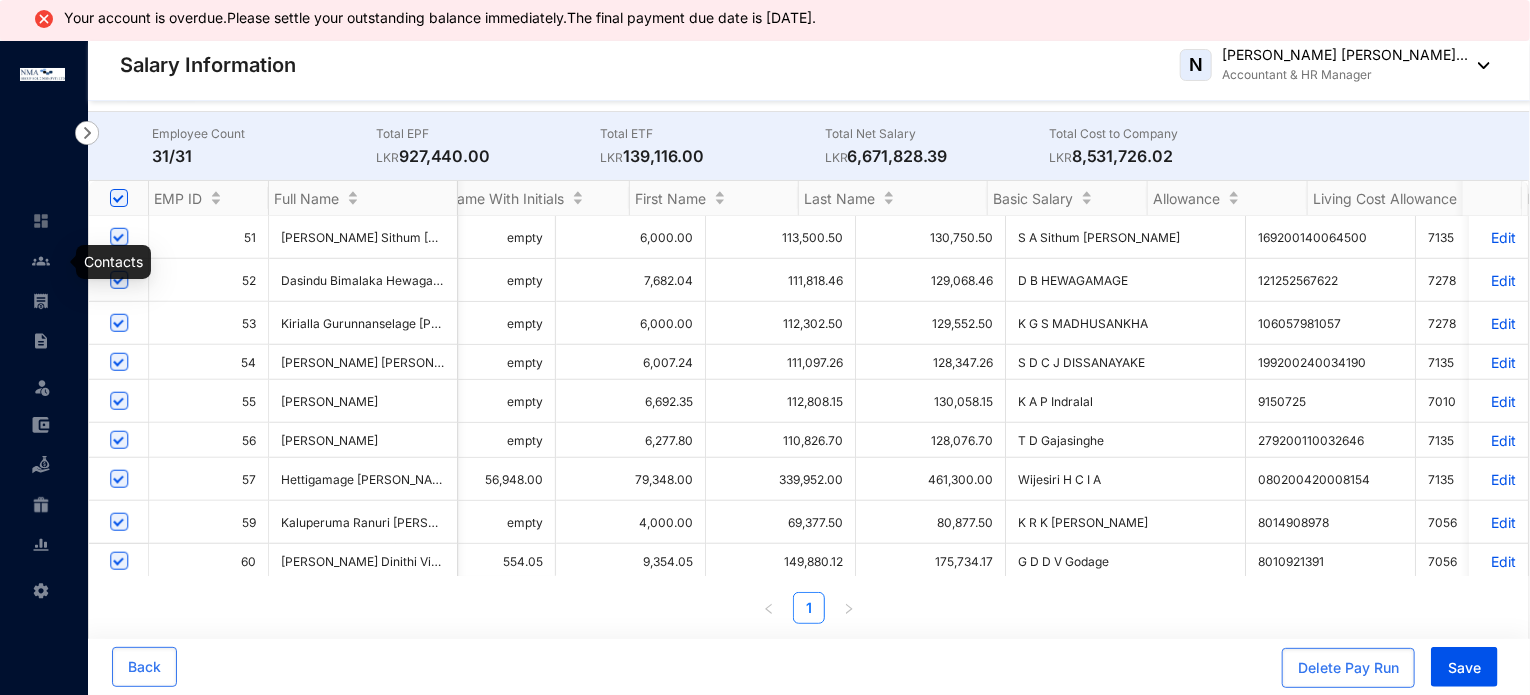 click at bounding box center [41, 261] 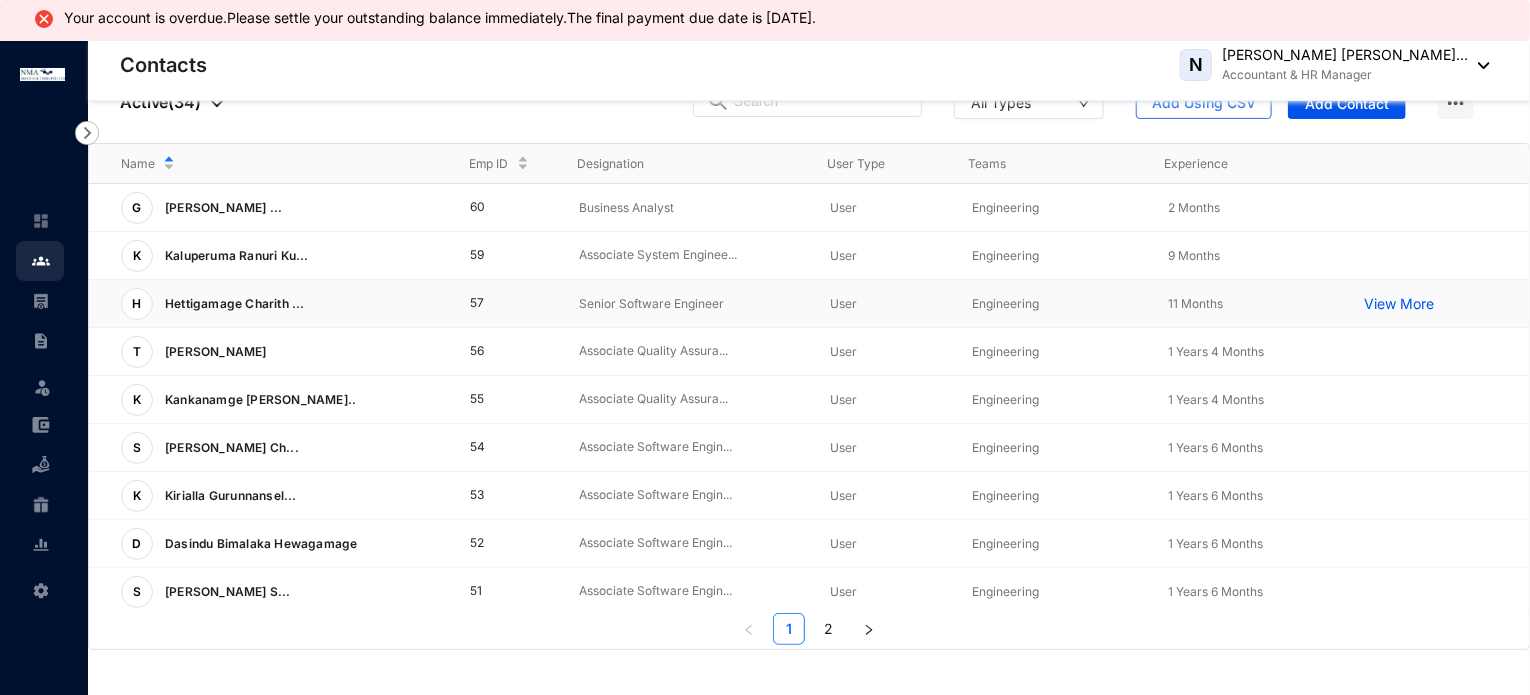 click on "H Hettigamage Charith ..." at bounding box center [279, 304] 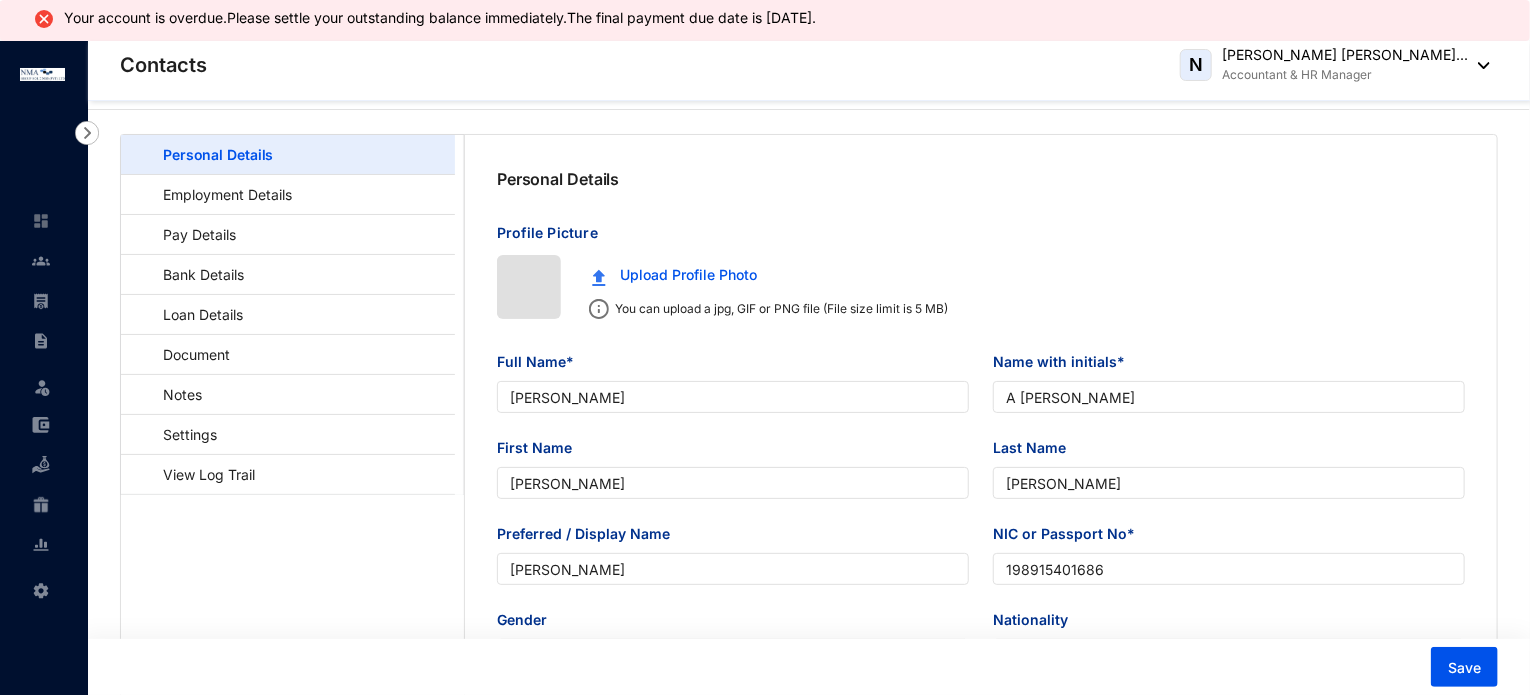 type on "[DATE]" 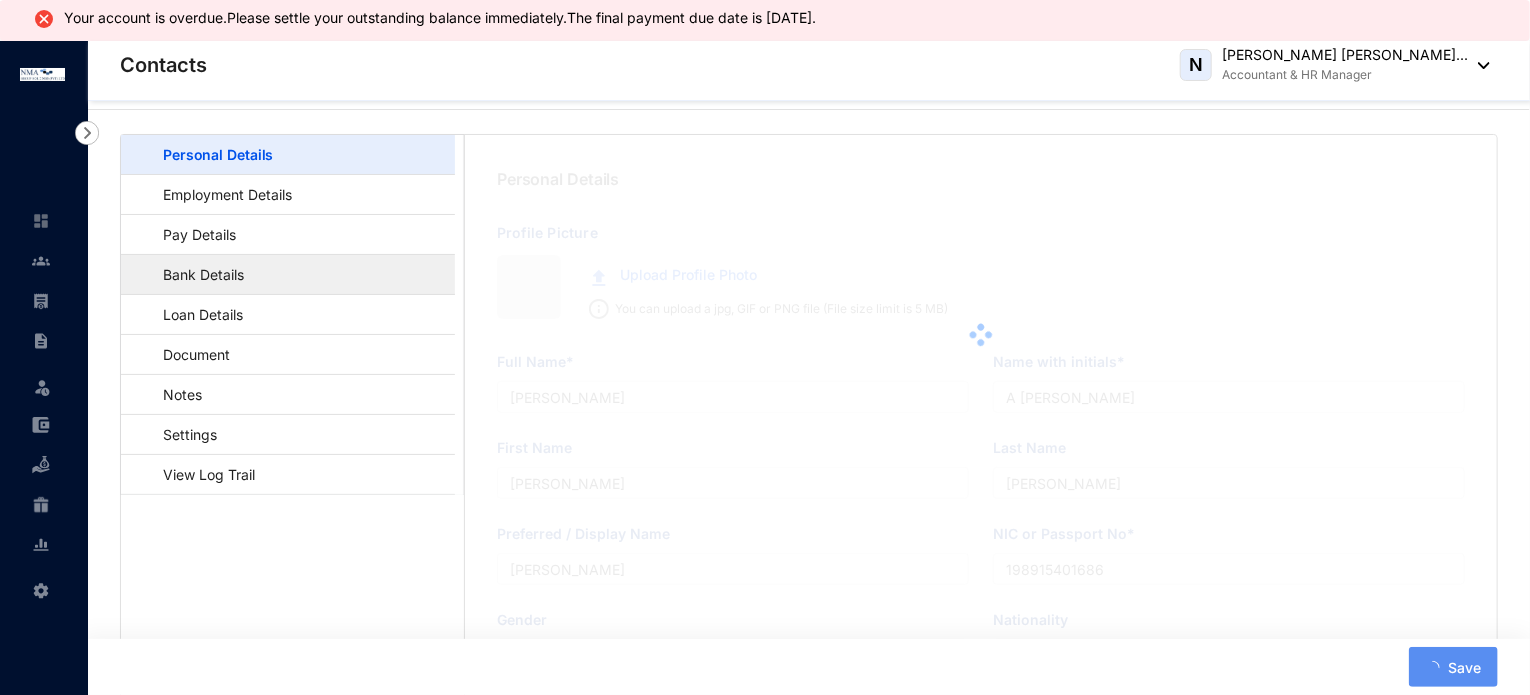 click on "Bank Details" at bounding box center (194, 274) 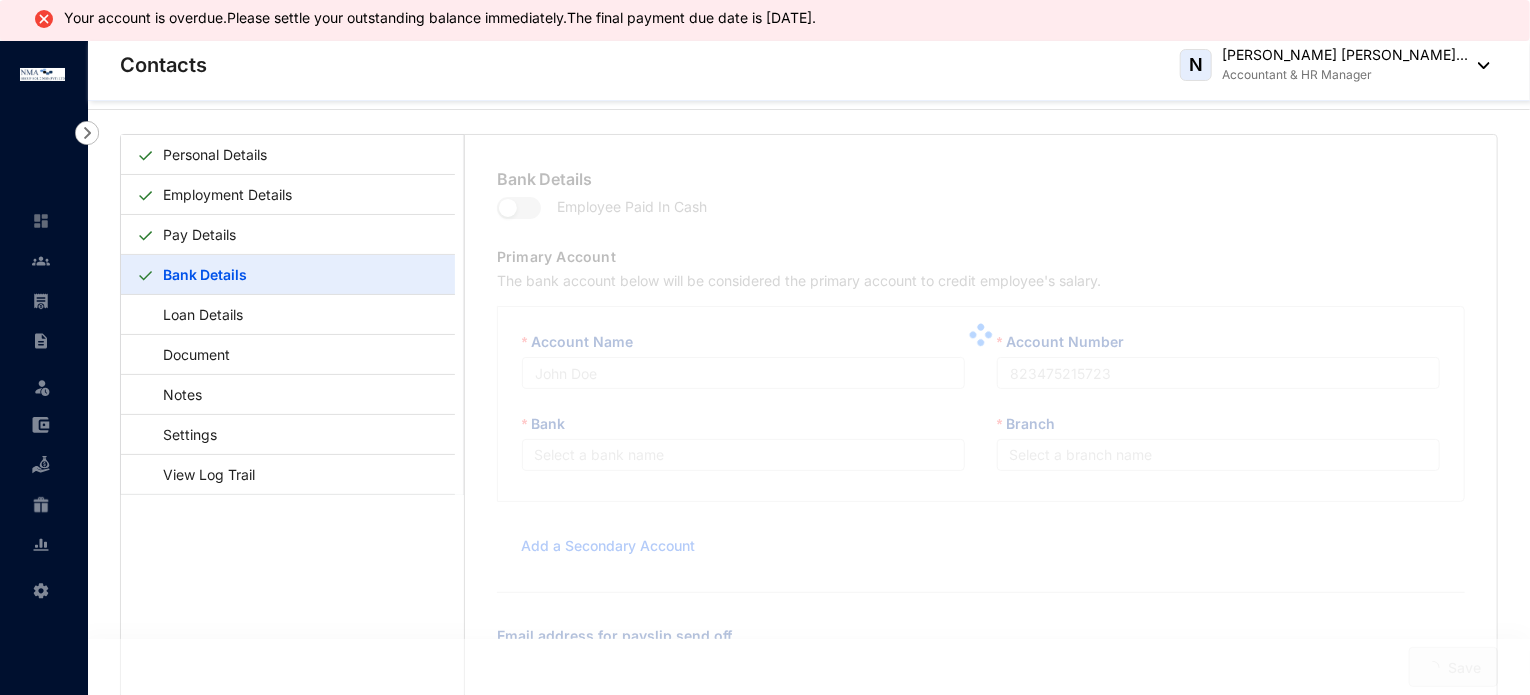 type on "Wijesiri H C I A" 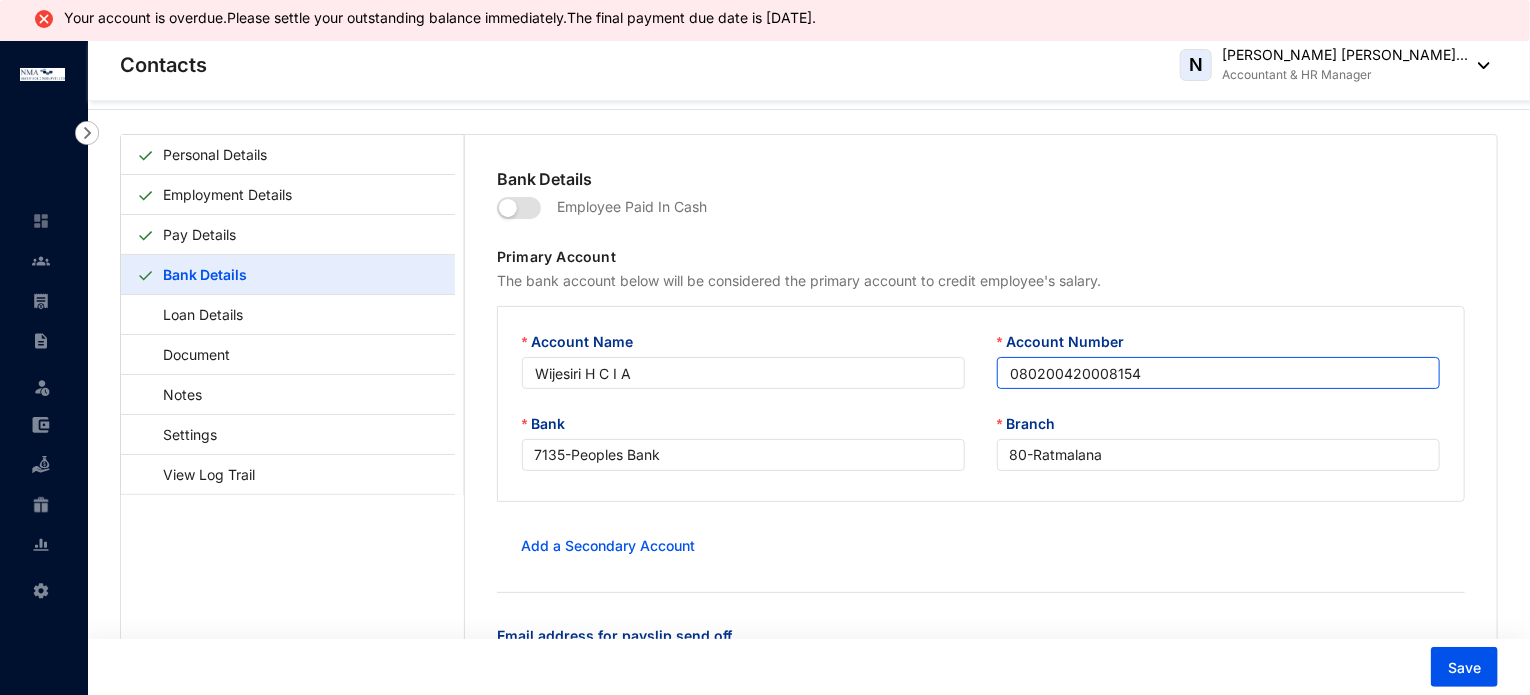 drag, startPoint x: 1159, startPoint y: 373, endPoint x: 988, endPoint y: 386, distance: 171.49344 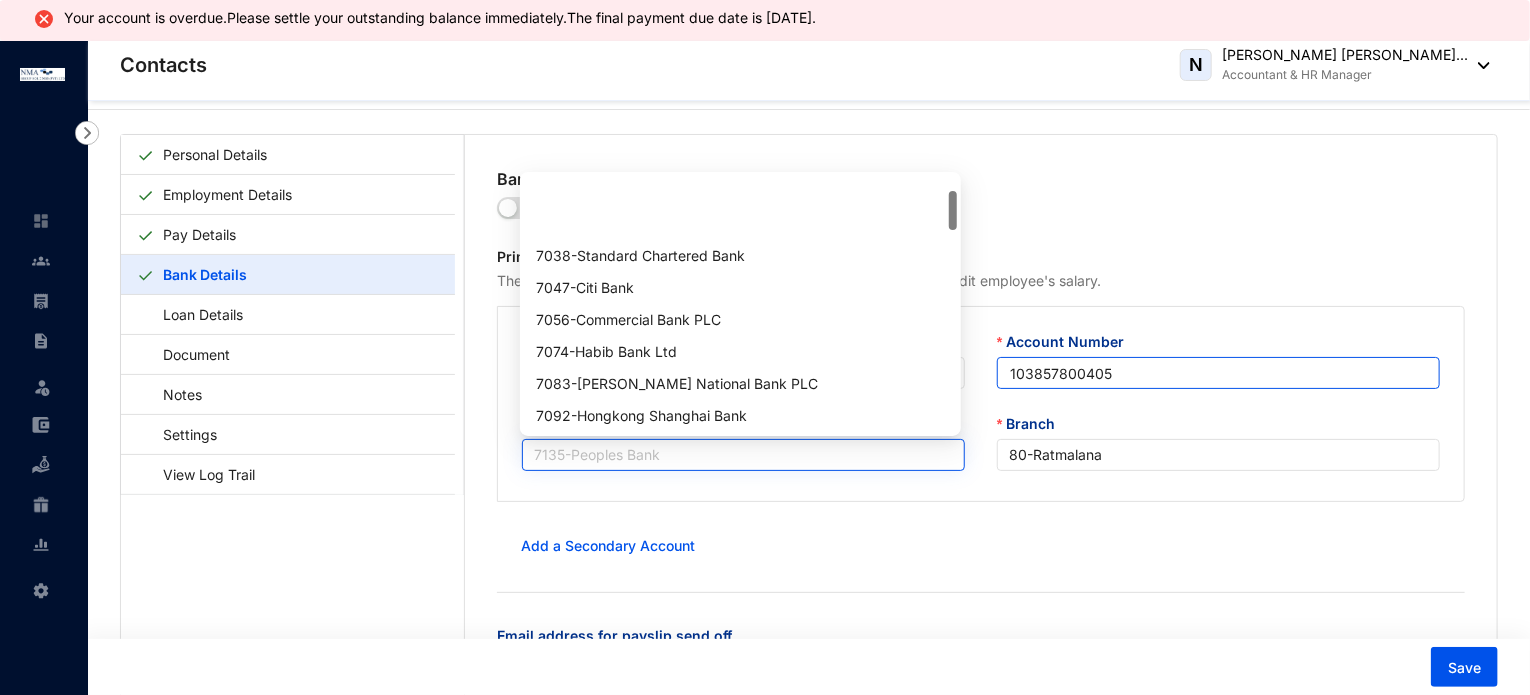 scroll, scrollTop: 96, scrollLeft: 0, axis: vertical 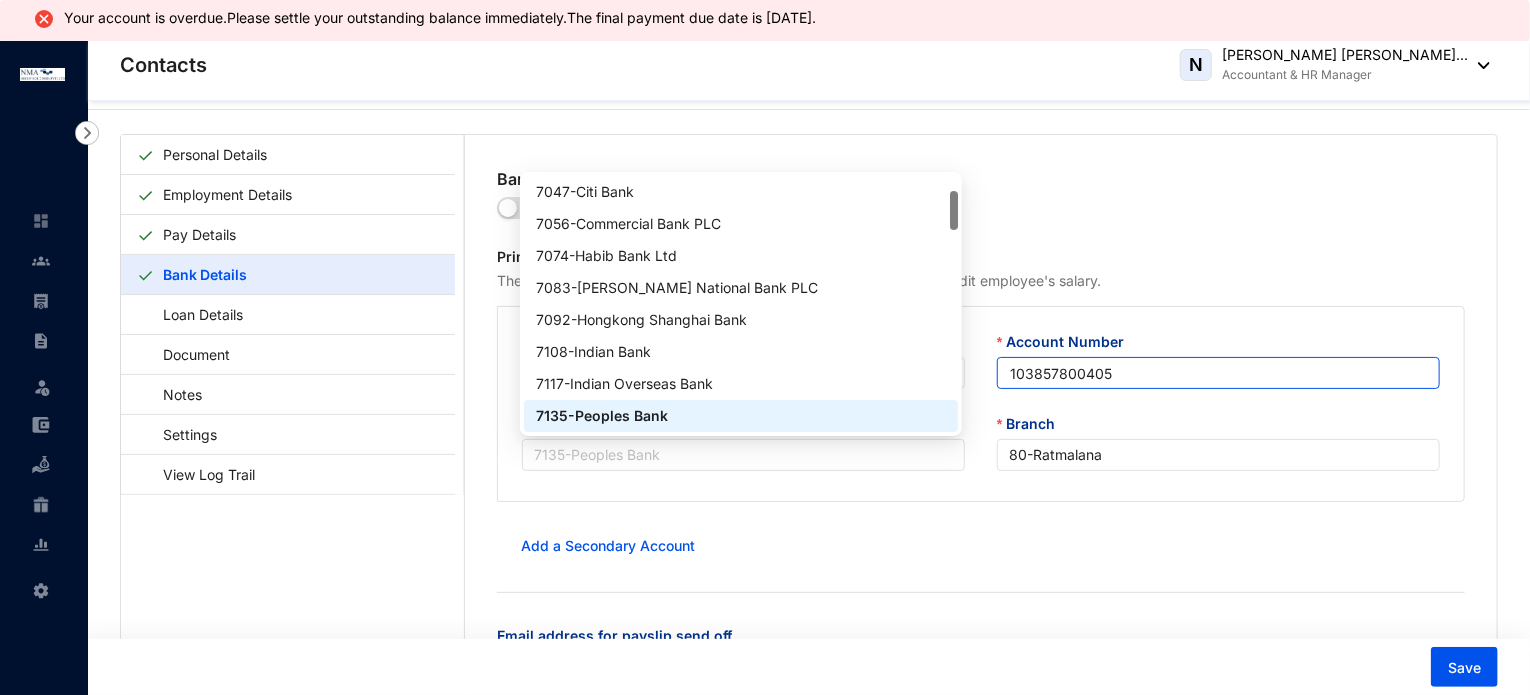 drag, startPoint x: 676, startPoint y: 449, endPoint x: 509, endPoint y: 461, distance: 167.43059 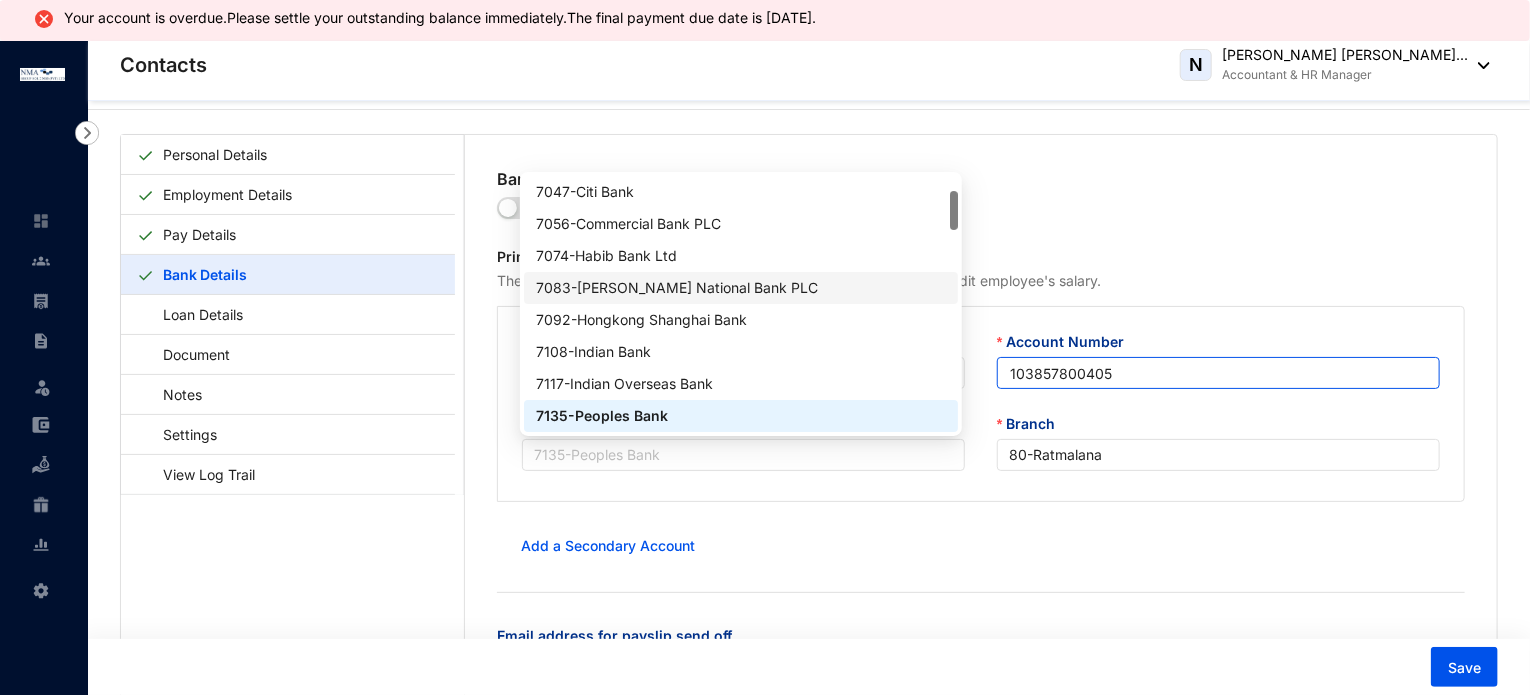scroll, scrollTop: 0, scrollLeft: 0, axis: both 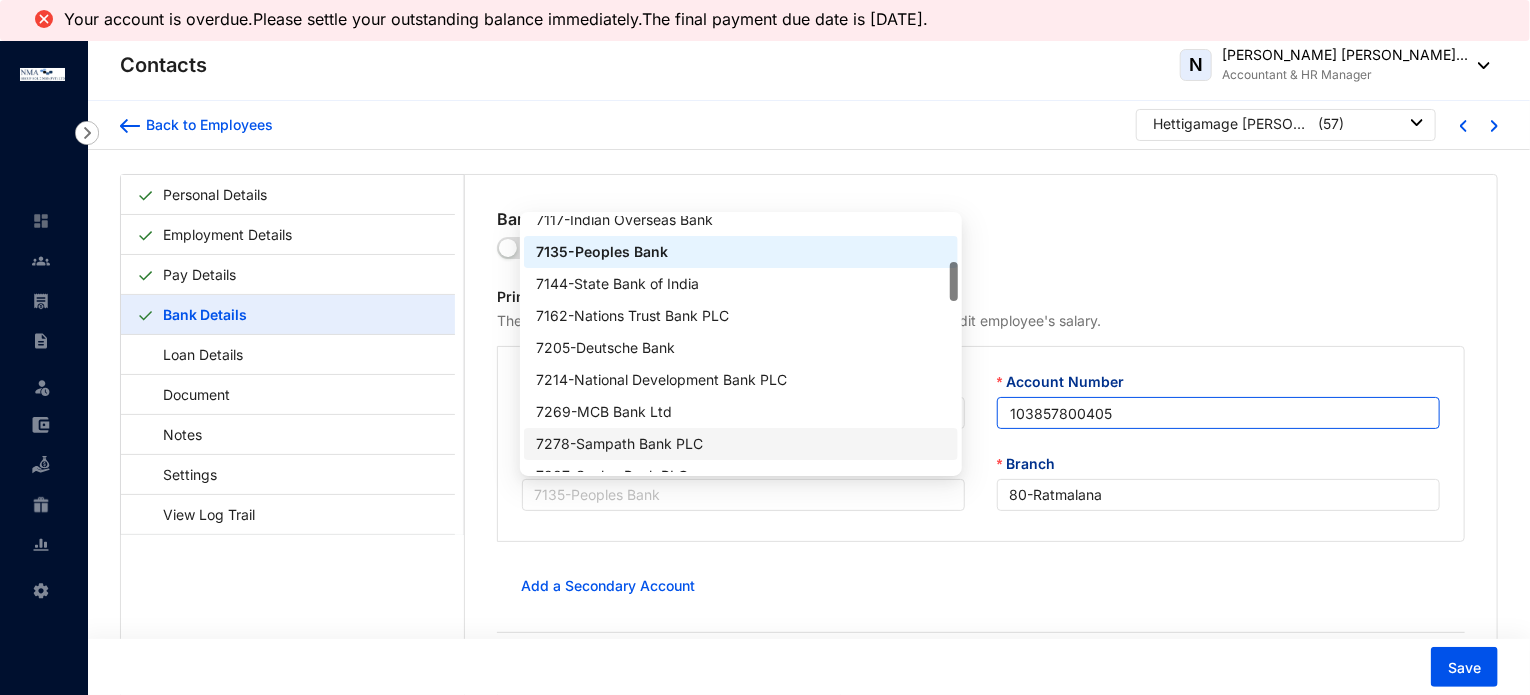 type on "103857800405" 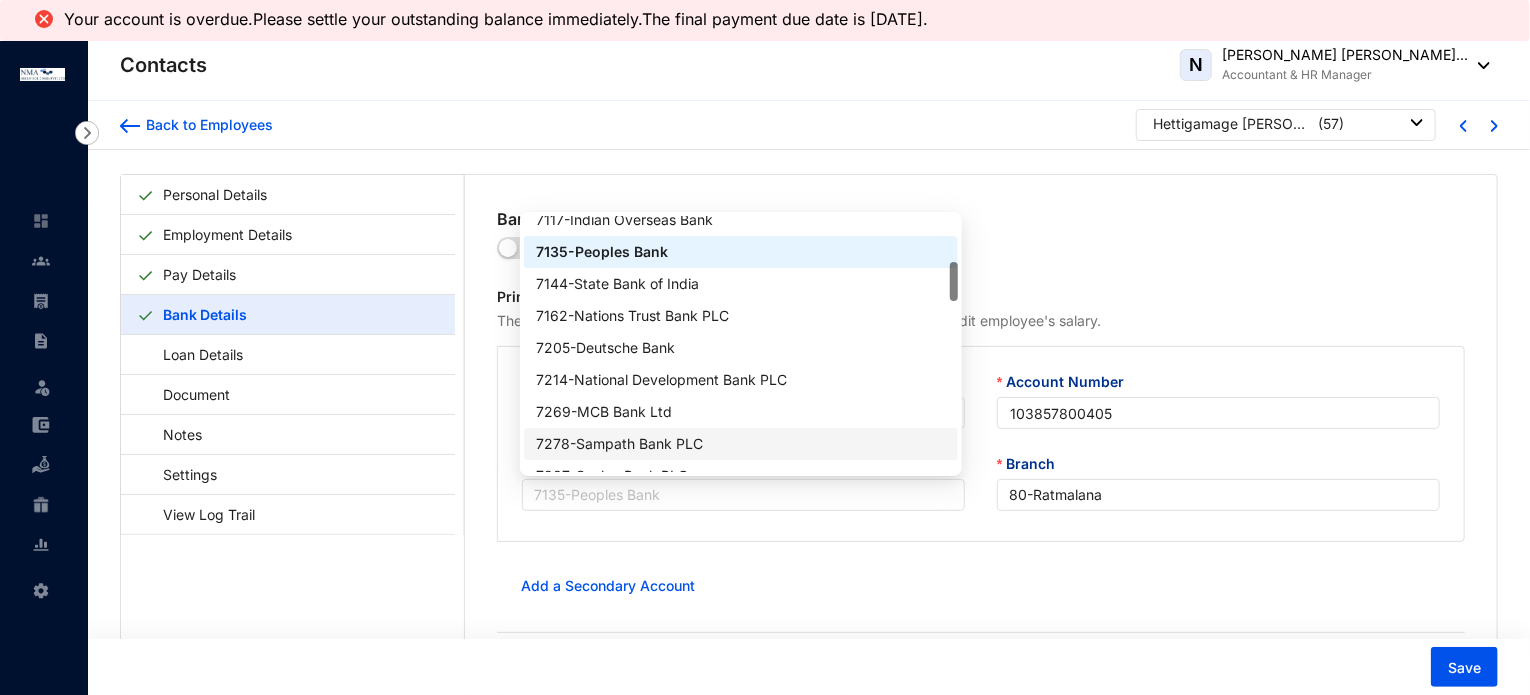 click on "7278  -  Sampath Bank PLC" at bounding box center (740, 444) 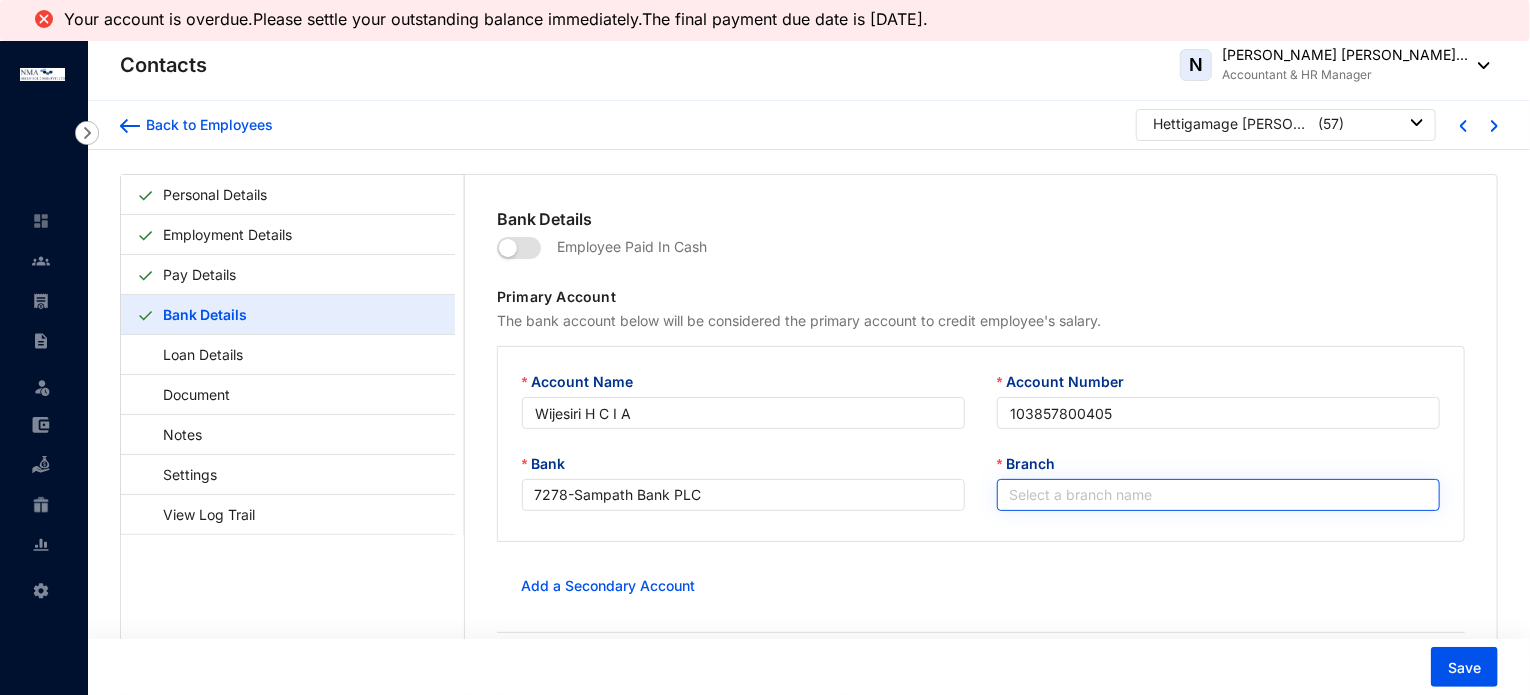 click on "Branch" at bounding box center (1218, 495) 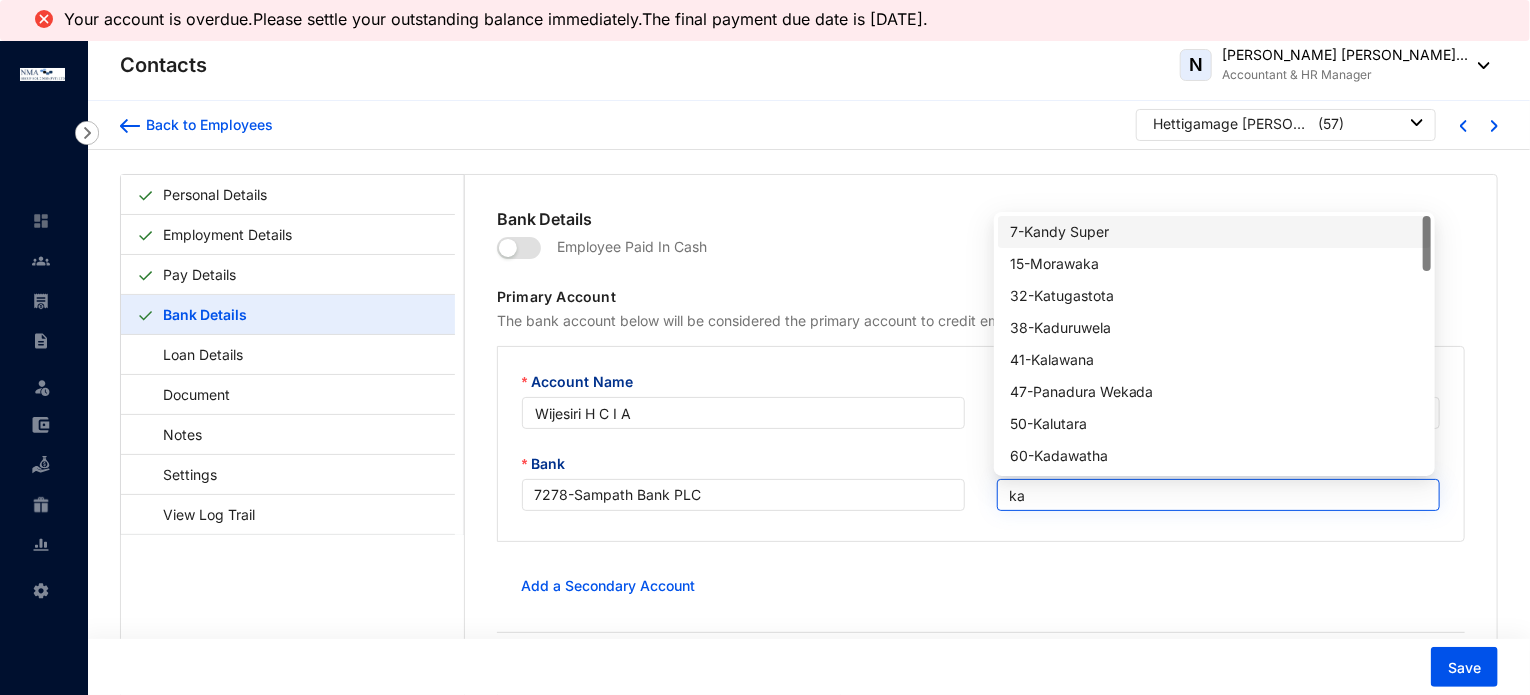 type on "kad" 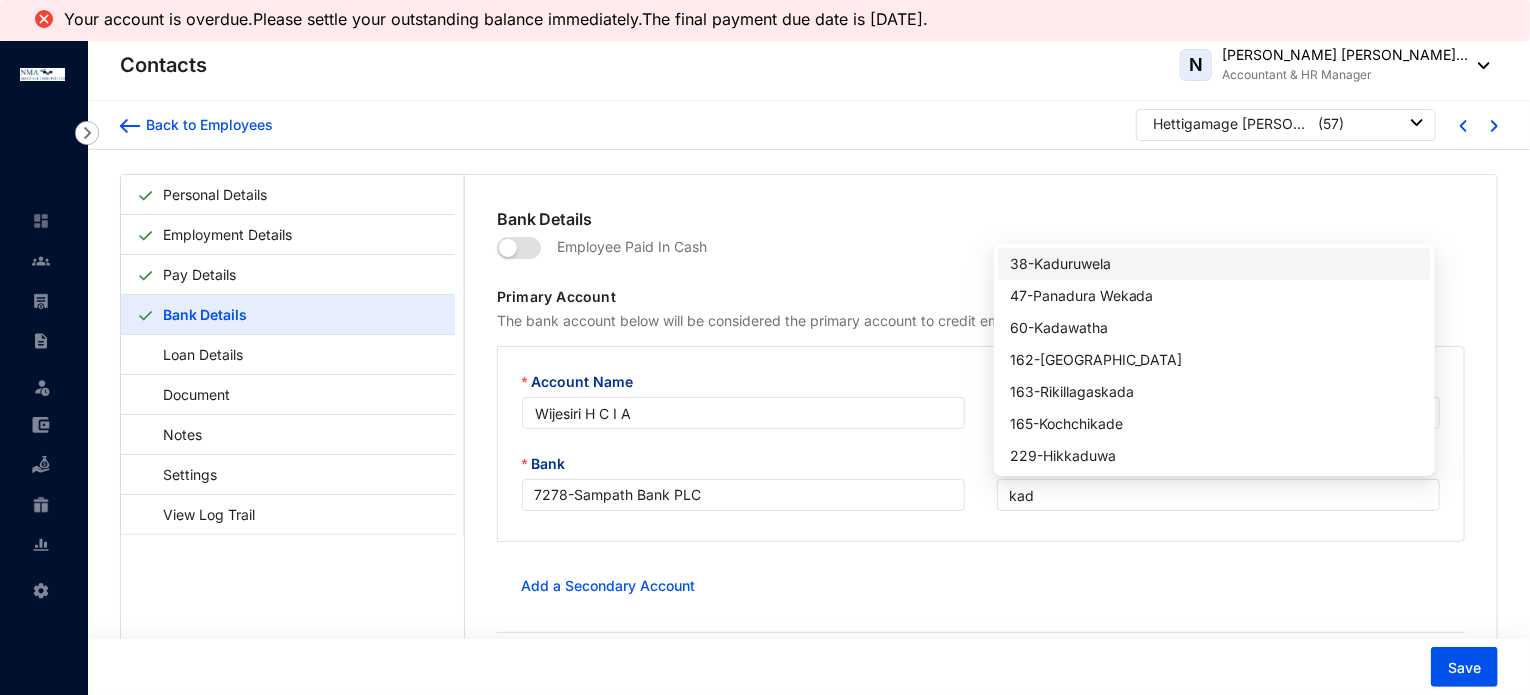 click on "38  -  Kaduruwela" at bounding box center (1214, 264) 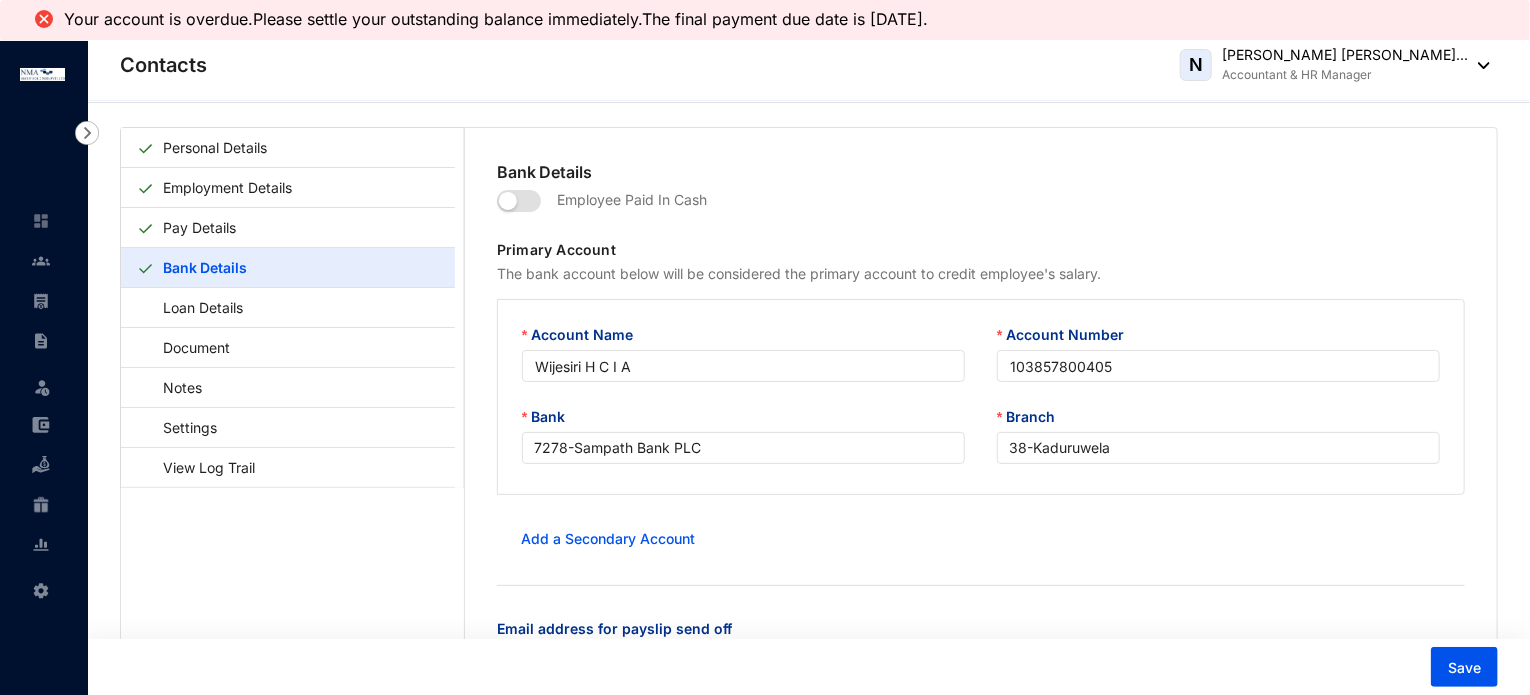 scroll, scrollTop: 48, scrollLeft: 0, axis: vertical 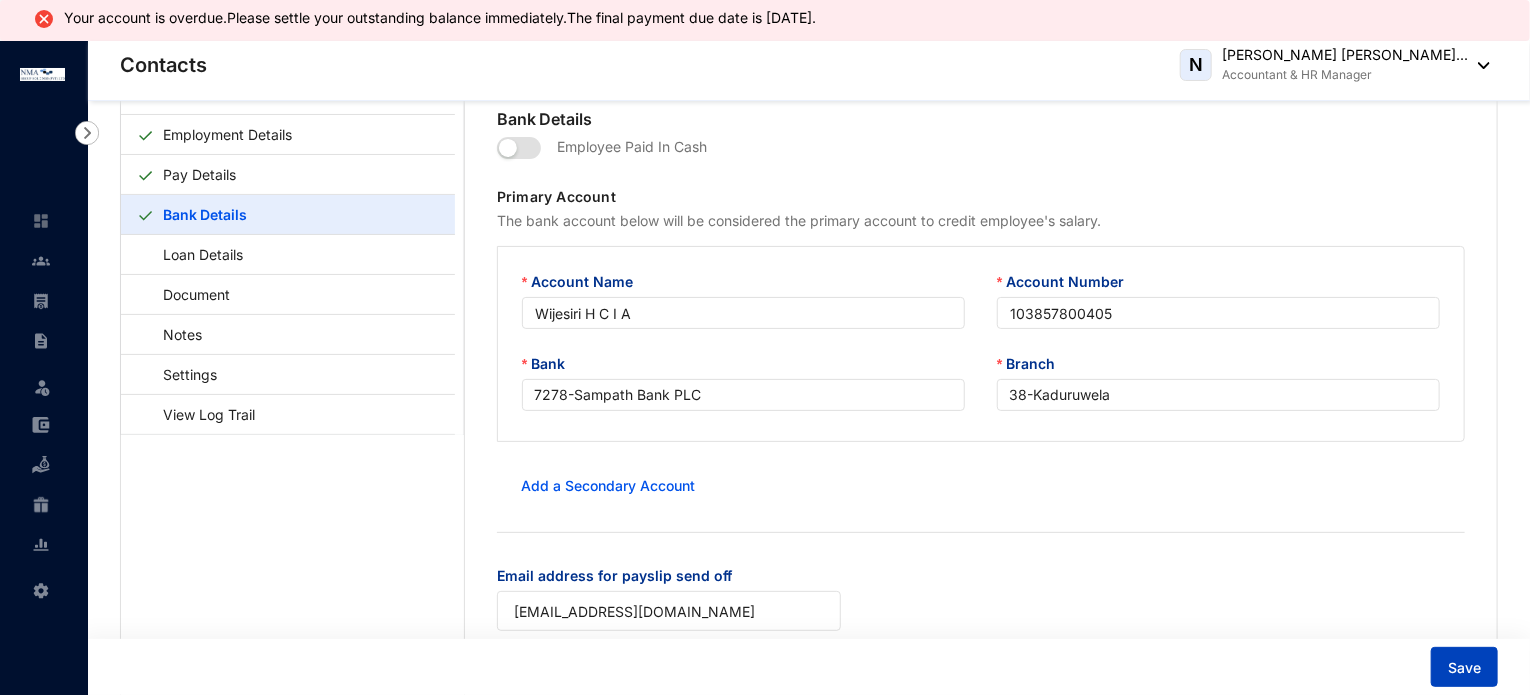 click on "Save" at bounding box center (1464, 668) 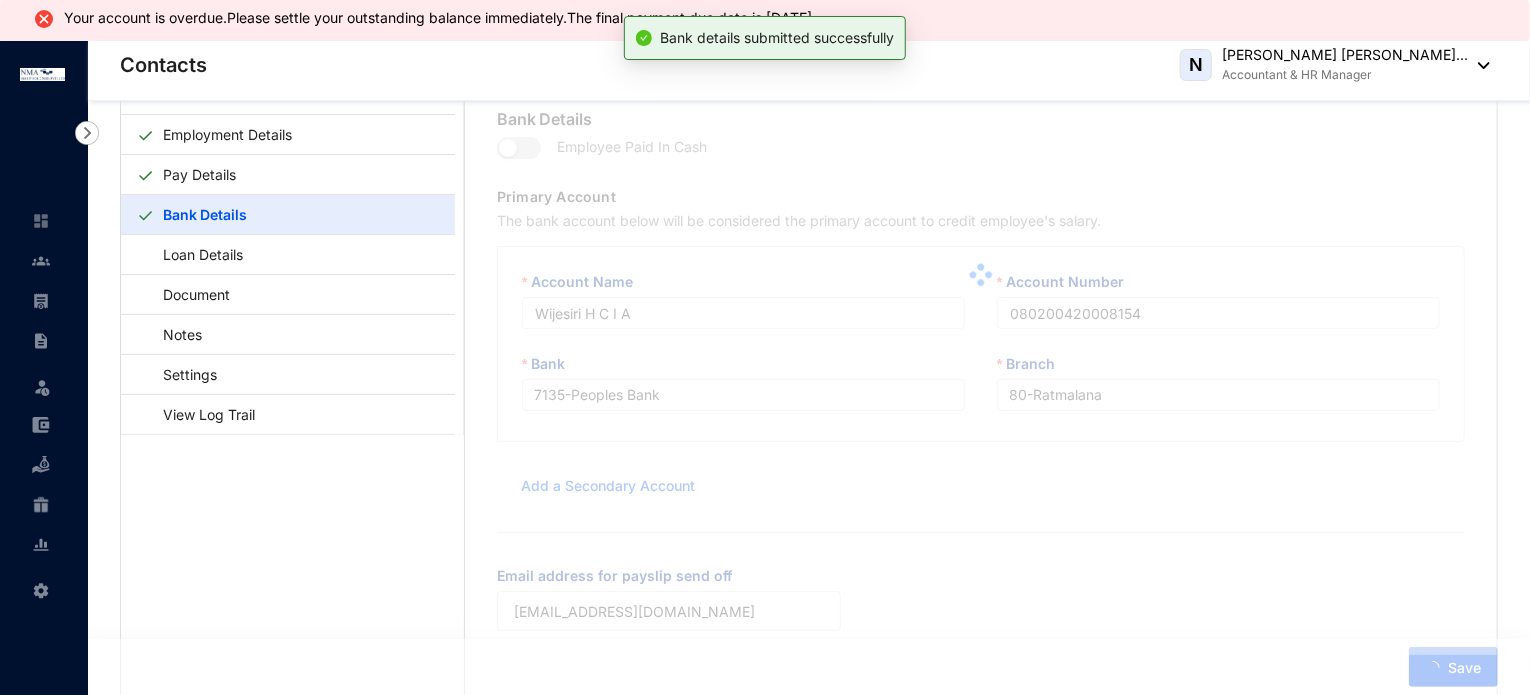 type on "103857800405" 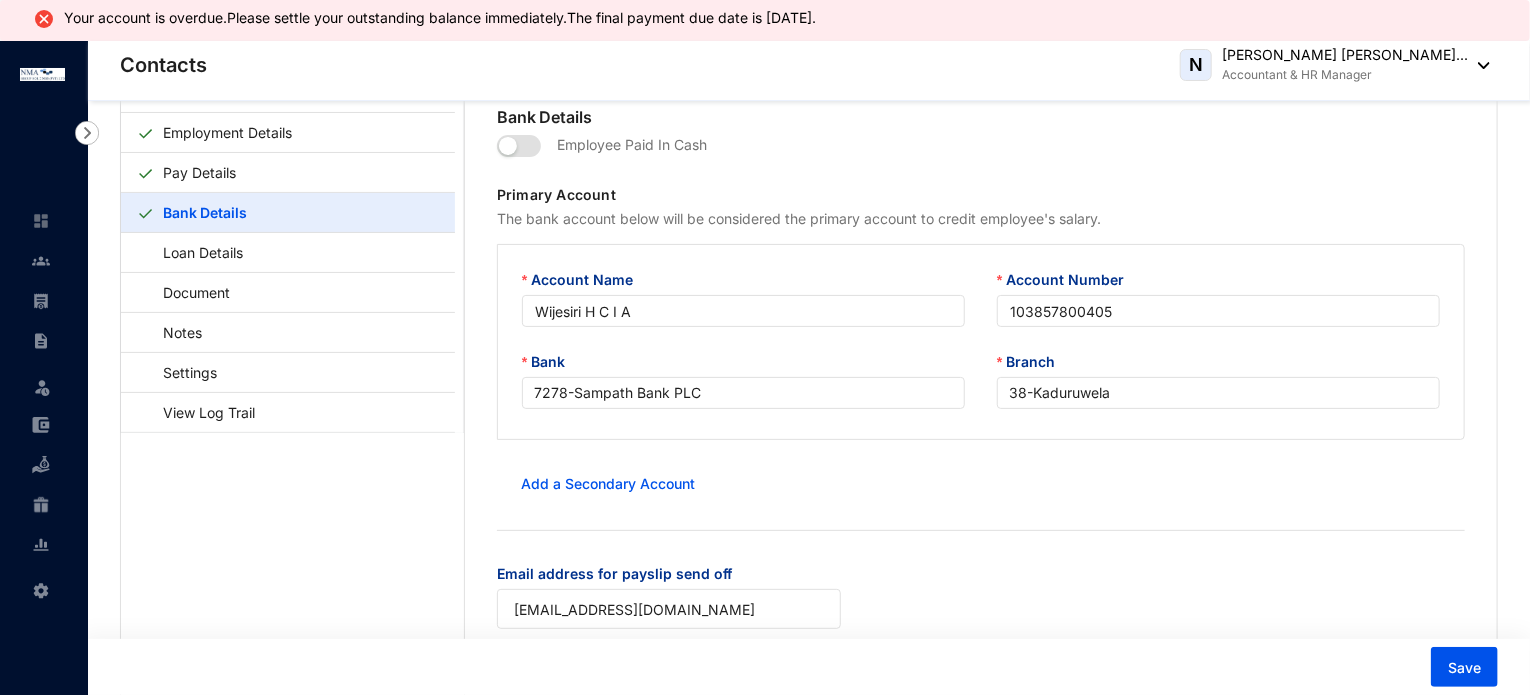 scroll, scrollTop: 0, scrollLeft: 0, axis: both 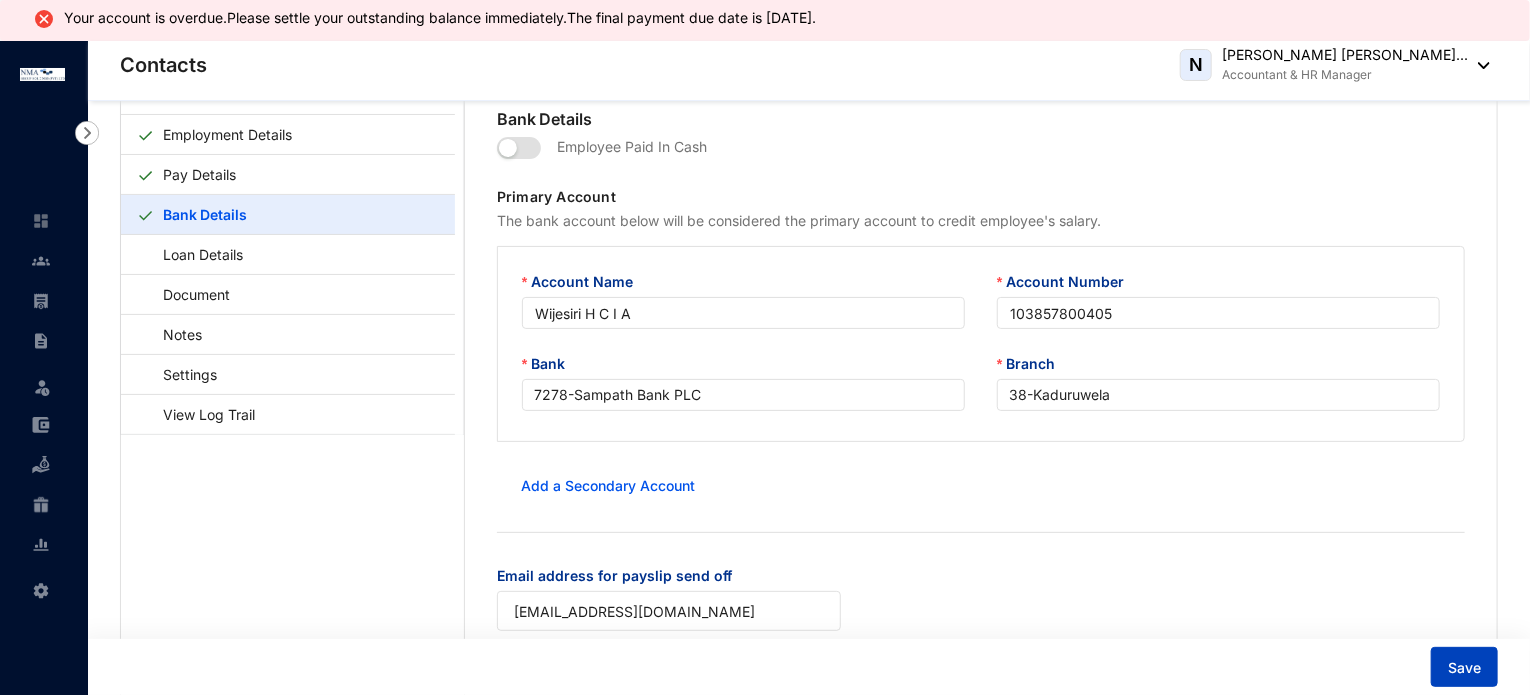 click on "Save" at bounding box center (1464, 668) 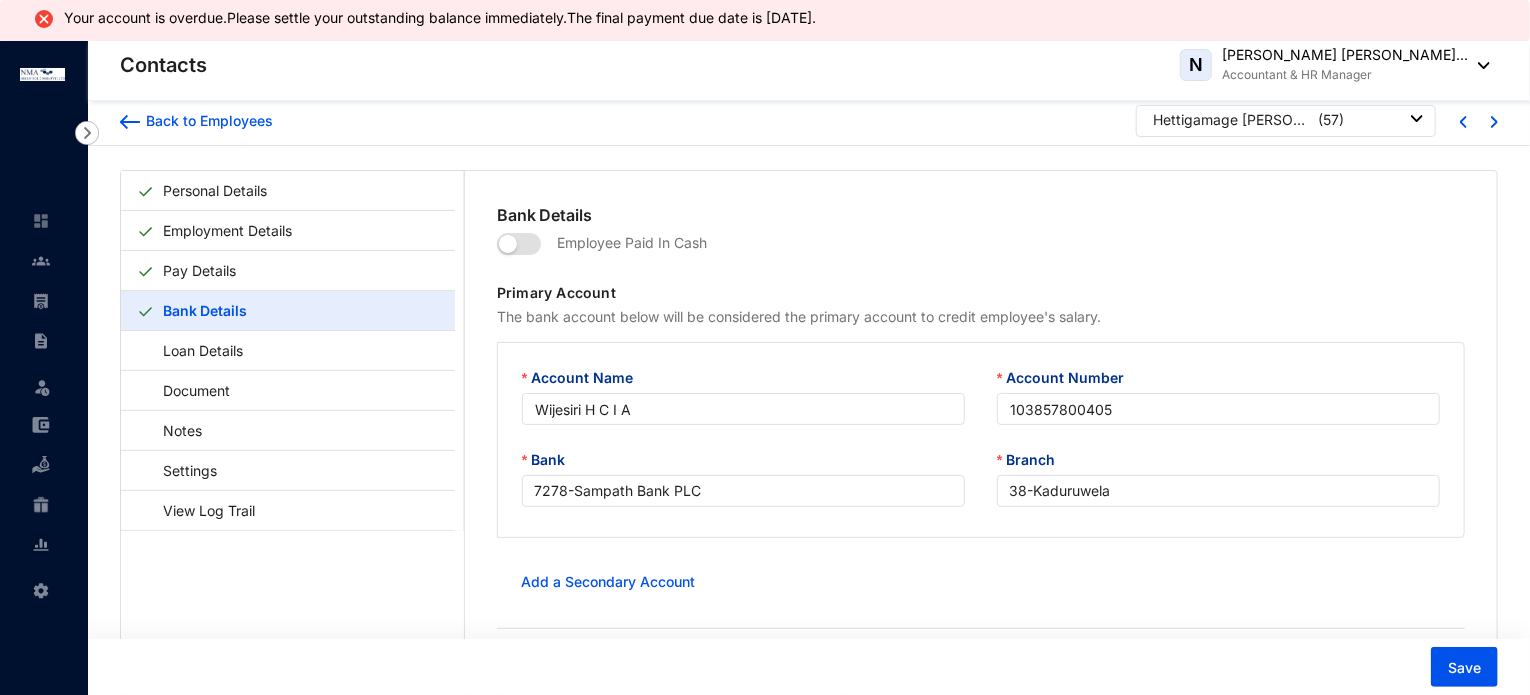 scroll, scrollTop: 0, scrollLeft: 0, axis: both 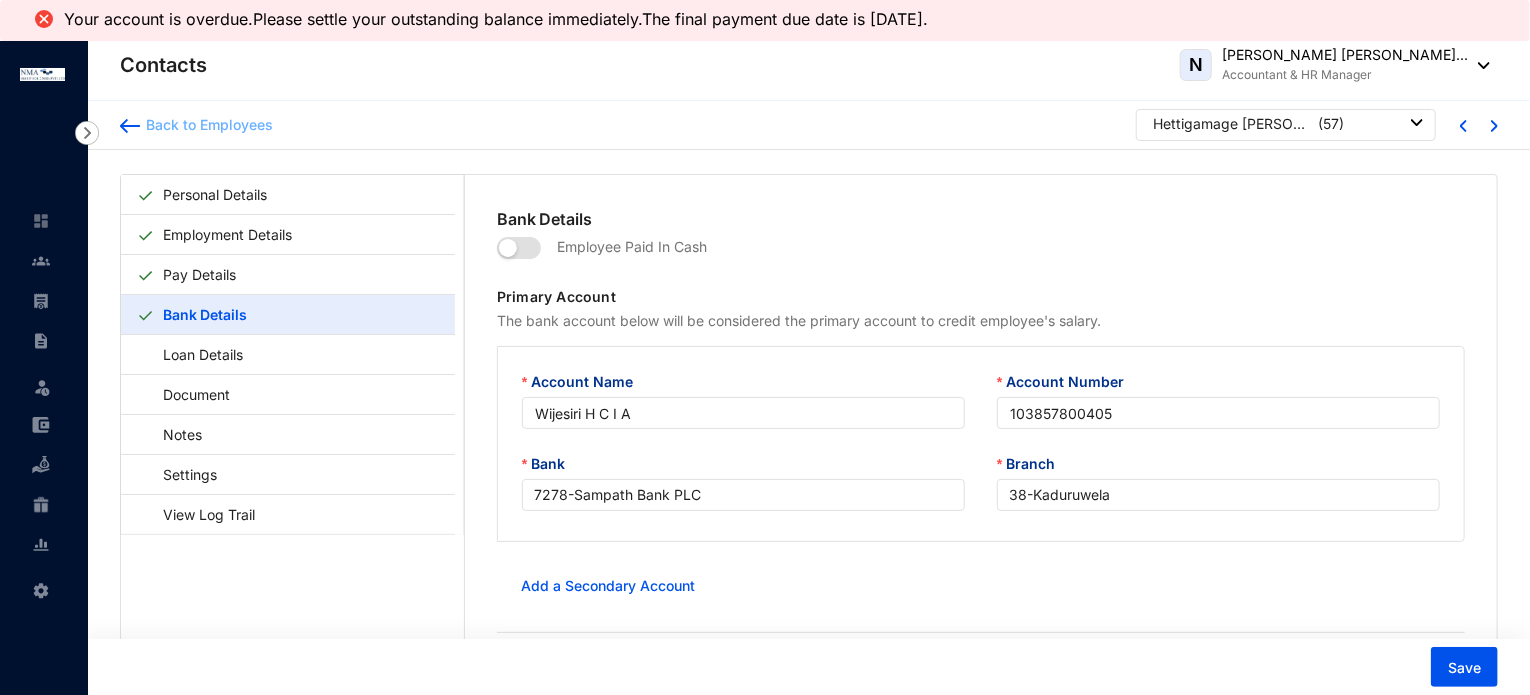 click on "Back to Employees" at bounding box center (206, 125) 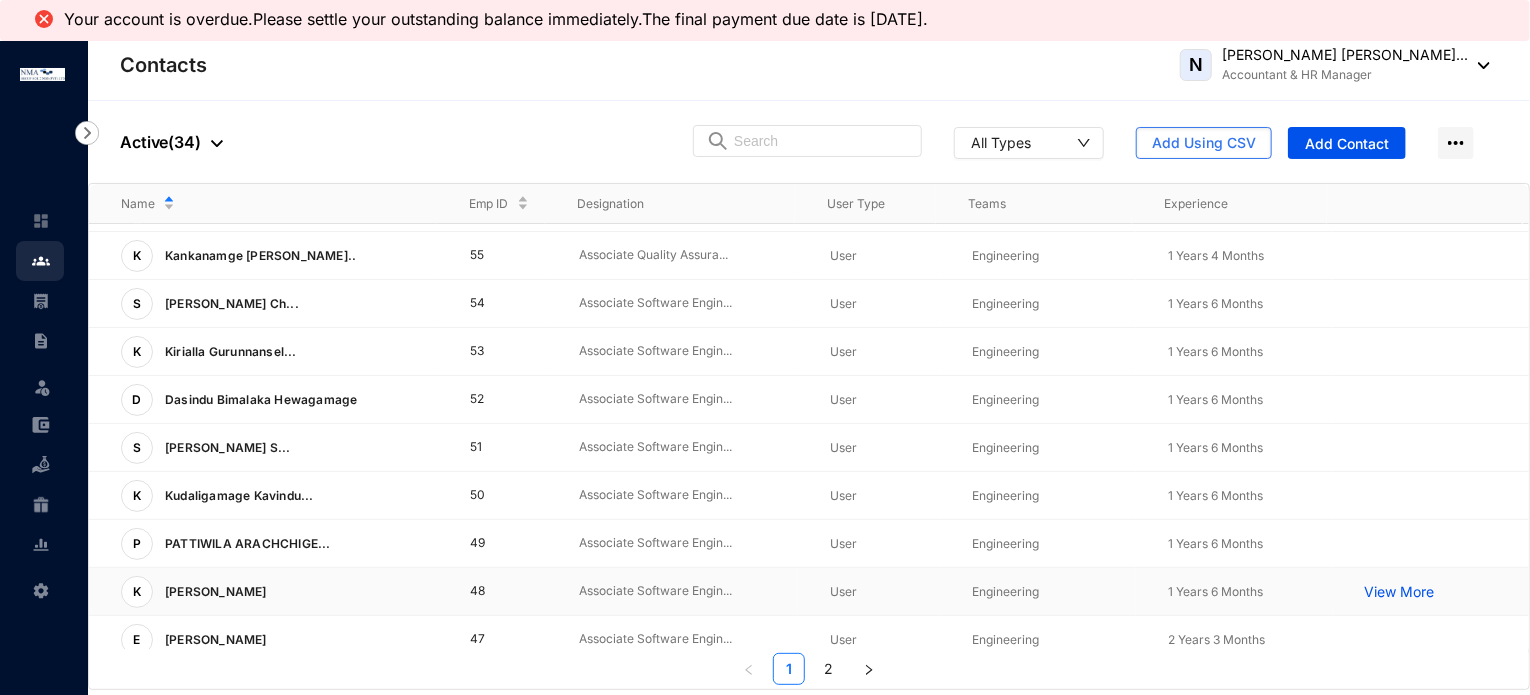 scroll, scrollTop: 200, scrollLeft: 0, axis: vertical 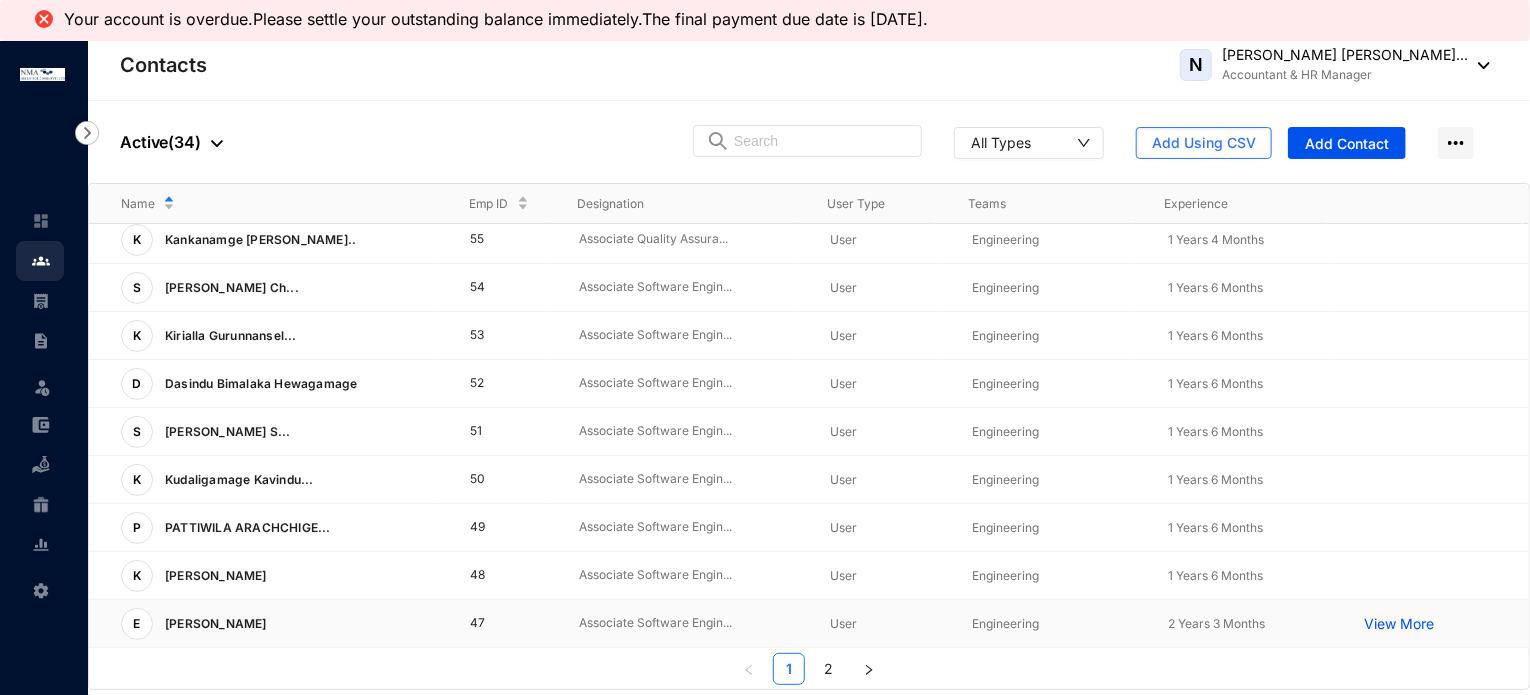 click on "47" at bounding box center (492, 624) 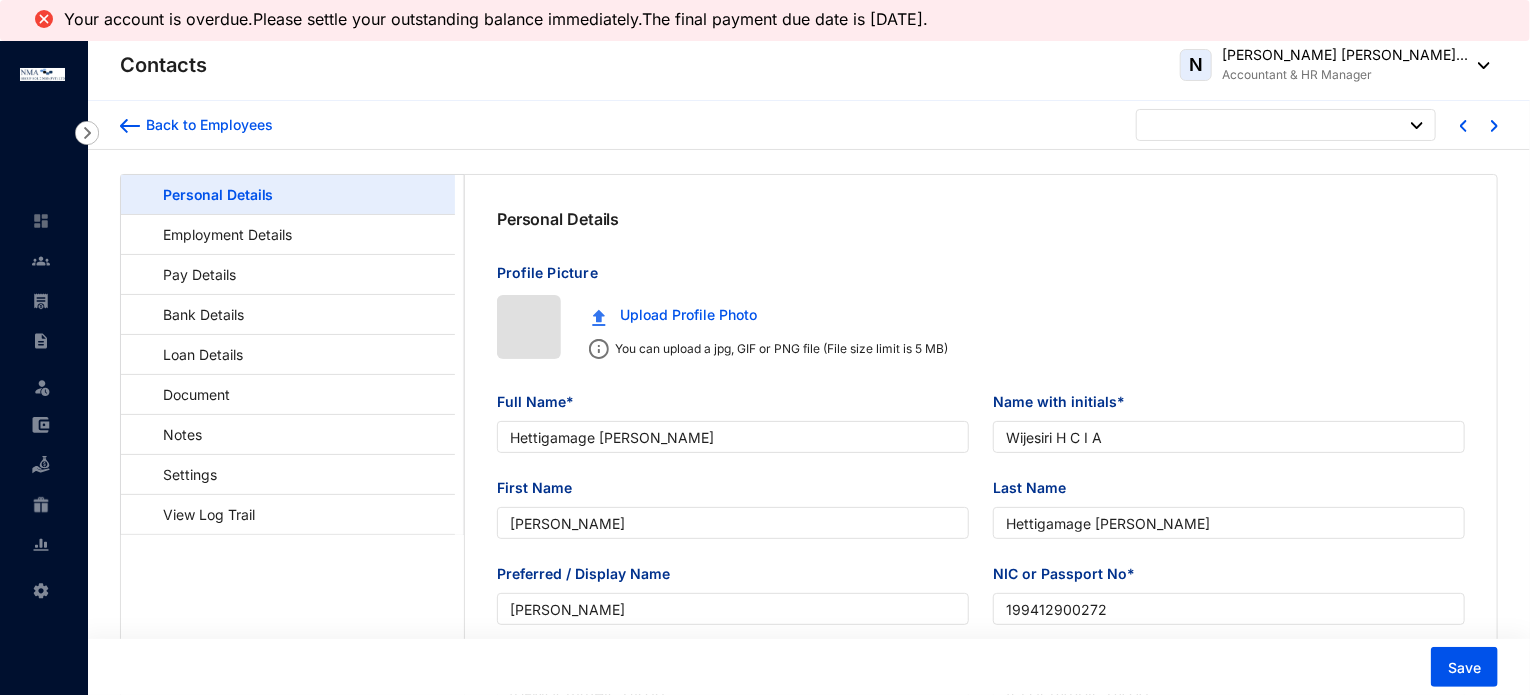 type on "[DATE]" 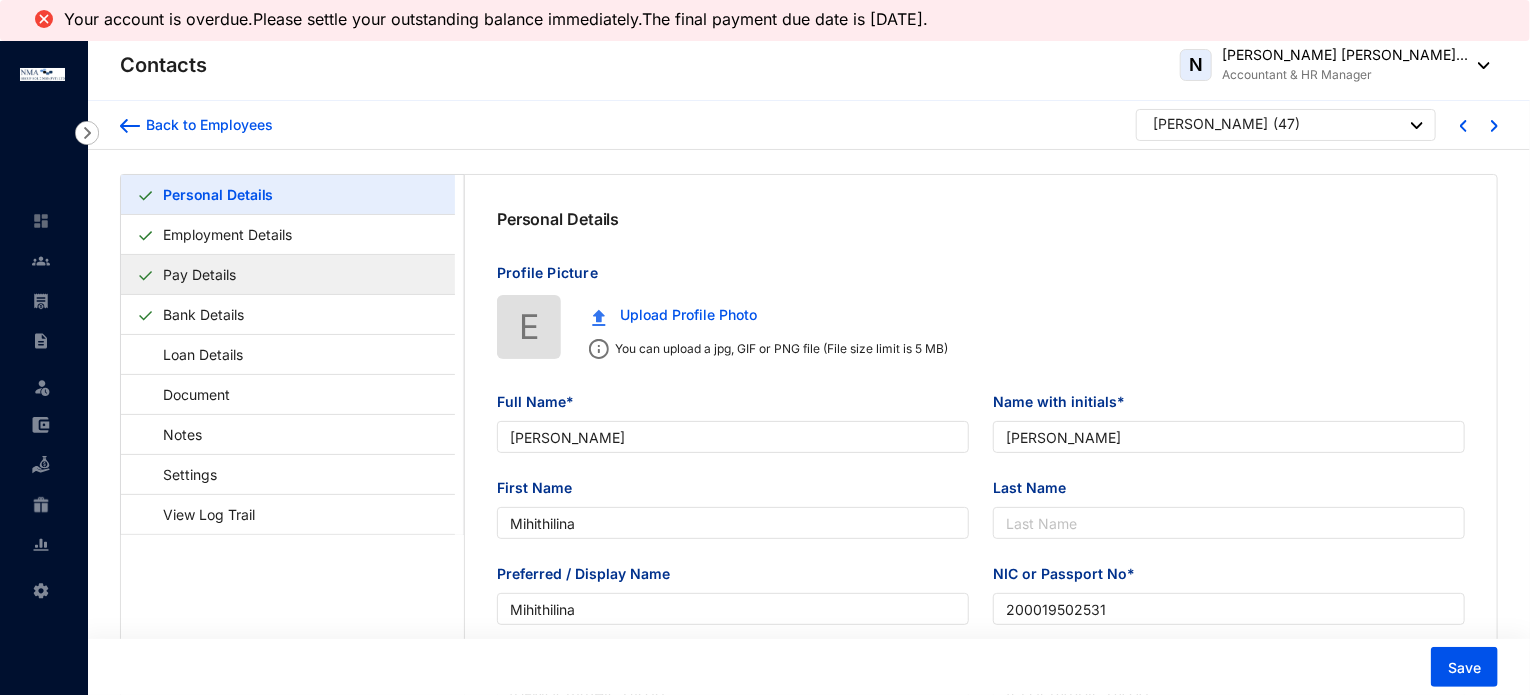 type on "[PERSON_NAME]" 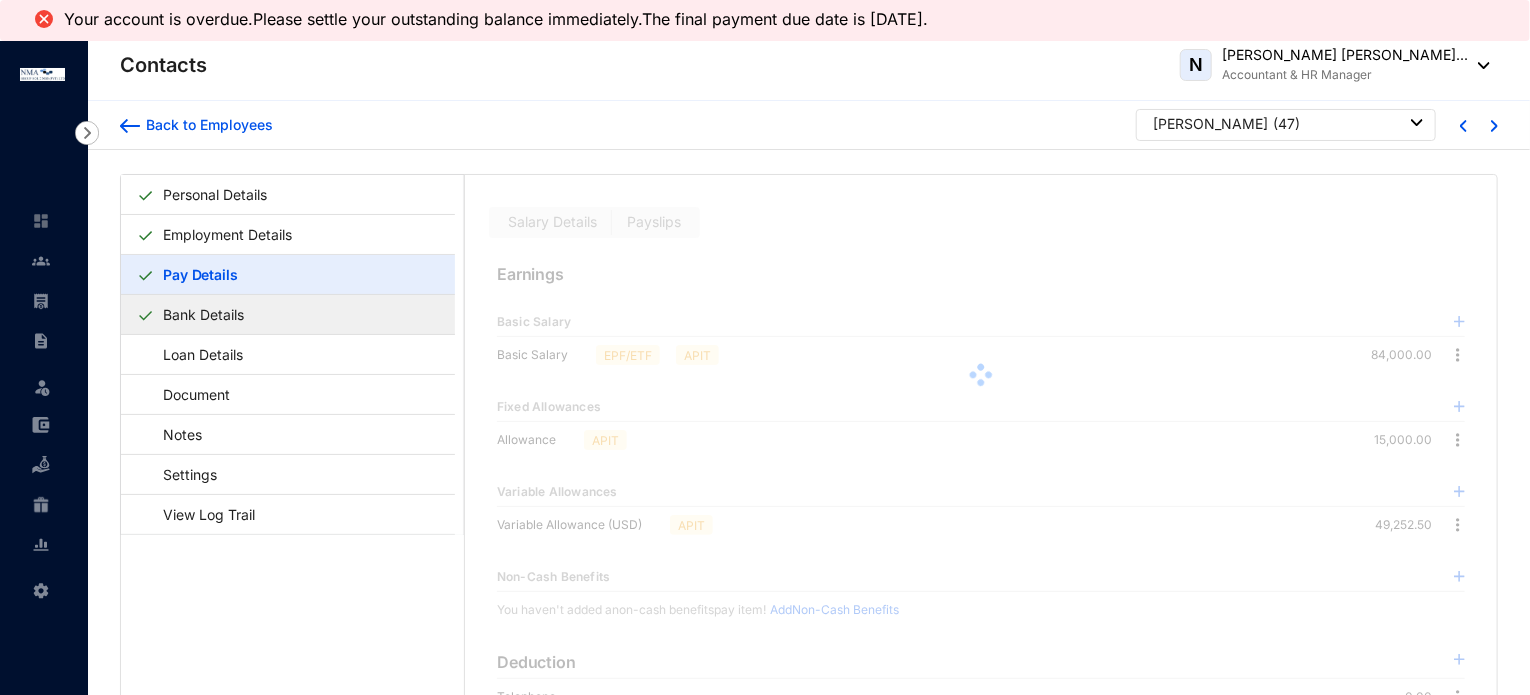 click on "Bank Details" at bounding box center (203, 314) 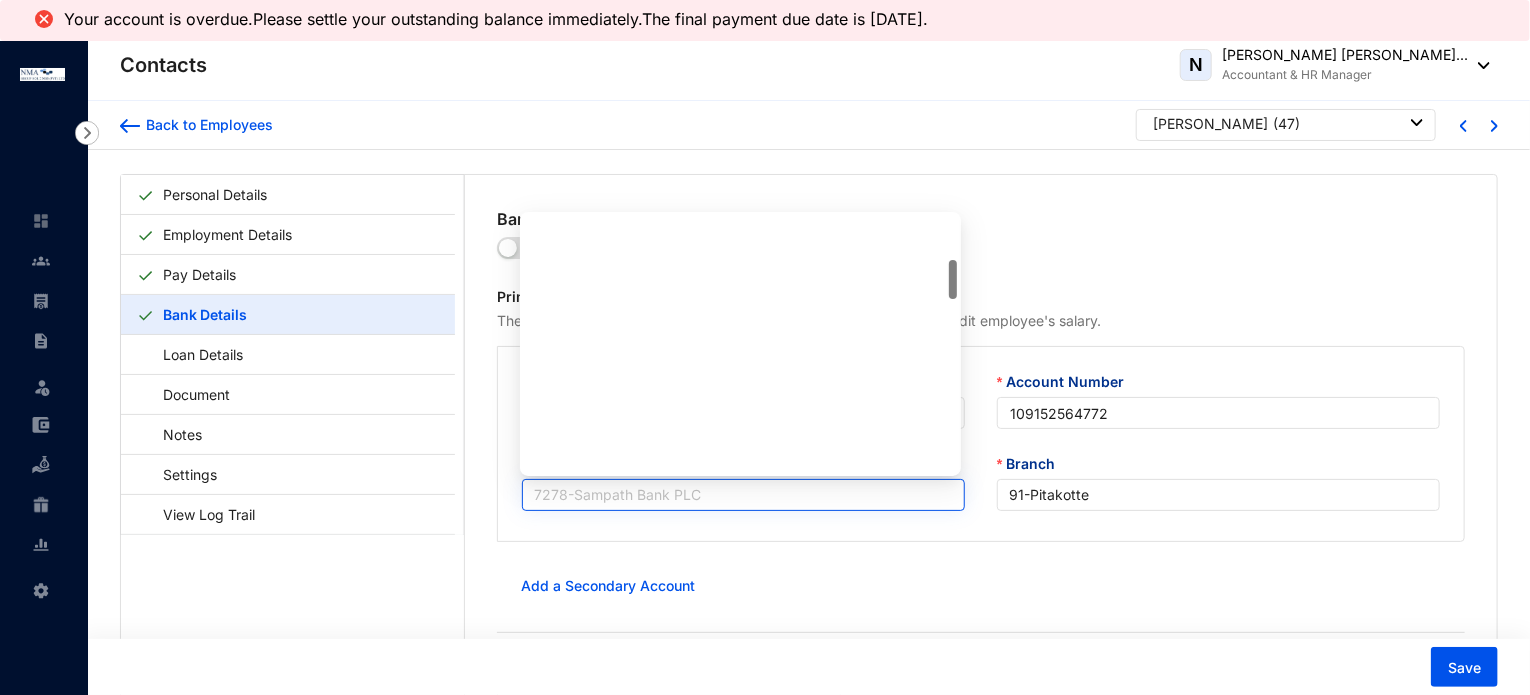 click on "7278  -  Sampath Bank PLC" at bounding box center (743, 495) 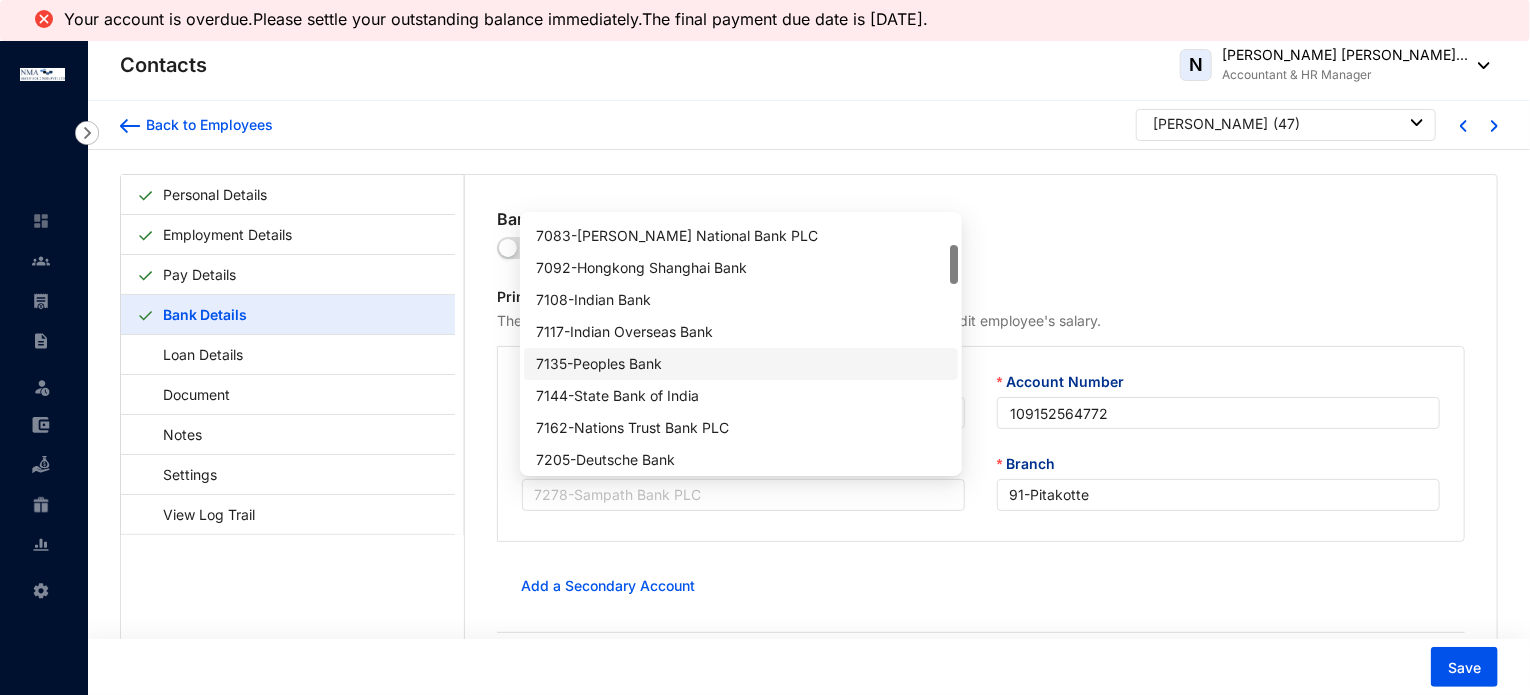 scroll, scrollTop: 88, scrollLeft: 0, axis: vertical 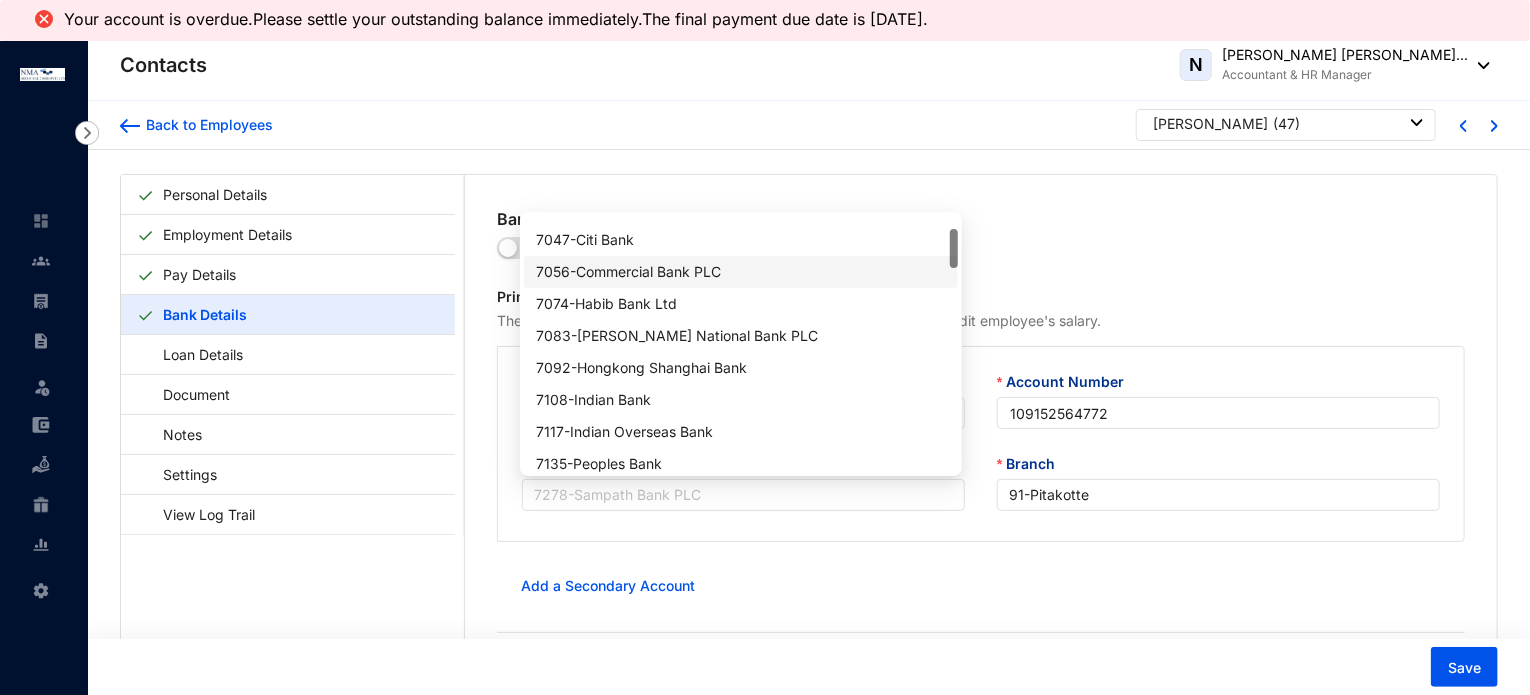 click on "7056  -  Commercial Bank PLC" at bounding box center [740, 272] 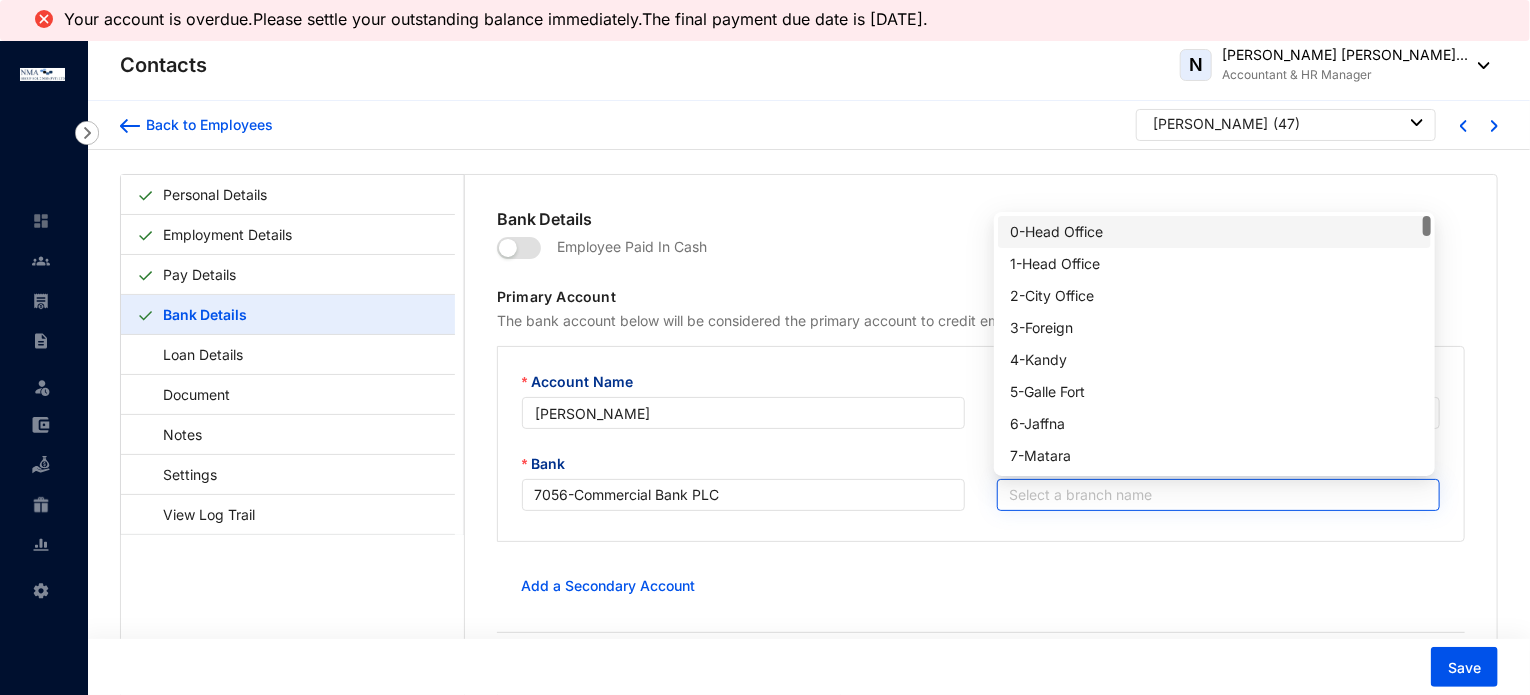 click on "Branch" at bounding box center (1218, 495) 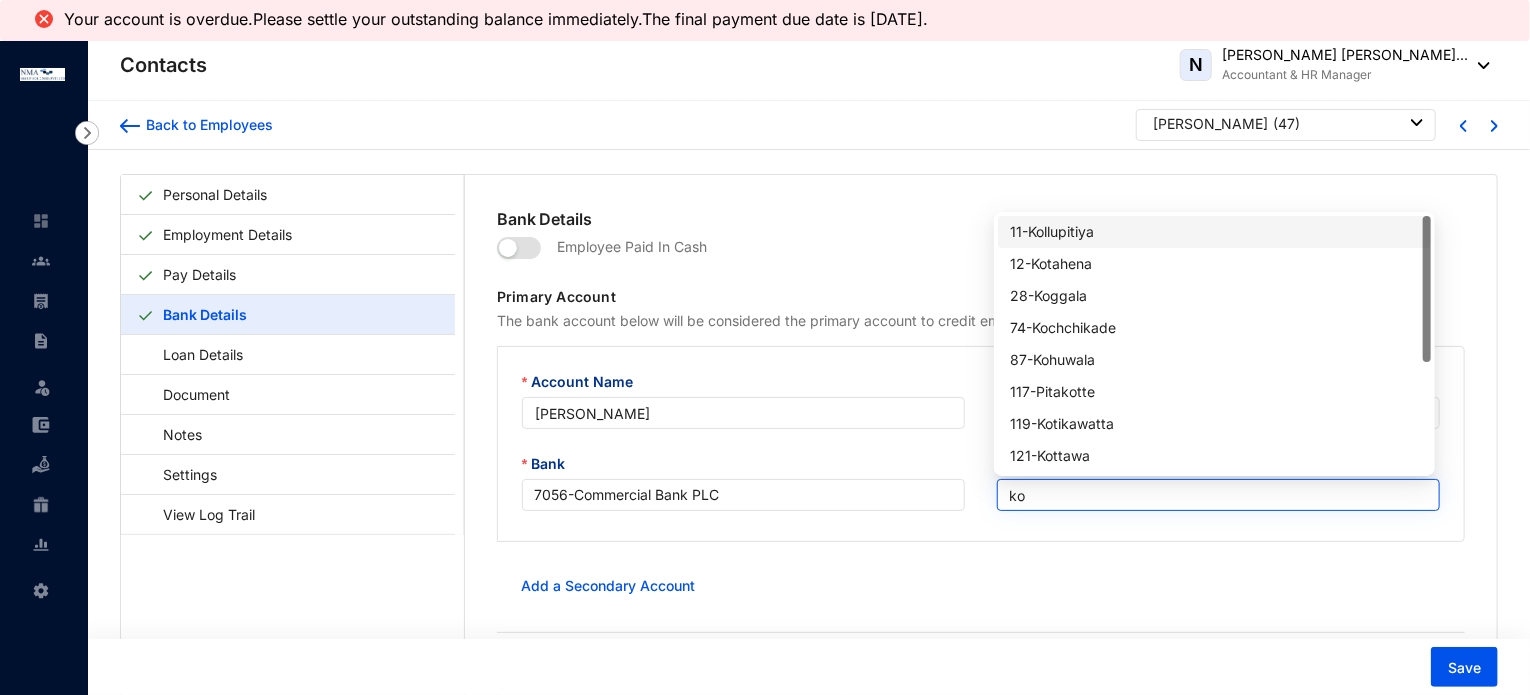 type on "kol" 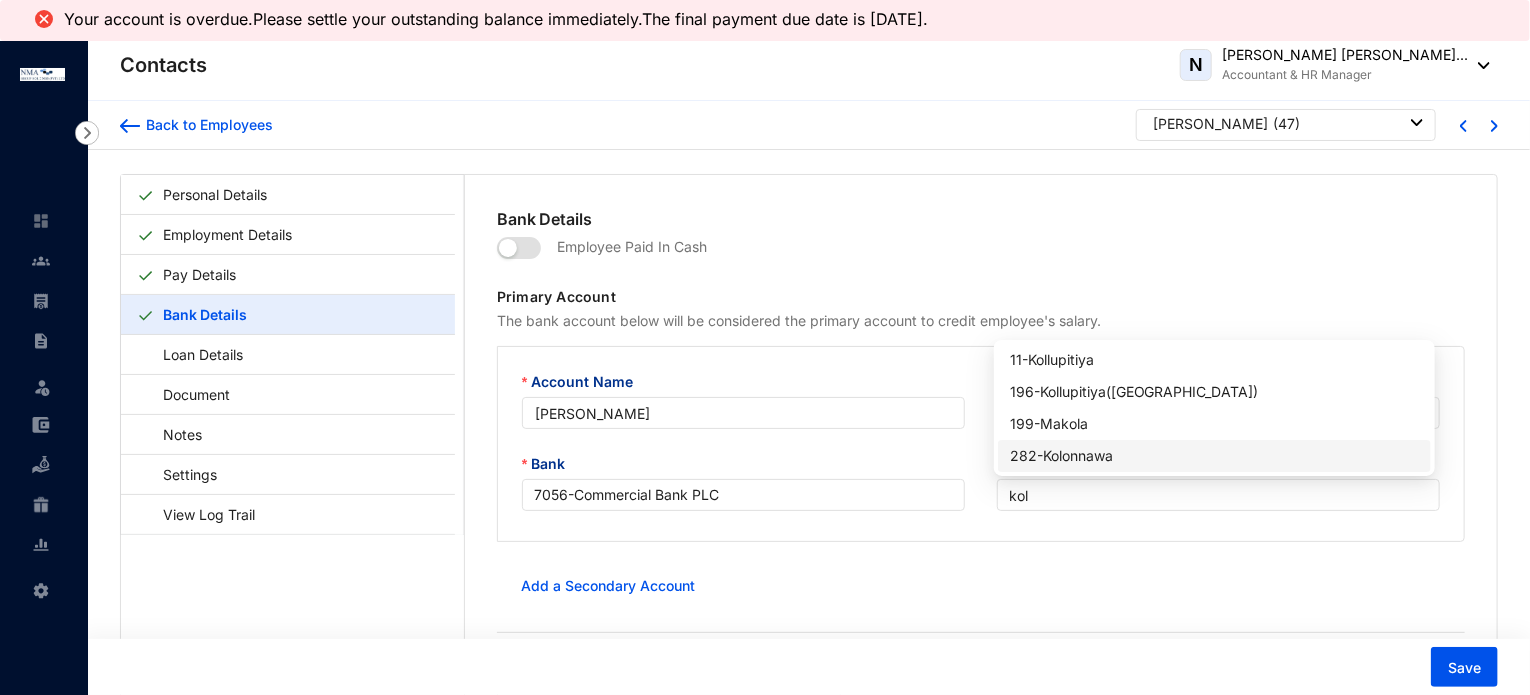 click on "282  -  Kolonnawa" at bounding box center [1214, 456] 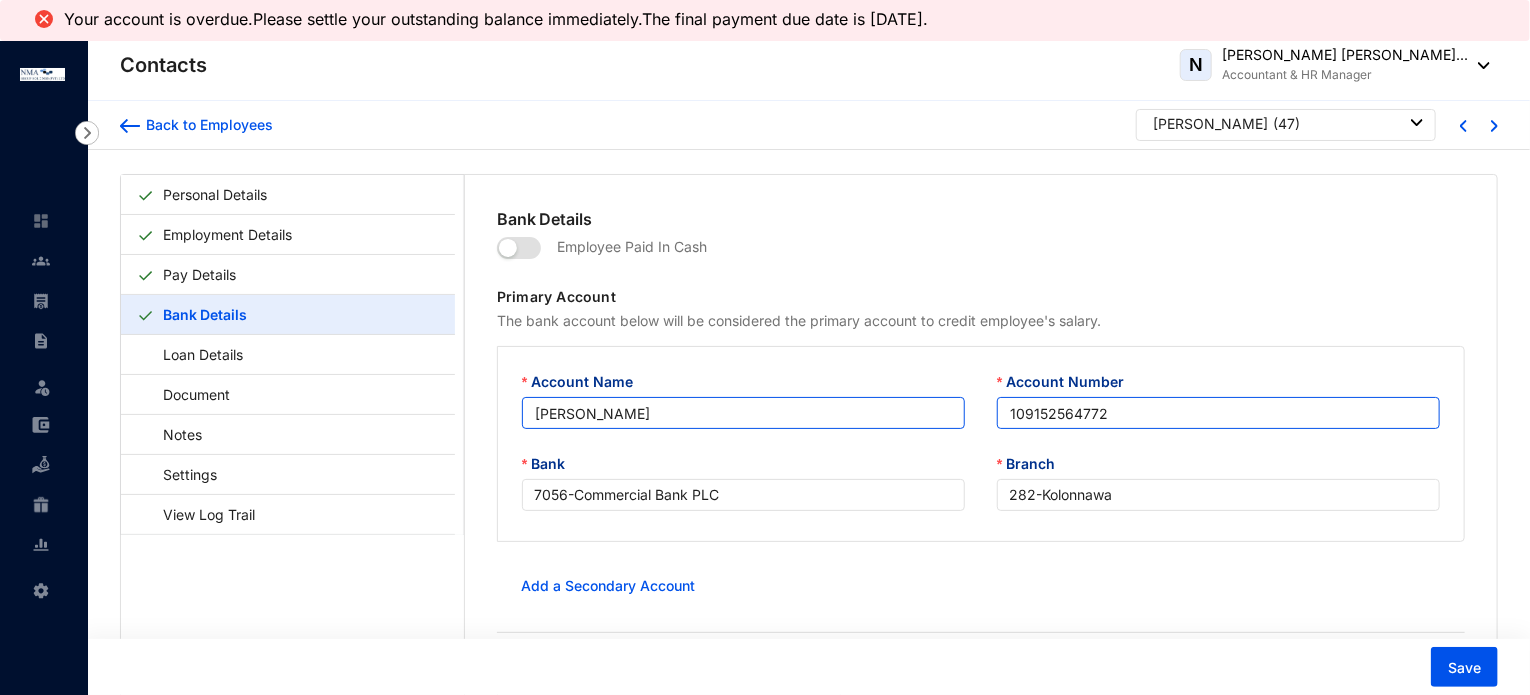drag, startPoint x: 1124, startPoint y: 415, endPoint x: 823, endPoint y: 414, distance: 301.00165 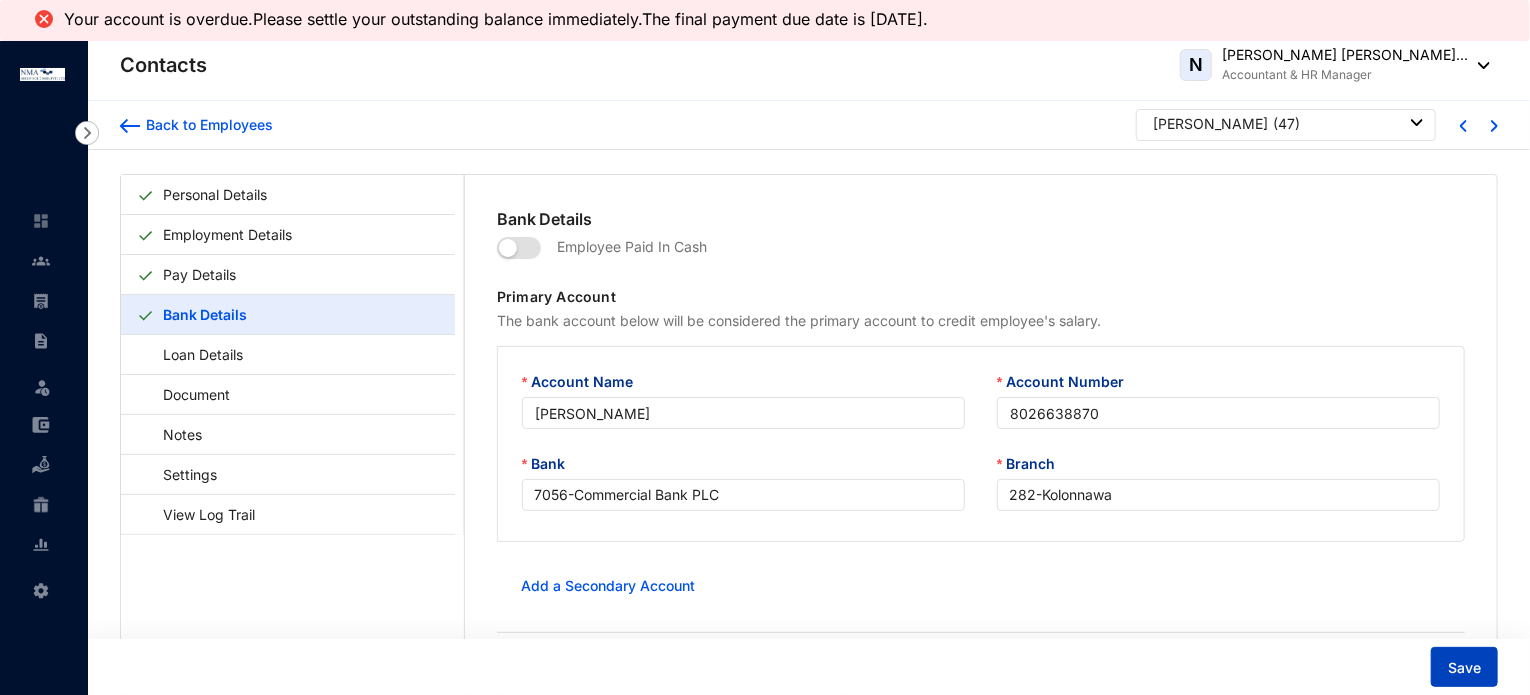 click on "Save" at bounding box center (1464, 668) 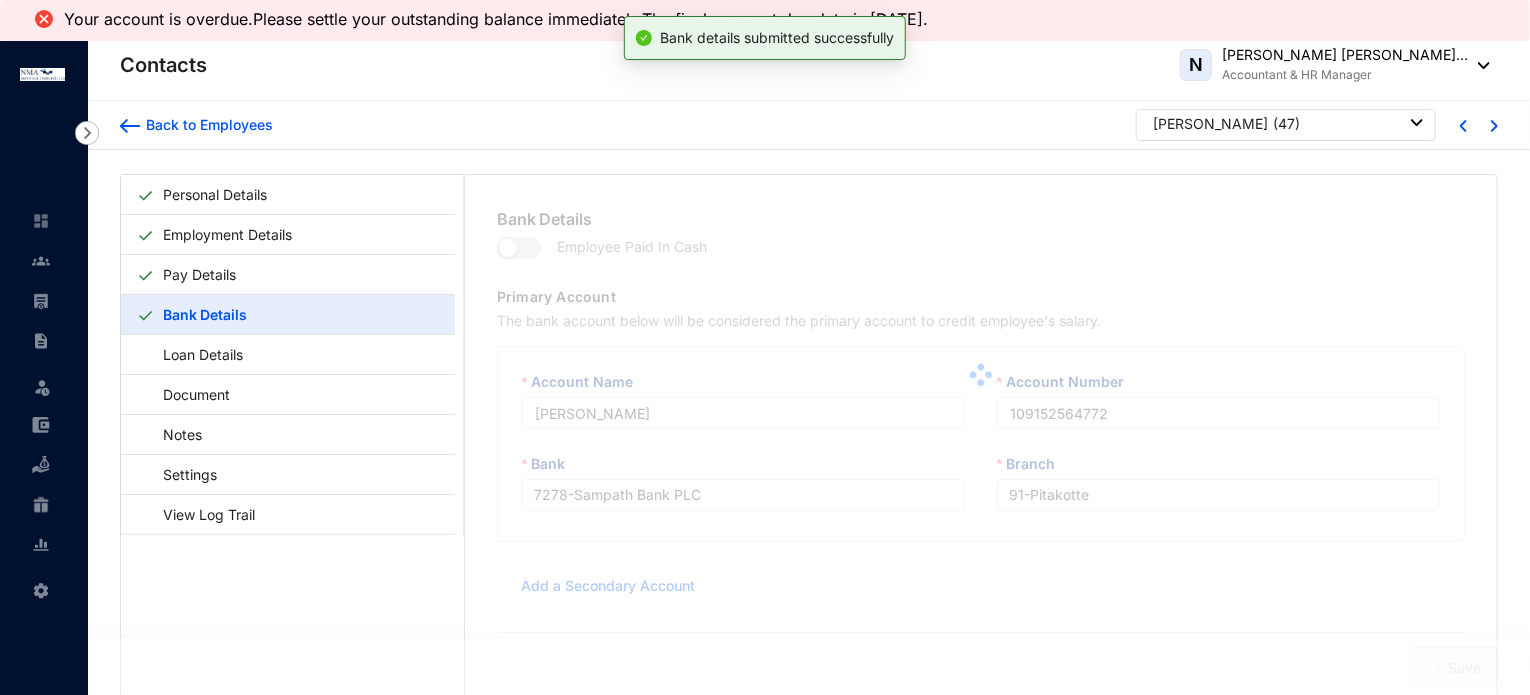 type on "8026638870" 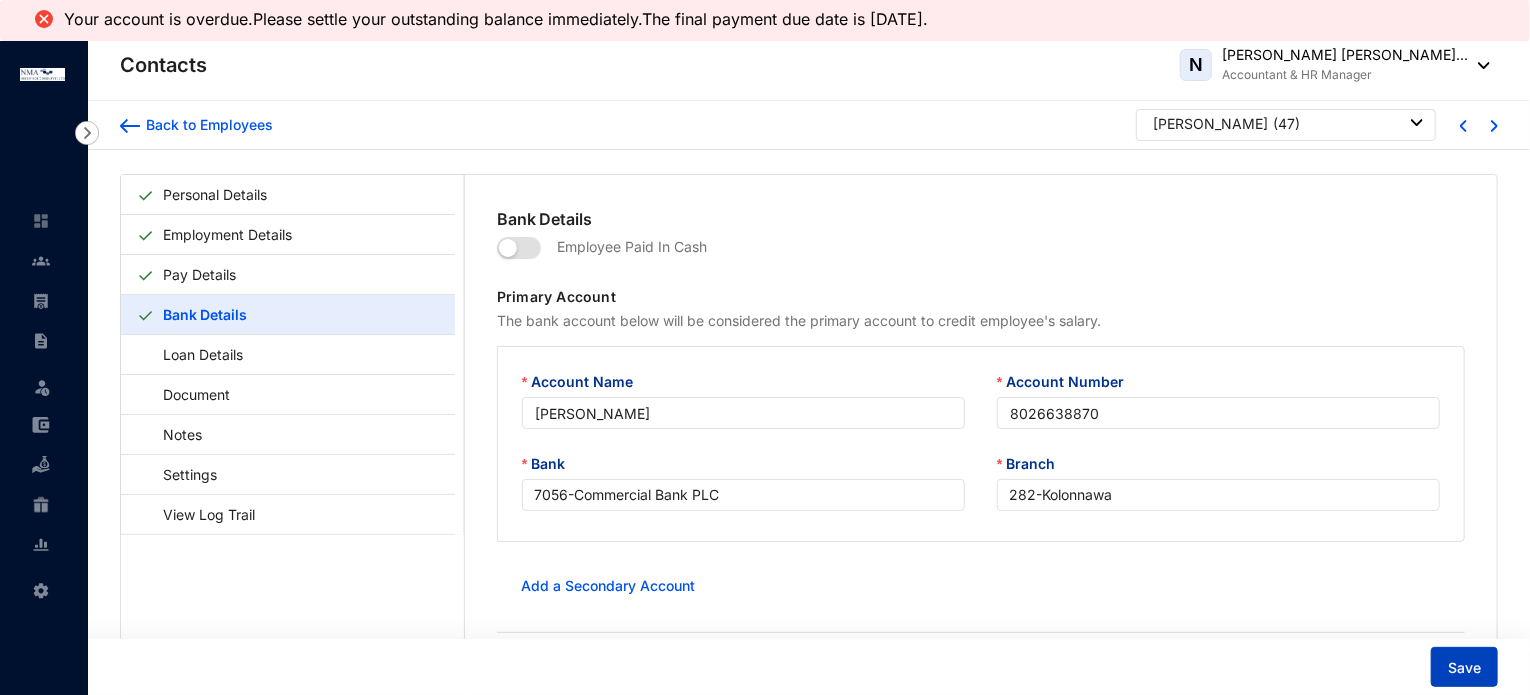 click on "Save" at bounding box center (1464, 667) 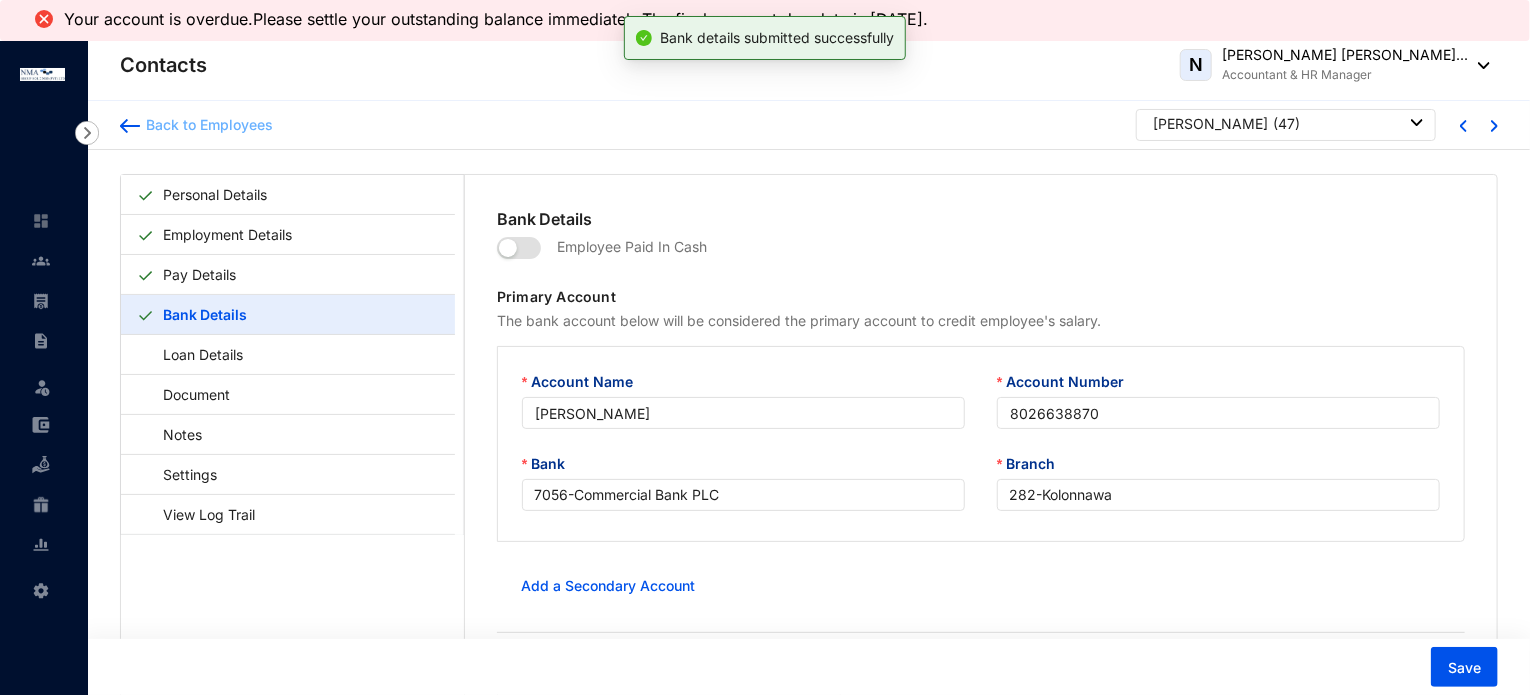 click on "Back to Employees" at bounding box center (206, 125) 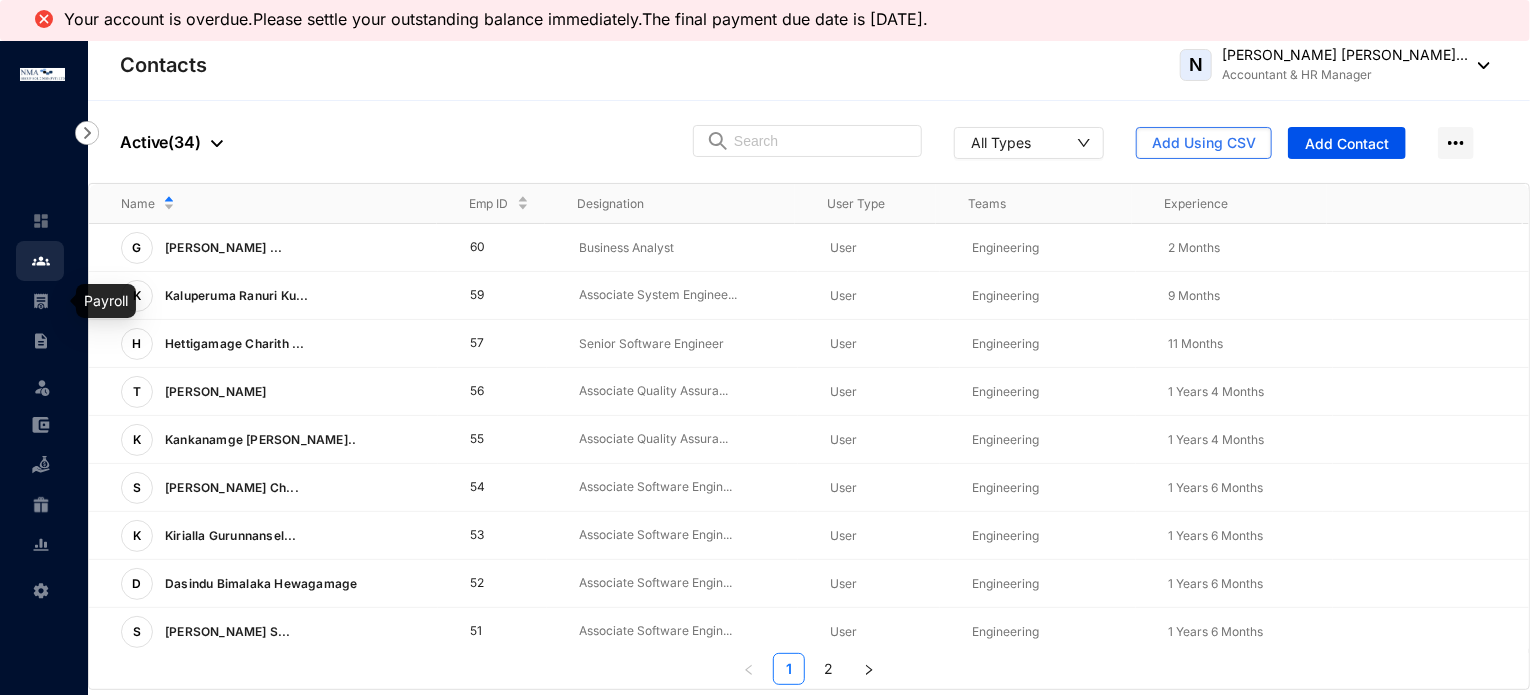 click at bounding box center [41, 301] 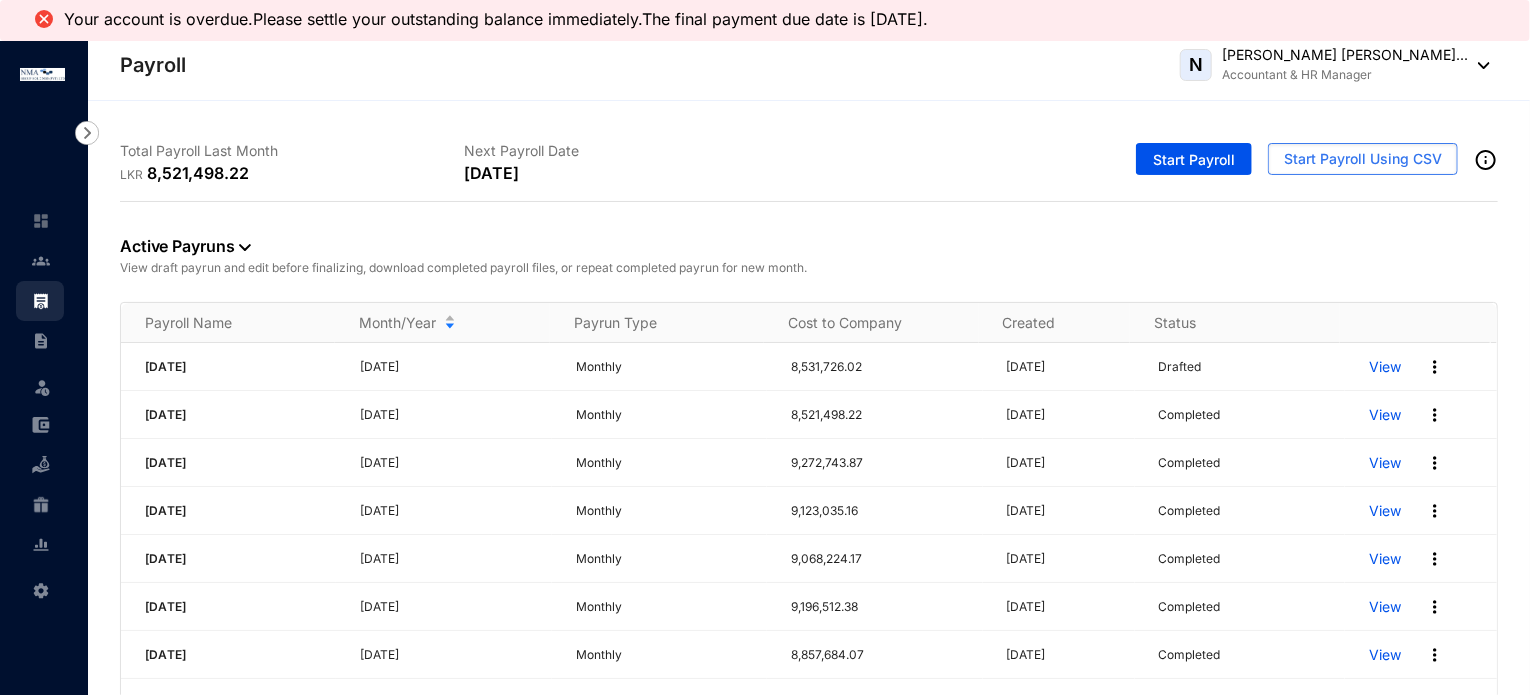 click on "Next Payroll Date 01/07/2025" at bounding box center (637, 163) 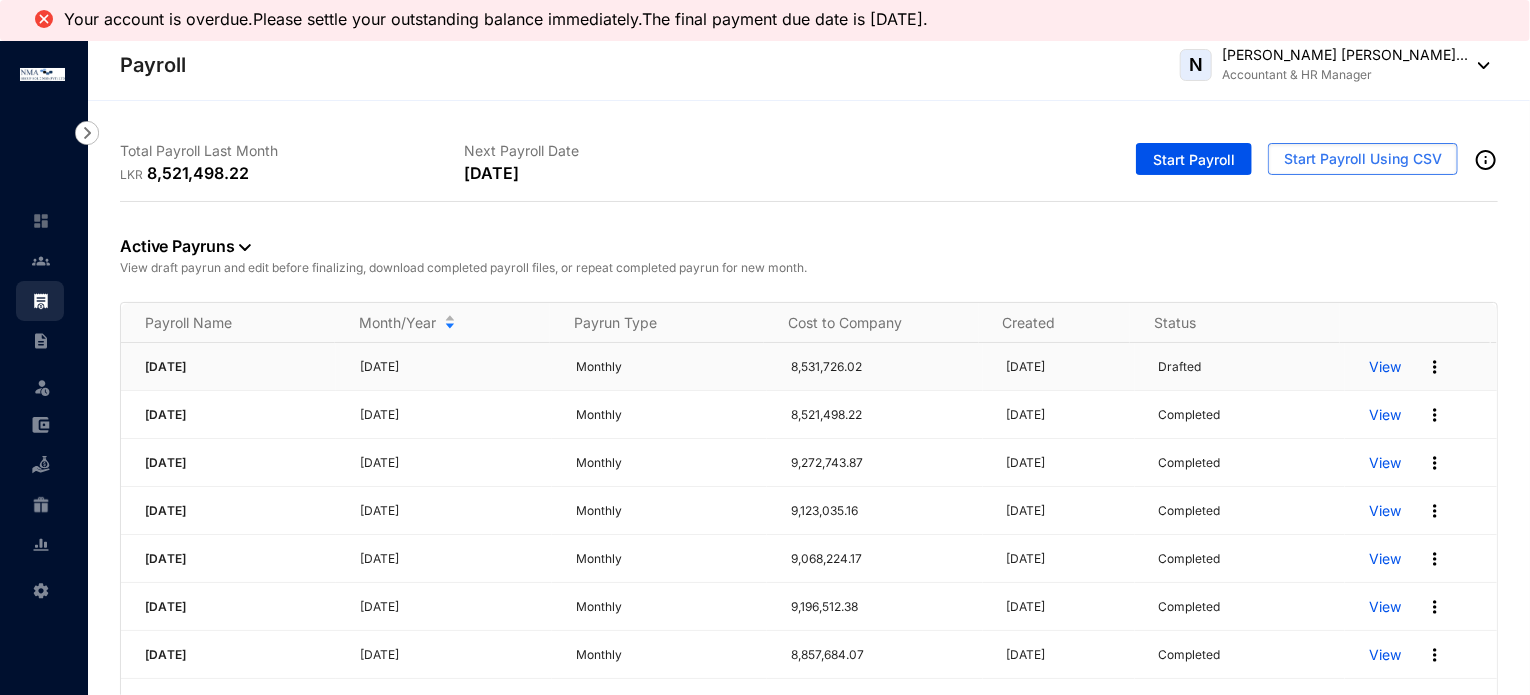 click on "View" at bounding box center [1385, 367] 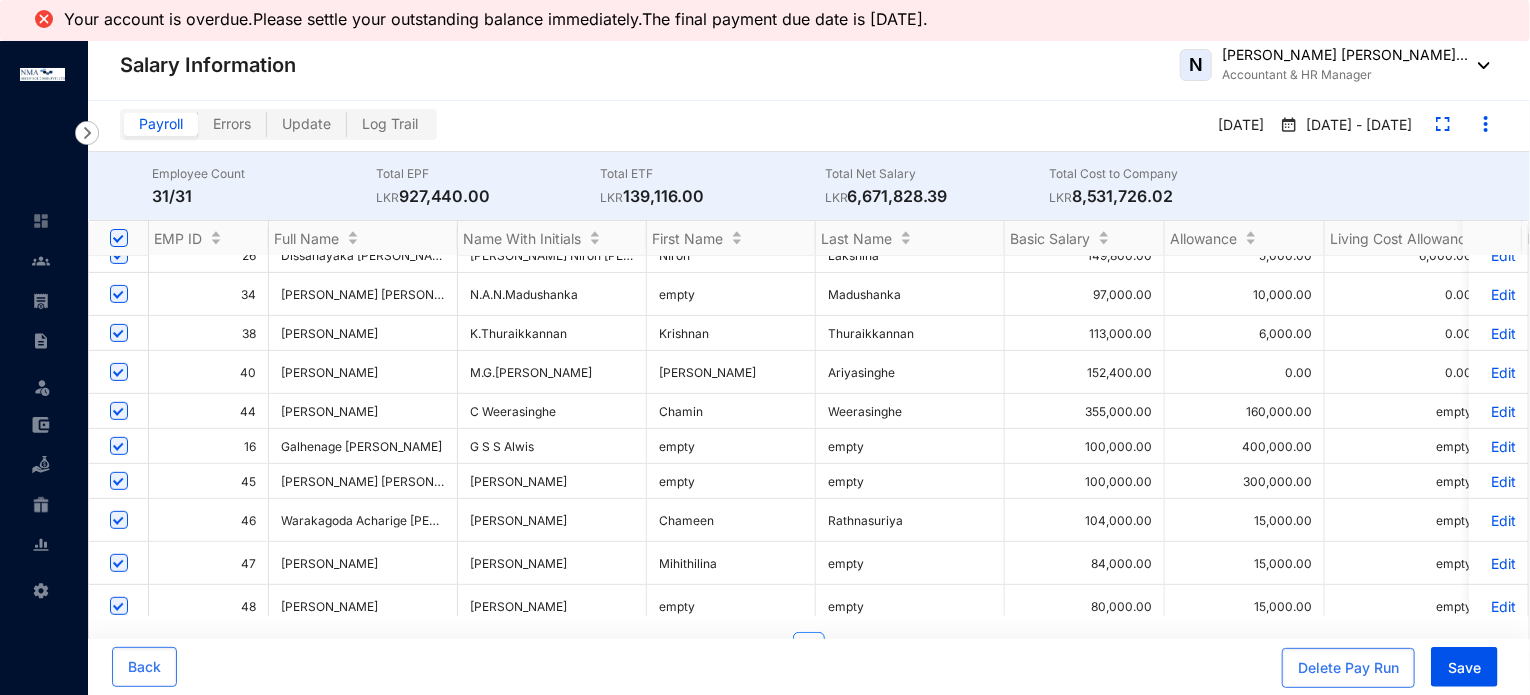 scroll, scrollTop: 400, scrollLeft: 0, axis: vertical 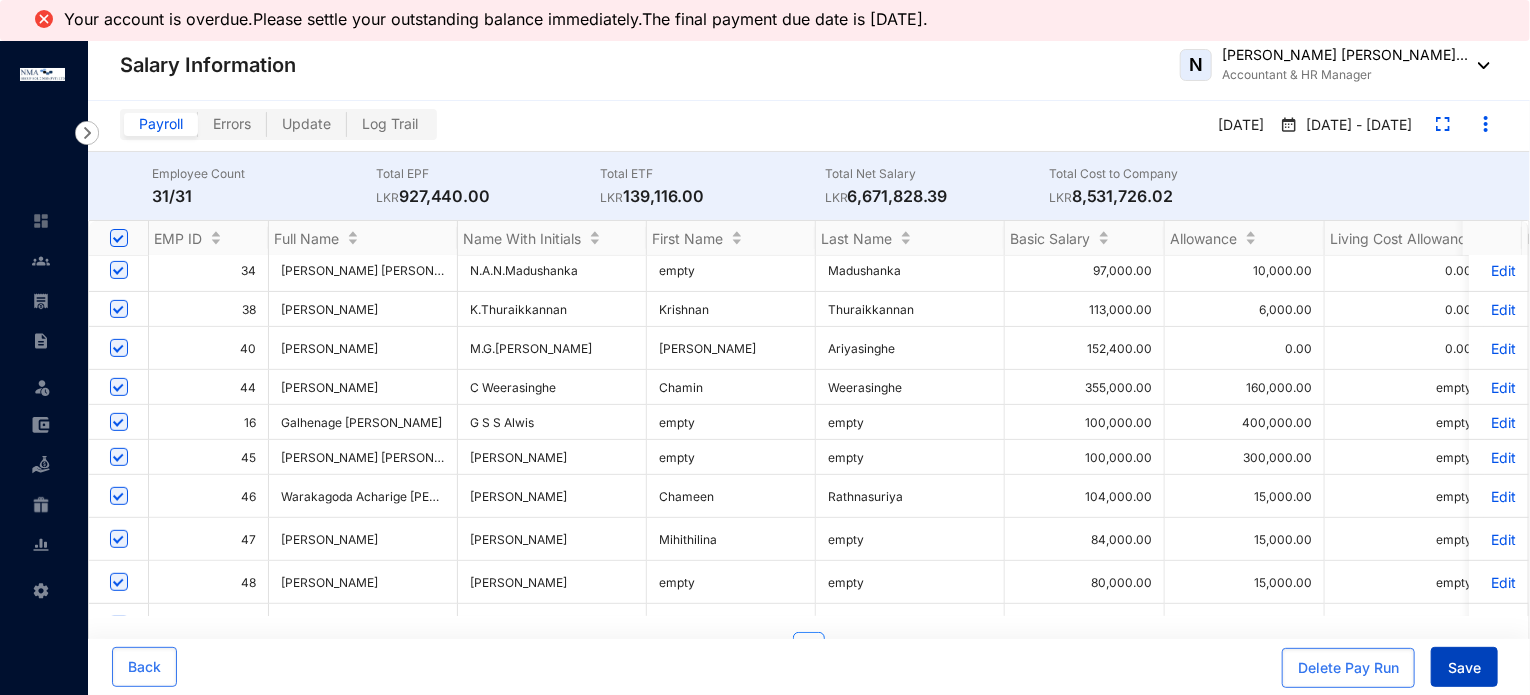 click on "Save" at bounding box center [1464, 668] 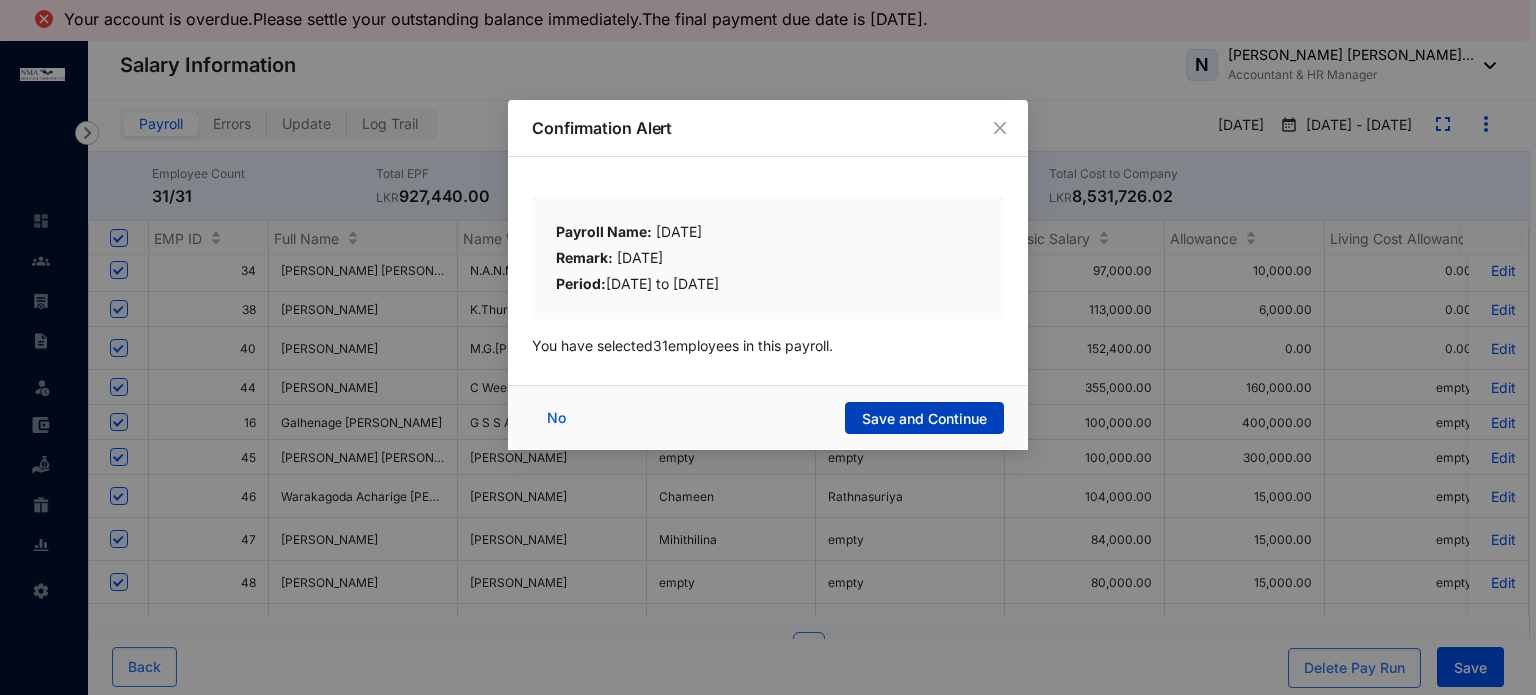 click on "Save and Continue" at bounding box center (924, 419) 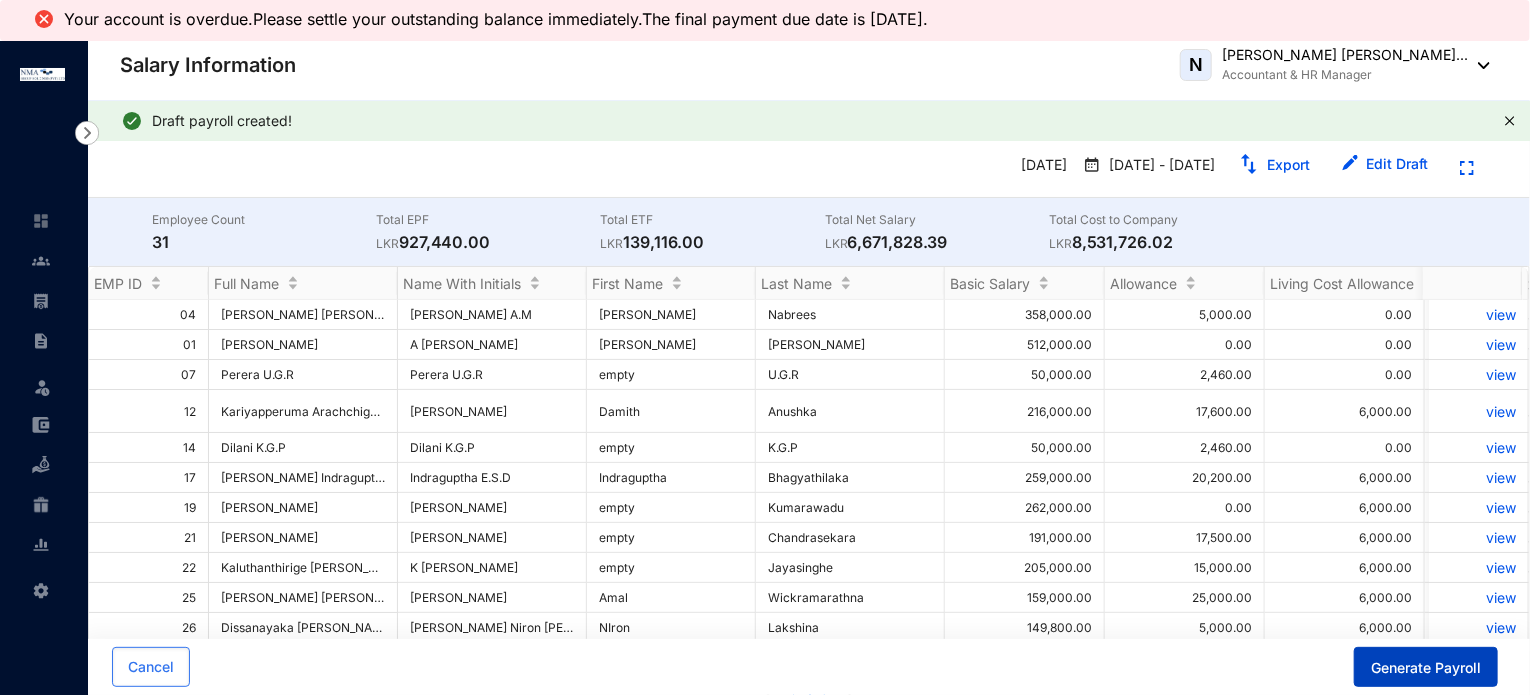 click on "Generate Payroll" at bounding box center [1426, 668] 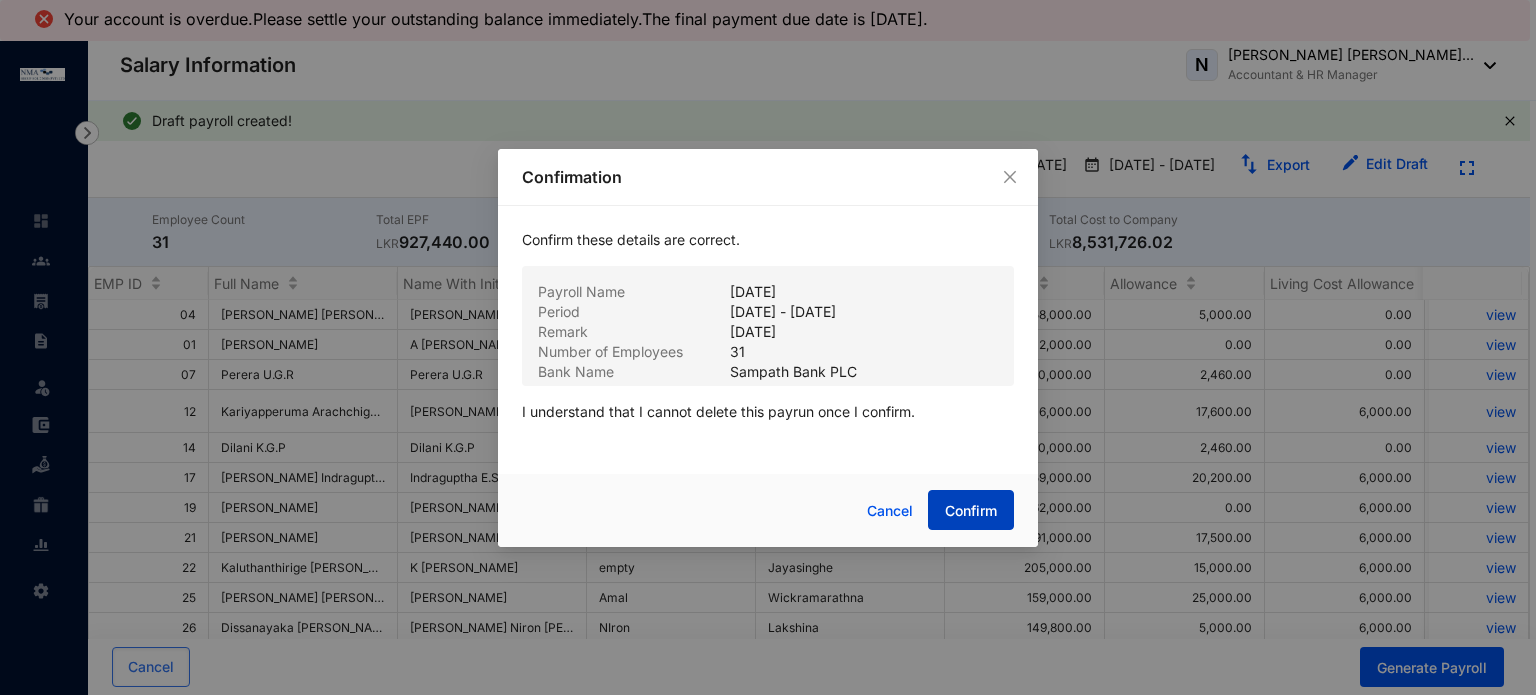 click on "Confirm" at bounding box center [971, 511] 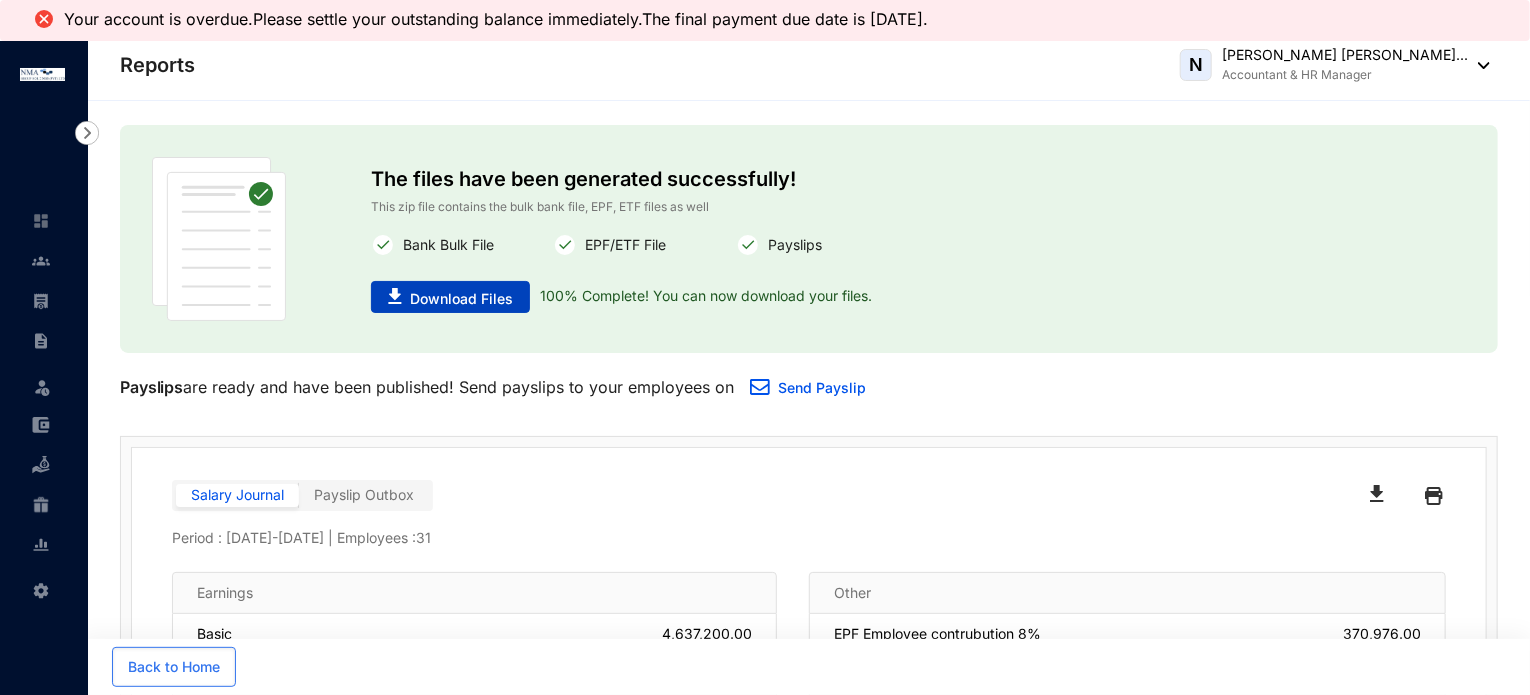 click on "Download Files" at bounding box center (461, 299) 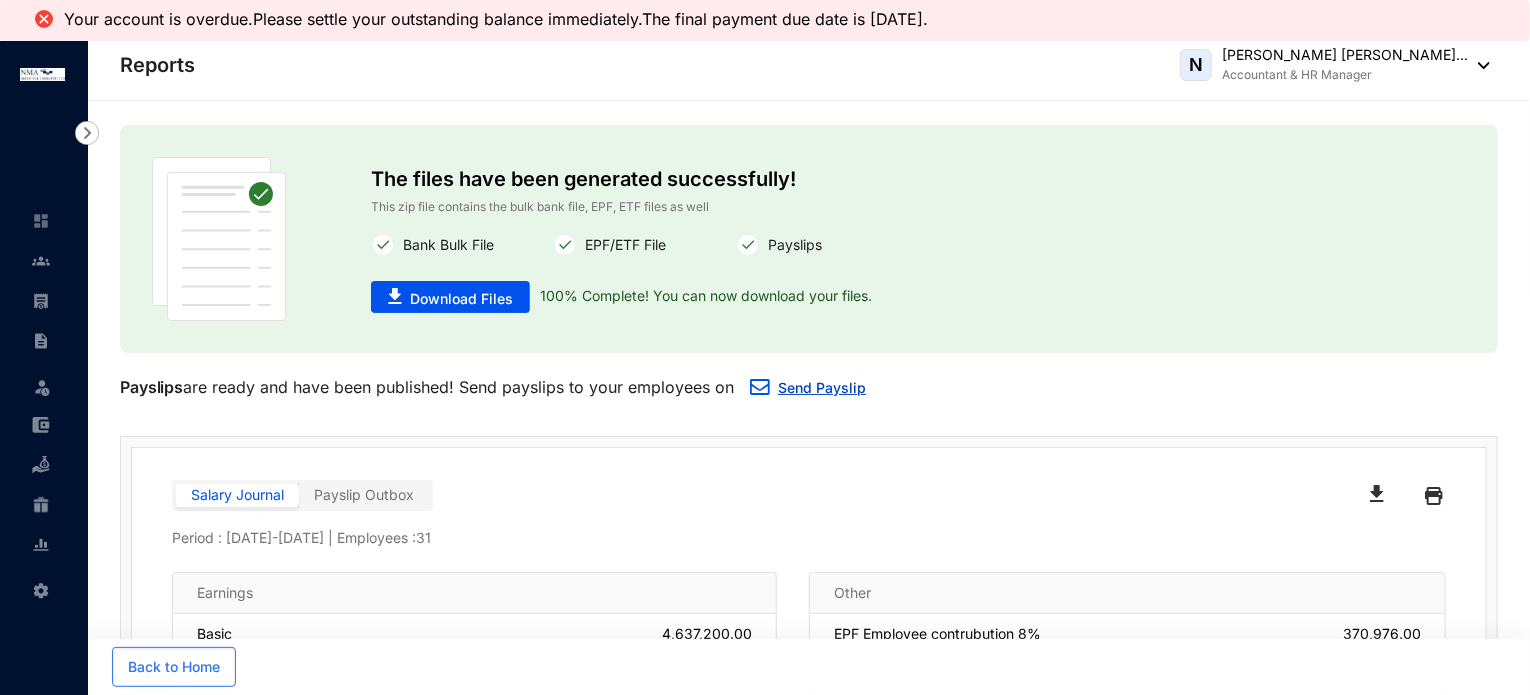 click on "Send Payslip" at bounding box center (822, 387) 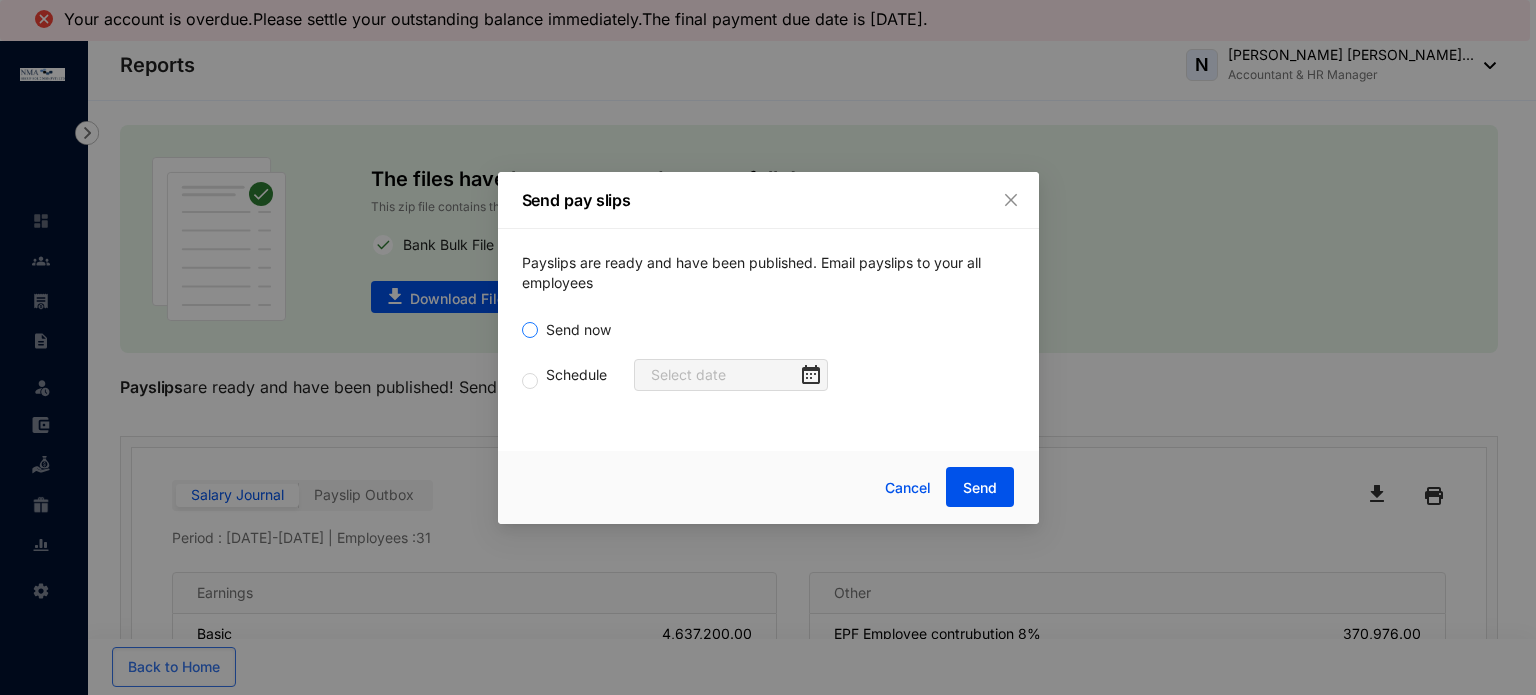 click on "Send now" at bounding box center (530, 330) 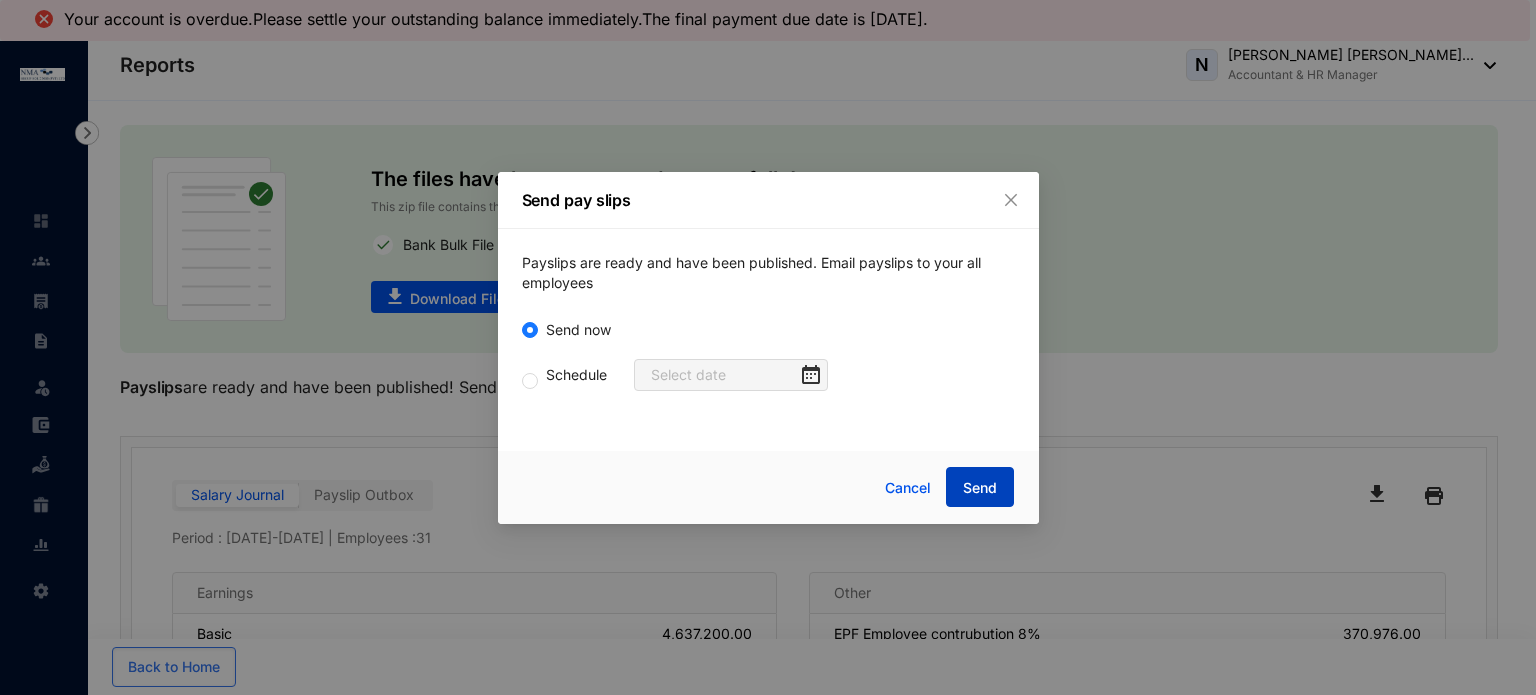 click on "Send" at bounding box center [980, 488] 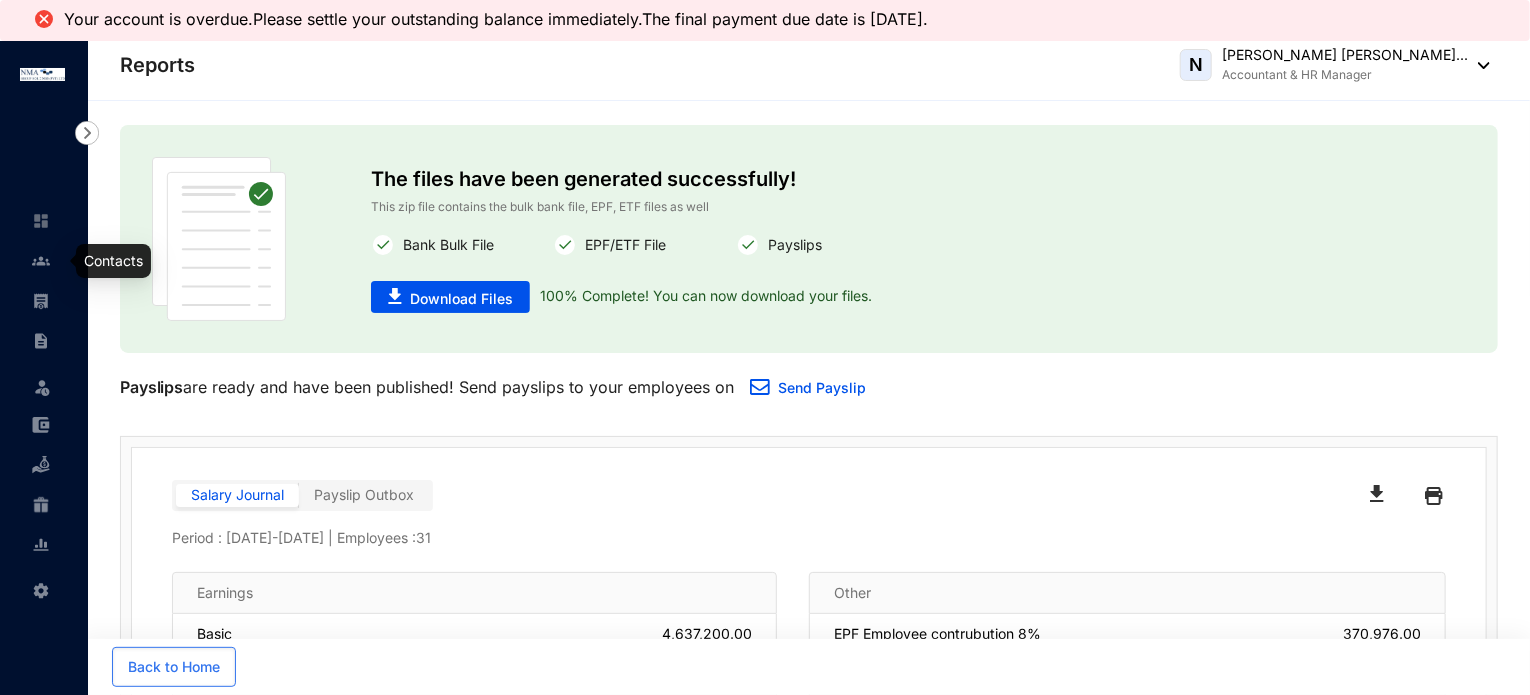 click at bounding box center [41, 261] 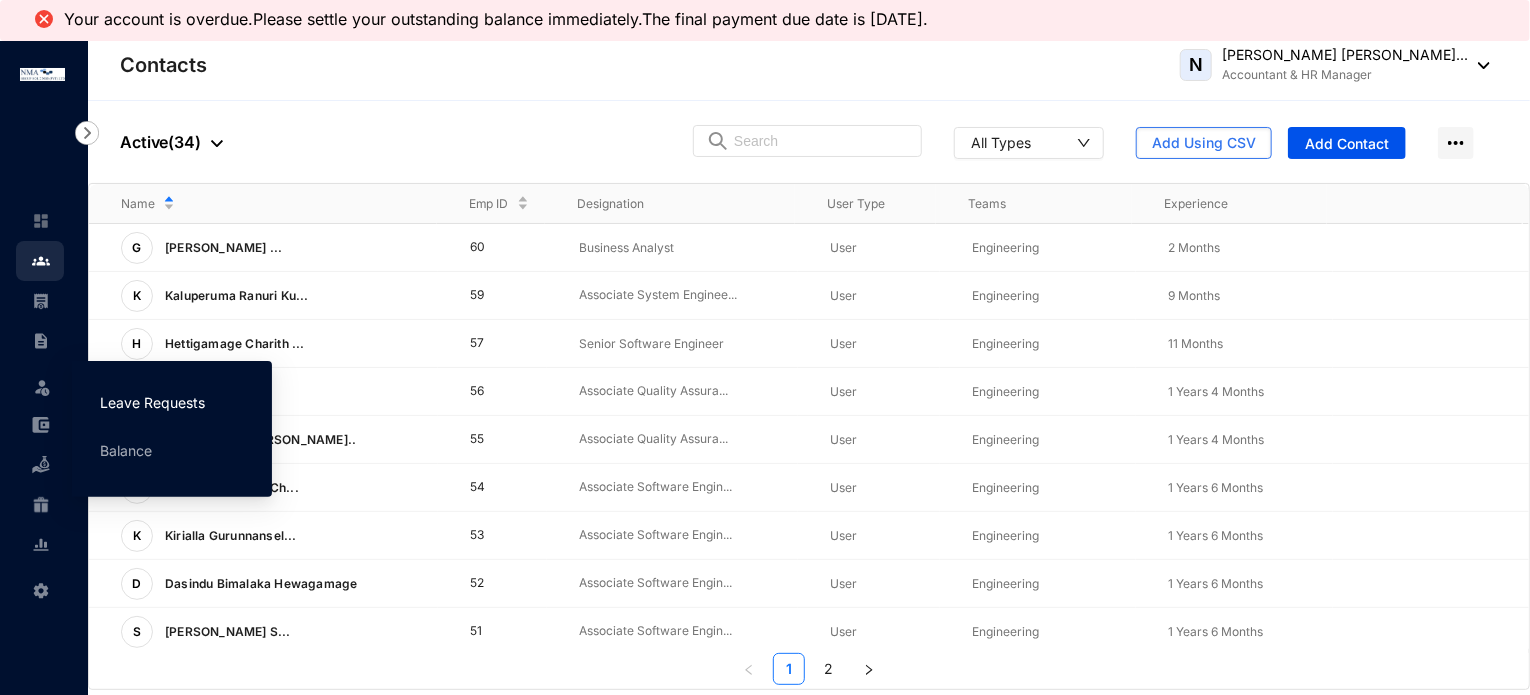 click on "Leave Requests" at bounding box center (152, 402) 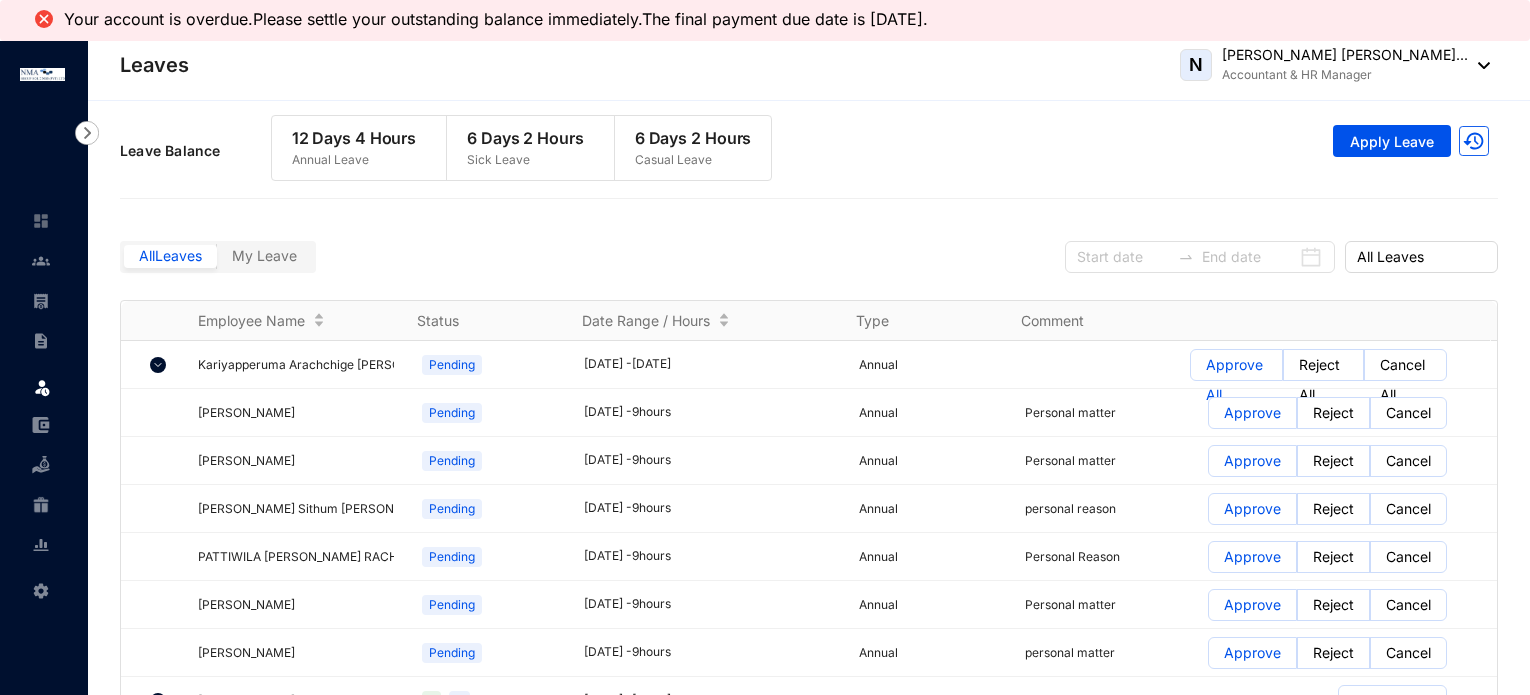 scroll, scrollTop: 0, scrollLeft: 0, axis: both 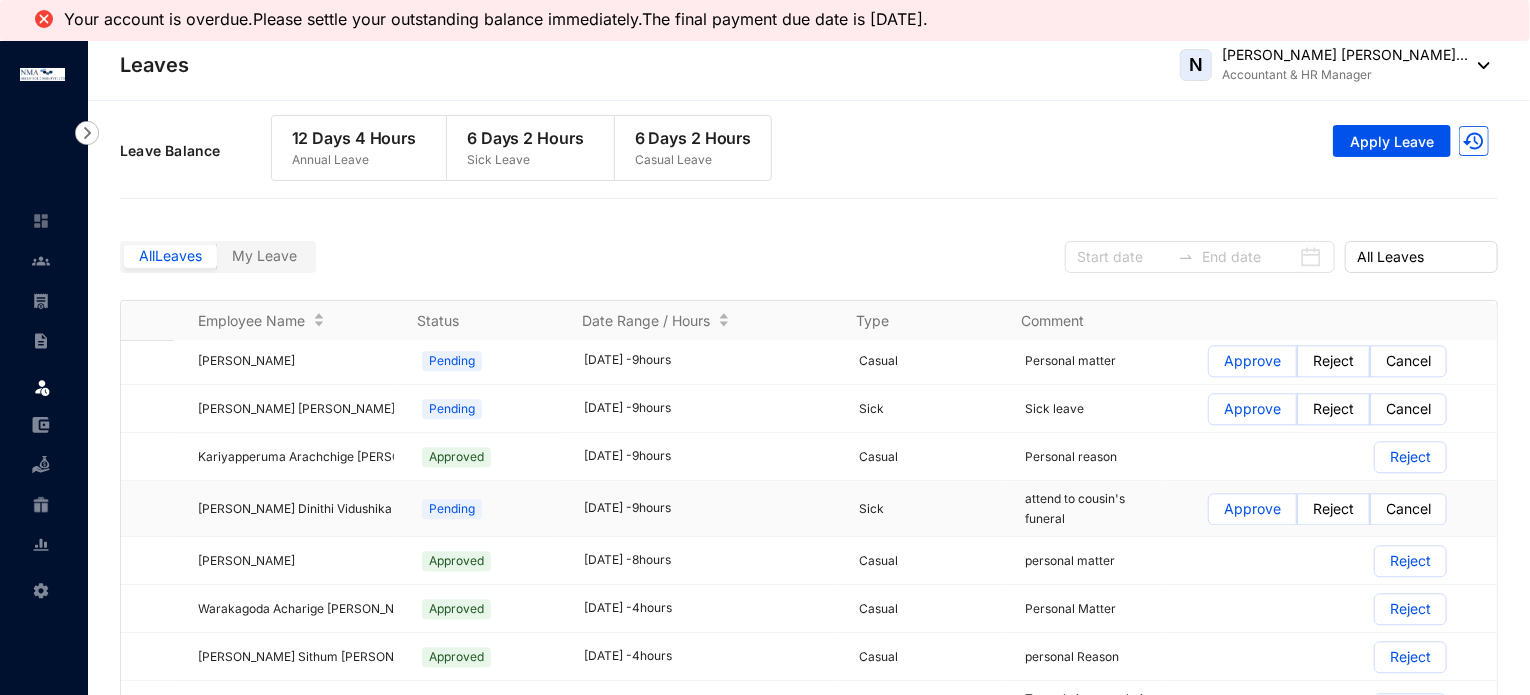 click on "Approve" at bounding box center [1252, 509] 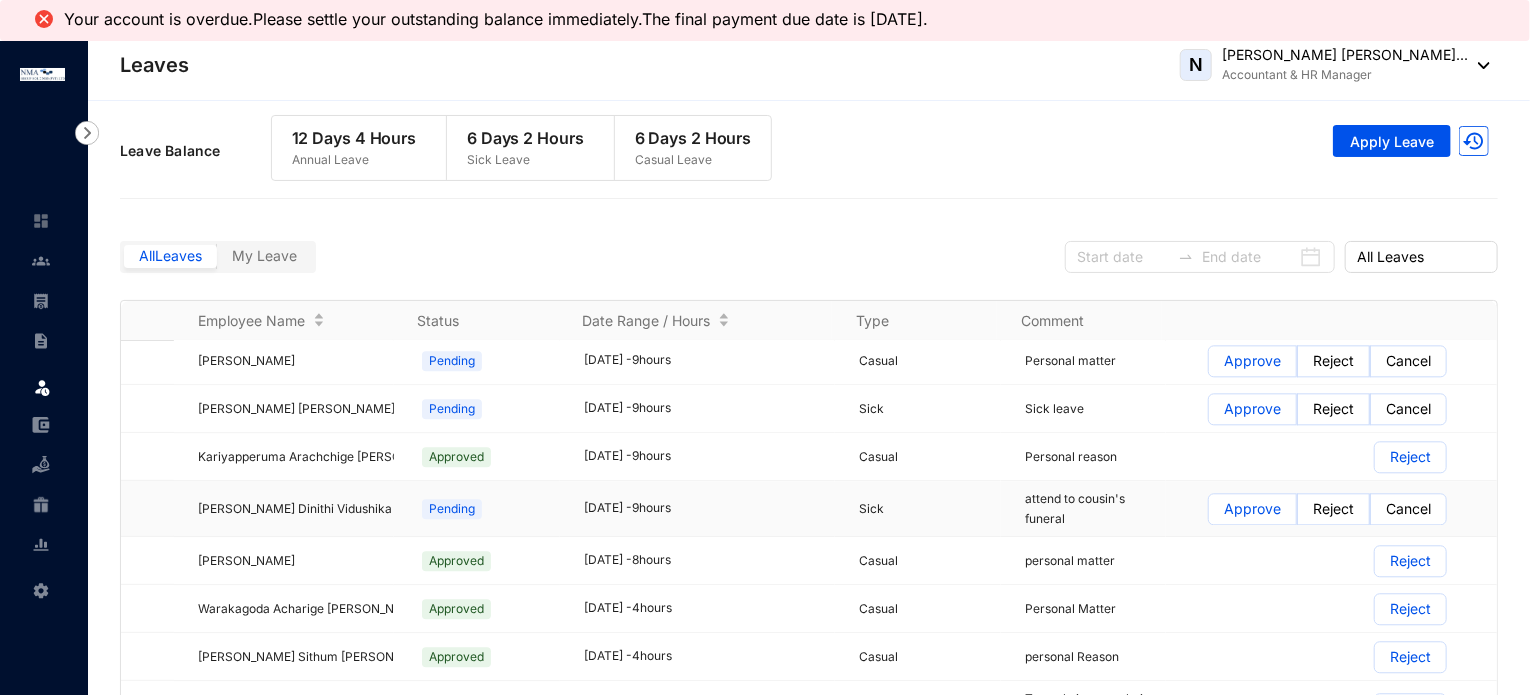 click on "Approve" at bounding box center (1209, 514) 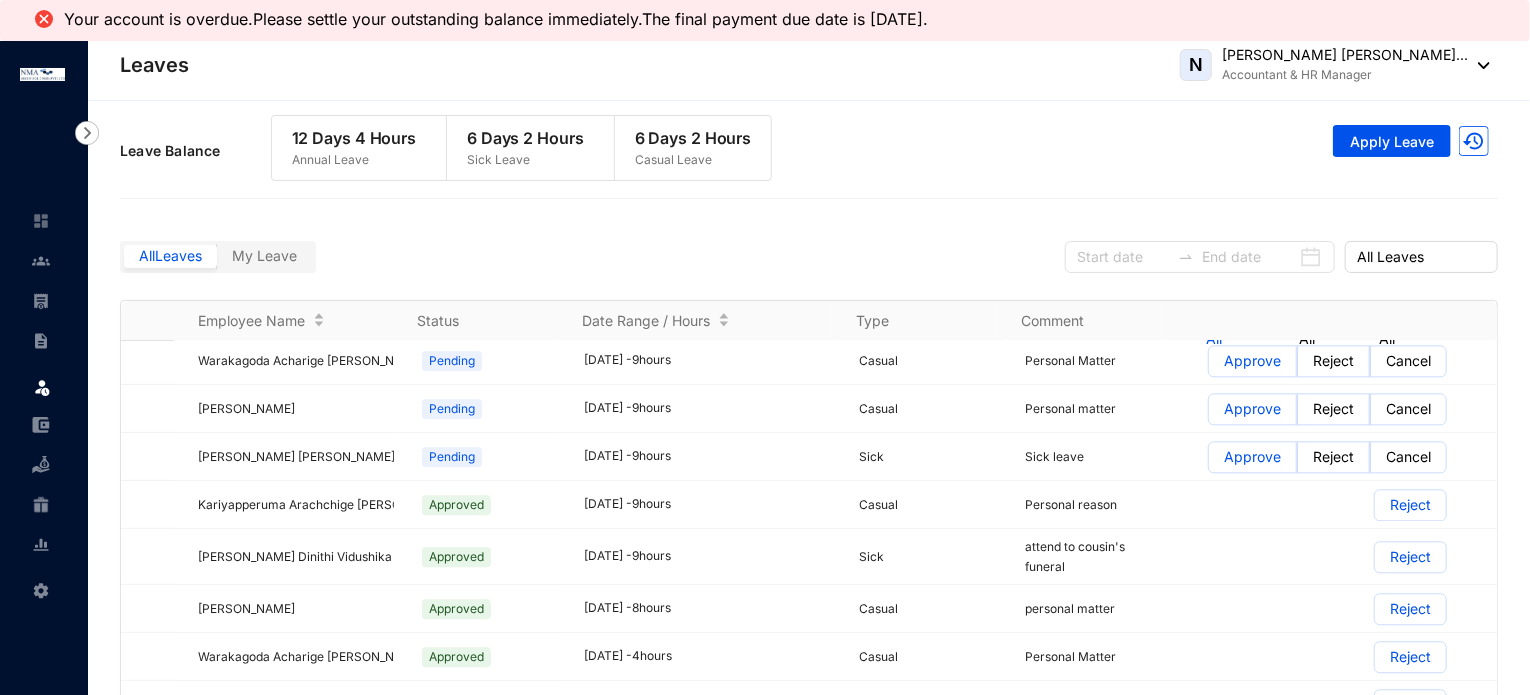 scroll, scrollTop: 2400, scrollLeft: 0, axis: vertical 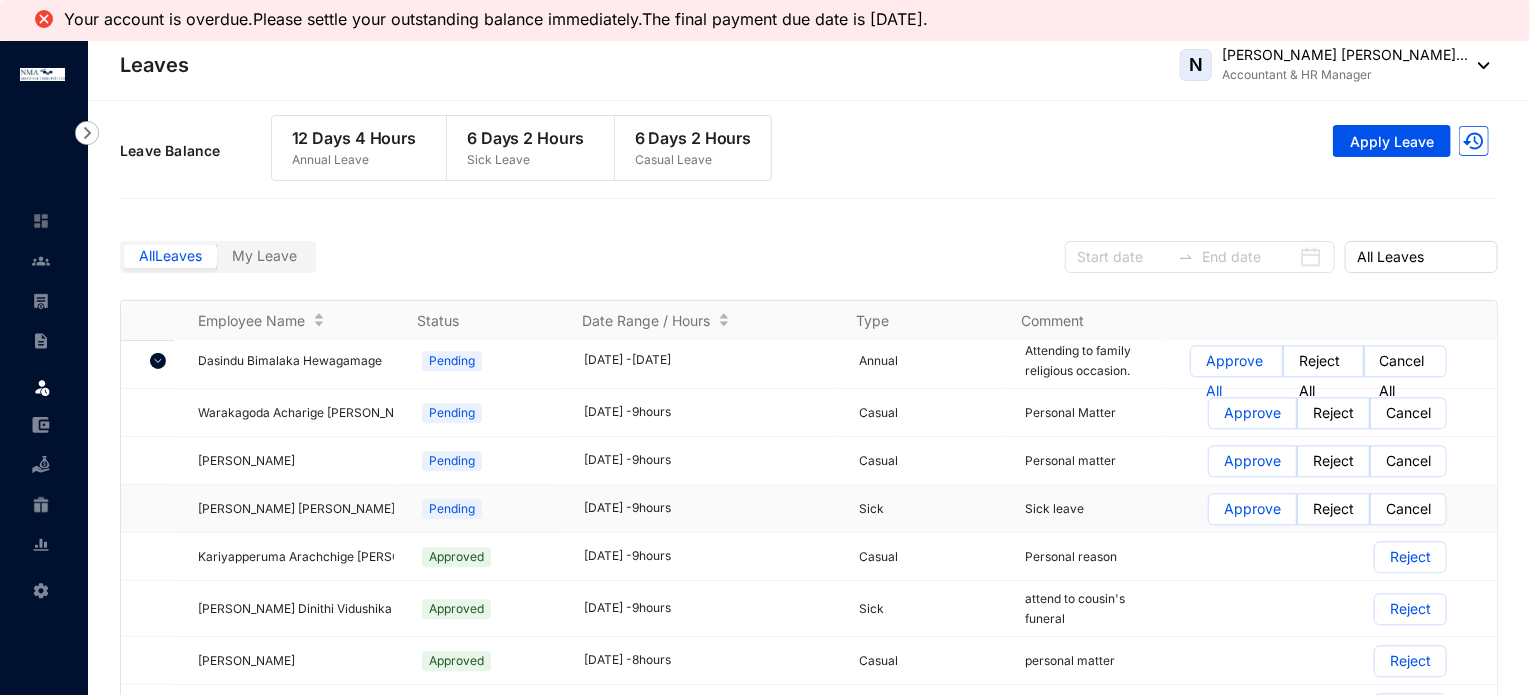 click on "Approve" at bounding box center (1252, 509) 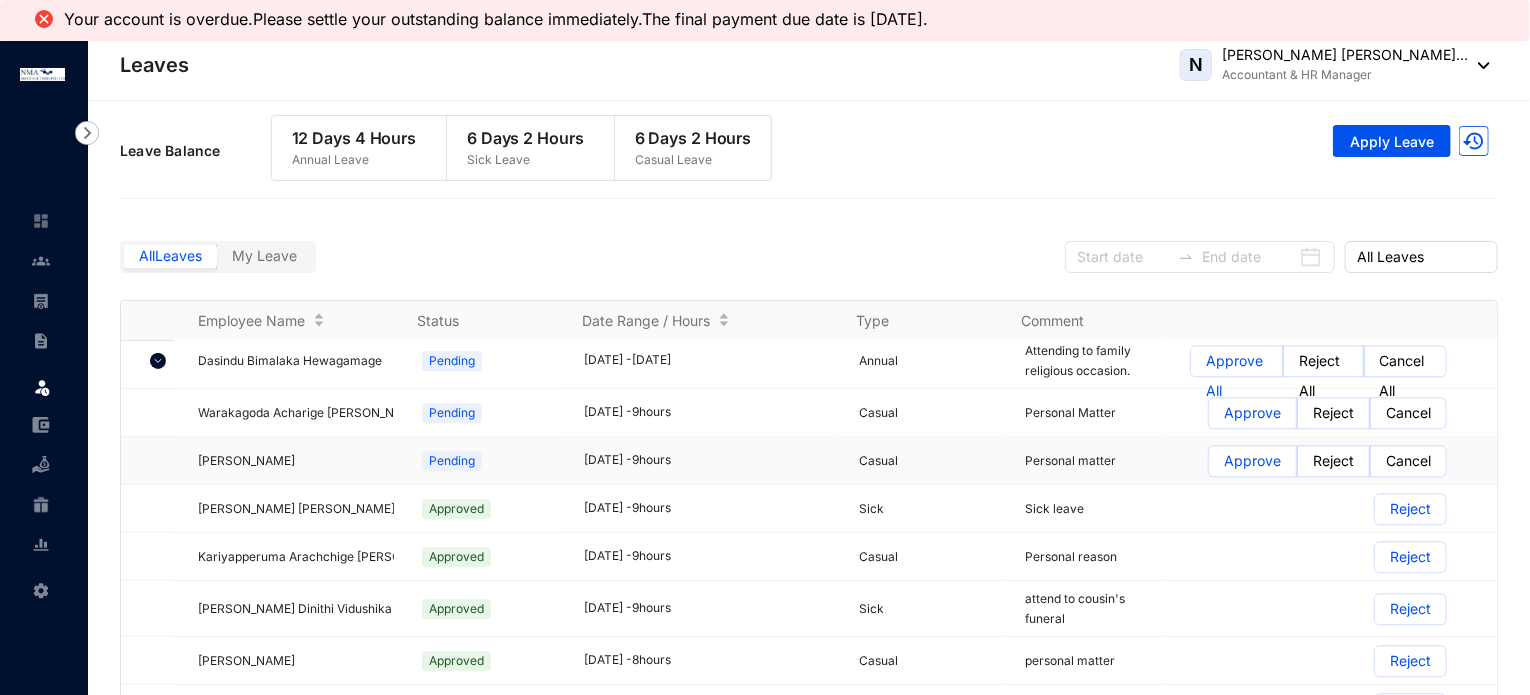 click on "Approve" at bounding box center [1252, 461] 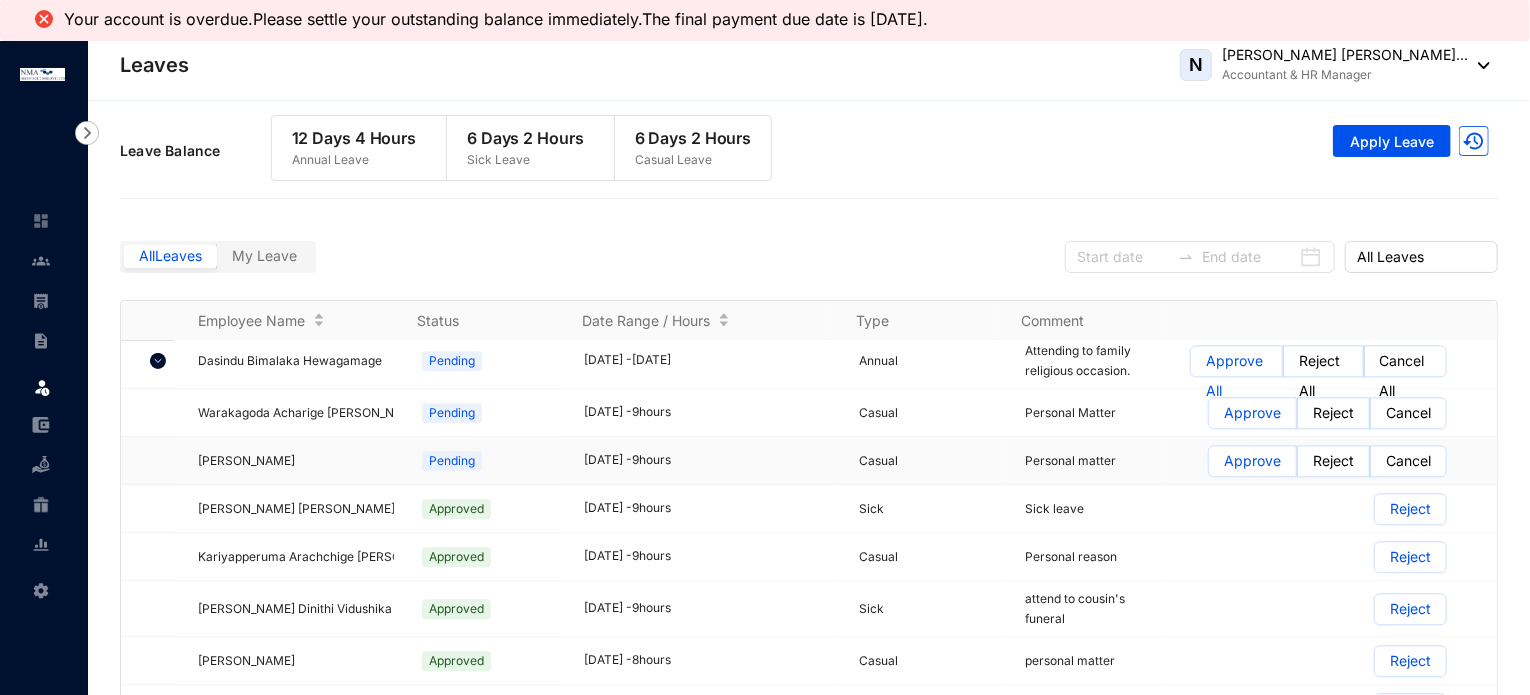 click on "Approve" at bounding box center [1209, 466] 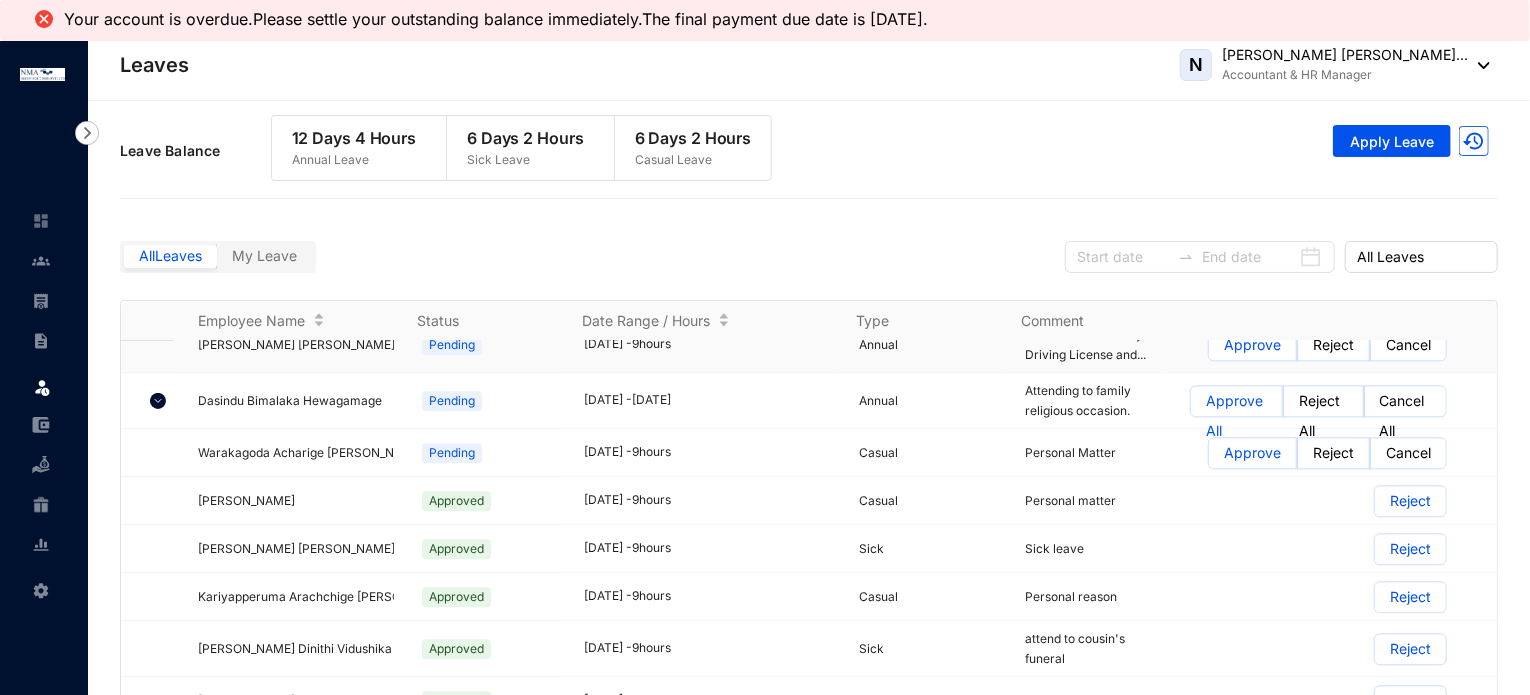 scroll, scrollTop: 2400, scrollLeft: 0, axis: vertical 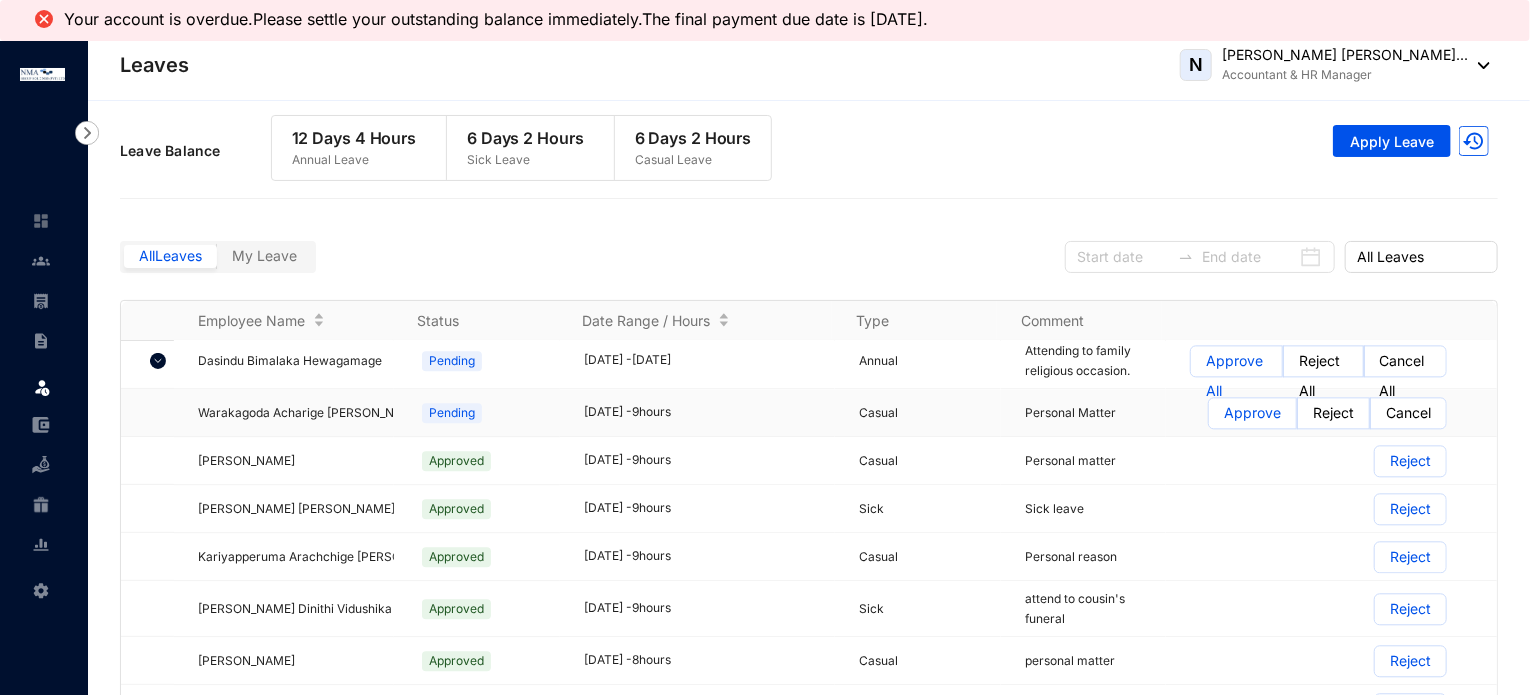 click on "Approve" at bounding box center (1252, 413) 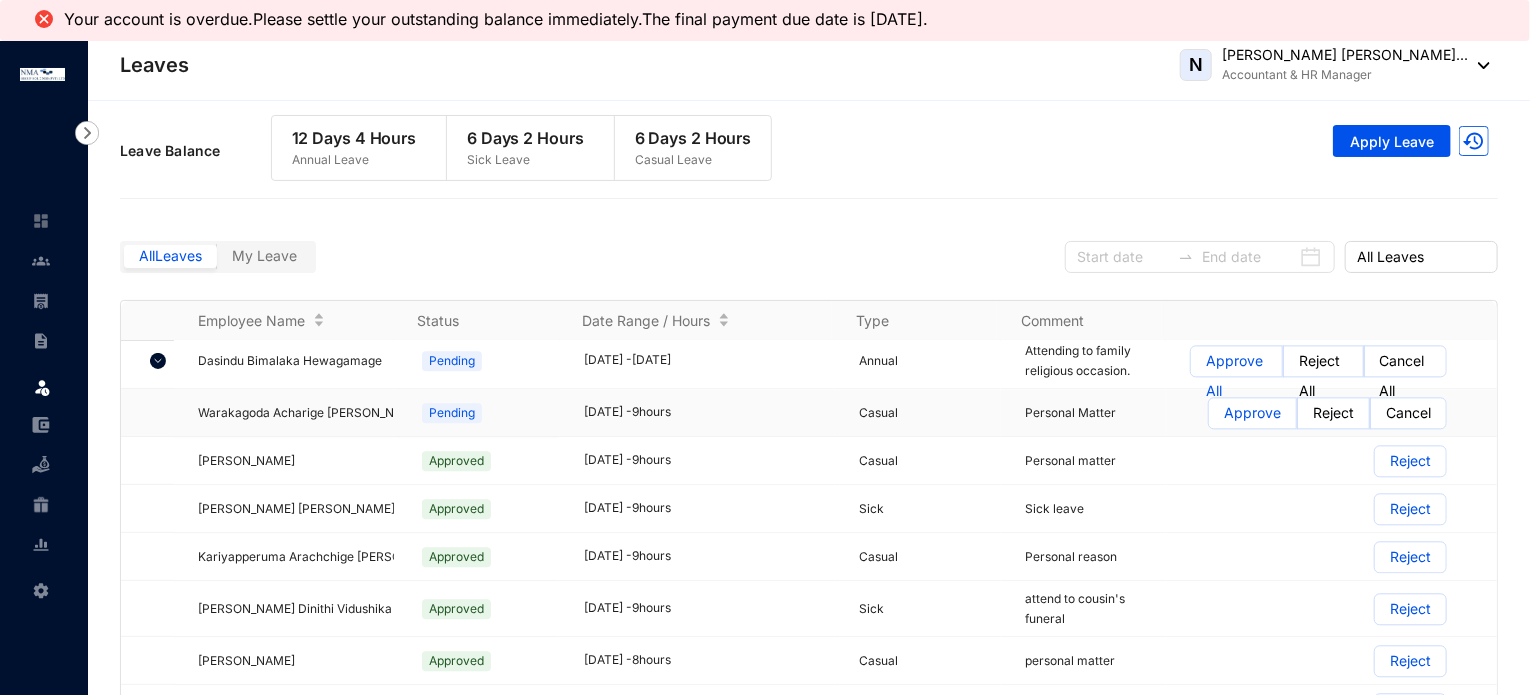 click on "Approve" at bounding box center [1209, 418] 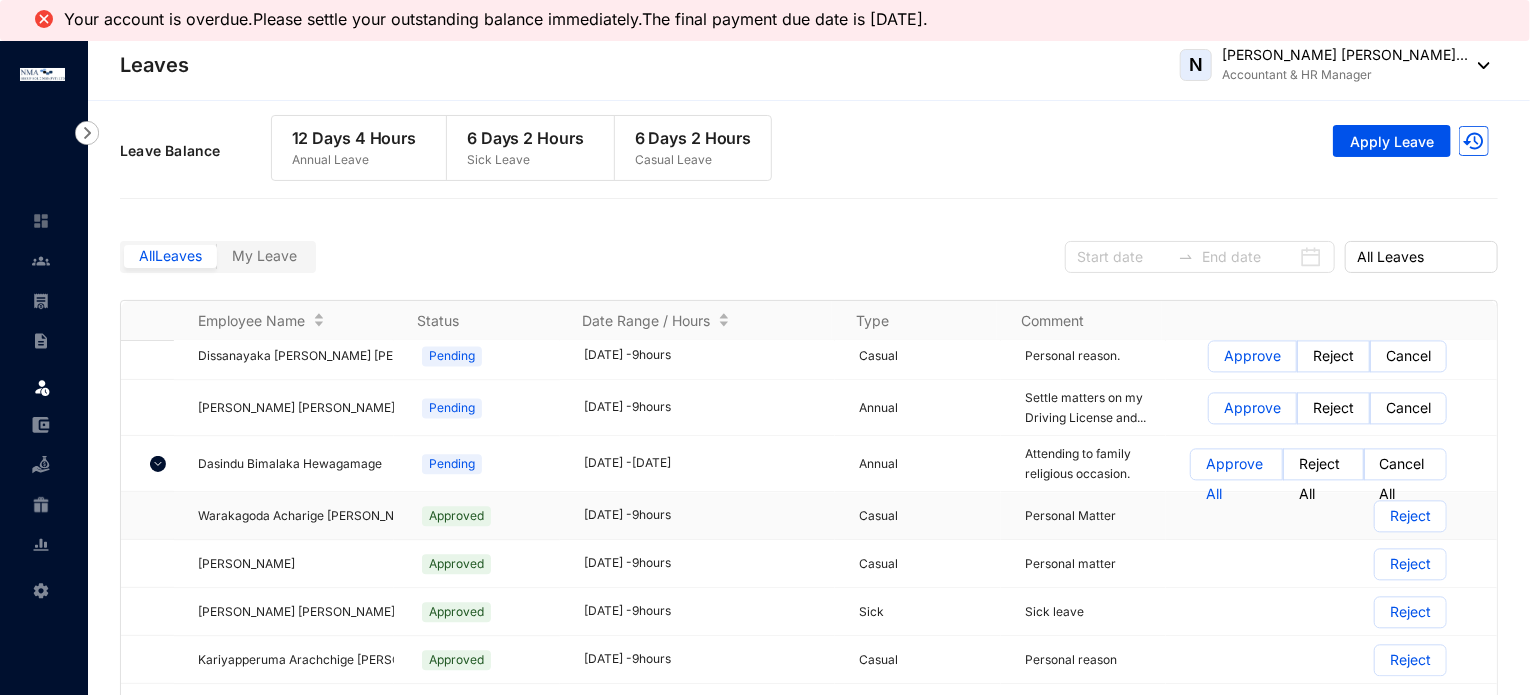 scroll, scrollTop: 2300, scrollLeft: 0, axis: vertical 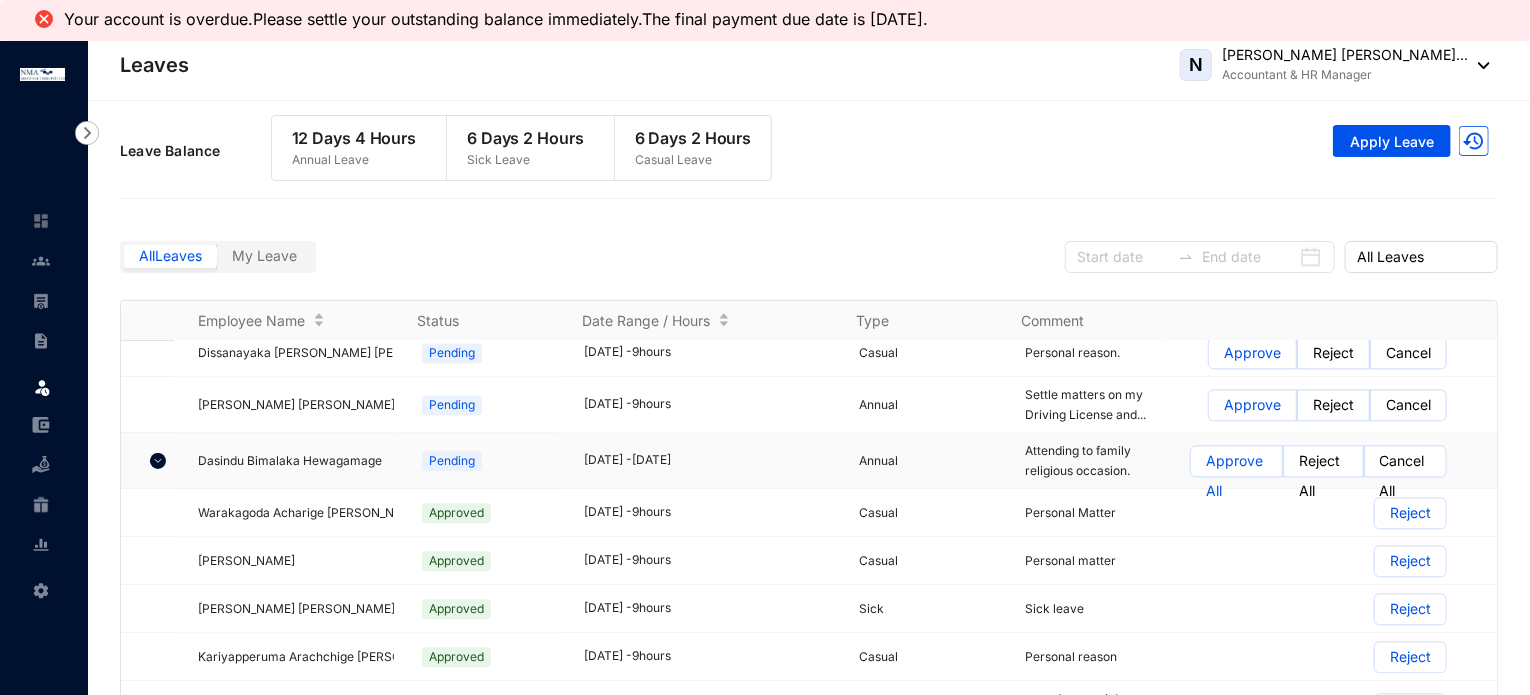 click at bounding box center (158, 461) 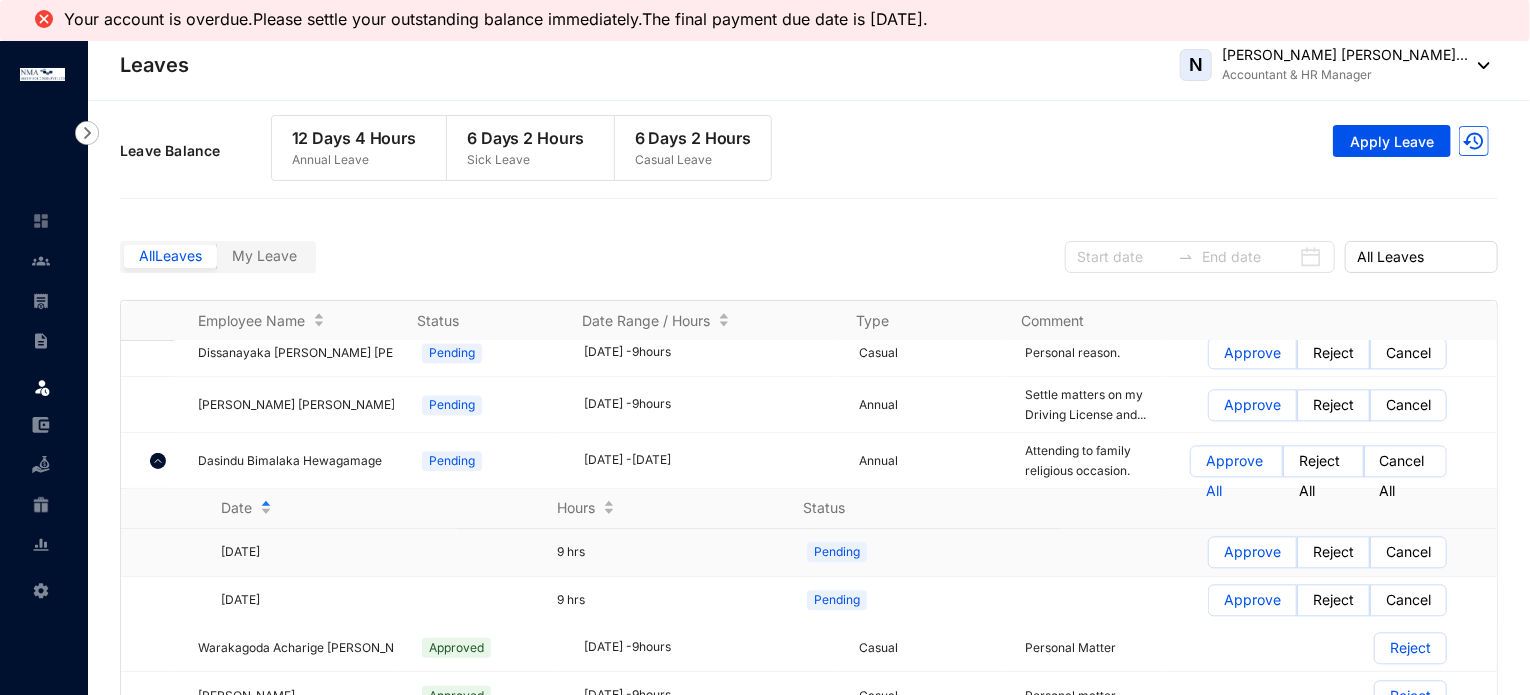 click on "Approve" at bounding box center [1252, 552] 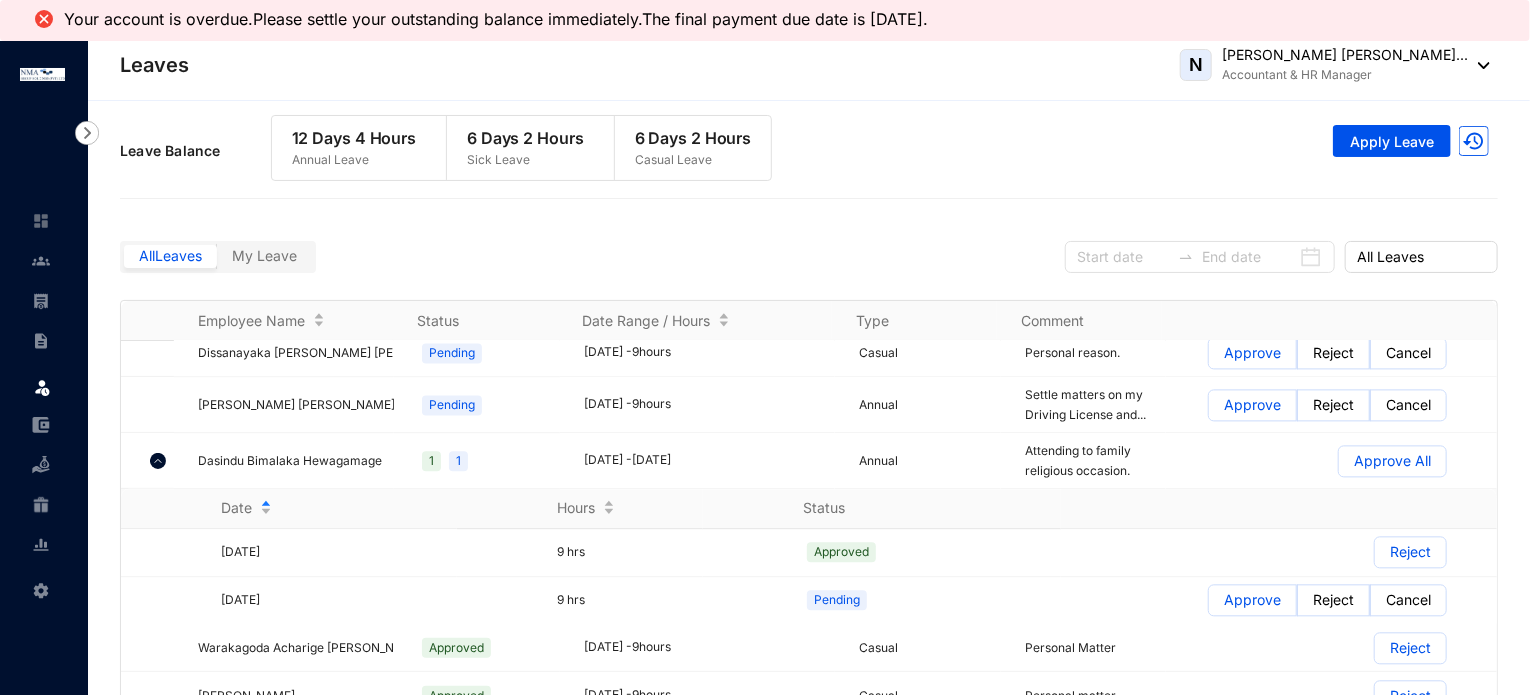 click on "Approve" at bounding box center [1252, 600] 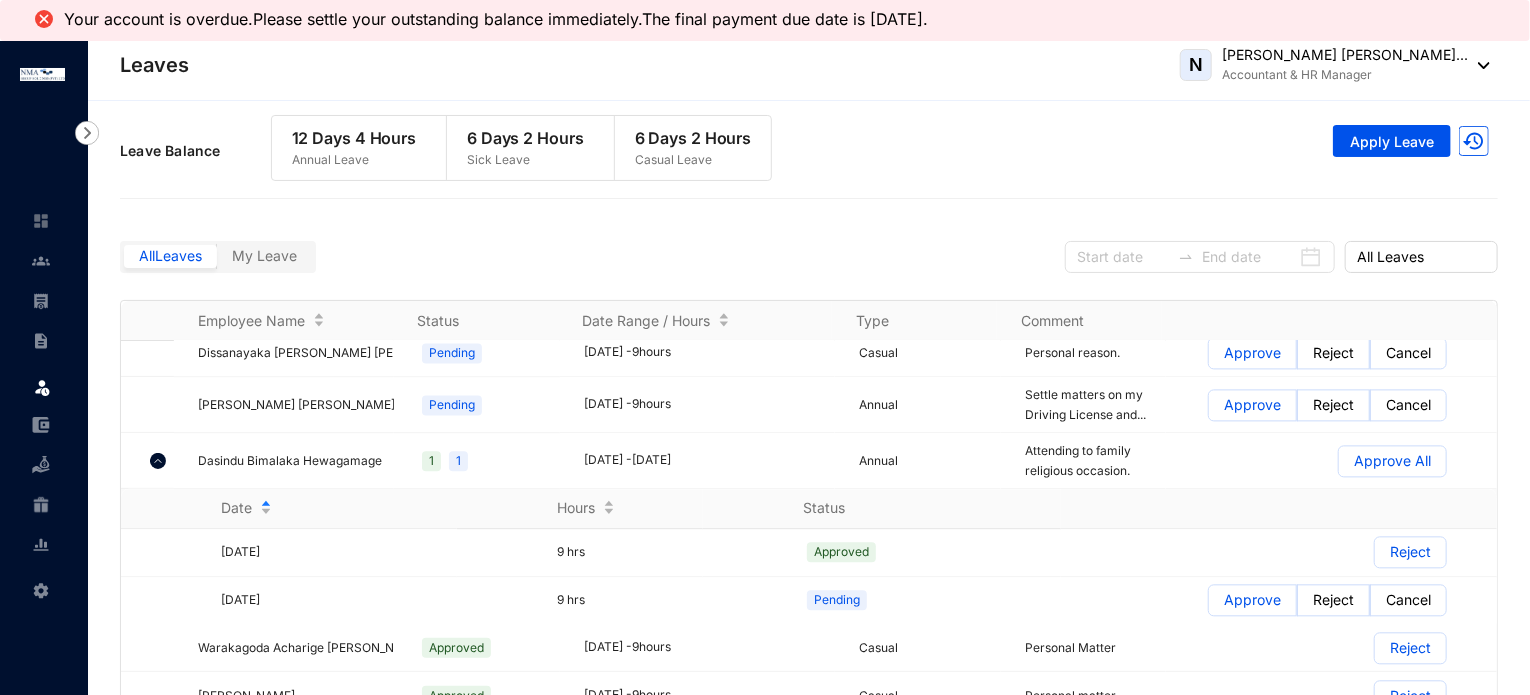 click on "Approve" at bounding box center (1209, 605) 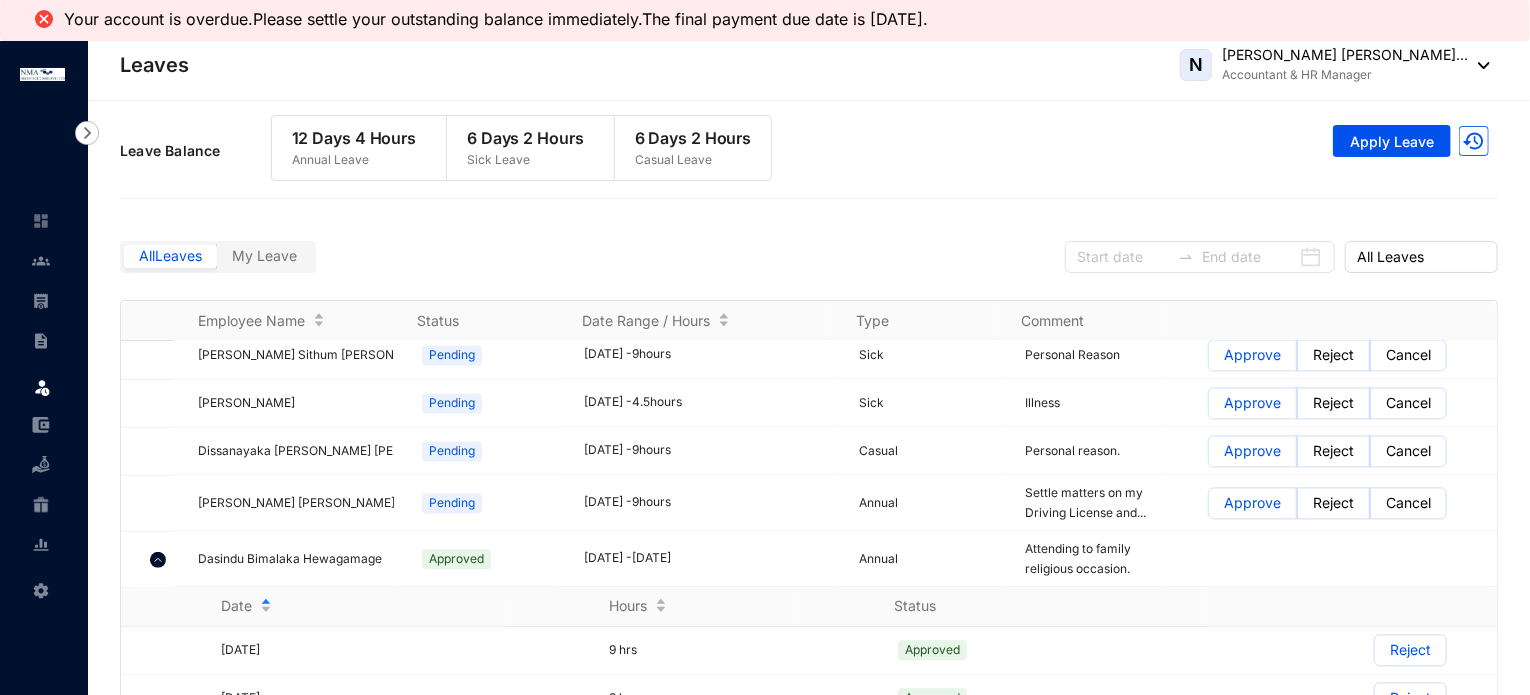 scroll, scrollTop: 2200, scrollLeft: 0, axis: vertical 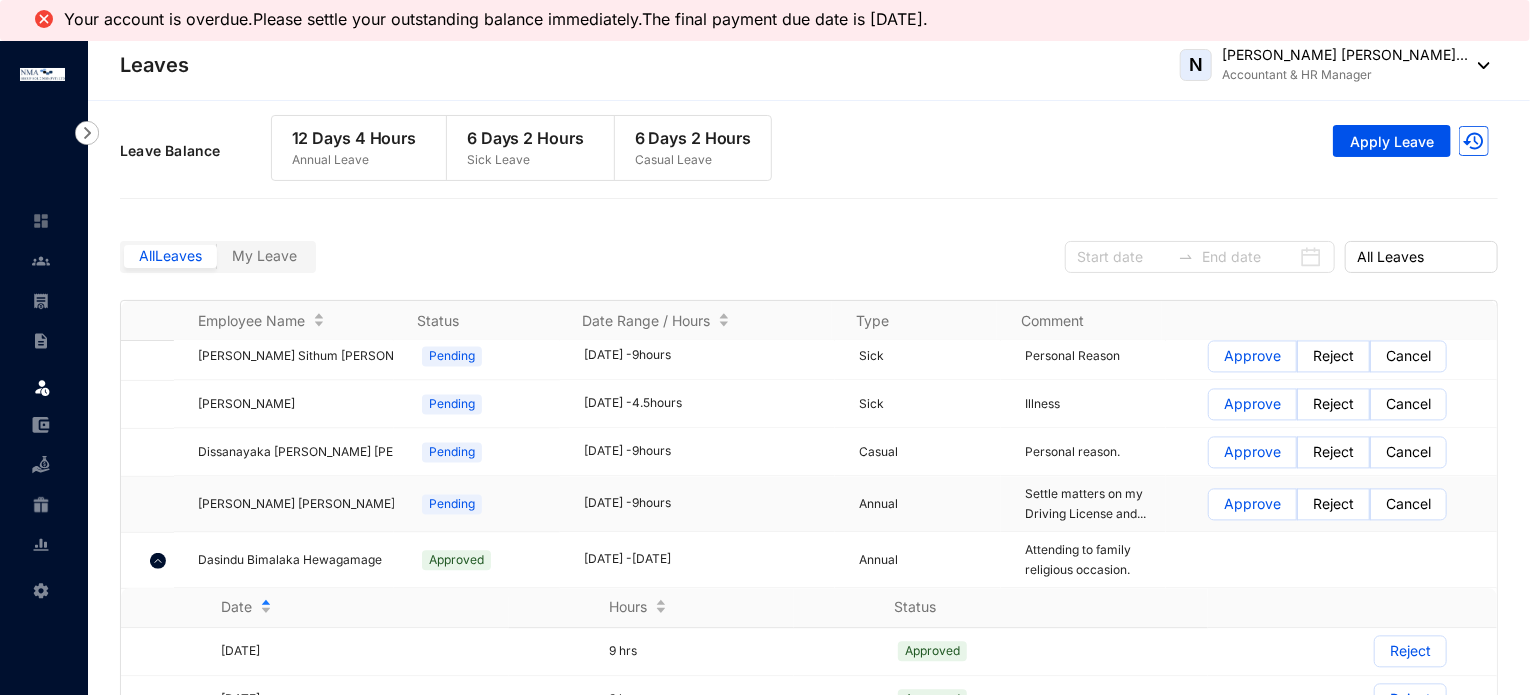click on "Approve" at bounding box center [1252, 505] 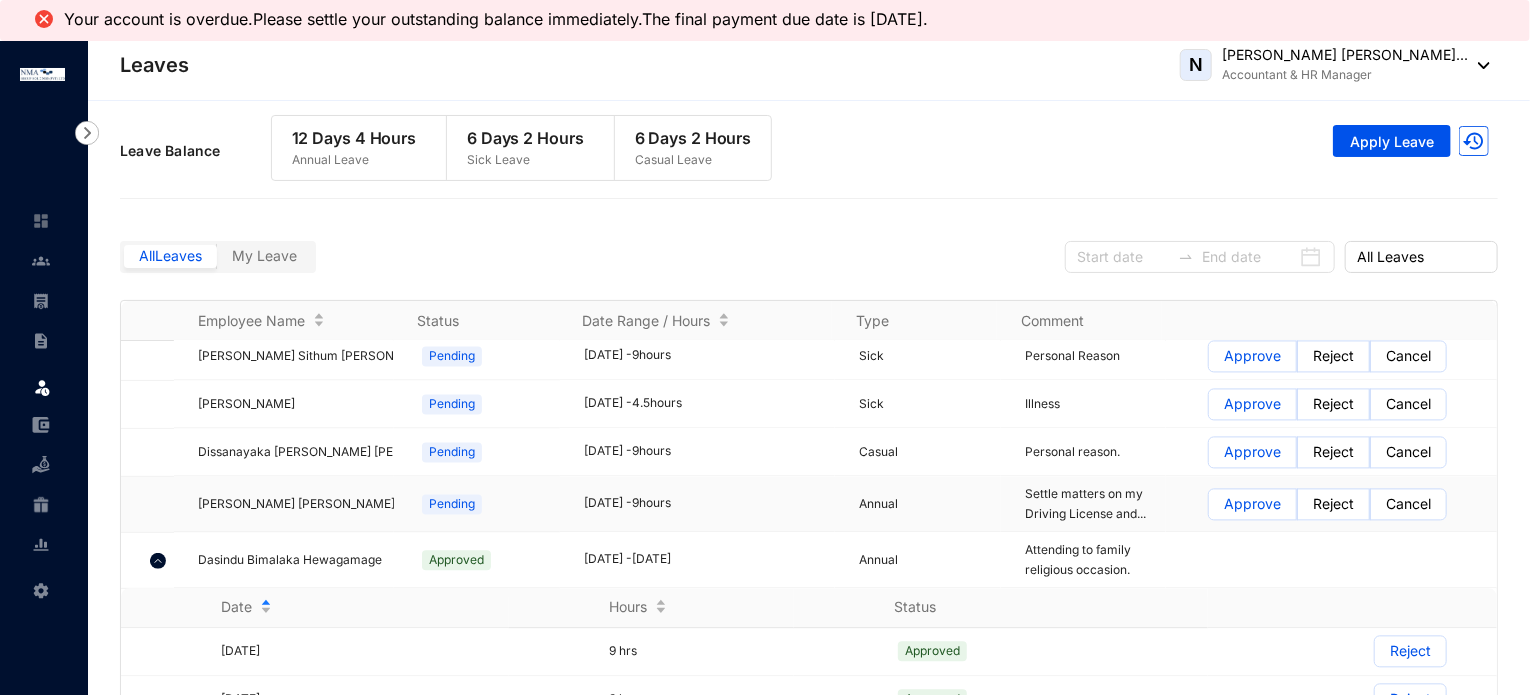 click on "Approve" at bounding box center [1209, 510] 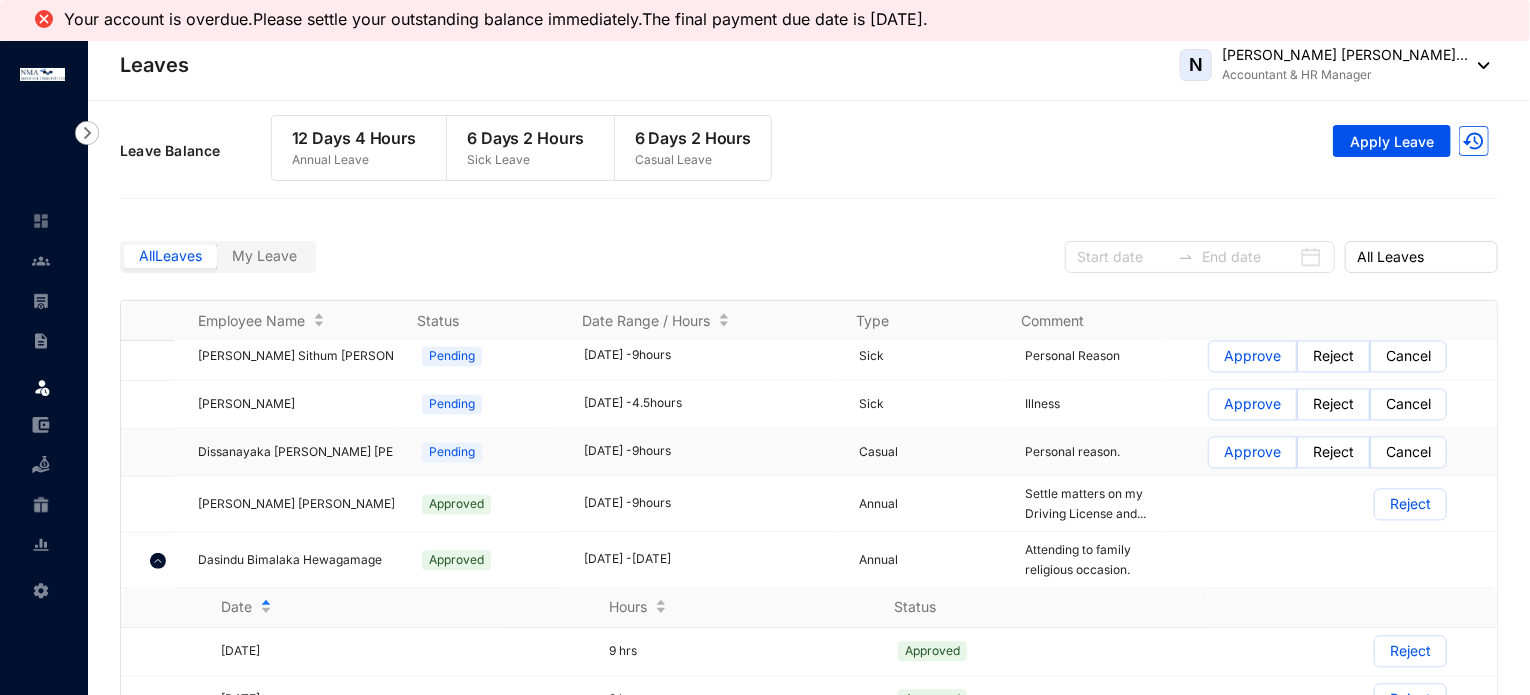 click on "Approve" at bounding box center (1252, 453) 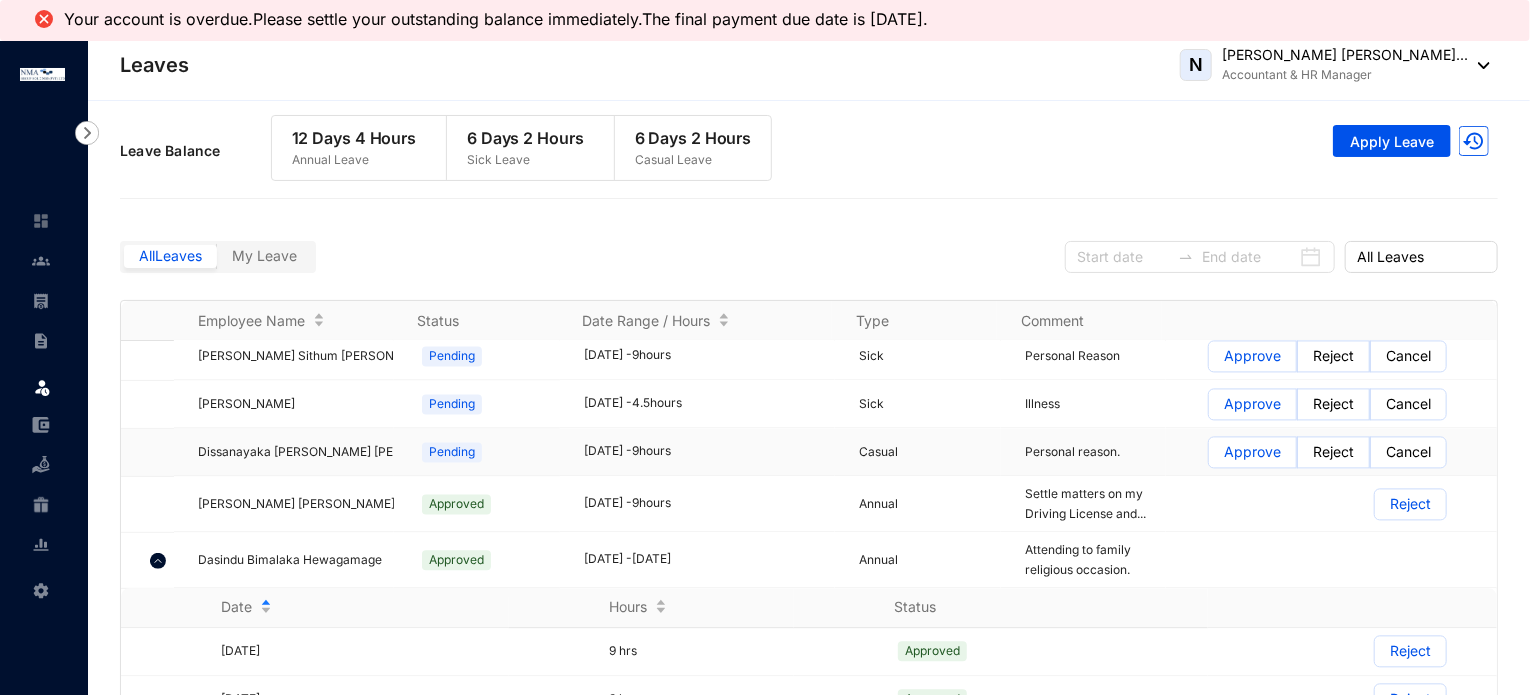 click on "Approve" at bounding box center [1209, 458] 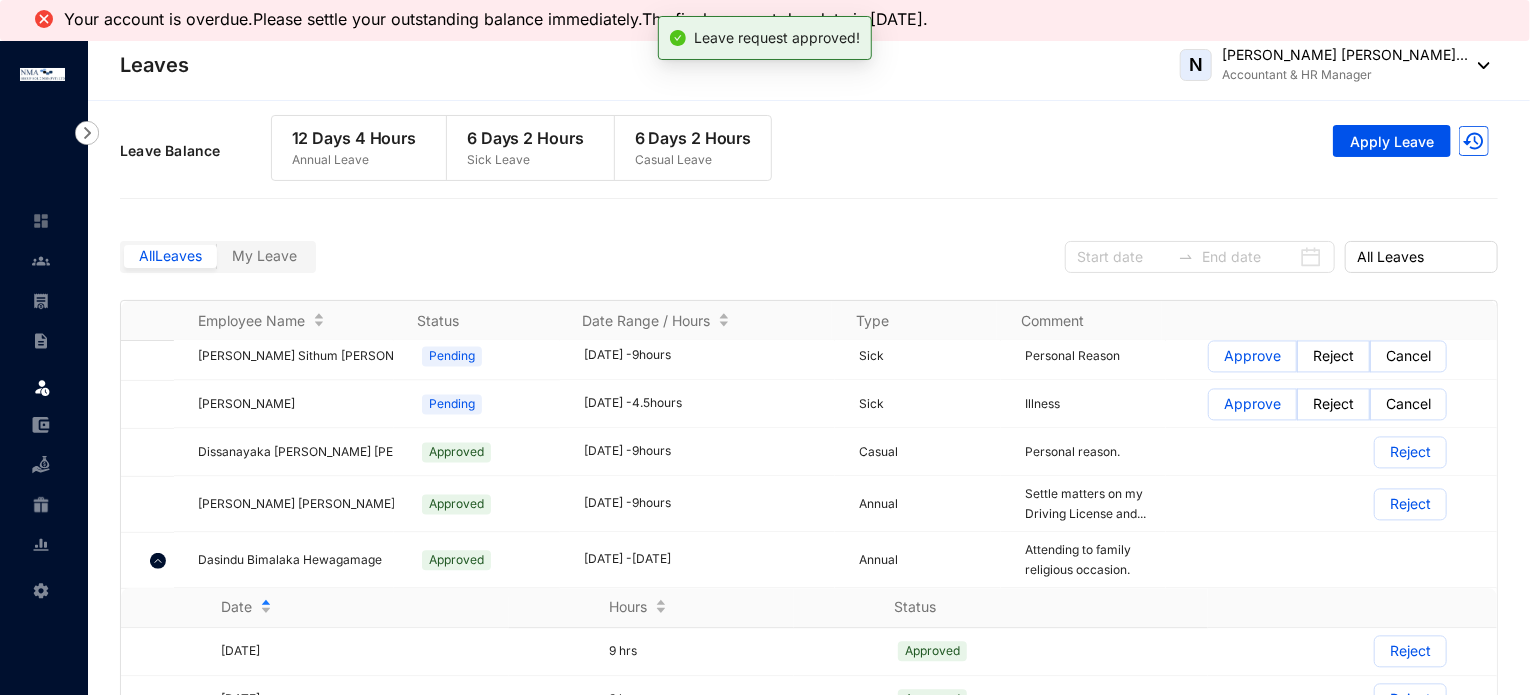 click on "Approve" at bounding box center [1252, 405] 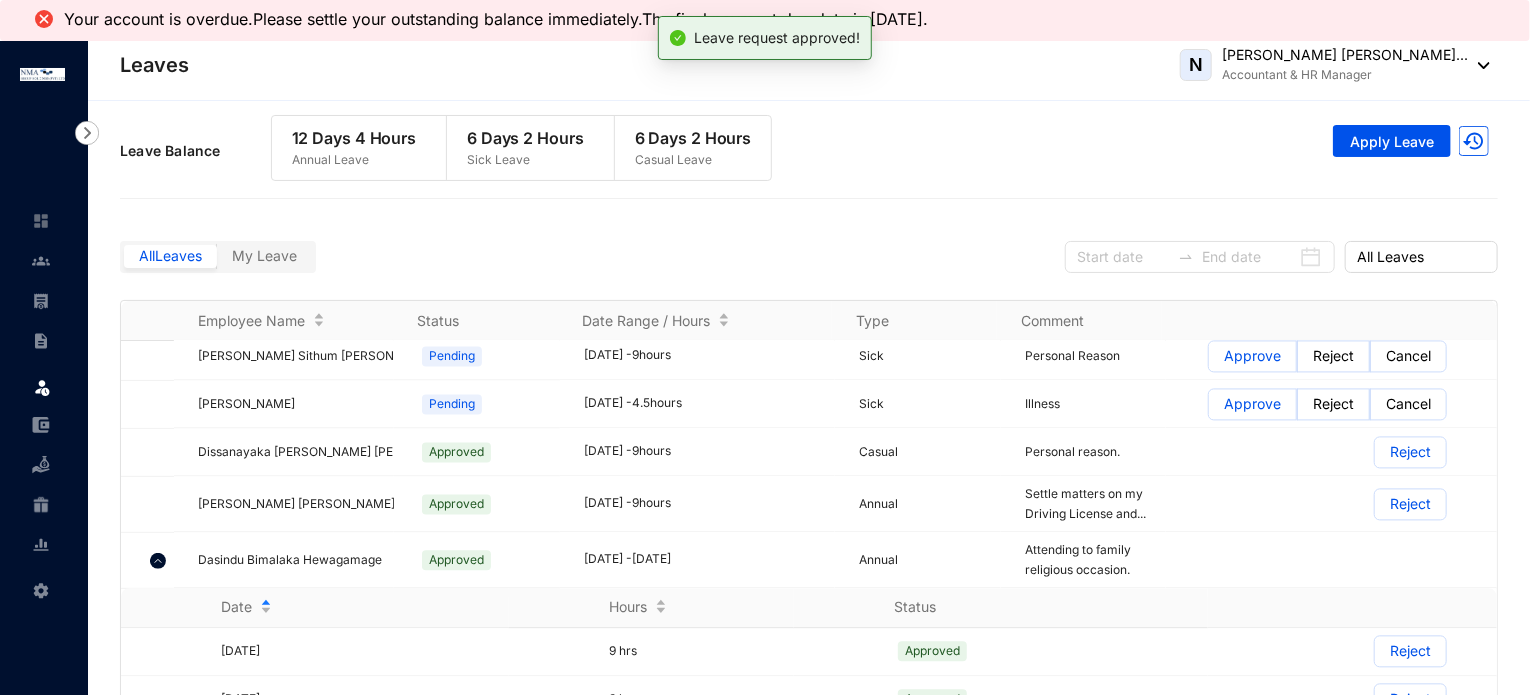 click on "Approve" at bounding box center [1209, 410] 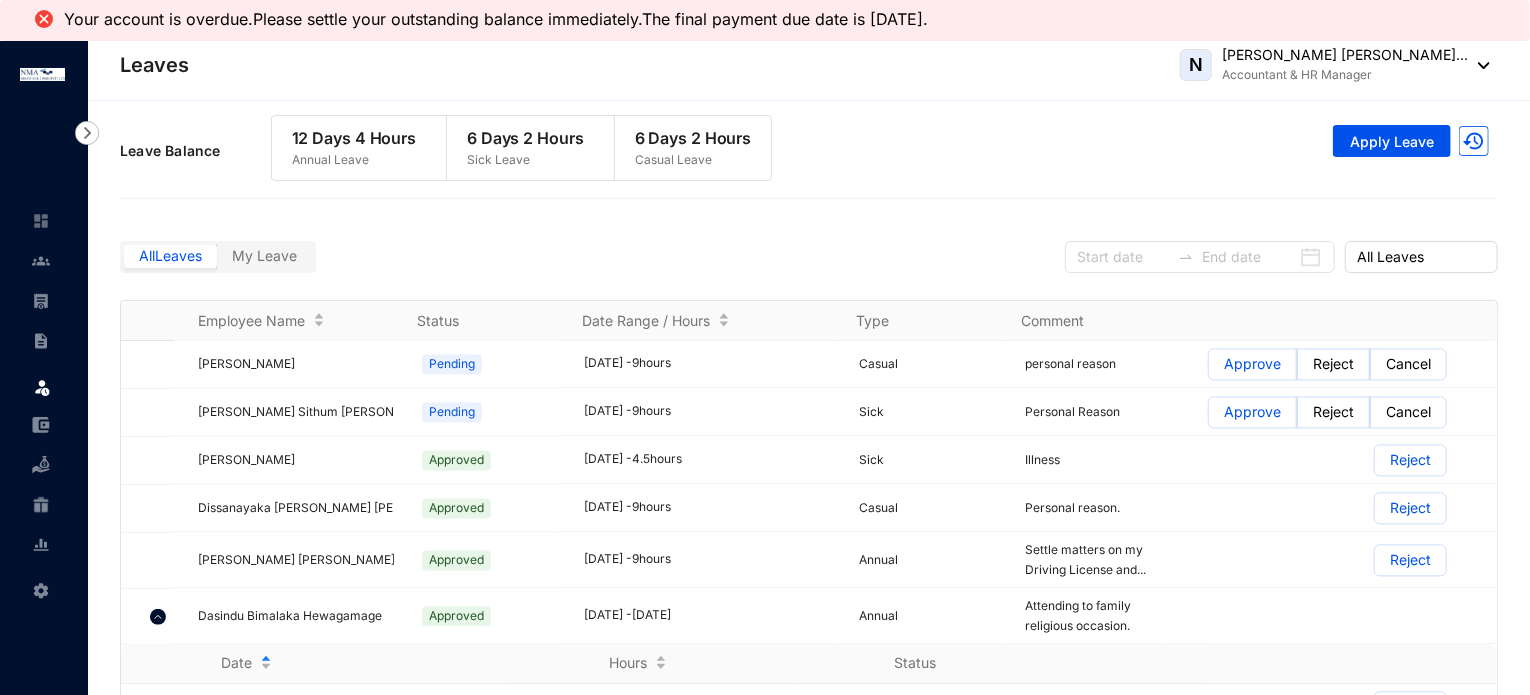 scroll, scrollTop: 2100, scrollLeft: 0, axis: vertical 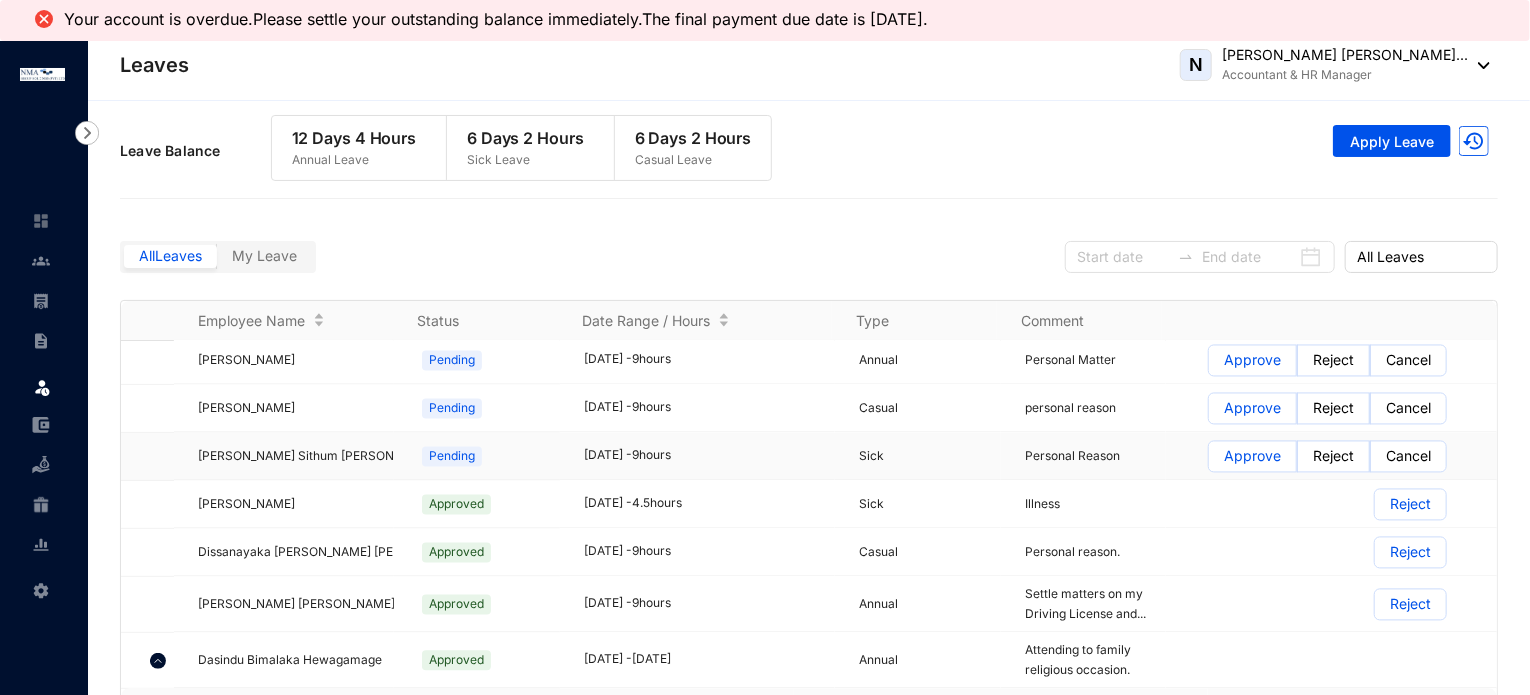 click on "Approve" at bounding box center (1252, 457) 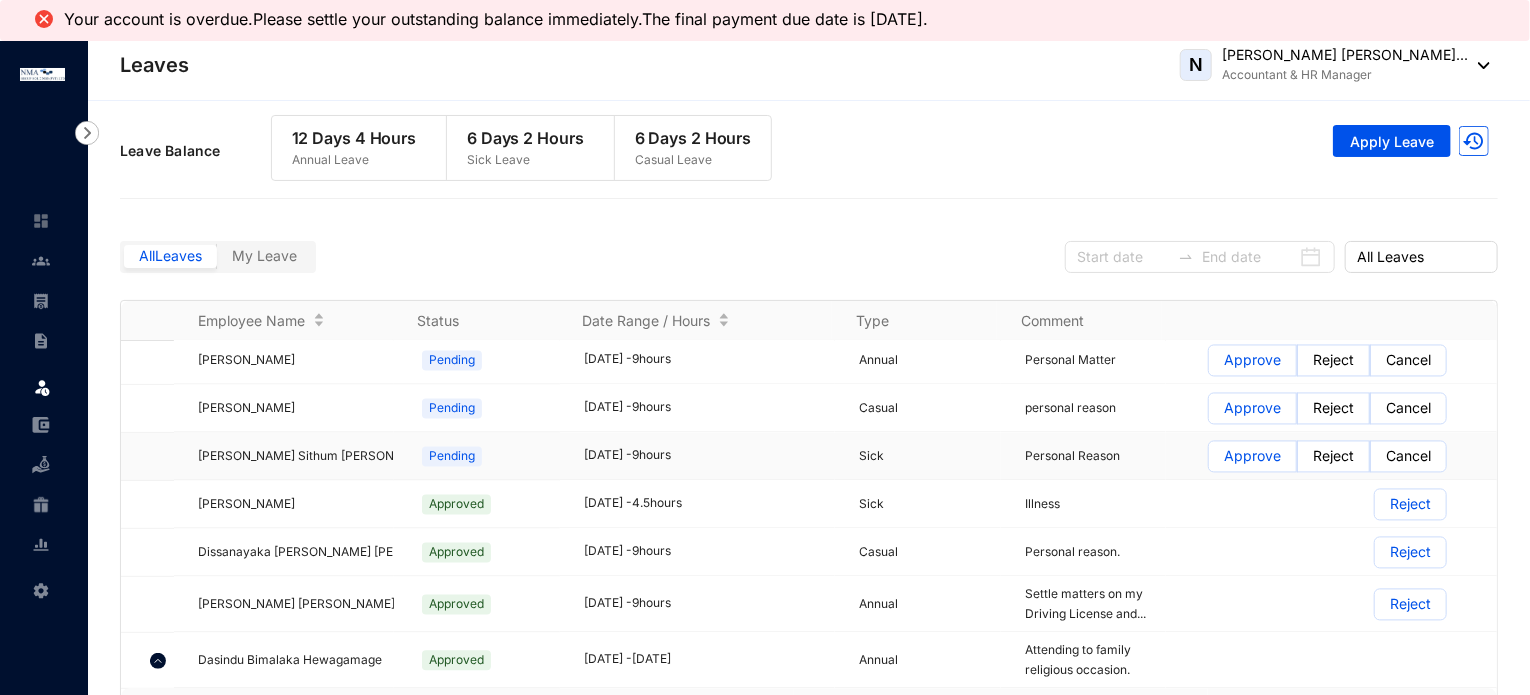 click on "Approve" at bounding box center (1209, 462) 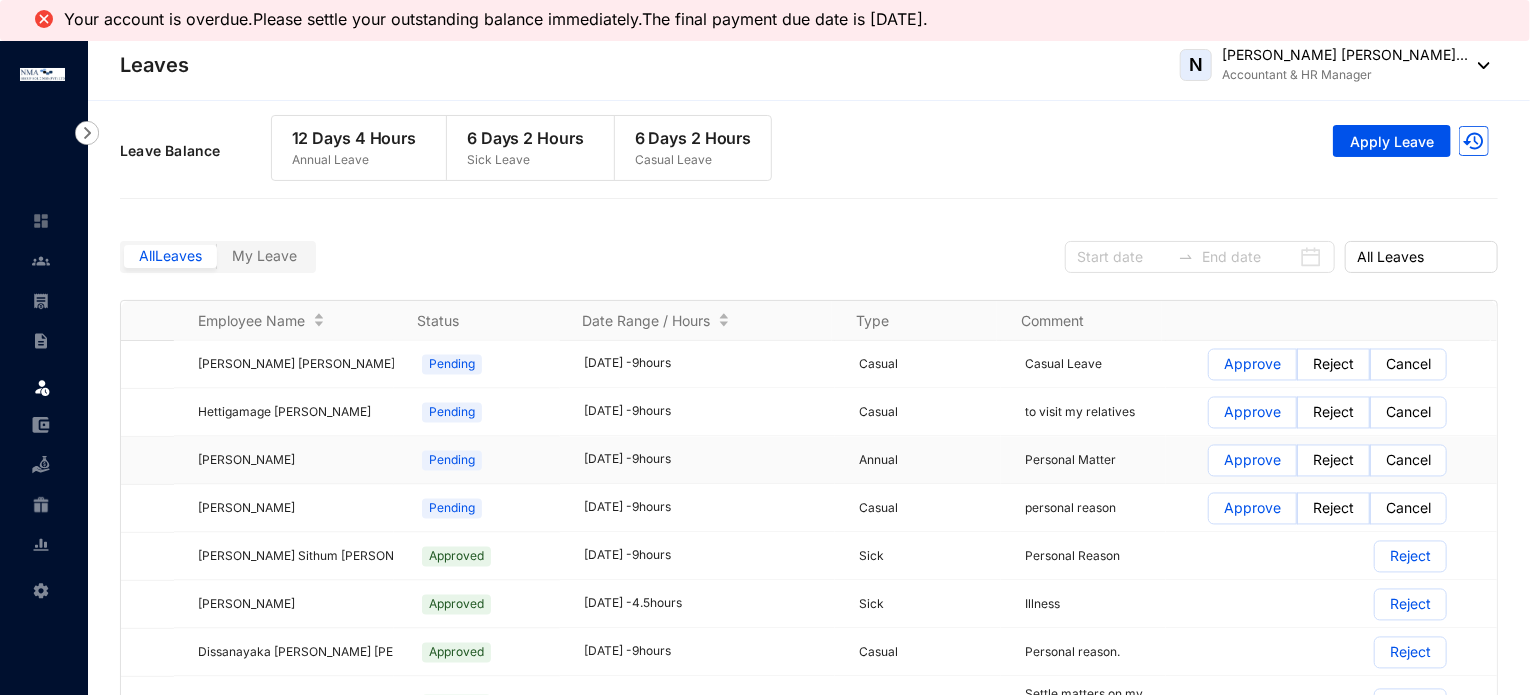 scroll, scrollTop: 2100, scrollLeft: 0, axis: vertical 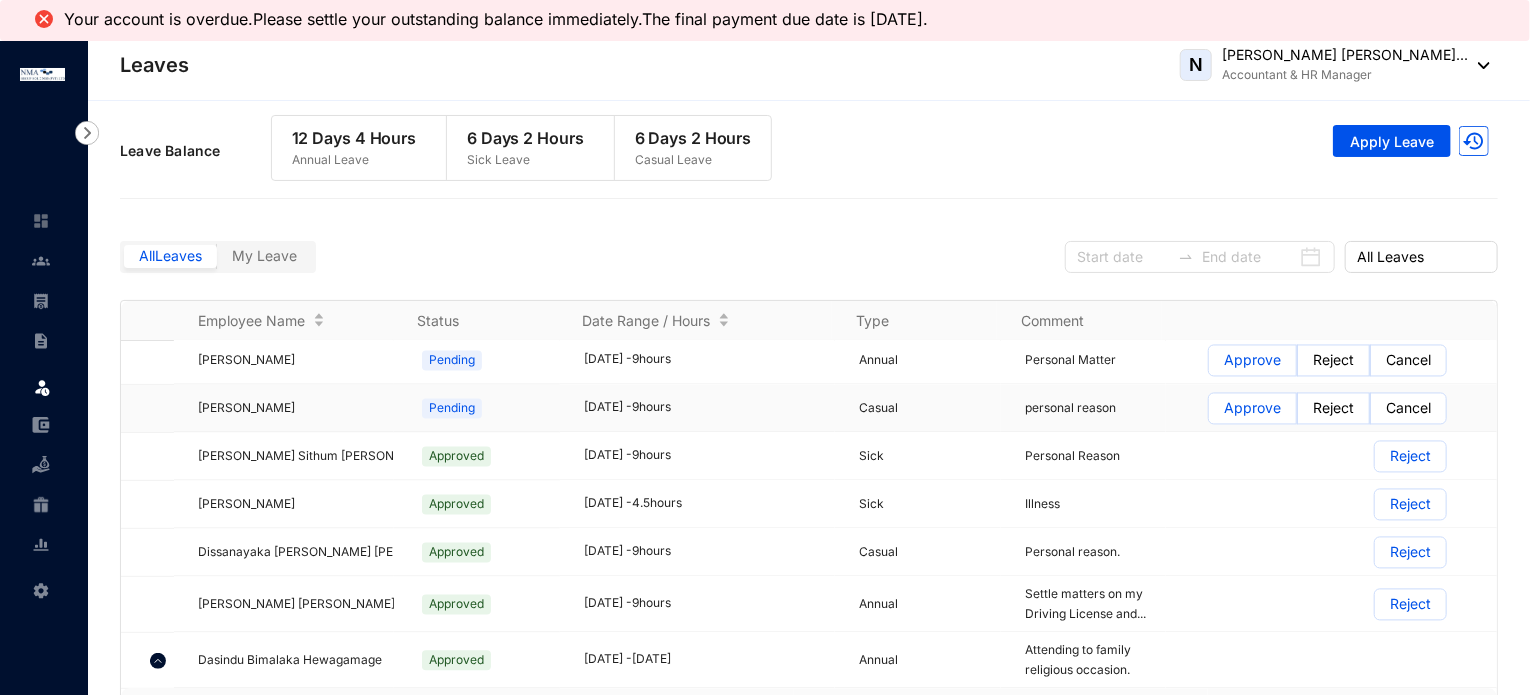 click at bounding box center [1252, 409] 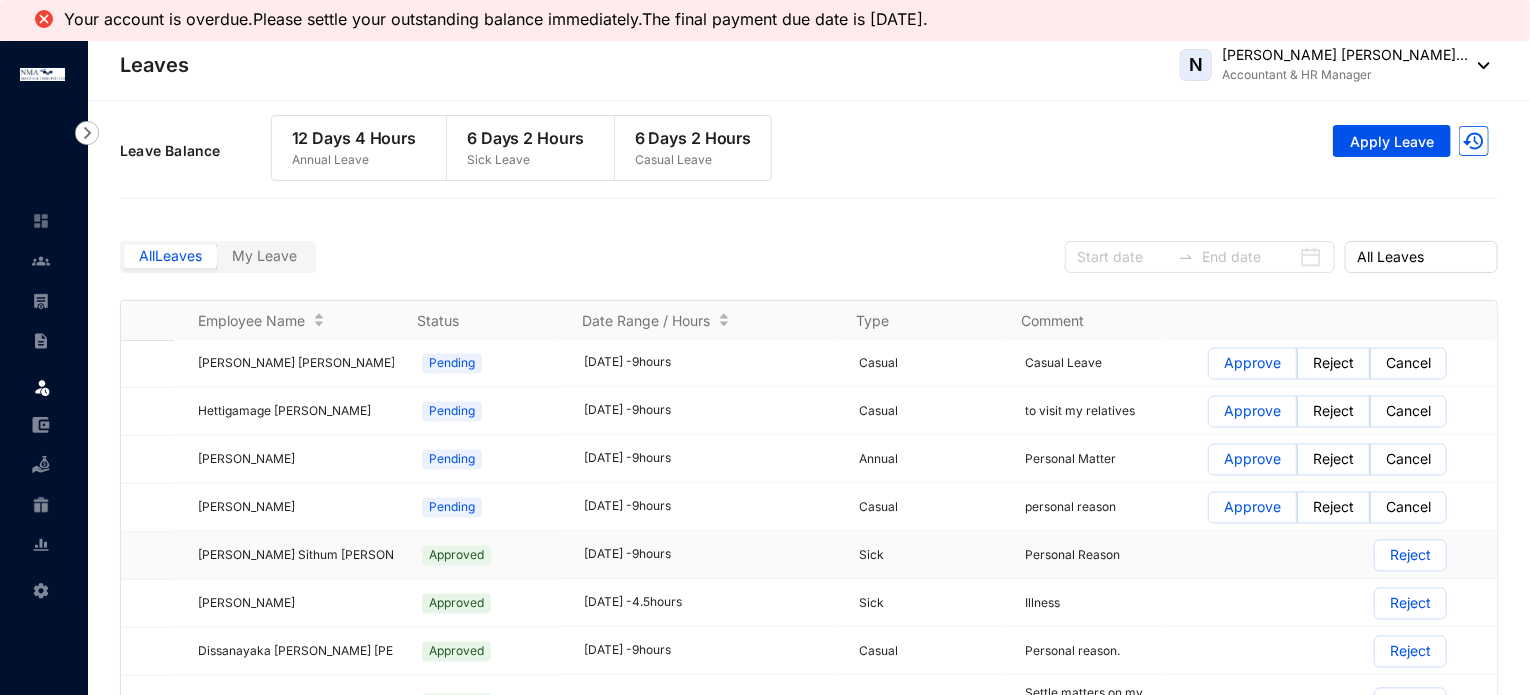 scroll, scrollTop: 2000, scrollLeft: 0, axis: vertical 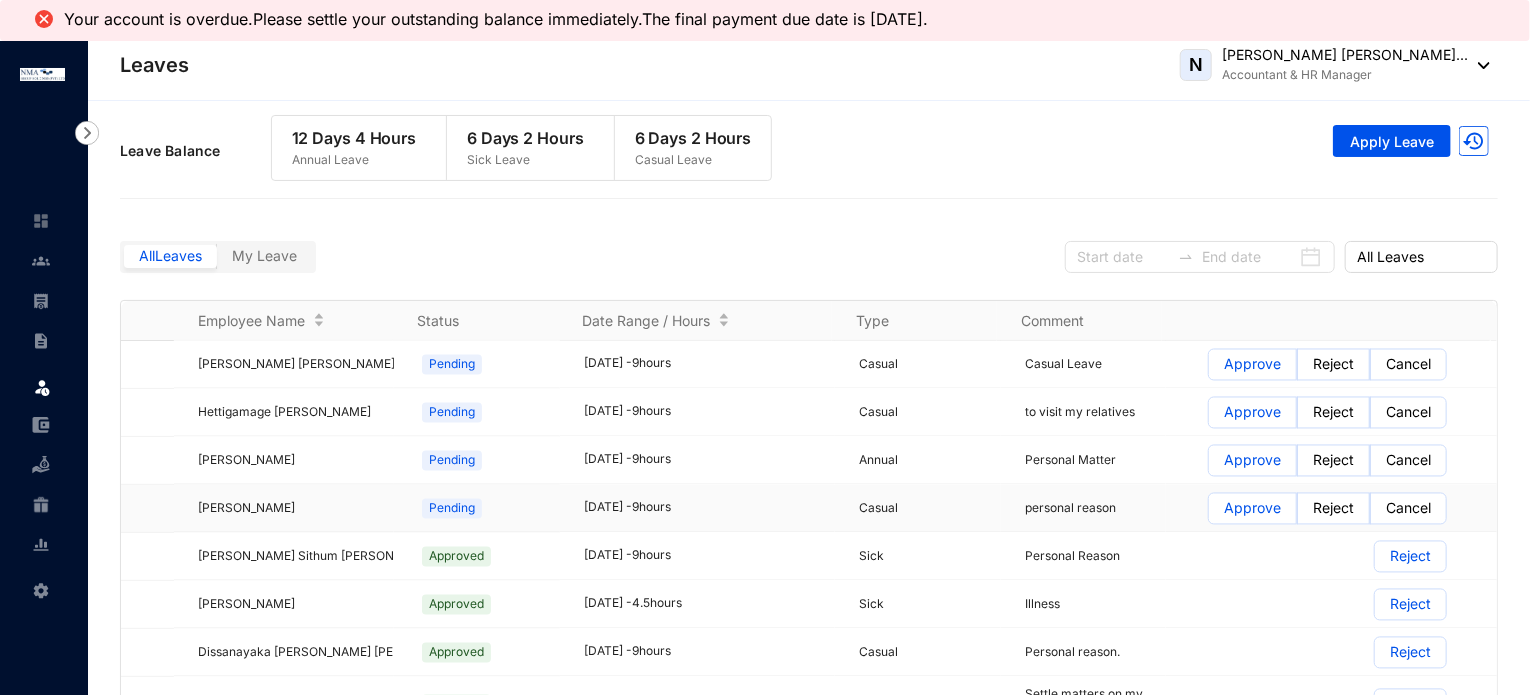 click on "Approve" at bounding box center [1252, 509] 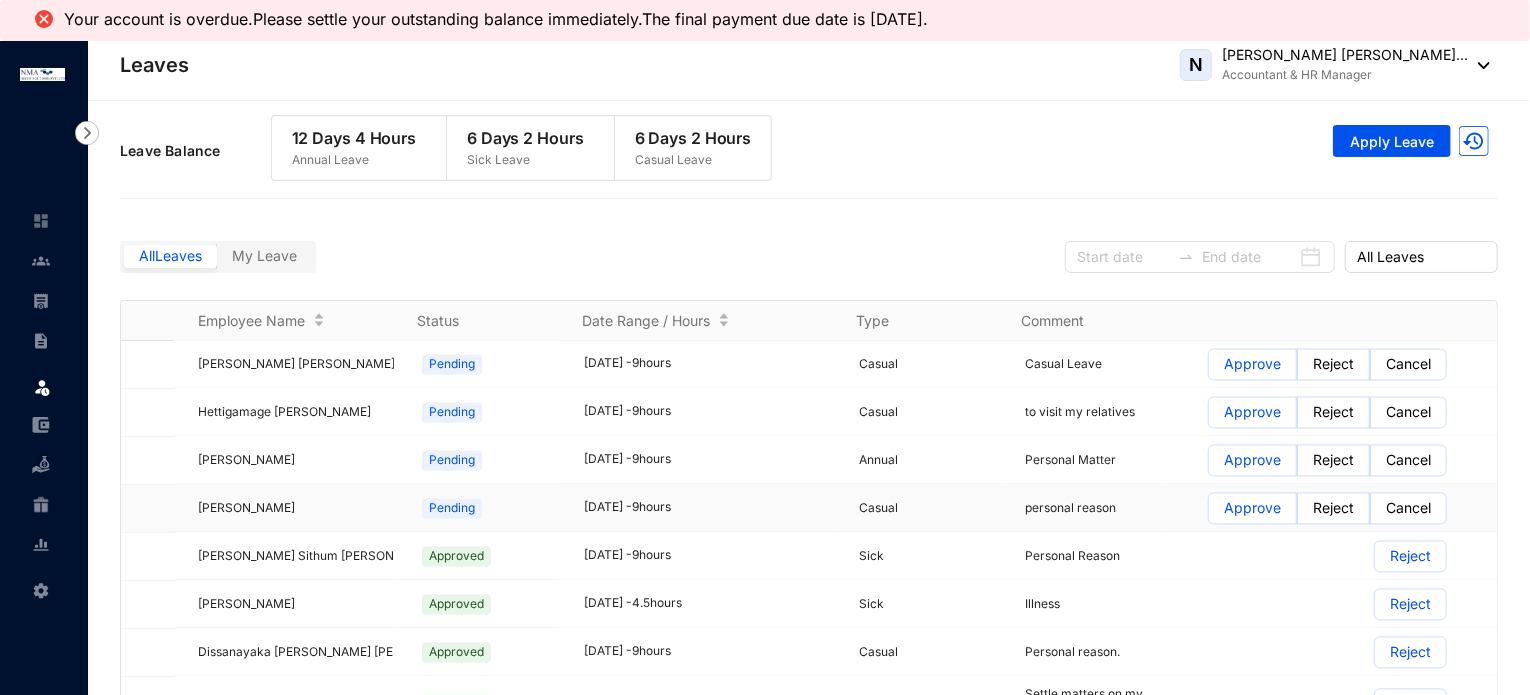 click on "Approve" at bounding box center (1209, 514) 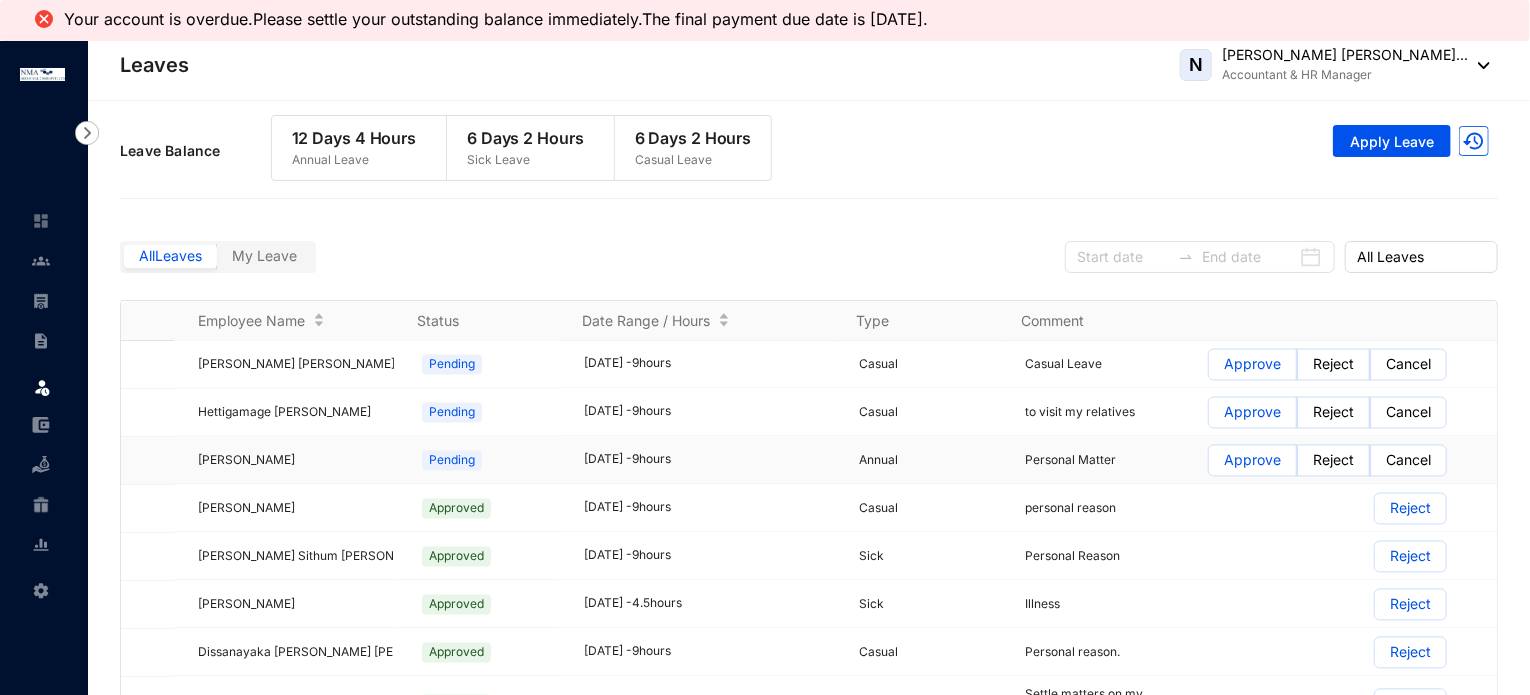 click on "Approve" at bounding box center [1252, 461] 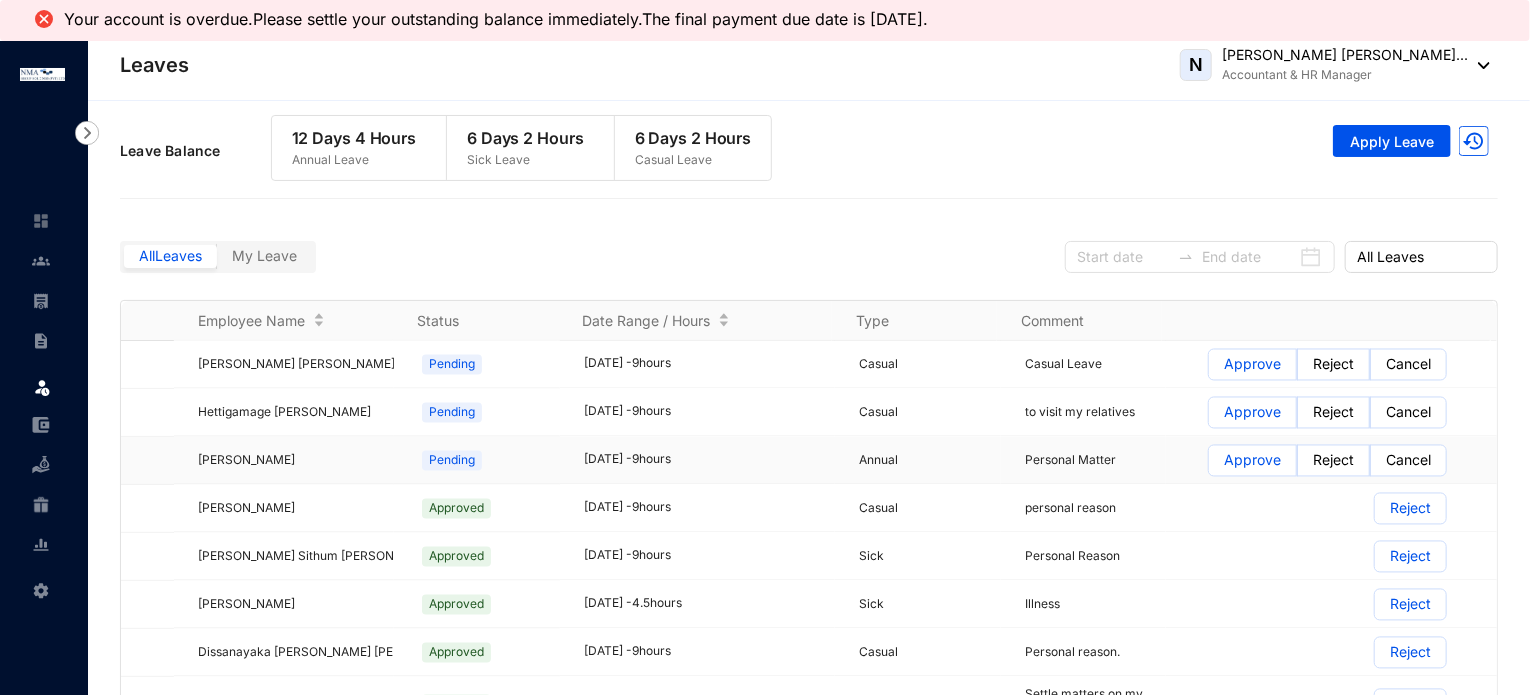 click on "Approve" at bounding box center [1209, 466] 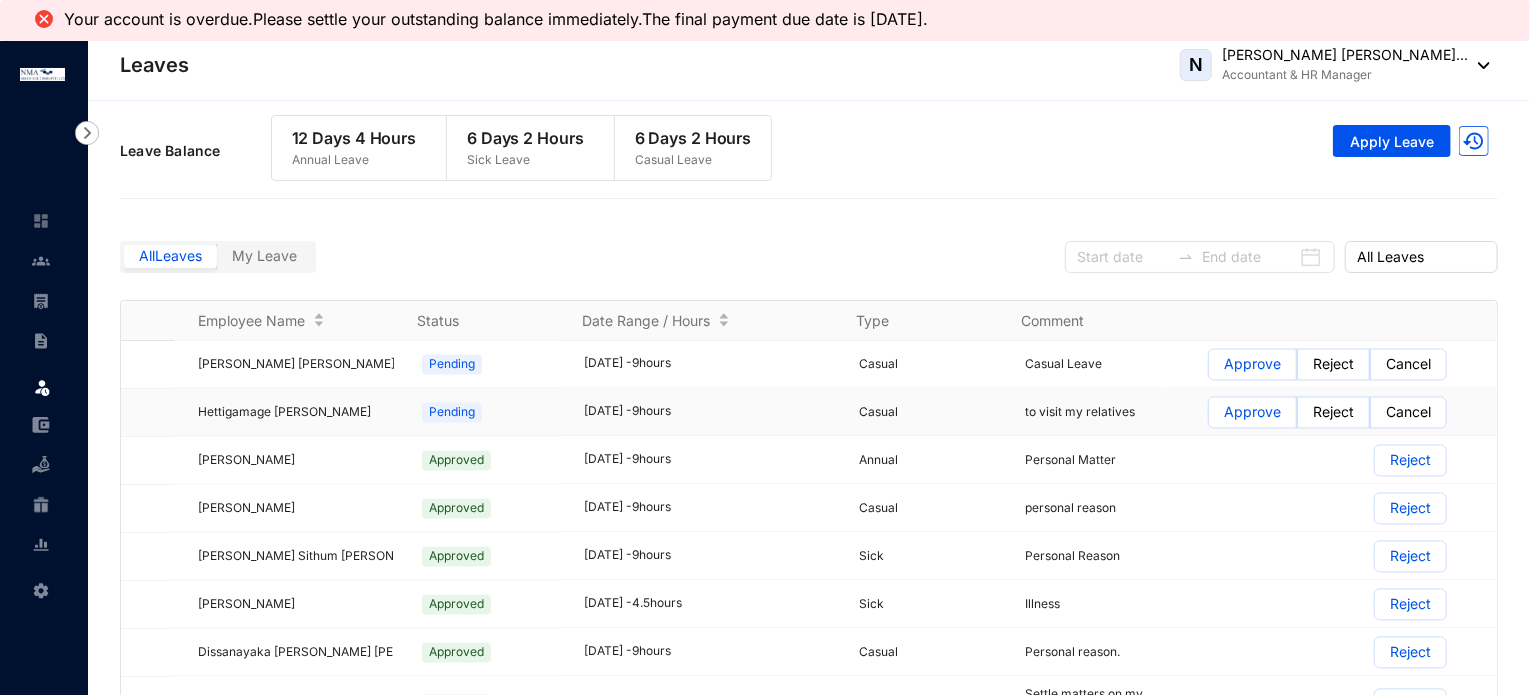 click on "Approve" at bounding box center [1252, 413] 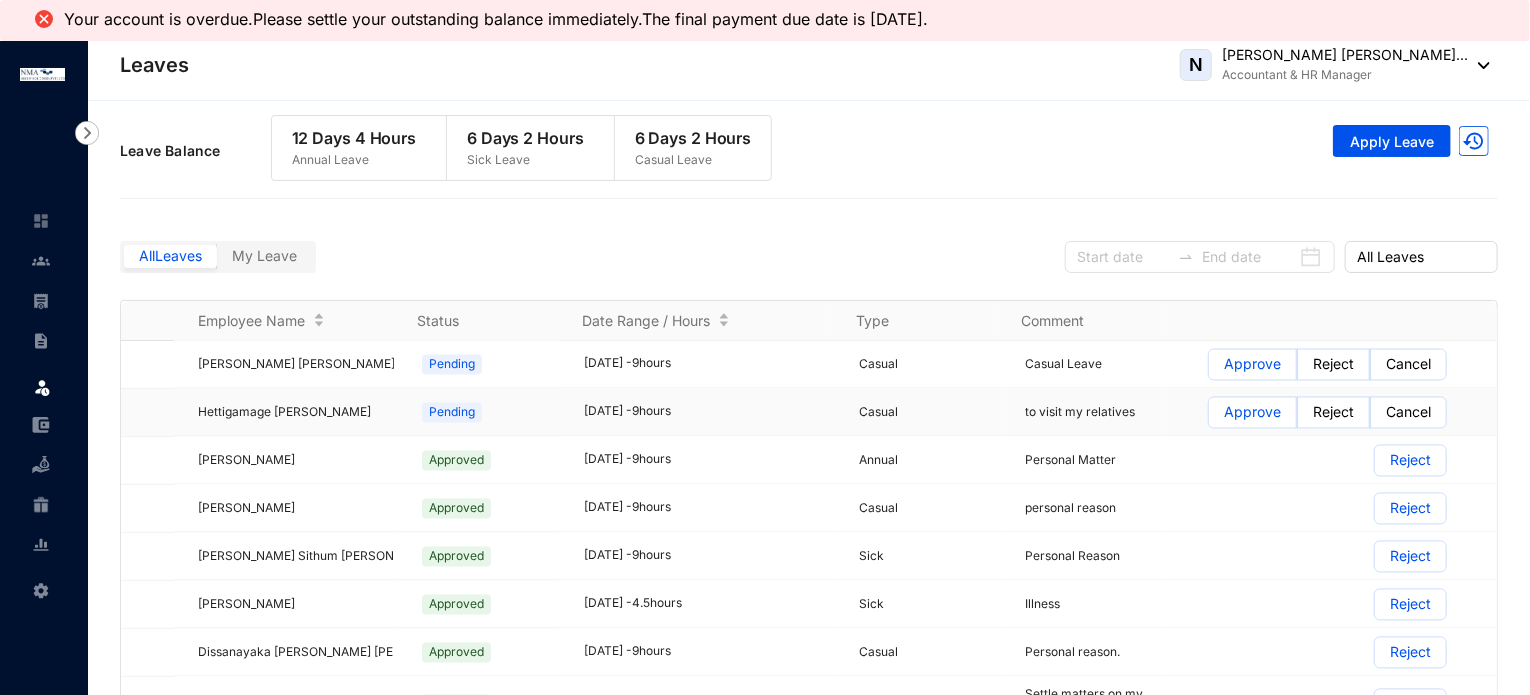 click on "Approve" at bounding box center [1209, 418] 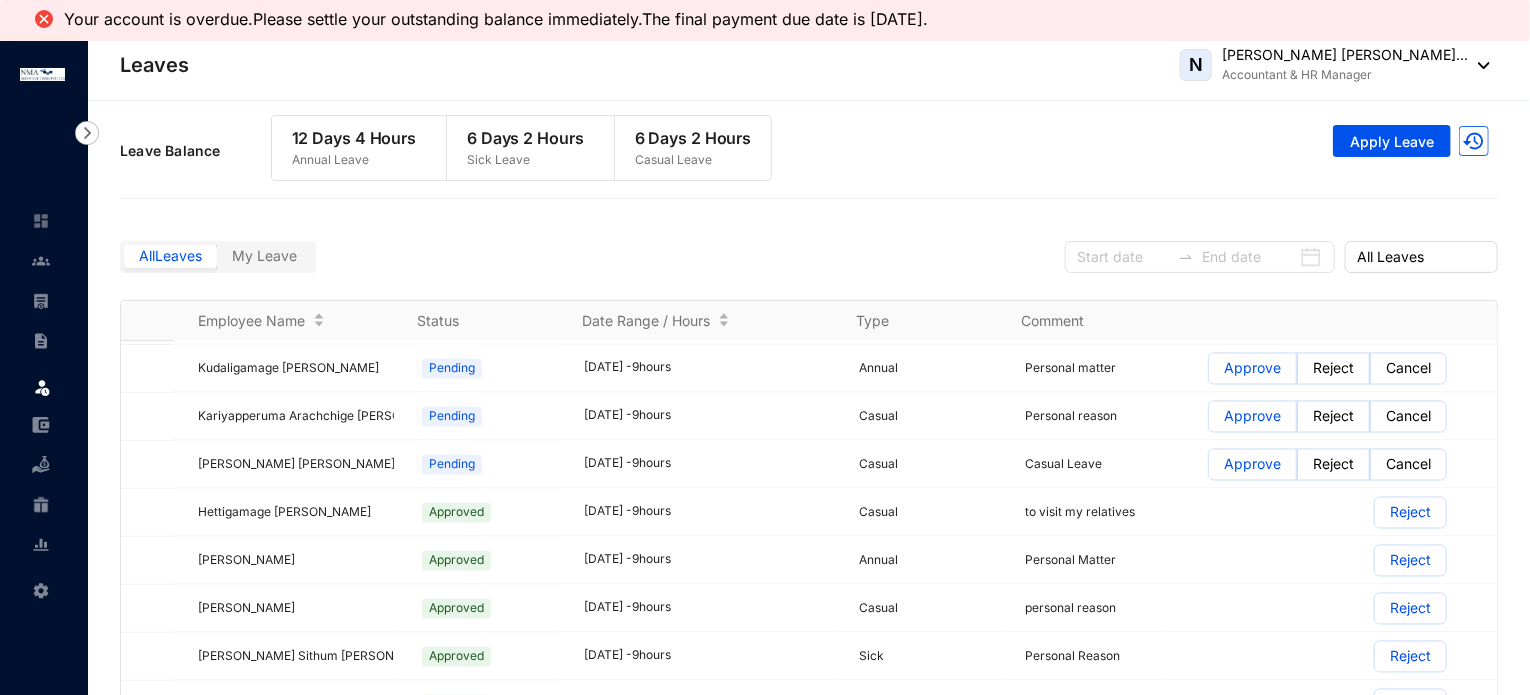 scroll, scrollTop: 1900, scrollLeft: 0, axis: vertical 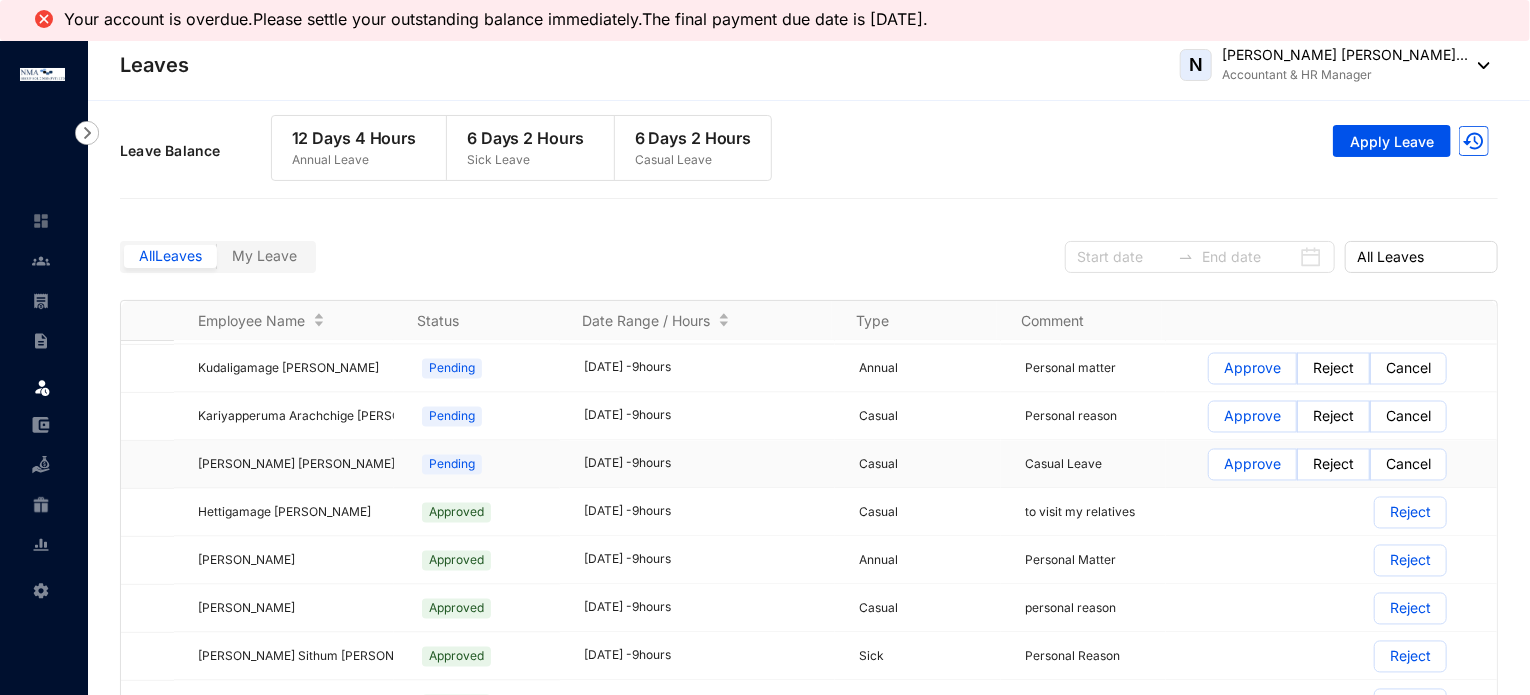 click on "Approve" at bounding box center (1252, 465) 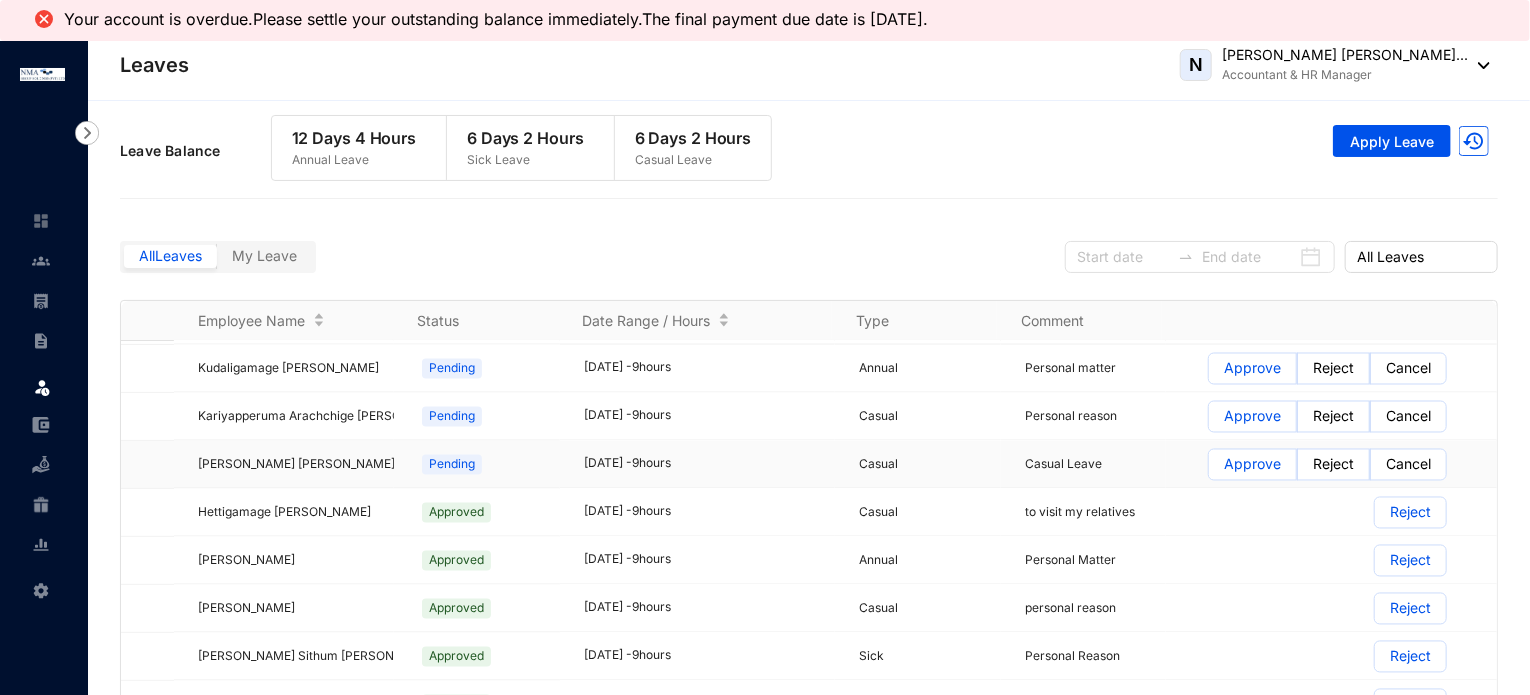 click on "Approve" at bounding box center [1209, 470] 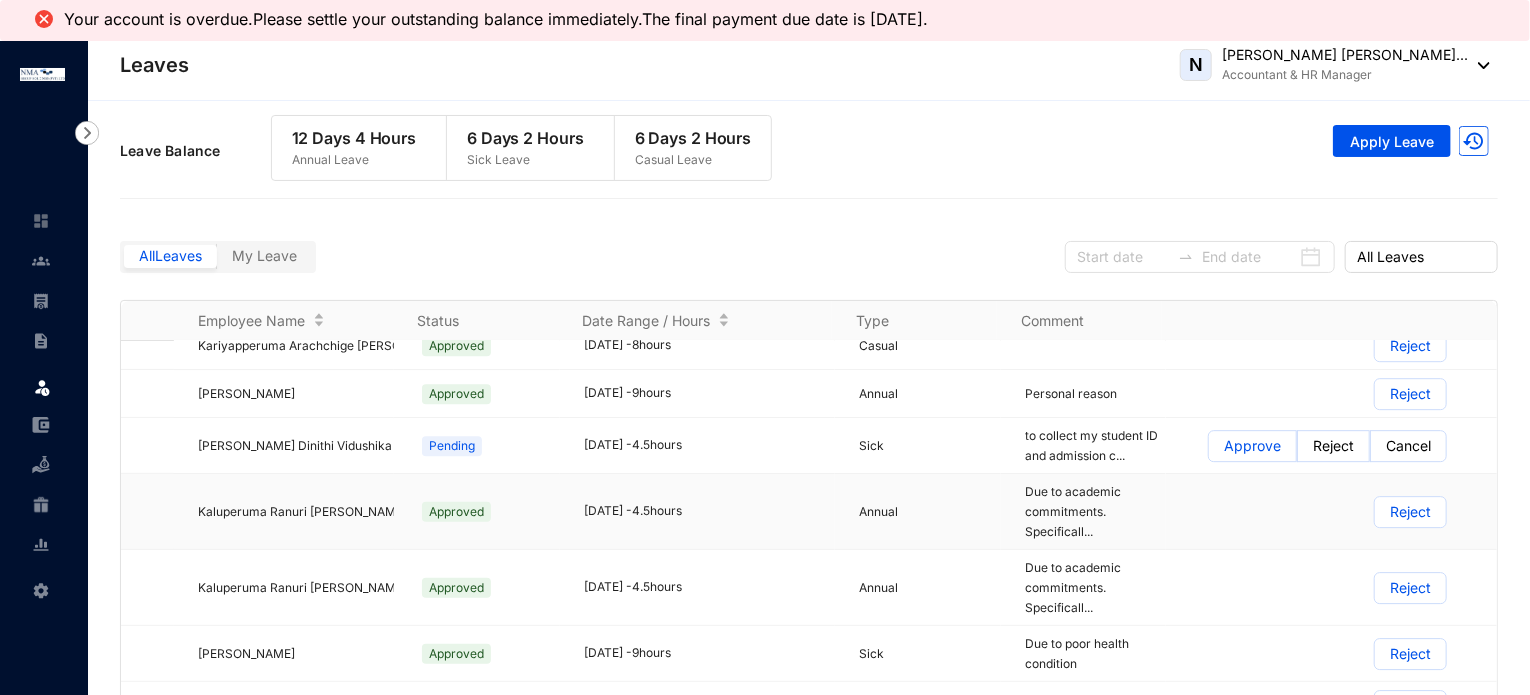 scroll, scrollTop: 3100, scrollLeft: 0, axis: vertical 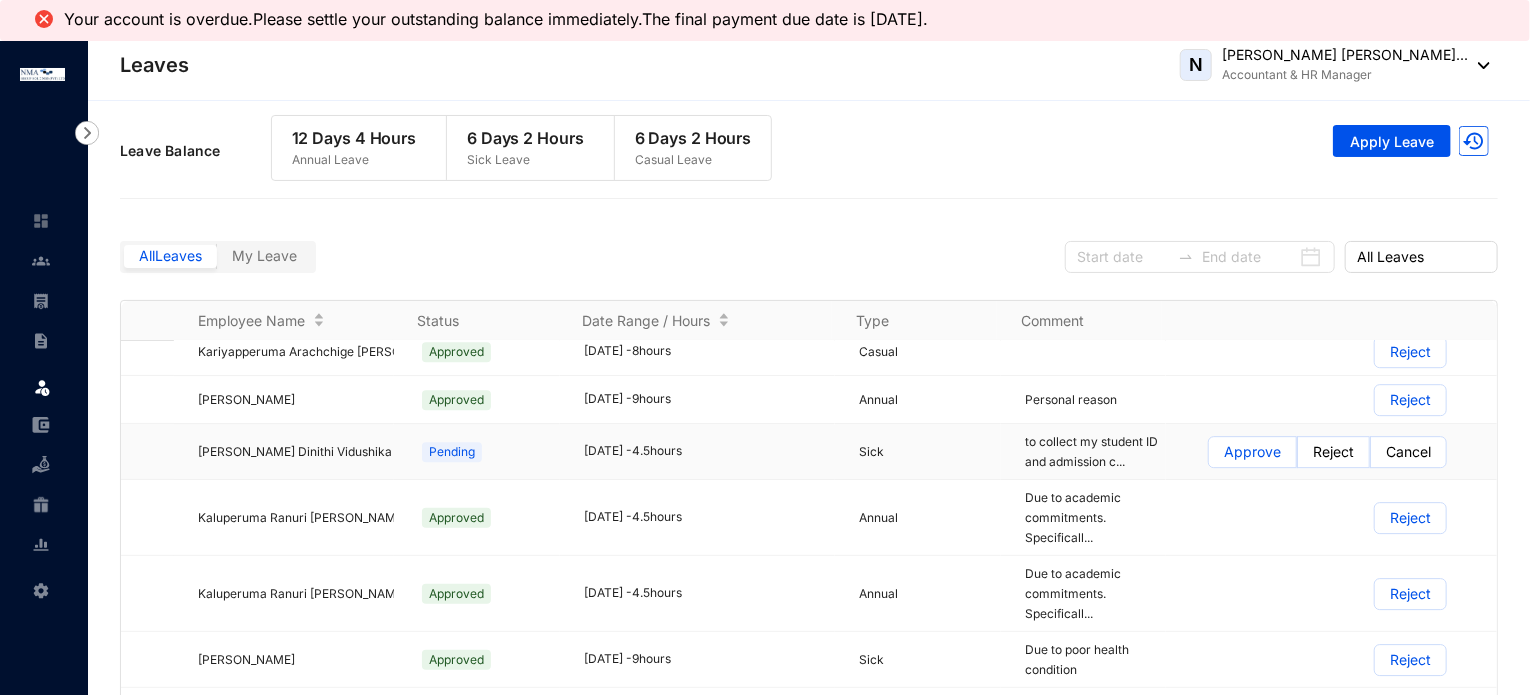 click on "Approve" at bounding box center (1252, 452) 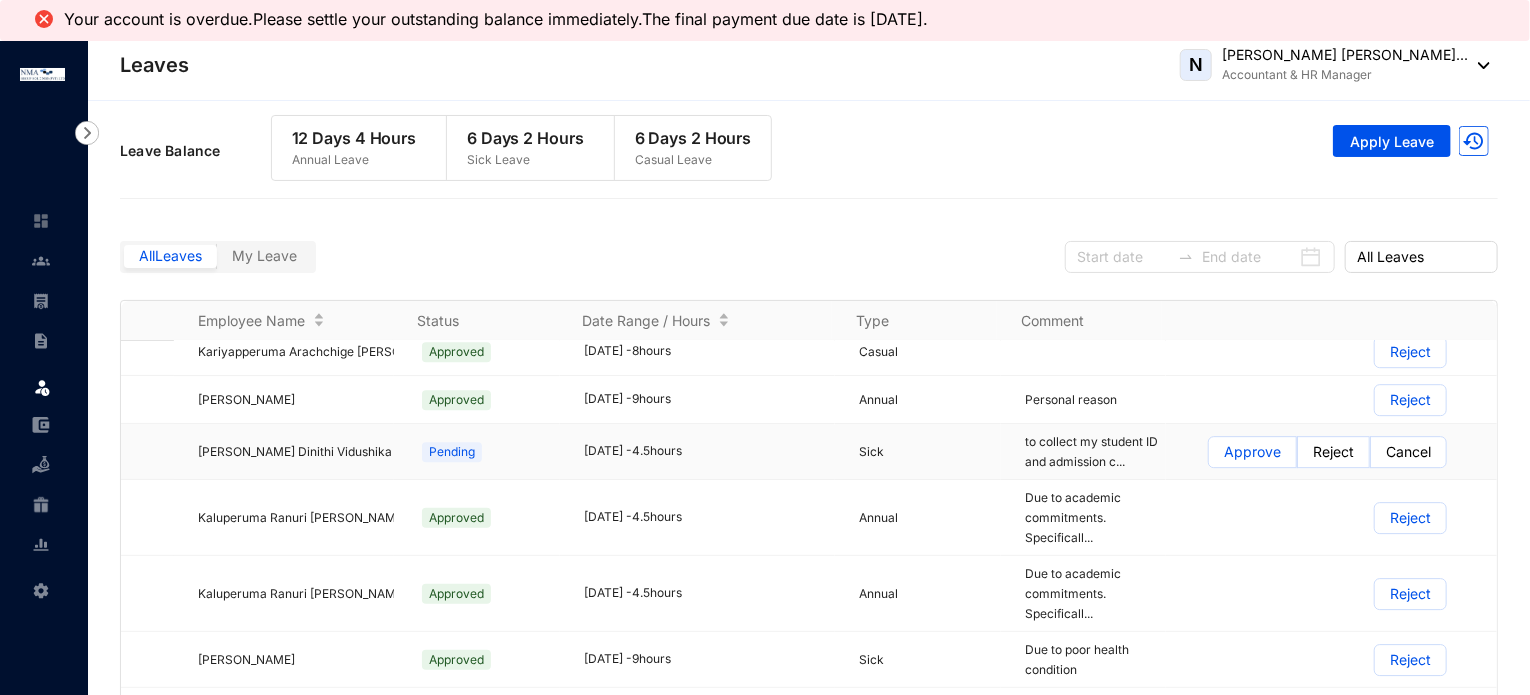 click on "Approve" at bounding box center (1209, 457) 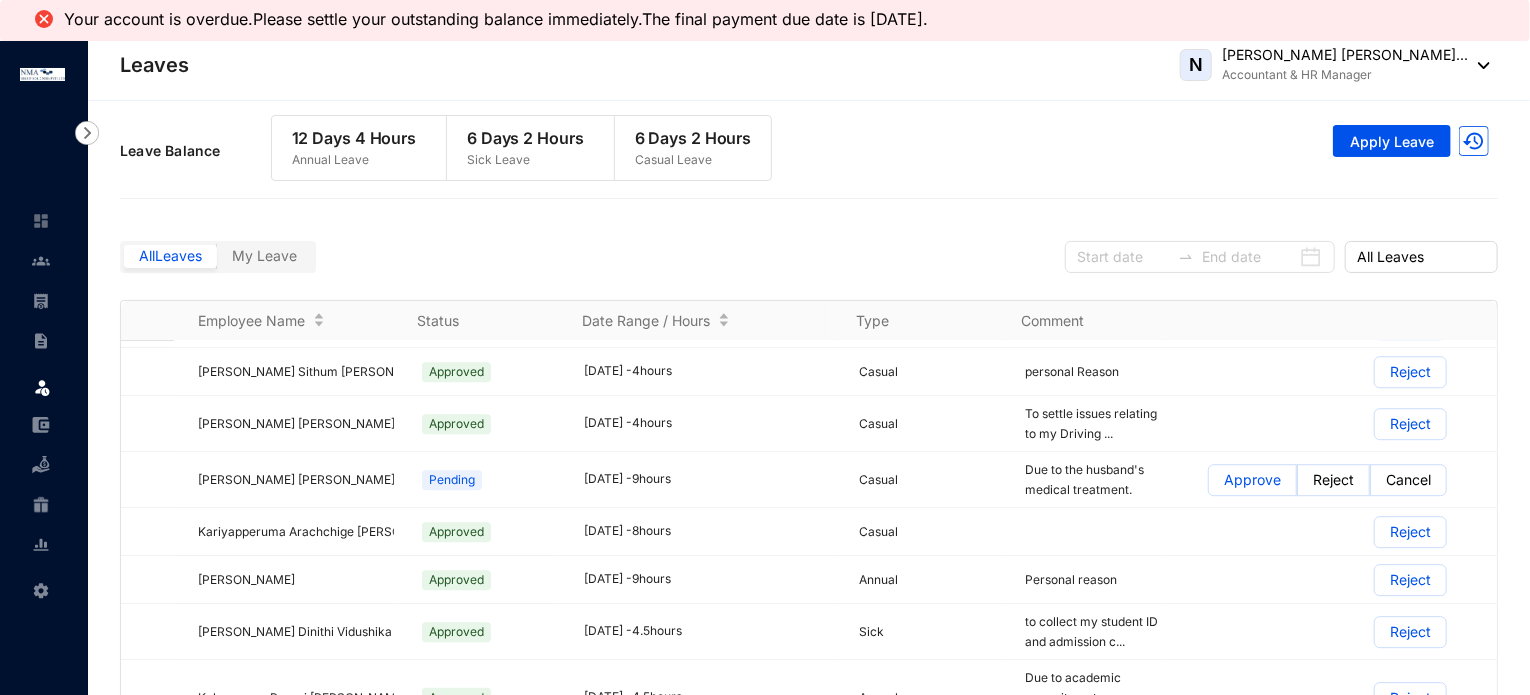 scroll, scrollTop: 2900, scrollLeft: 0, axis: vertical 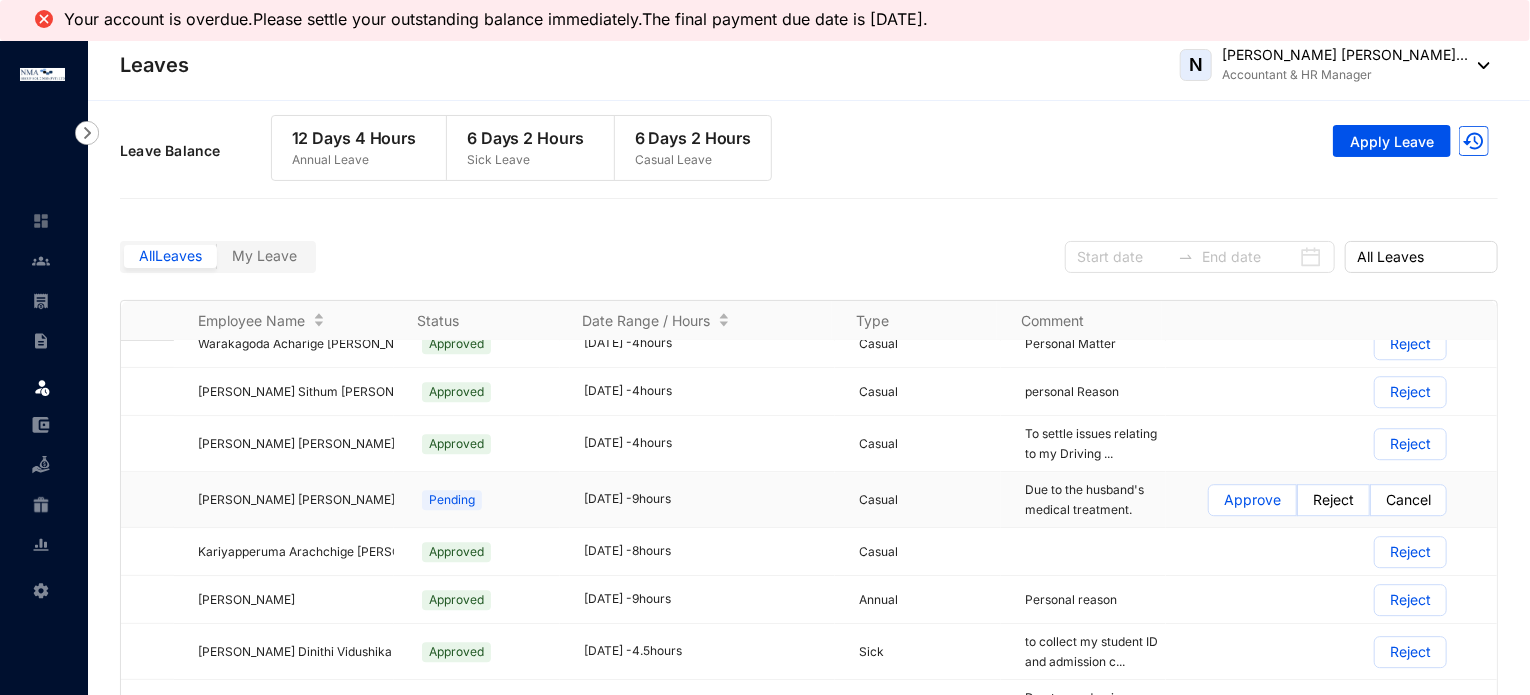 click on "Approve" at bounding box center [1252, 500] 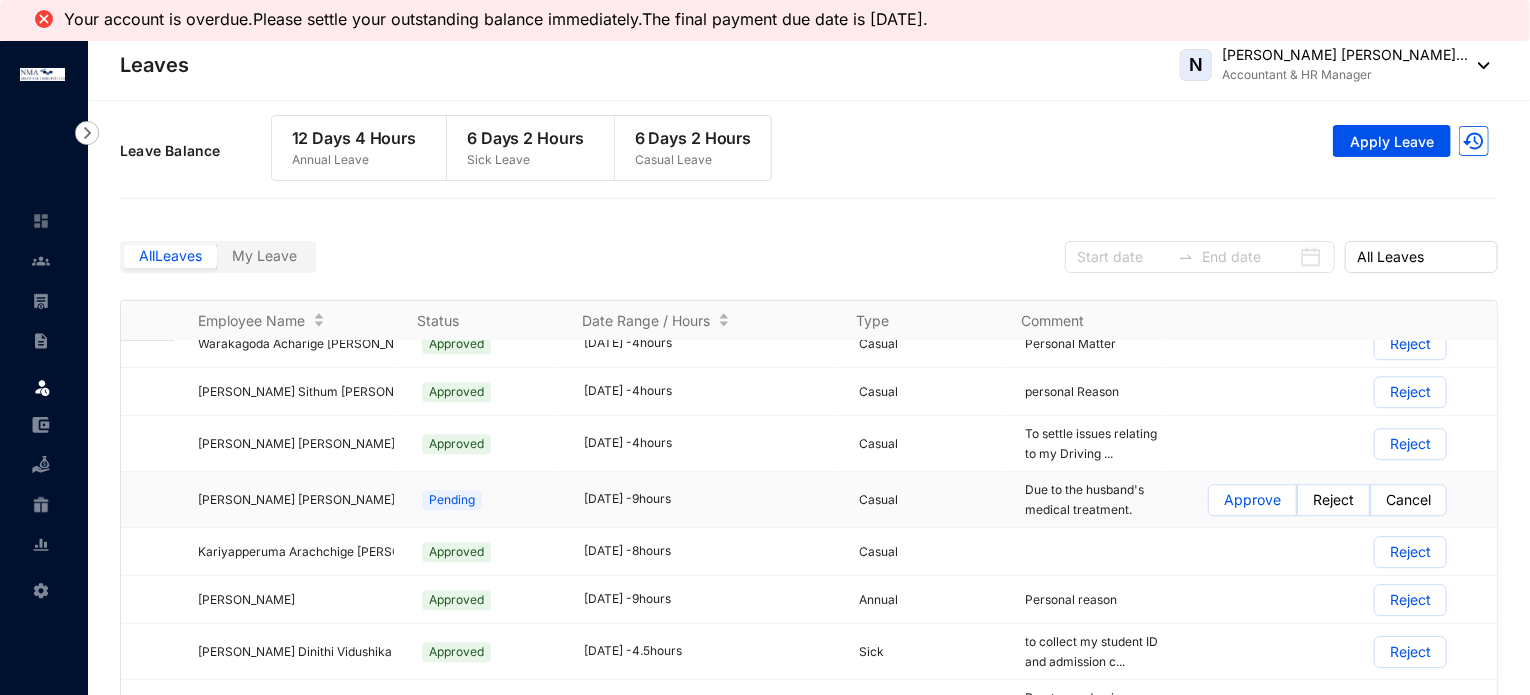 click on "Approve" at bounding box center [1209, 505] 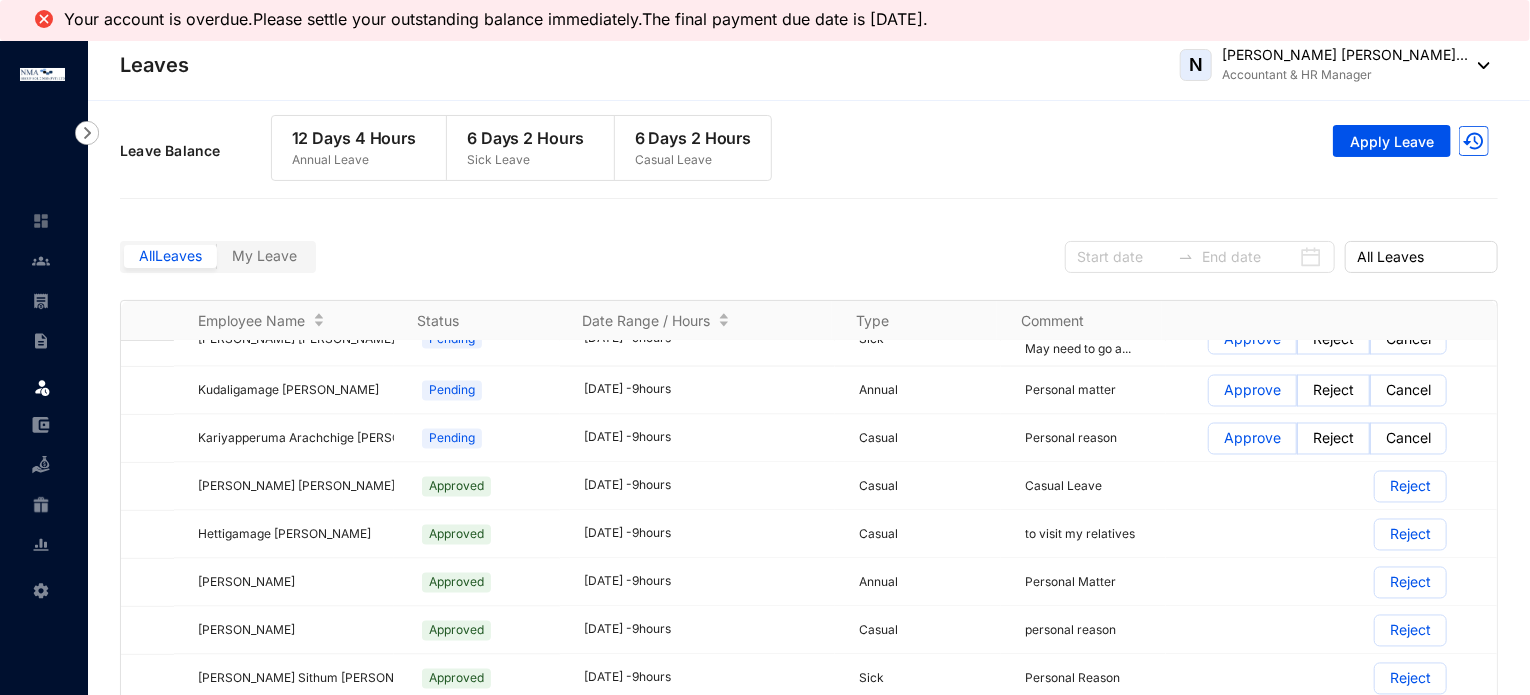 scroll, scrollTop: 1900, scrollLeft: 0, axis: vertical 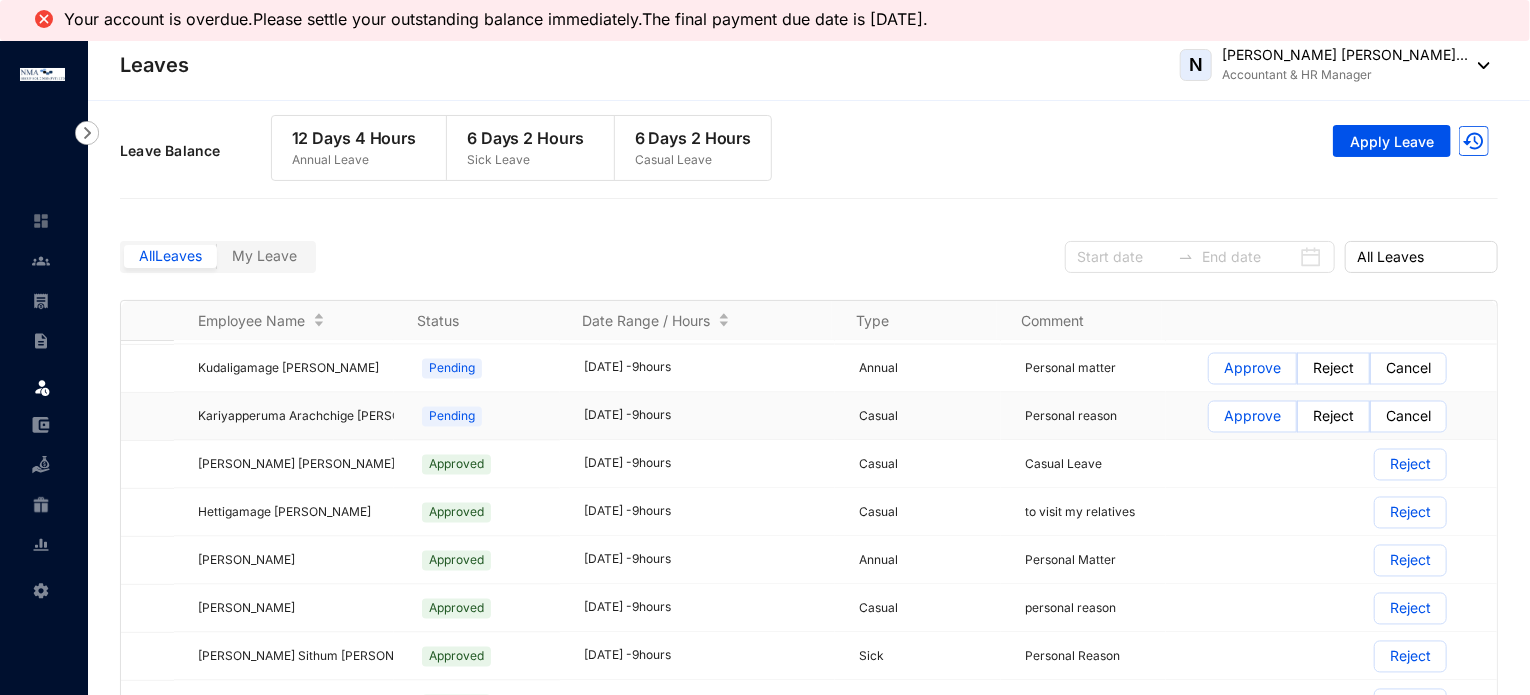 click on "Approve" at bounding box center [1252, 417] 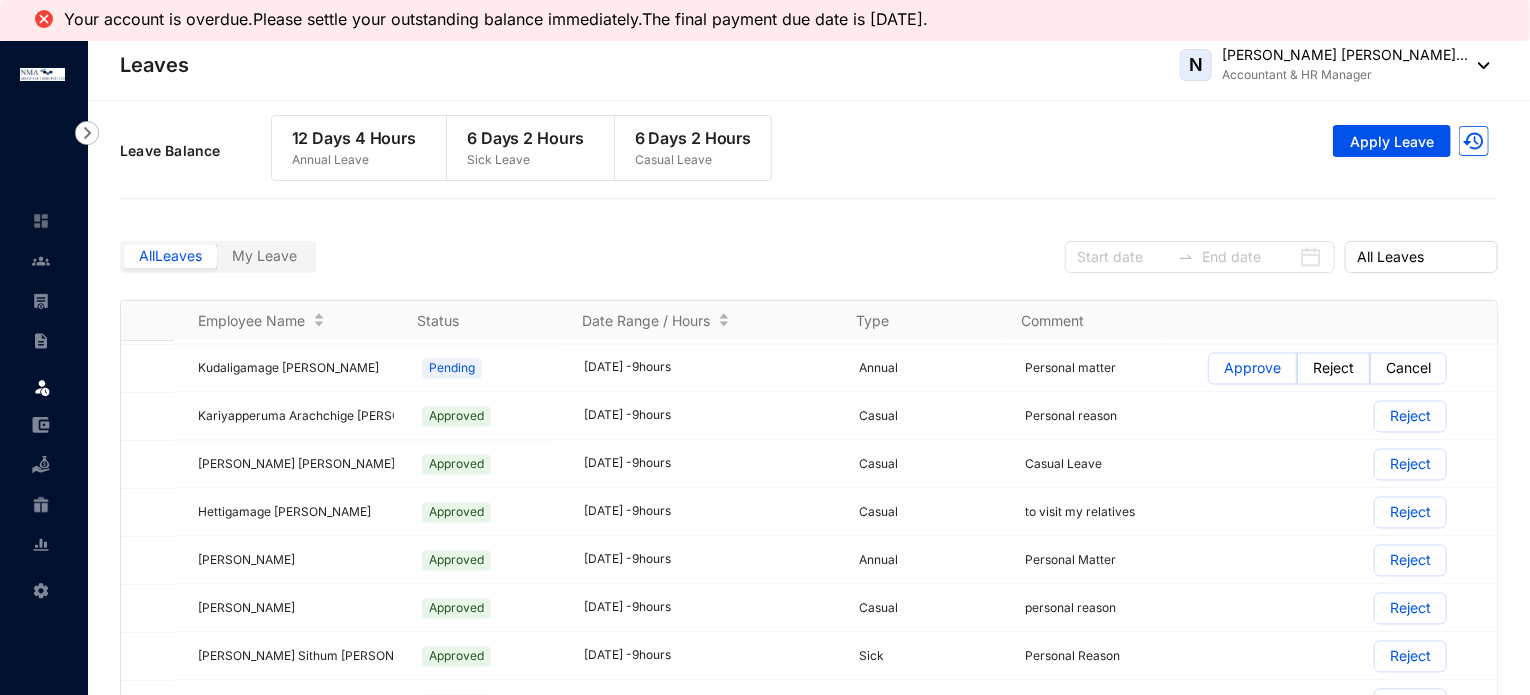 scroll, scrollTop: 1800, scrollLeft: 0, axis: vertical 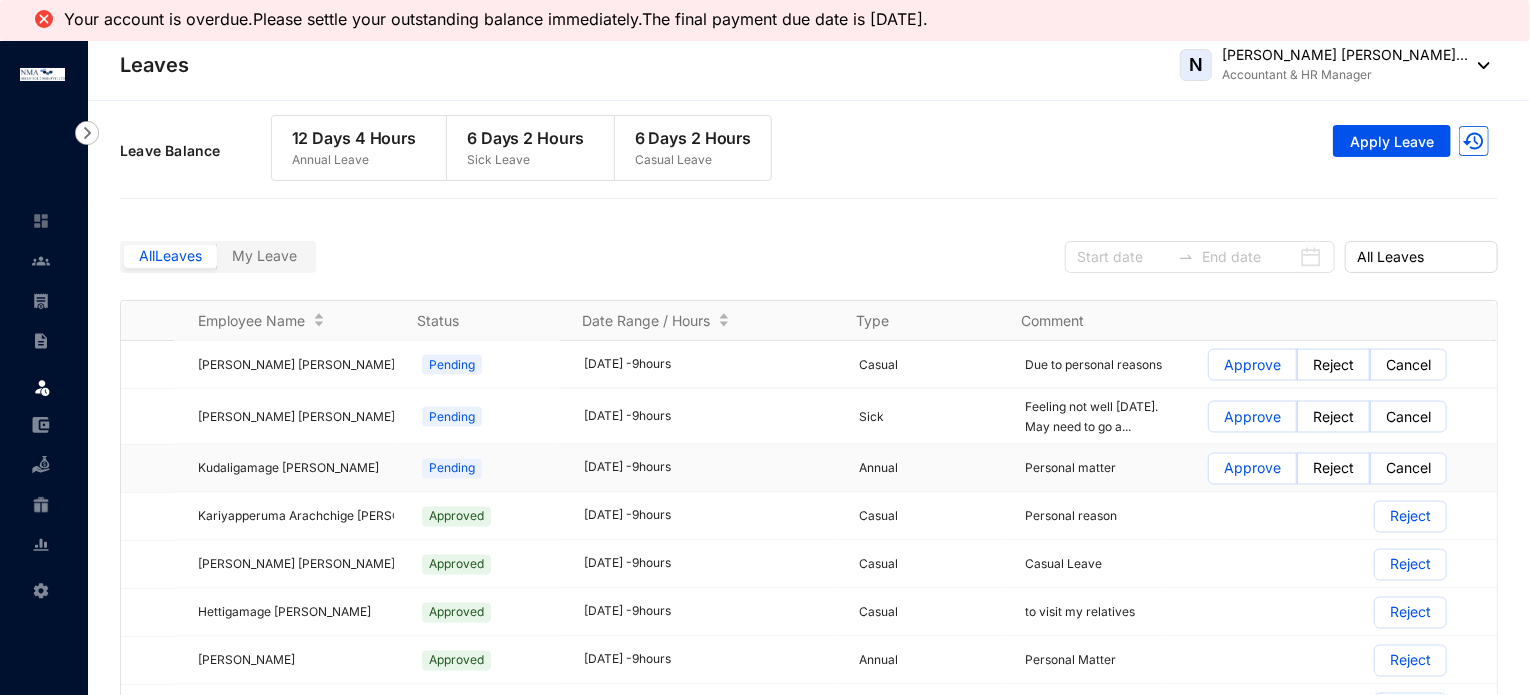 click on "Approve" at bounding box center (1252, 469) 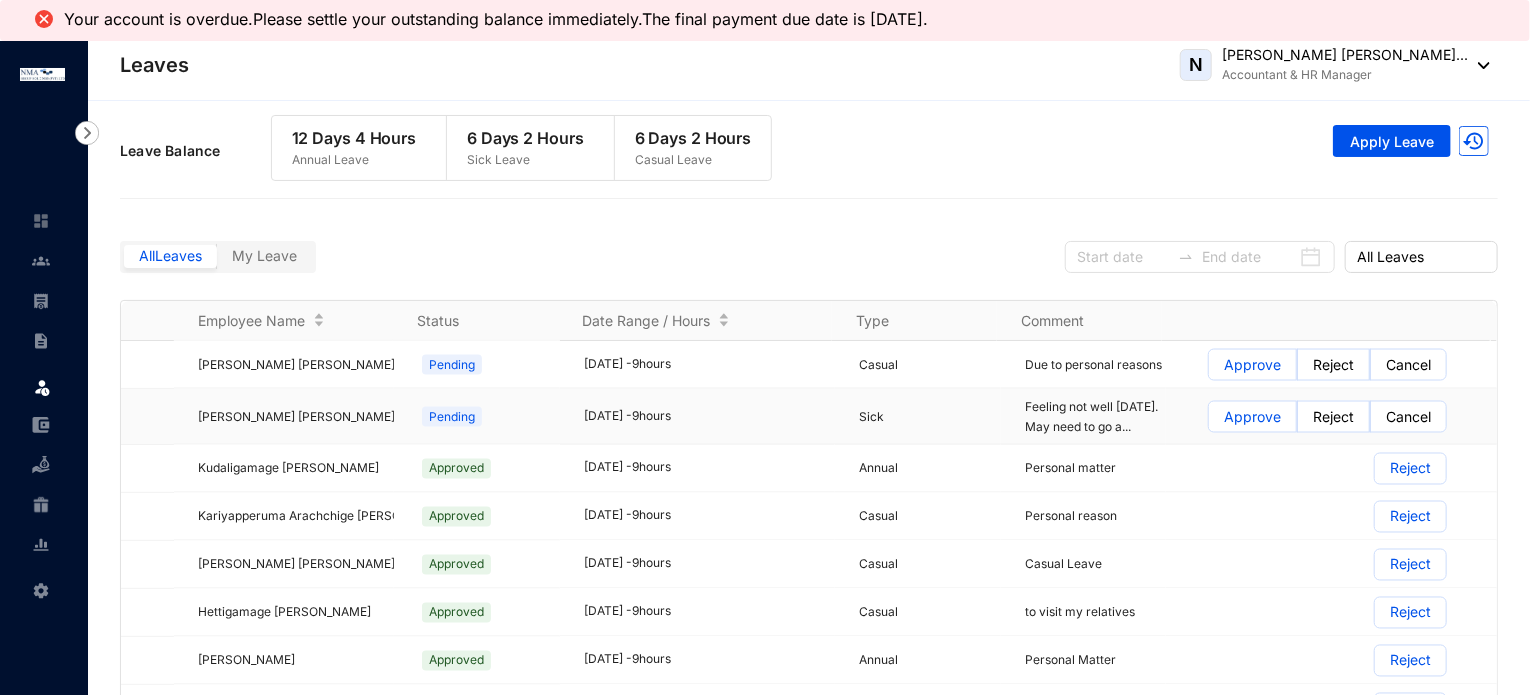 click on "Approve" at bounding box center [1252, 417] 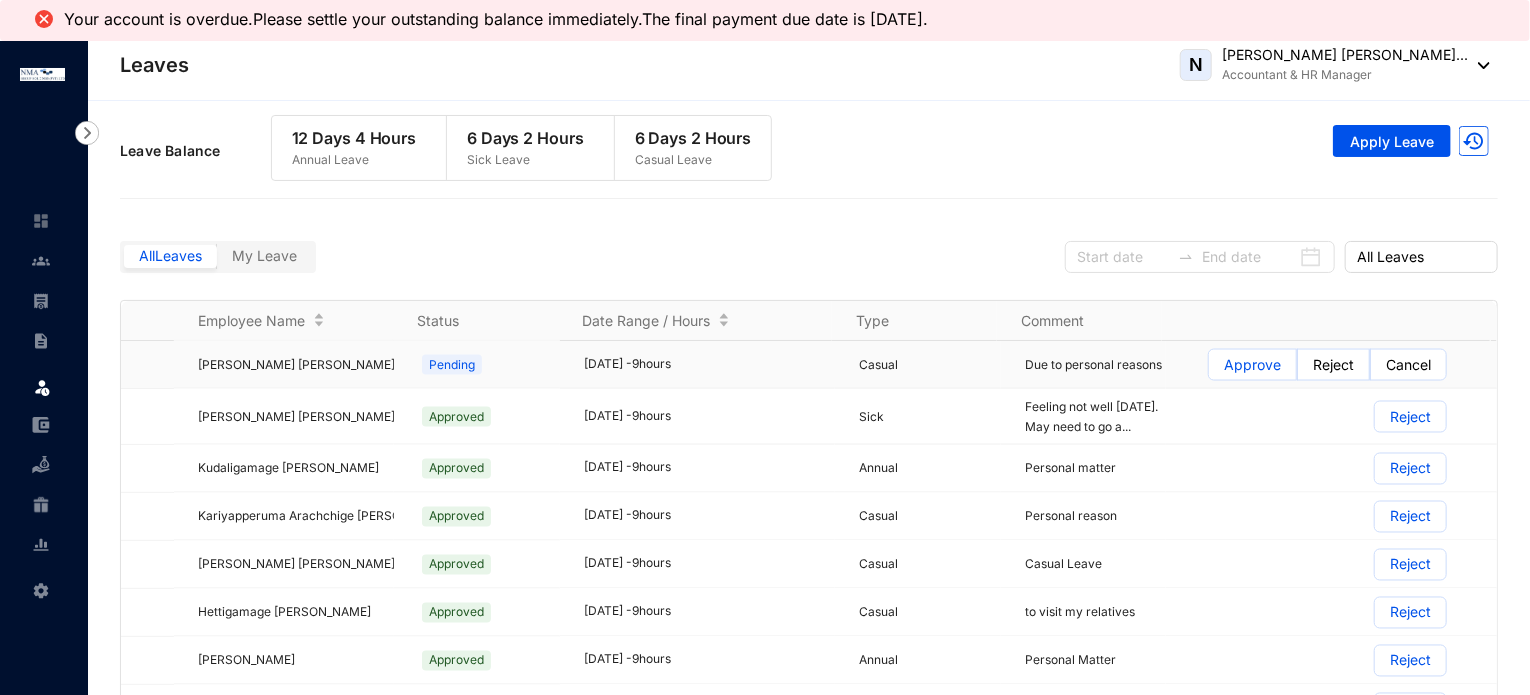 click on "Approve" at bounding box center [1252, 365] 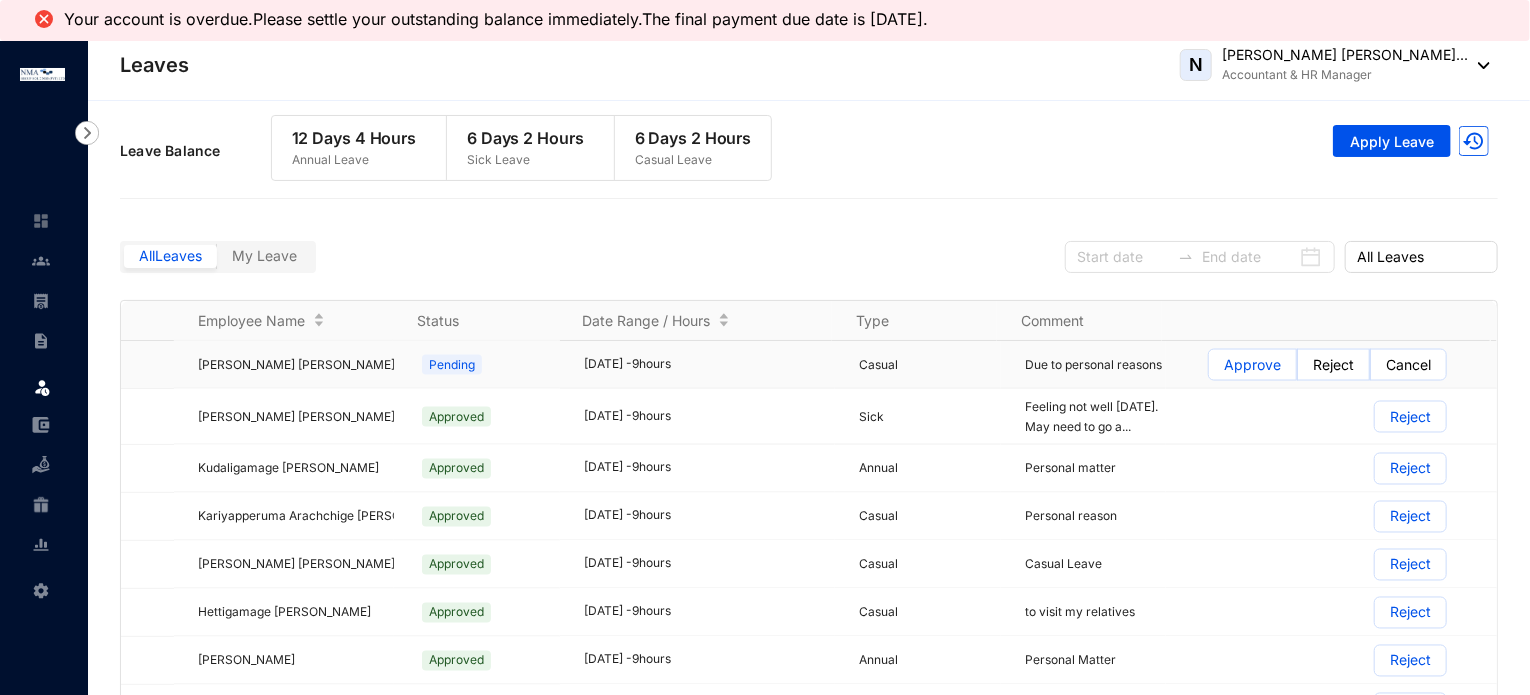 click on "Approve" at bounding box center (1209, 370) 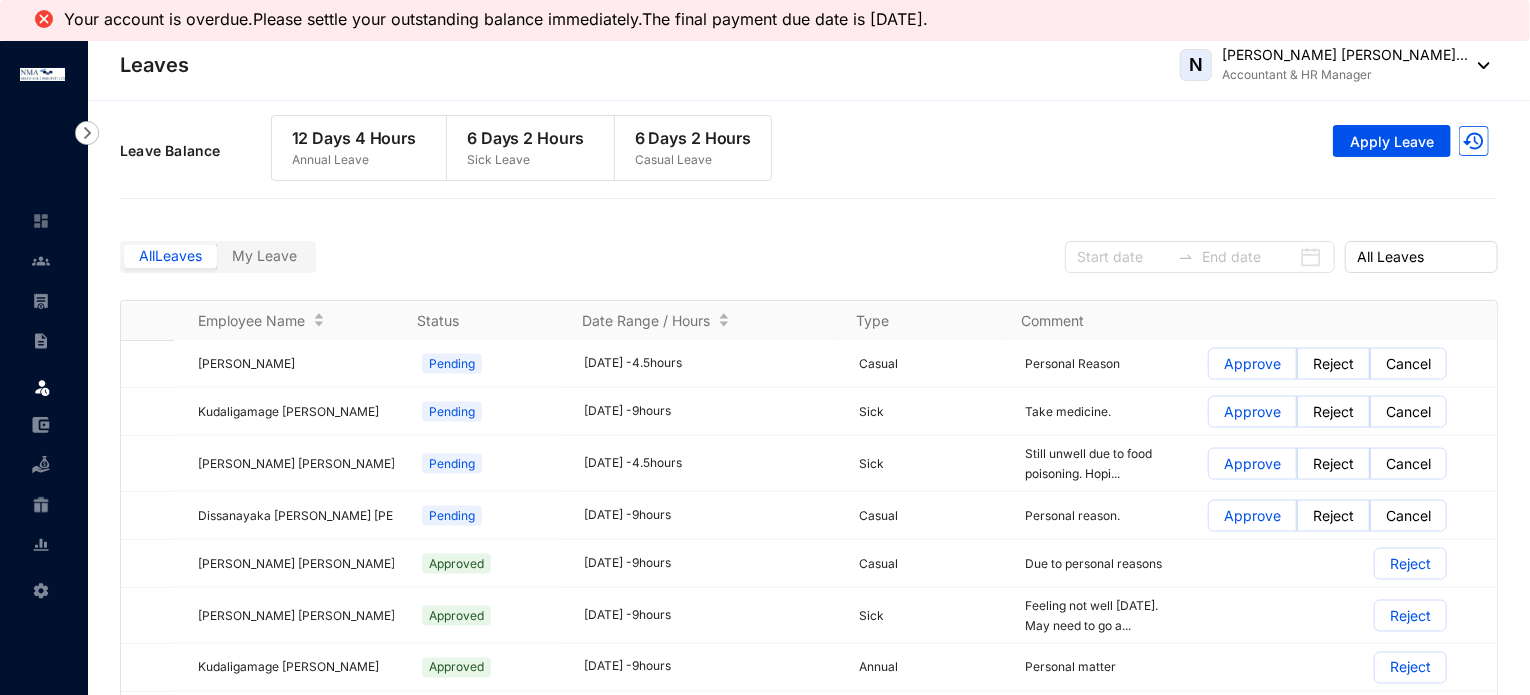 scroll, scrollTop: 1600, scrollLeft: 0, axis: vertical 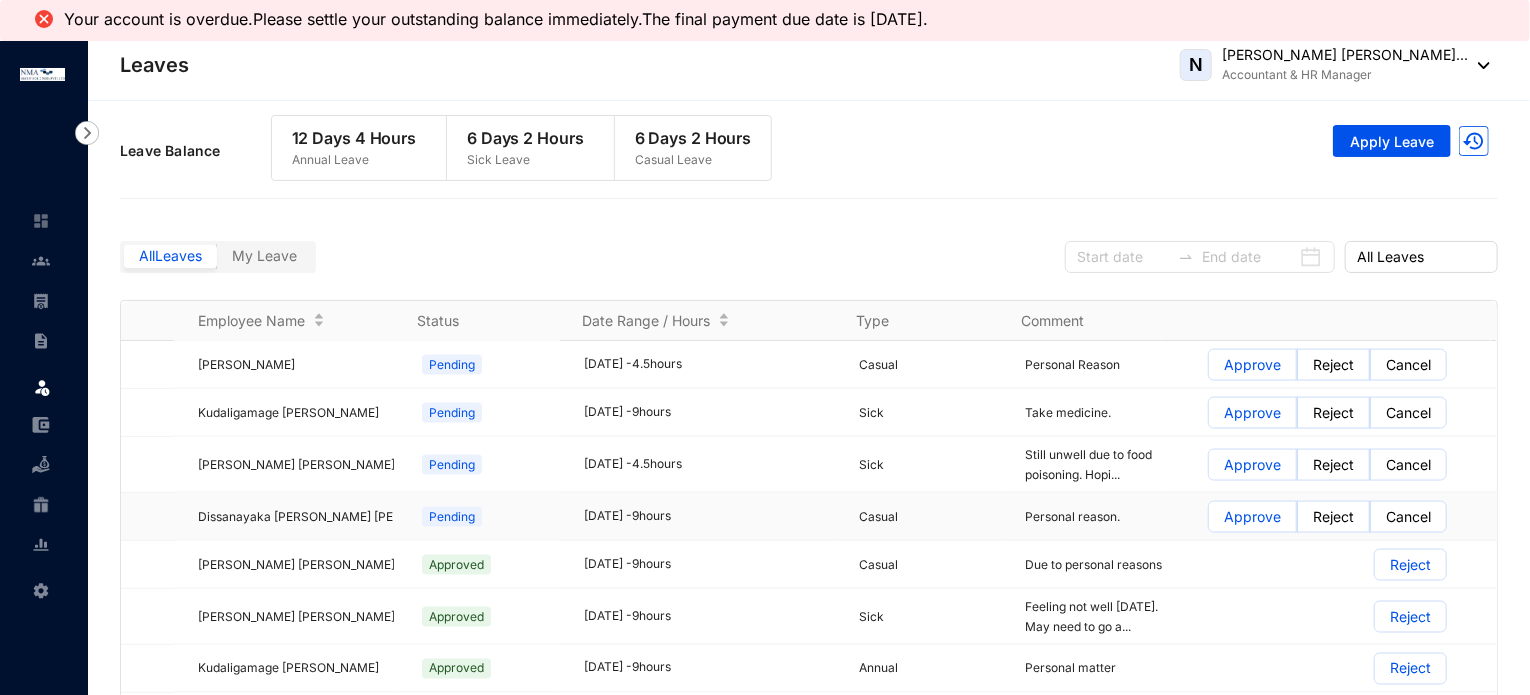 click on "Approve" at bounding box center (1252, 517) 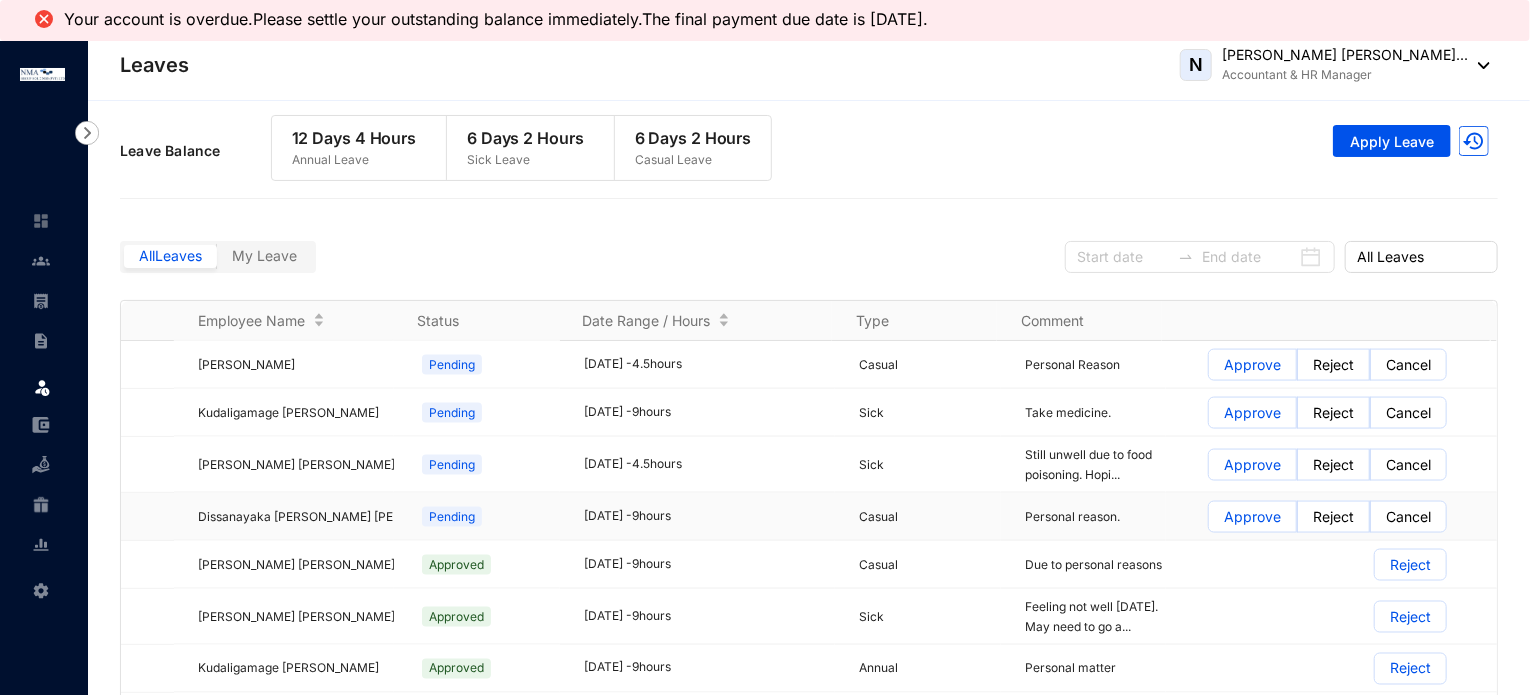 click on "Approve" at bounding box center [1209, 522] 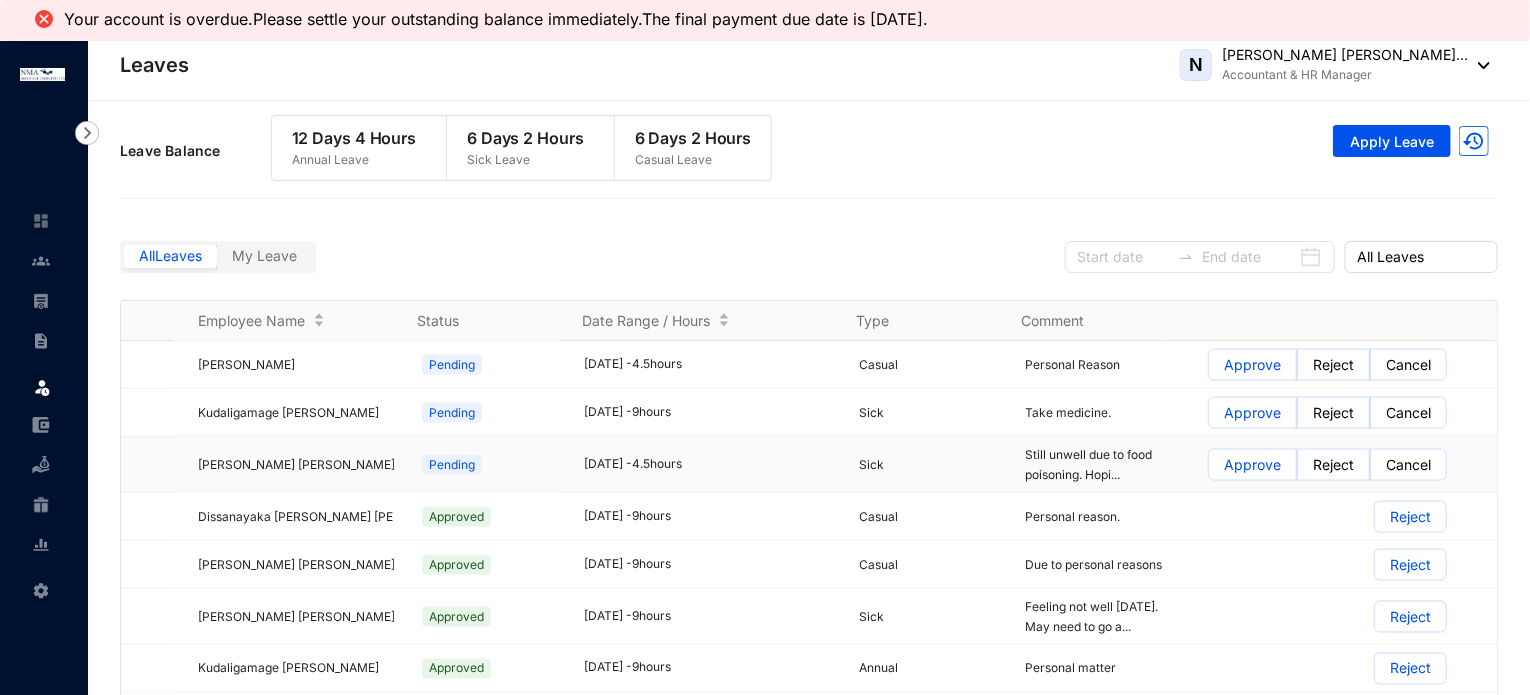 click on "Approve" at bounding box center (1252, 465) 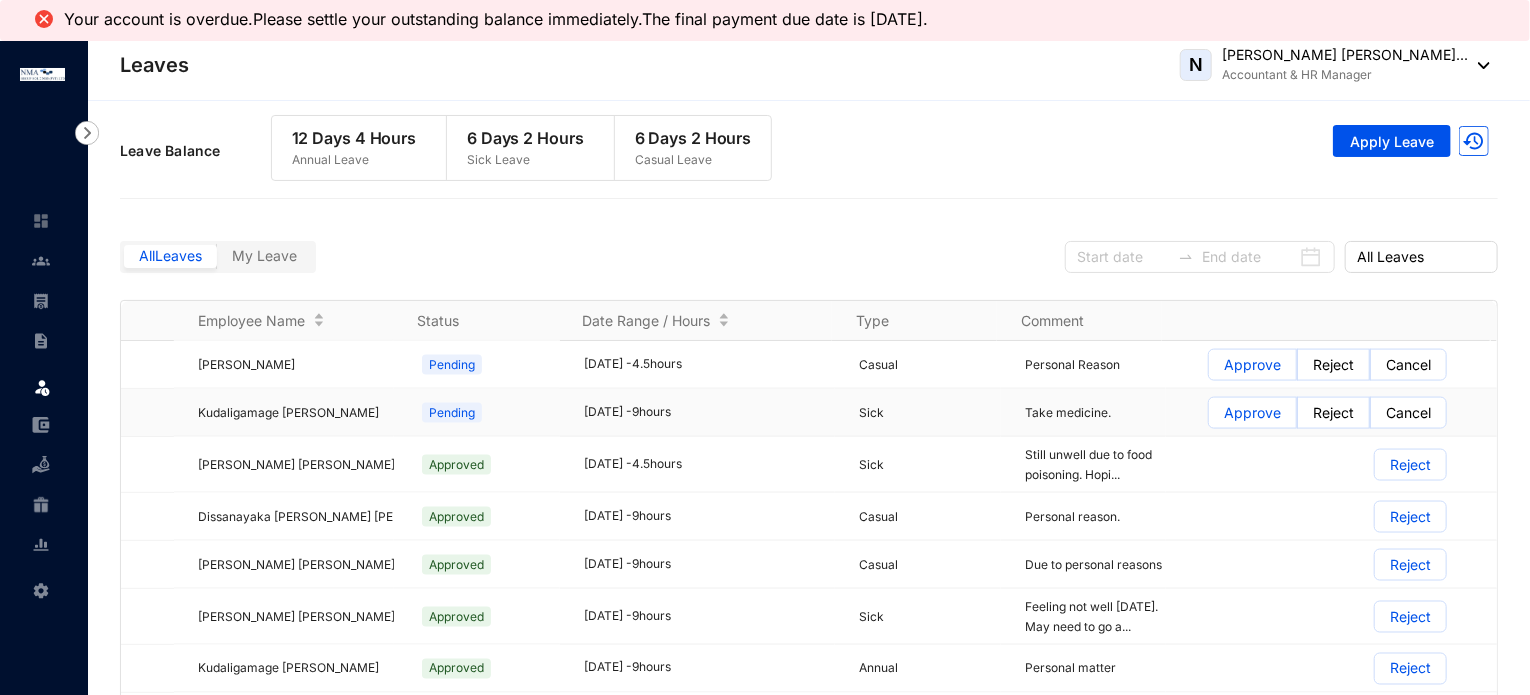 click on "Approve" at bounding box center (1252, 413) 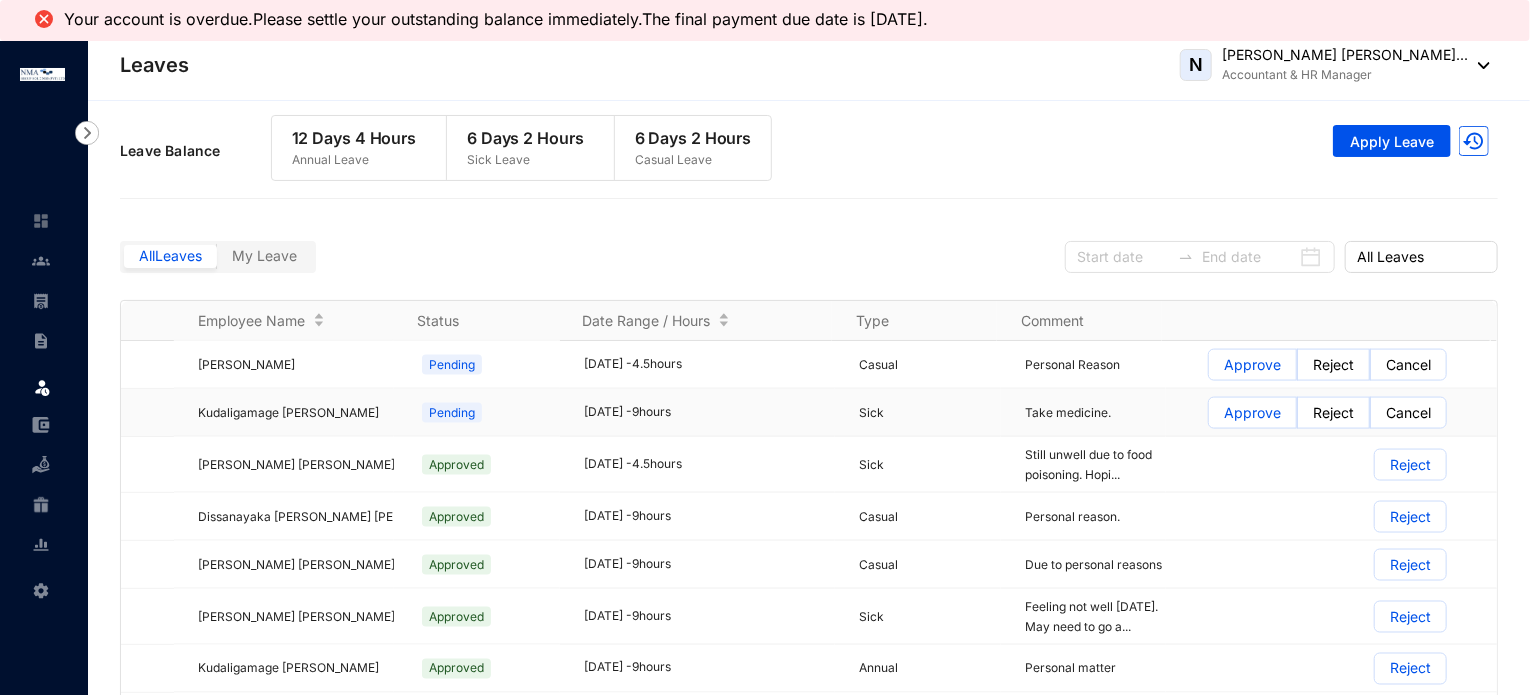click on "Approve" at bounding box center (1209, 418) 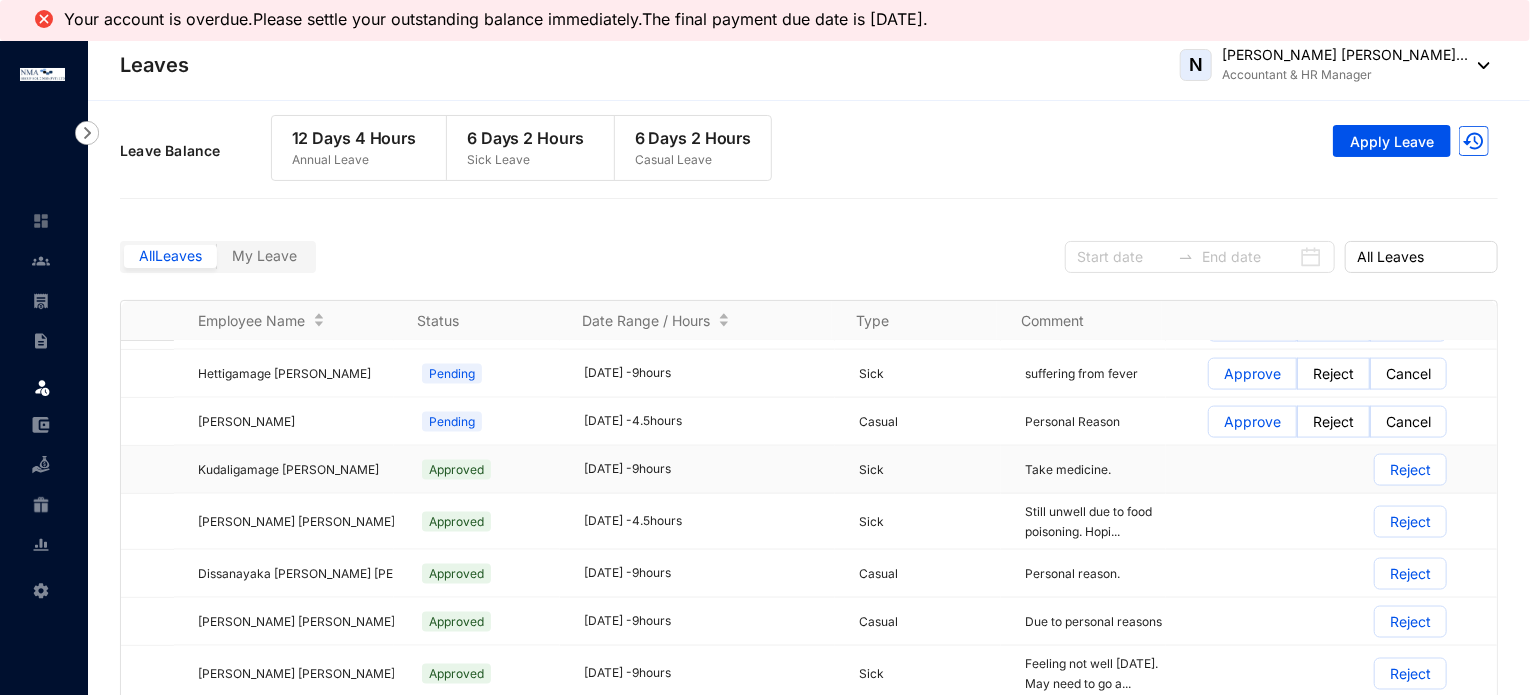 scroll, scrollTop: 1500, scrollLeft: 0, axis: vertical 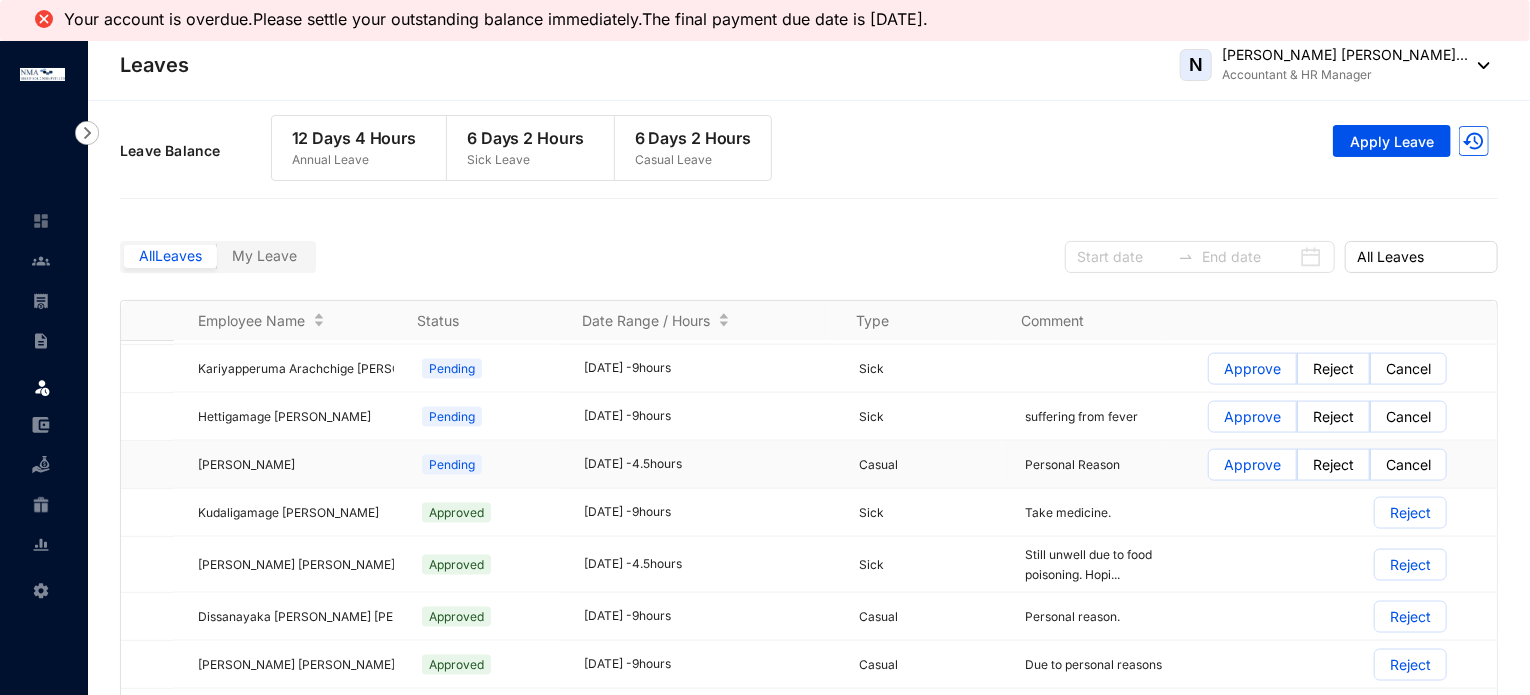 click on "Approve" at bounding box center [1252, 465] 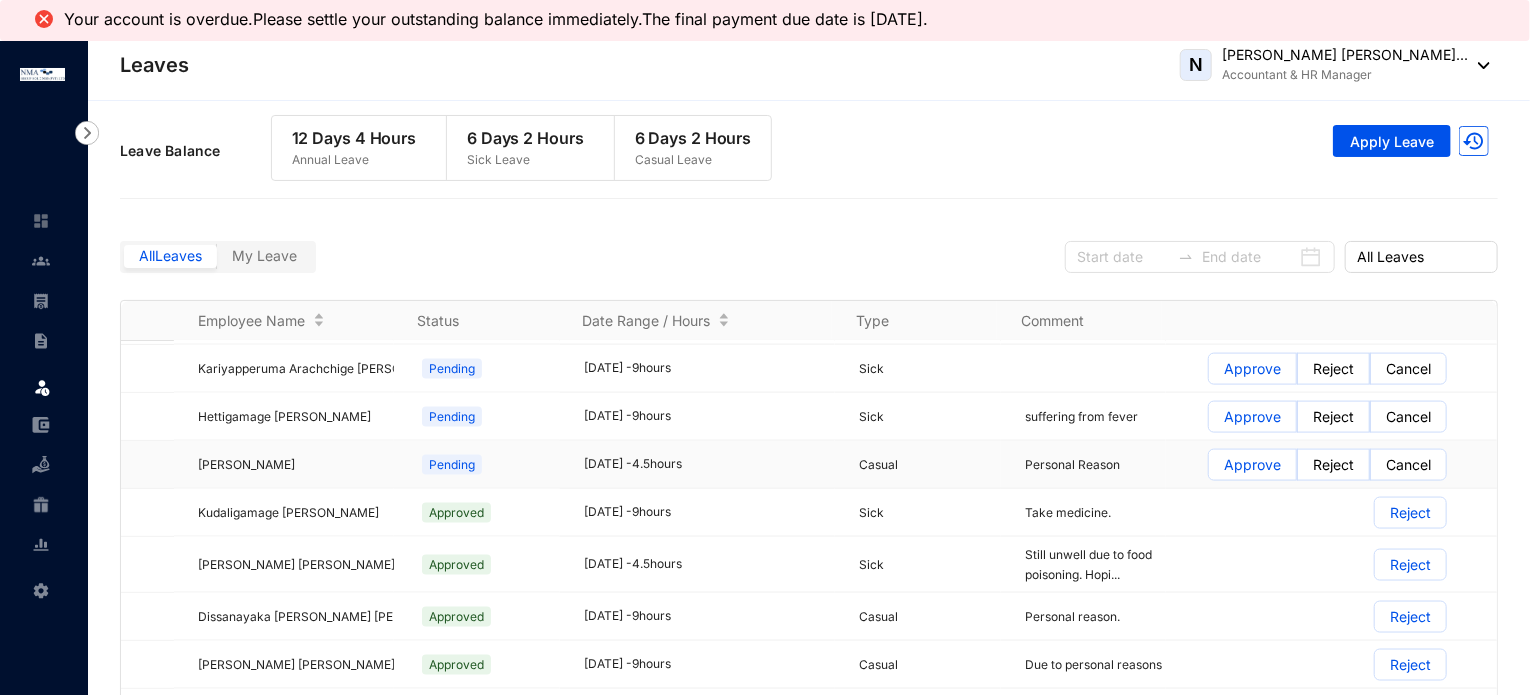 click on "Approve" at bounding box center [1209, 470] 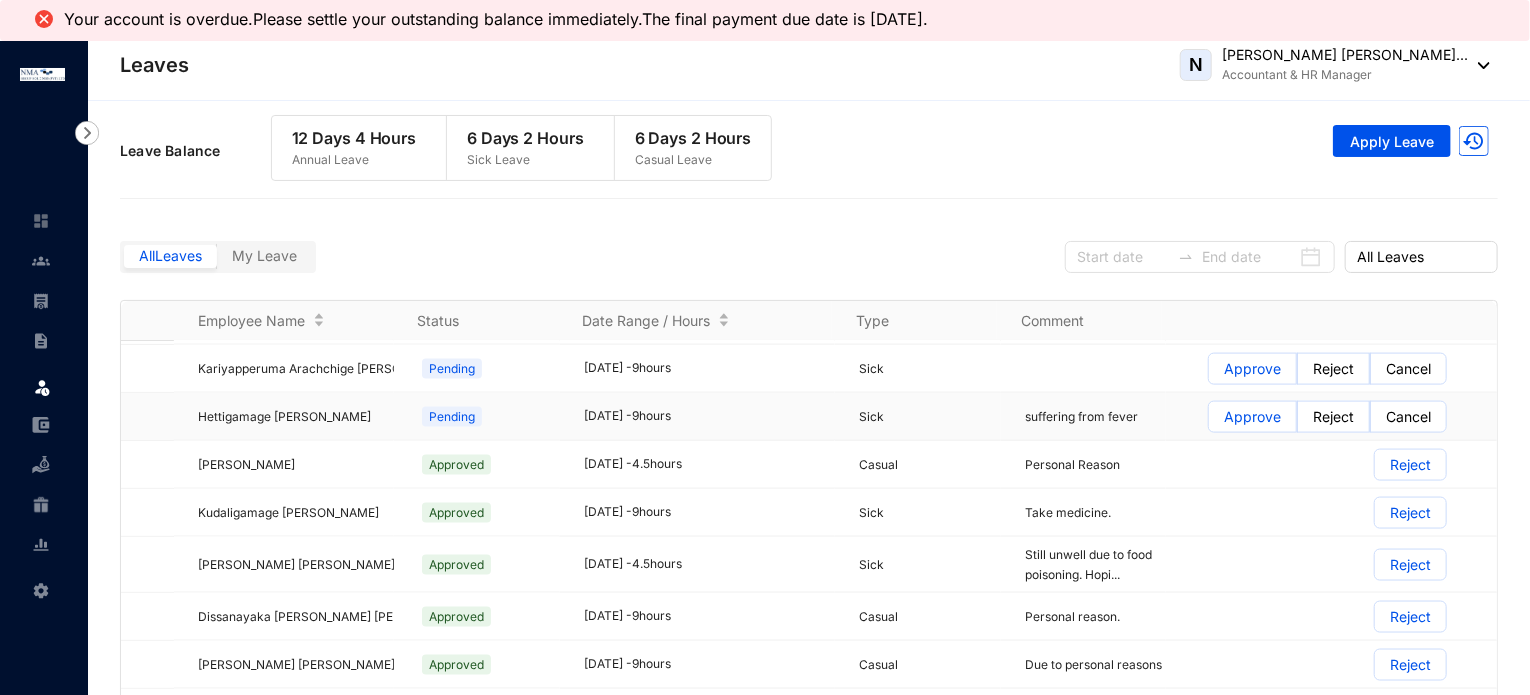 click at bounding box center [1252, 417] 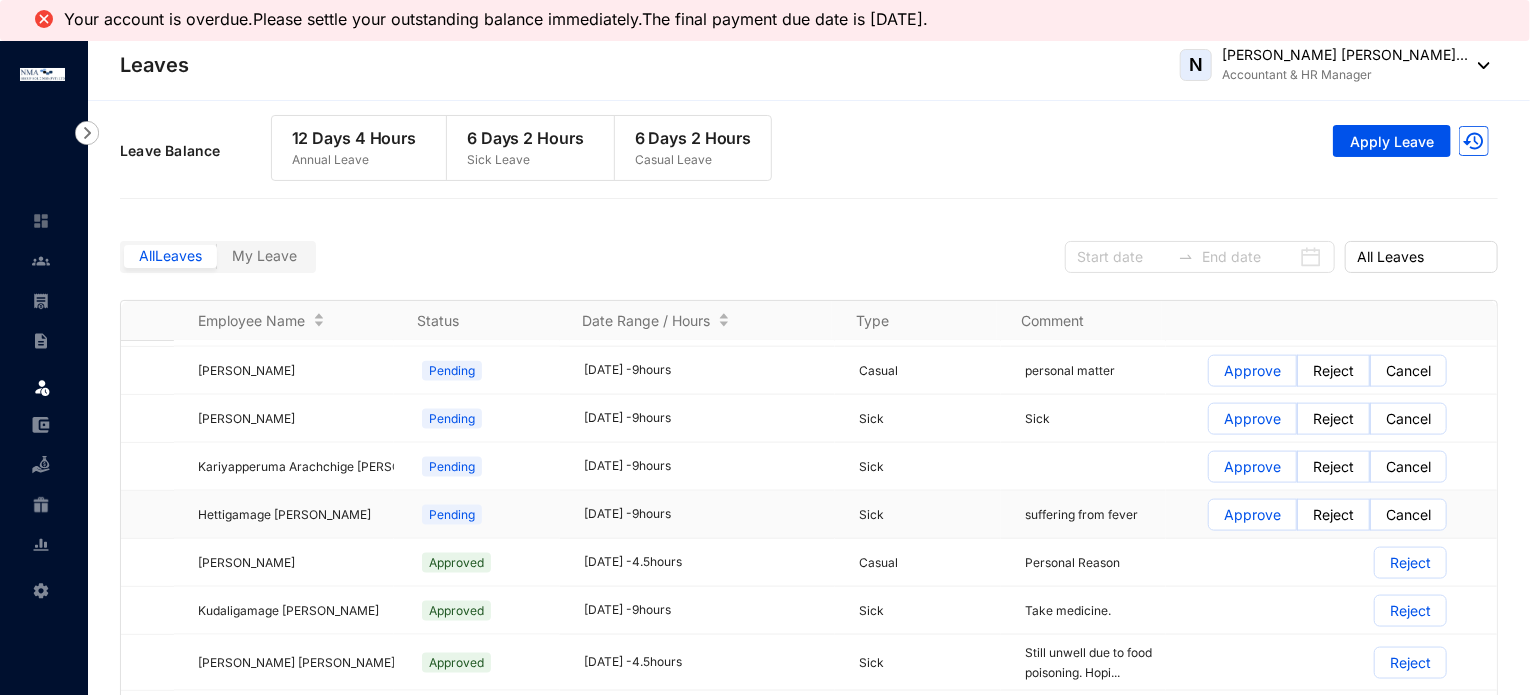 scroll, scrollTop: 1400, scrollLeft: 0, axis: vertical 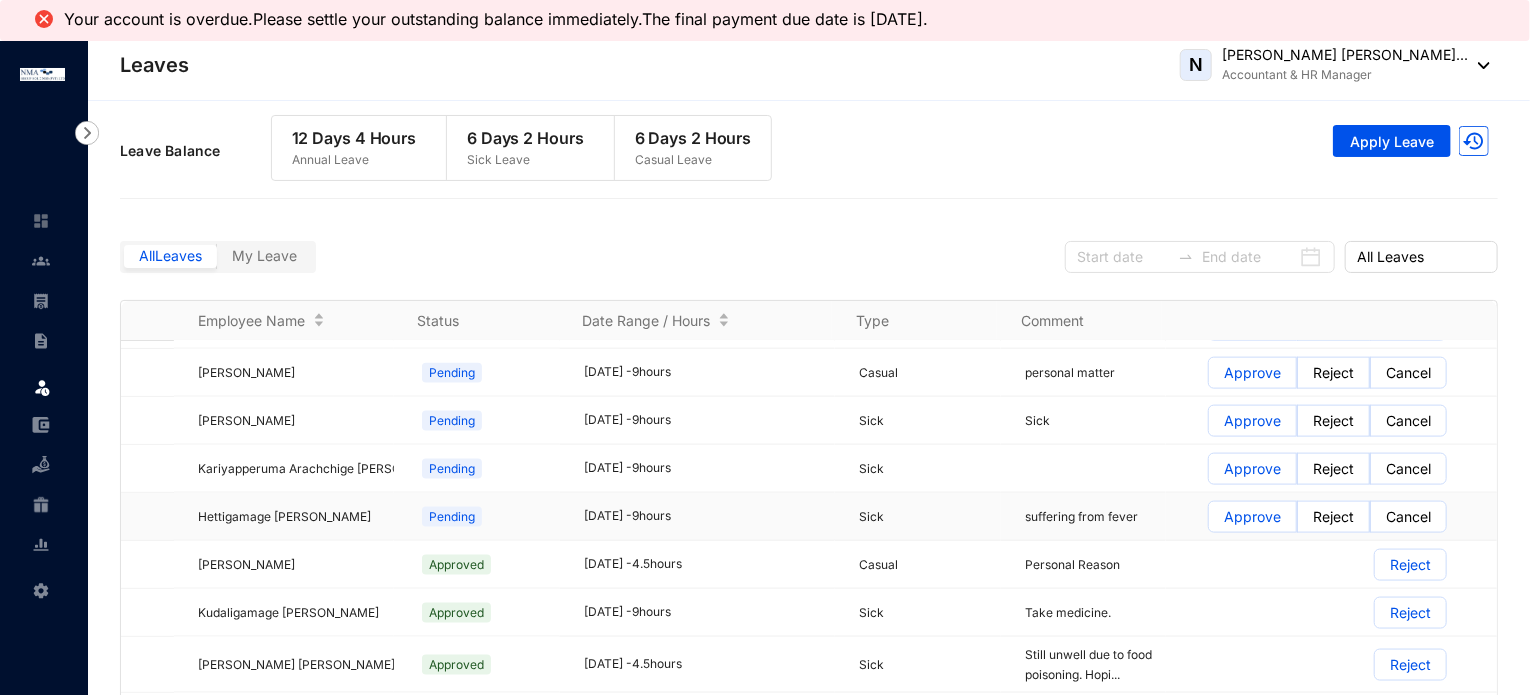 click on "Approve" at bounding box center [1252, 517] 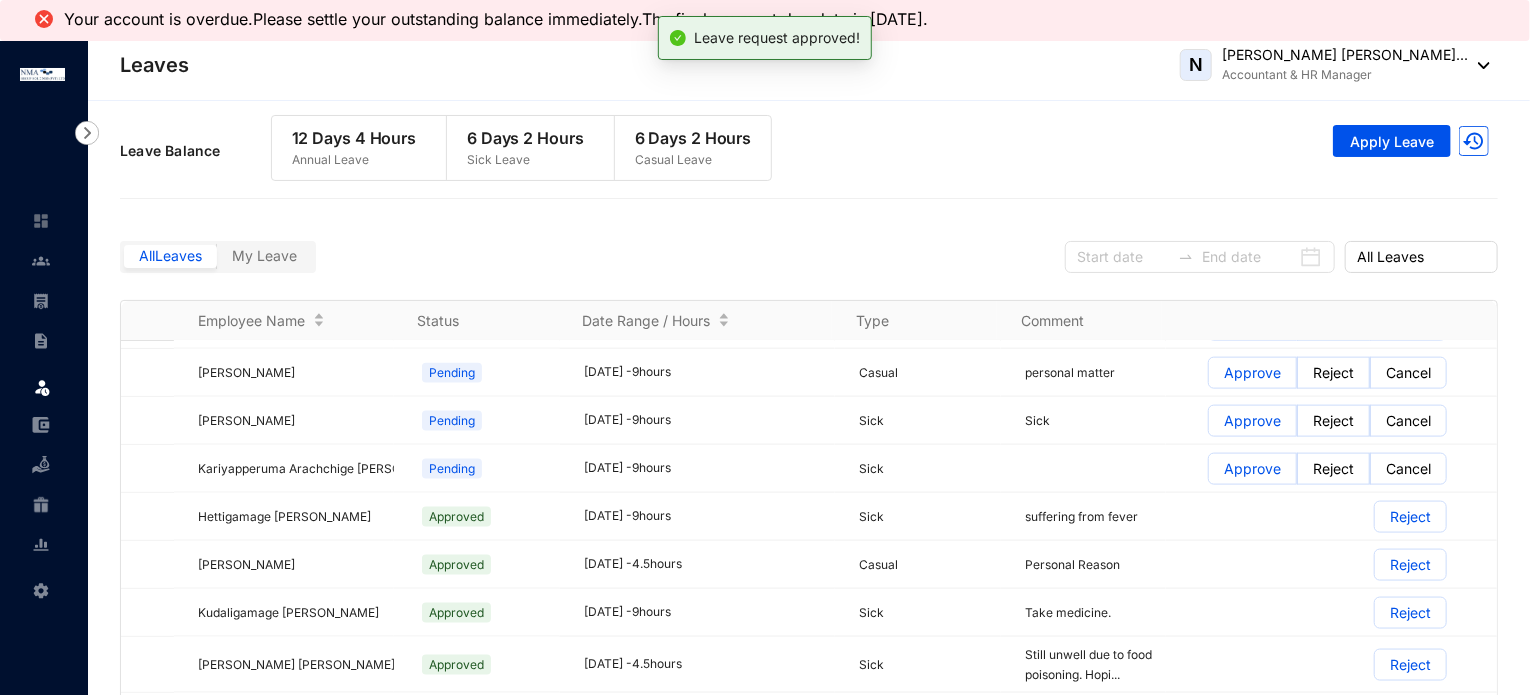 click on "Approve" at bounding box center [1252, 469] 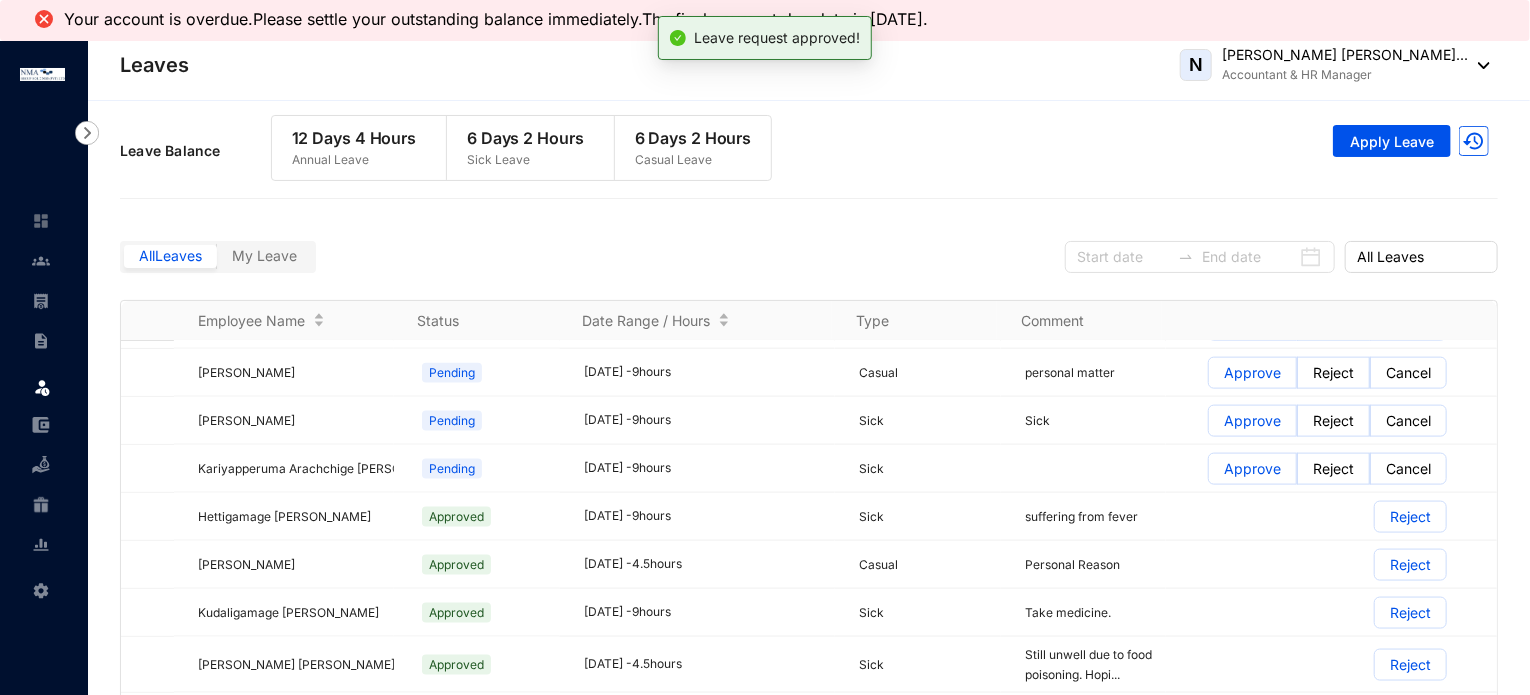 click on "Approve" at bounding box center (1209, 474) 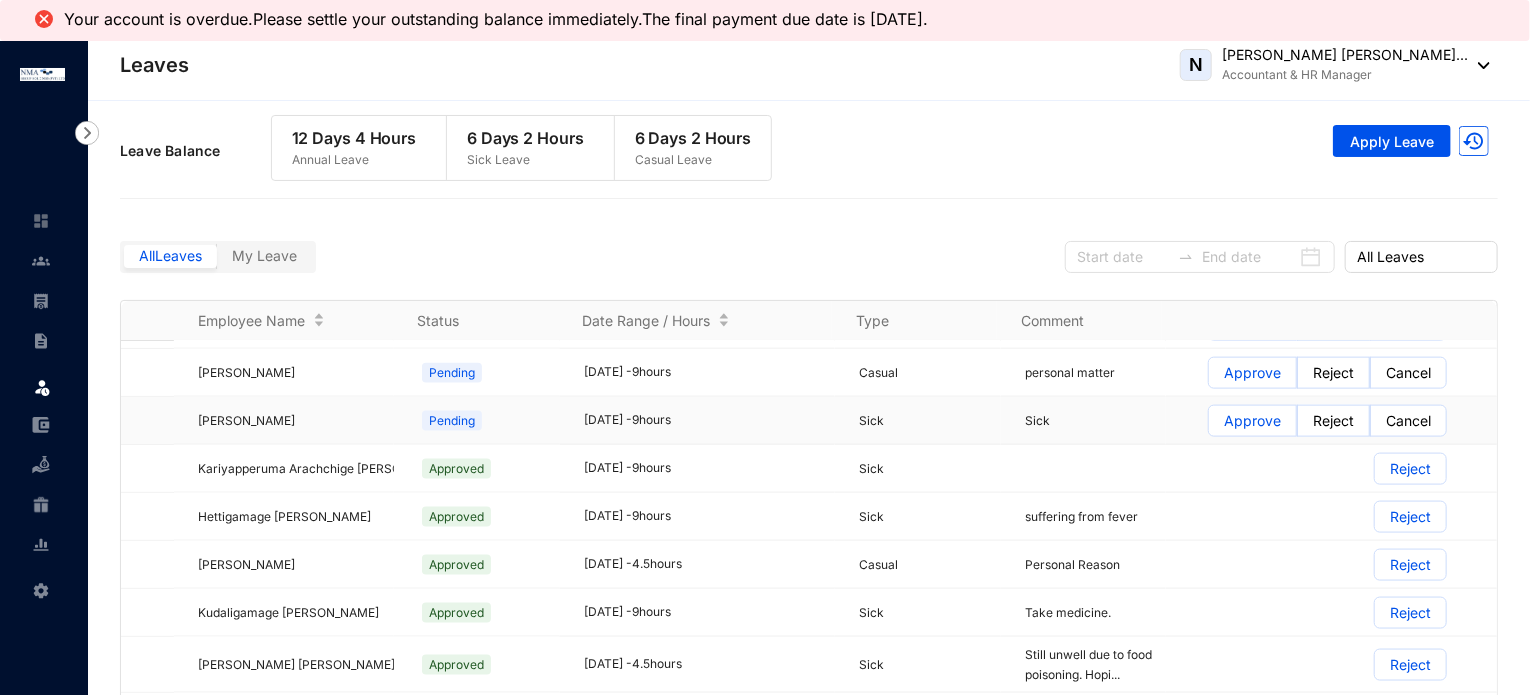 click on "Approve" at bounding box center [1252, 421] 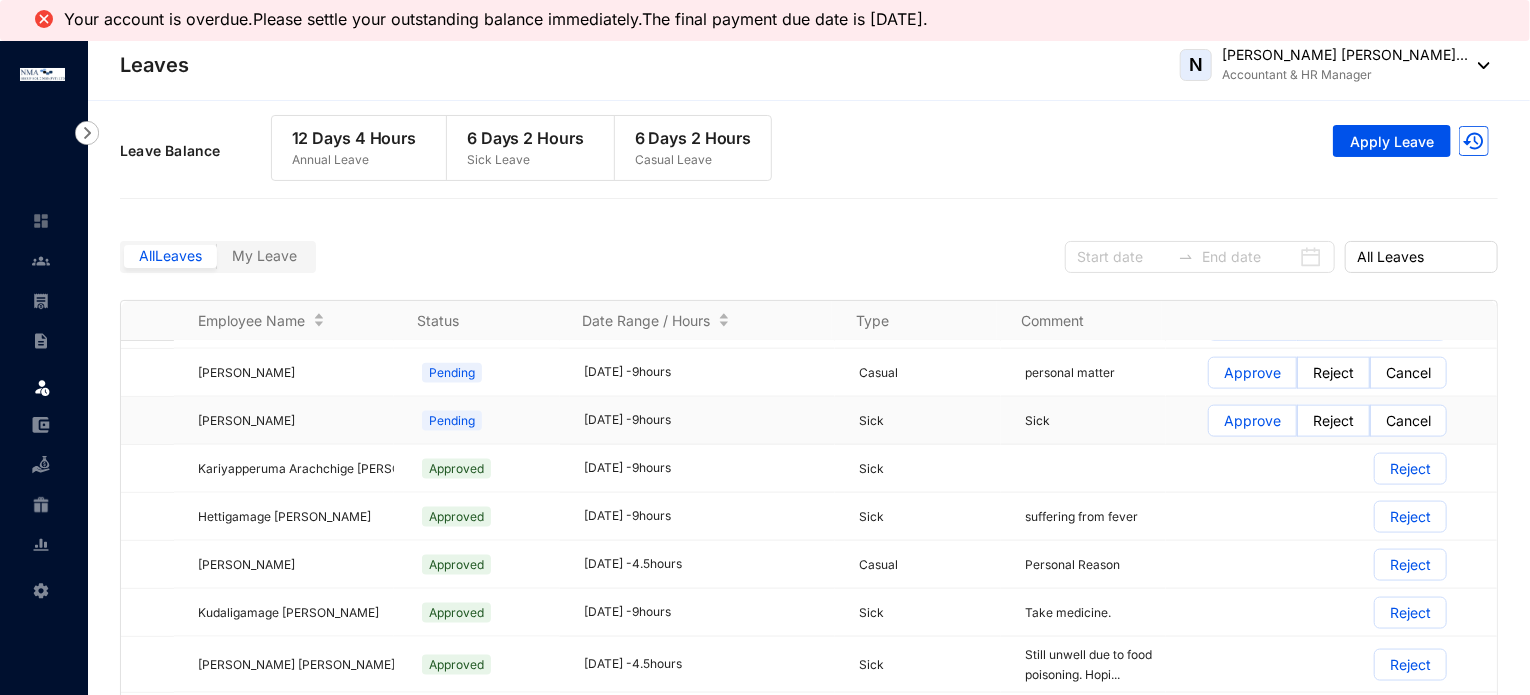 click on "Approve" at bounding box center [1209, 426] 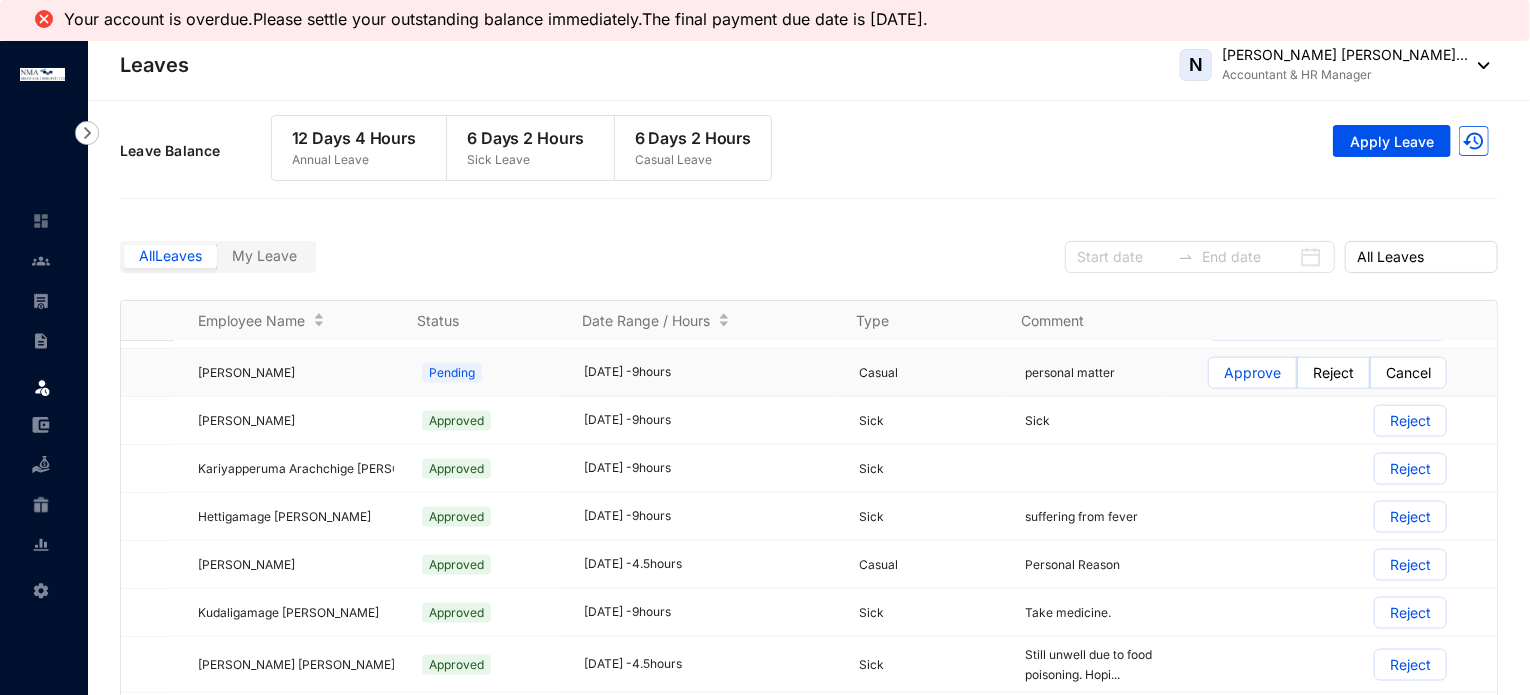 click on "Approve" at bounding box center (1252, 373) 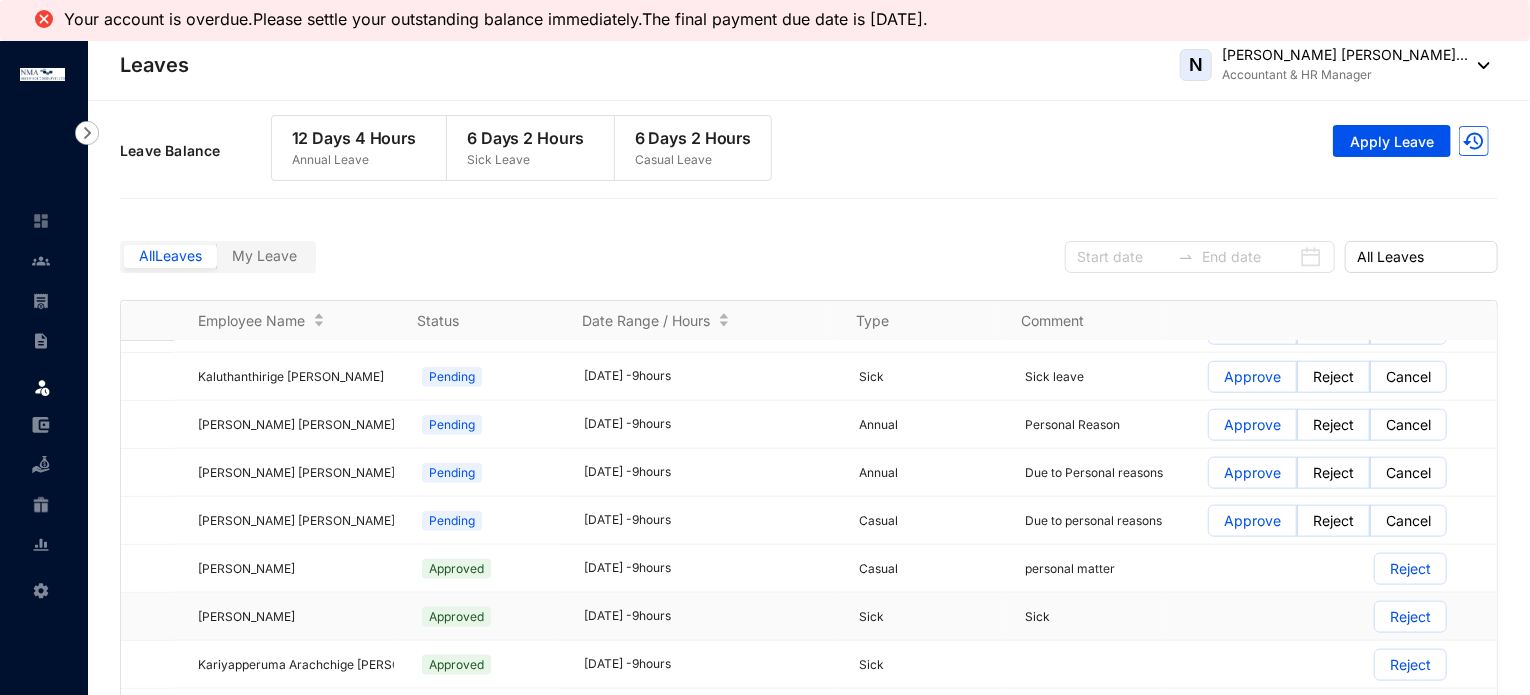 scroll, scrollTop: 1200, scrollLeft: 0, axis: vertical 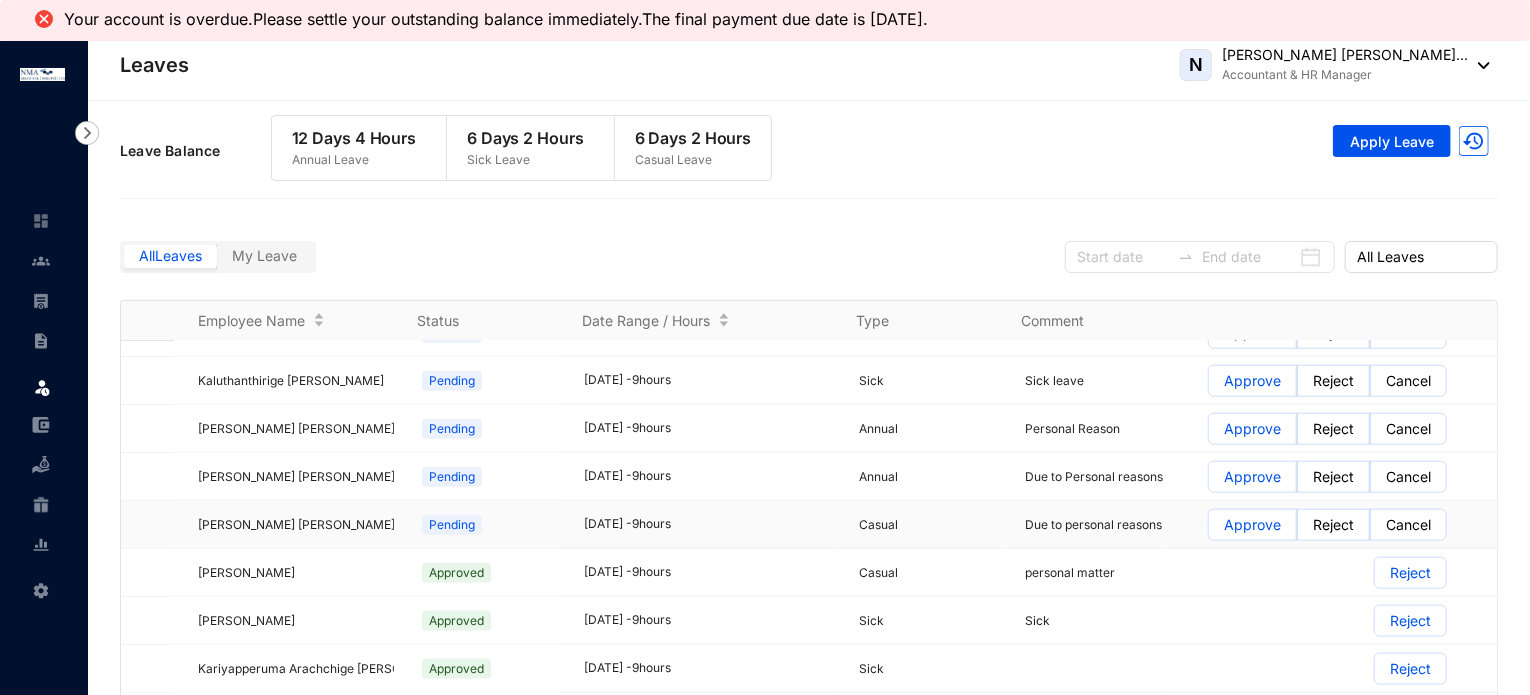 click on "Approve" at bounding box center (1252, 525) 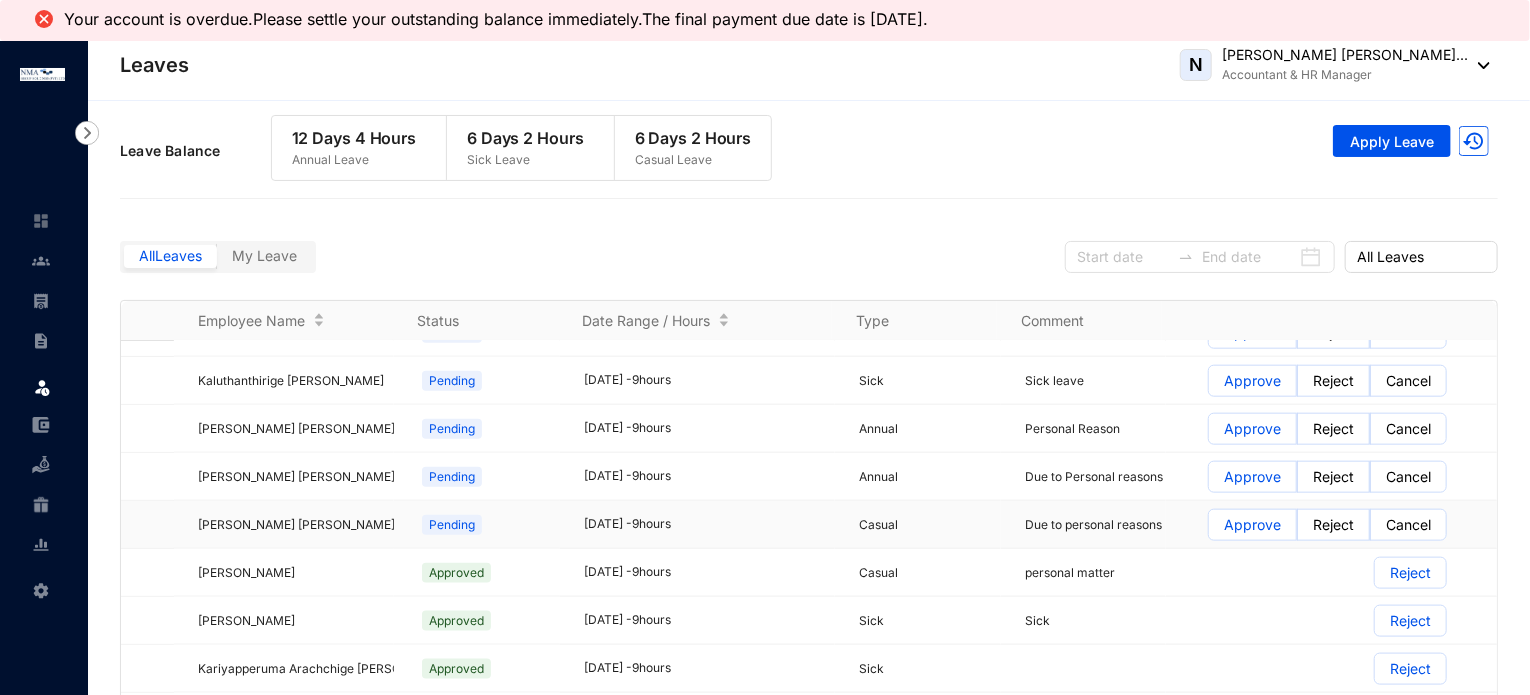 click on "Approve" at bounding box center (1209, 530) 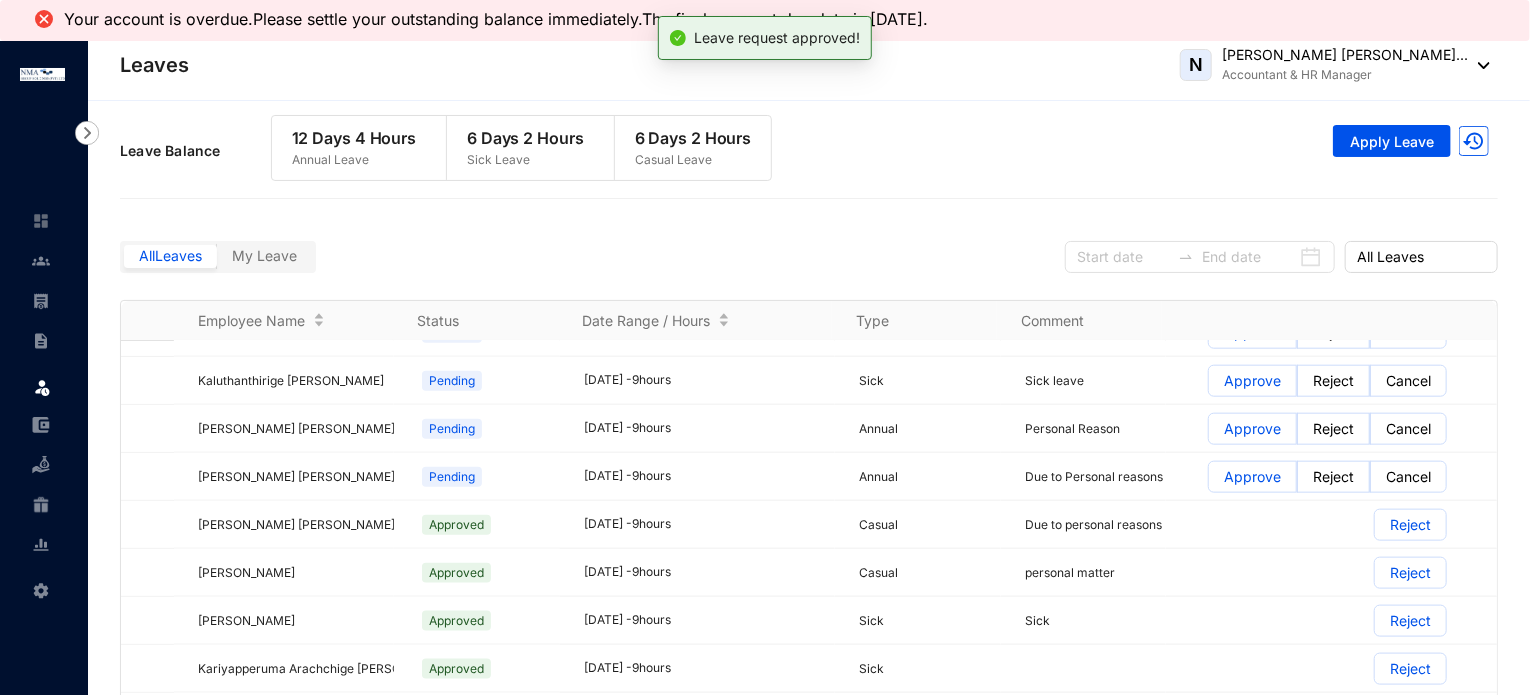 click on "Approve" at bounding box center (1252, 477) 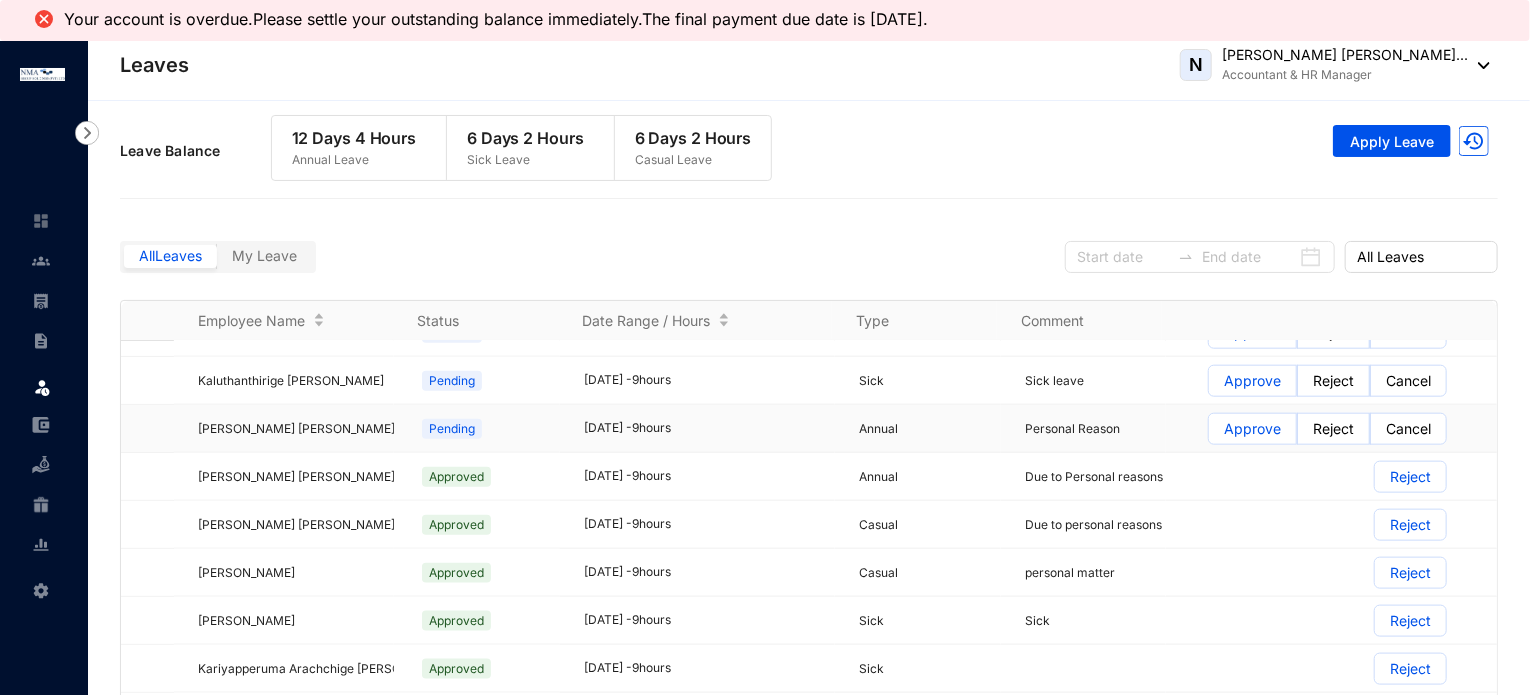 click on "Approve" at bounding box center (1252, 429) 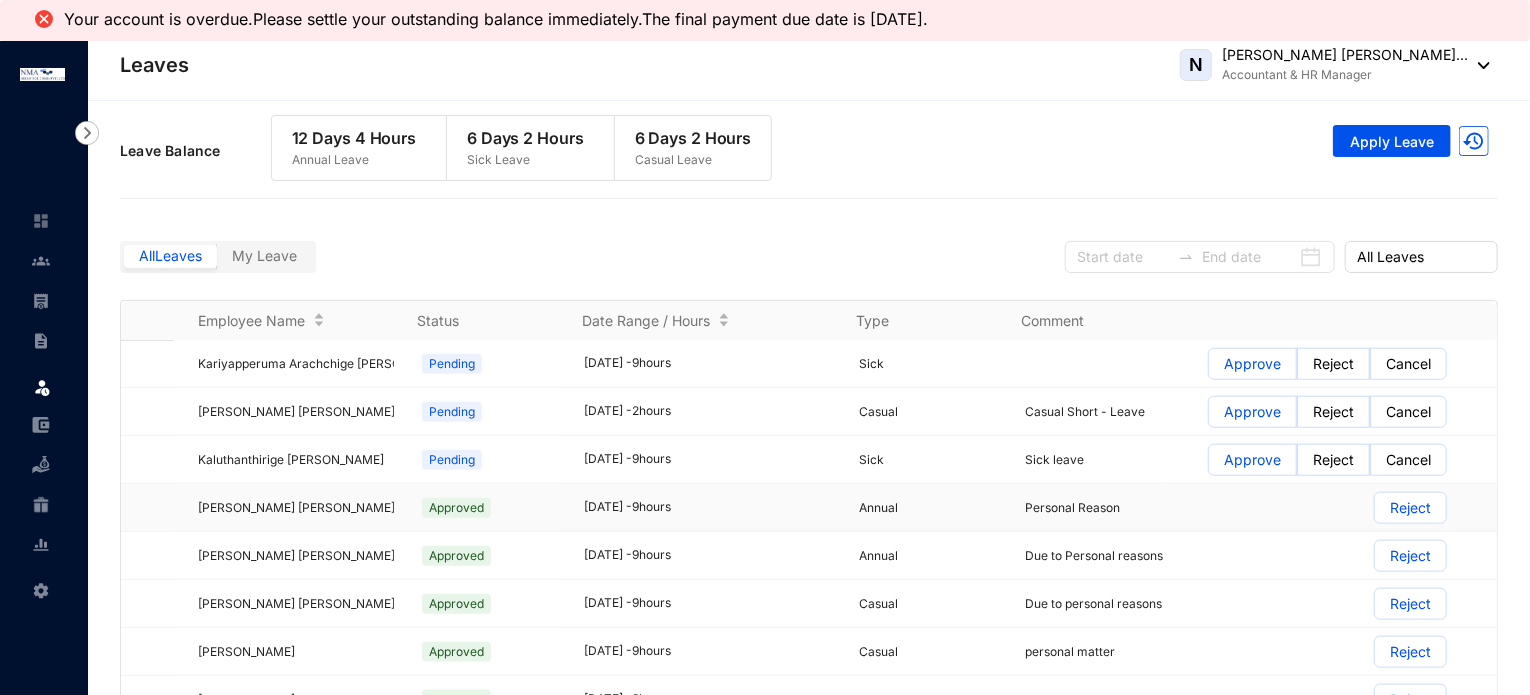 scroll, scrollTop: 1100, scrollLeft: 0, axis: vertical 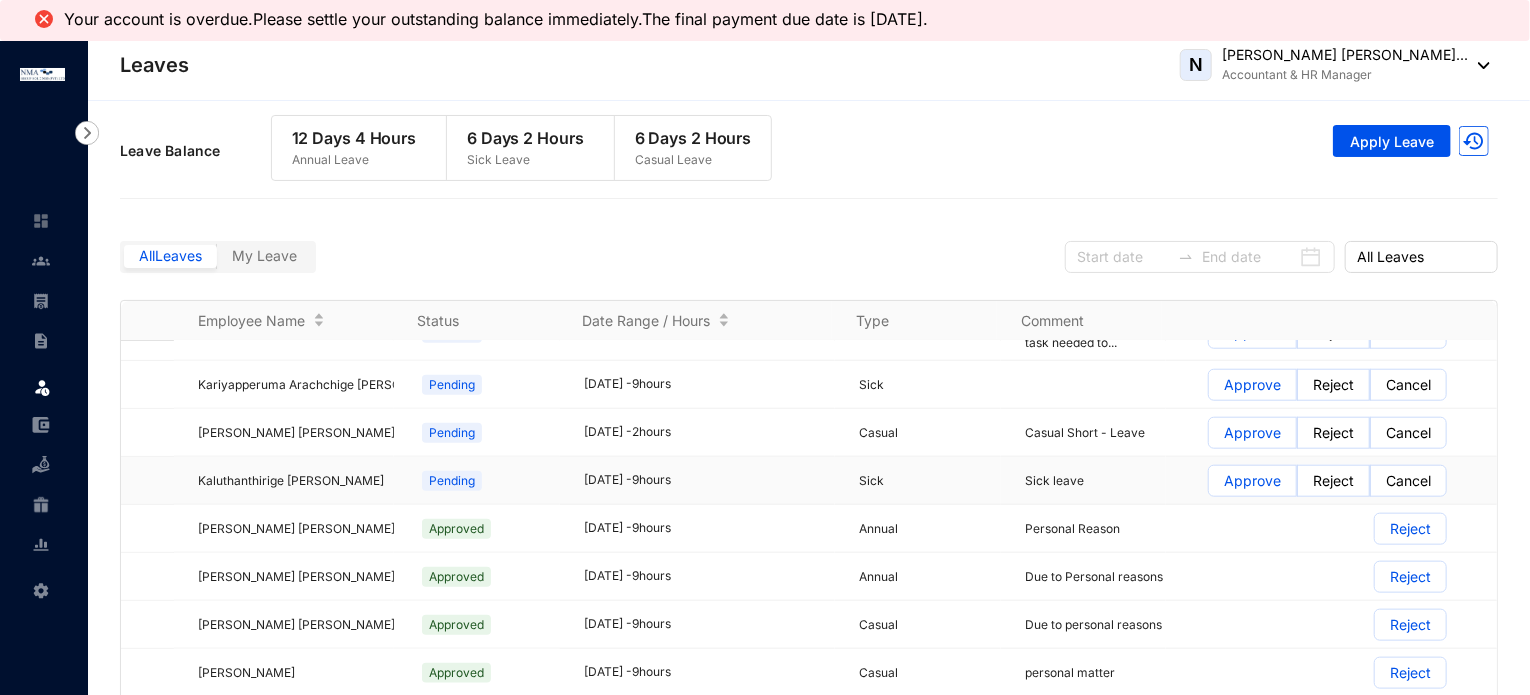 click on "Approve" at bounding box center [1252, 481] 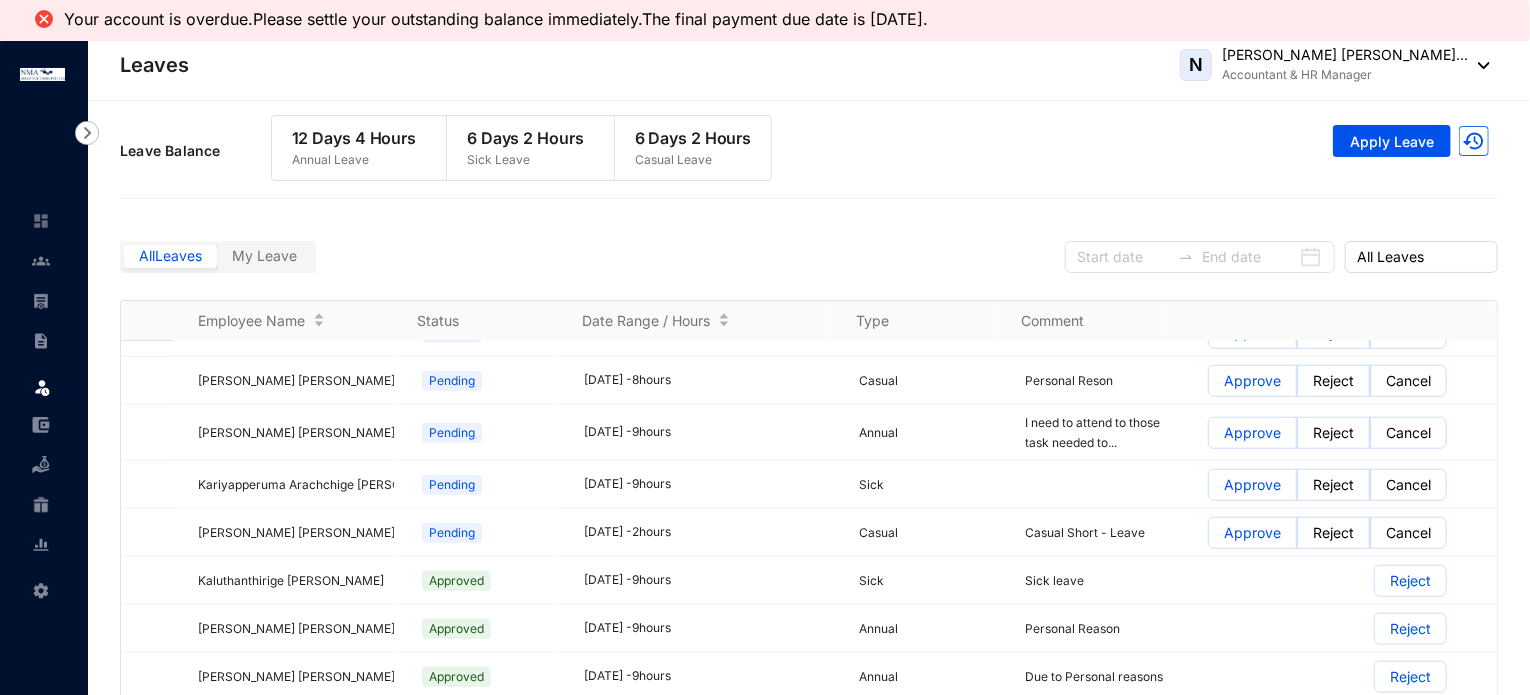 scroll, scrollTop: 1000, scrollLeft: 0, axis: vertical 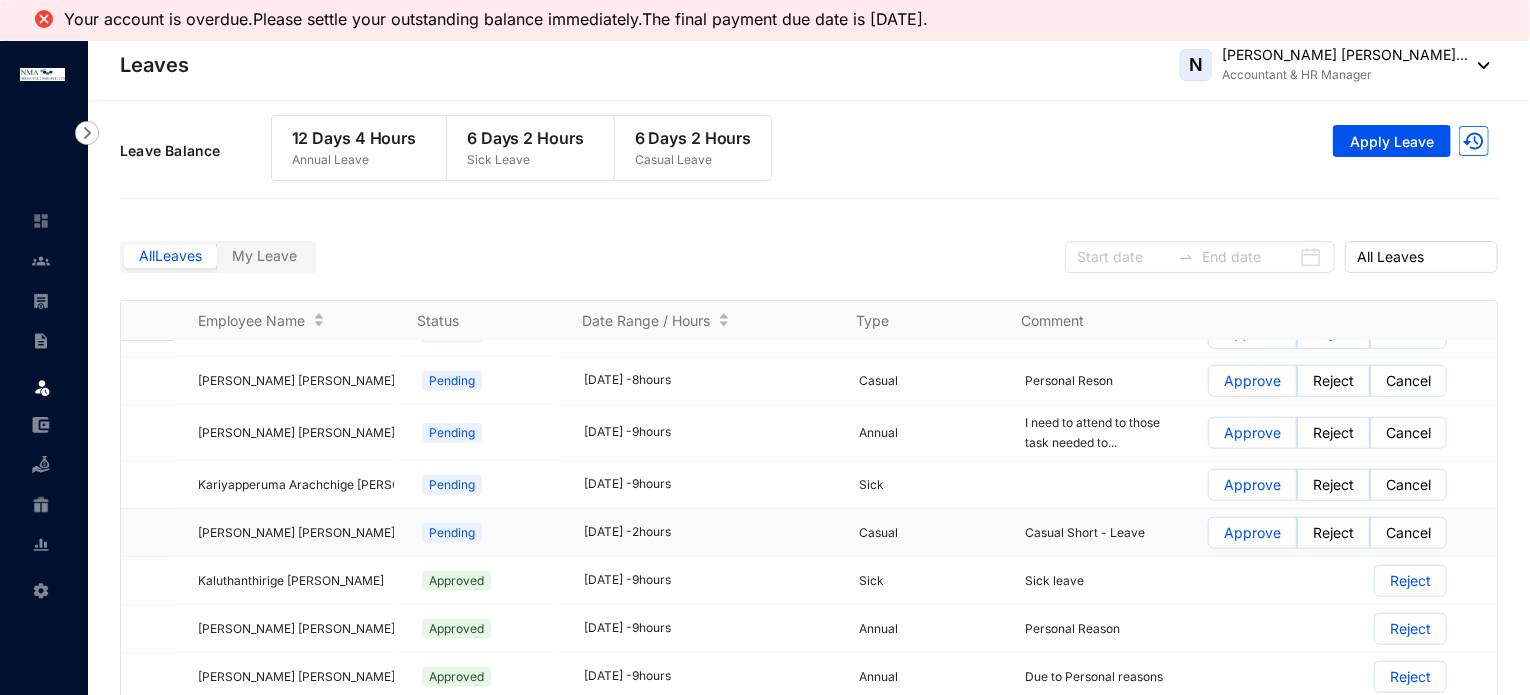 click on "Approve" at bounding box center (1252, 533) 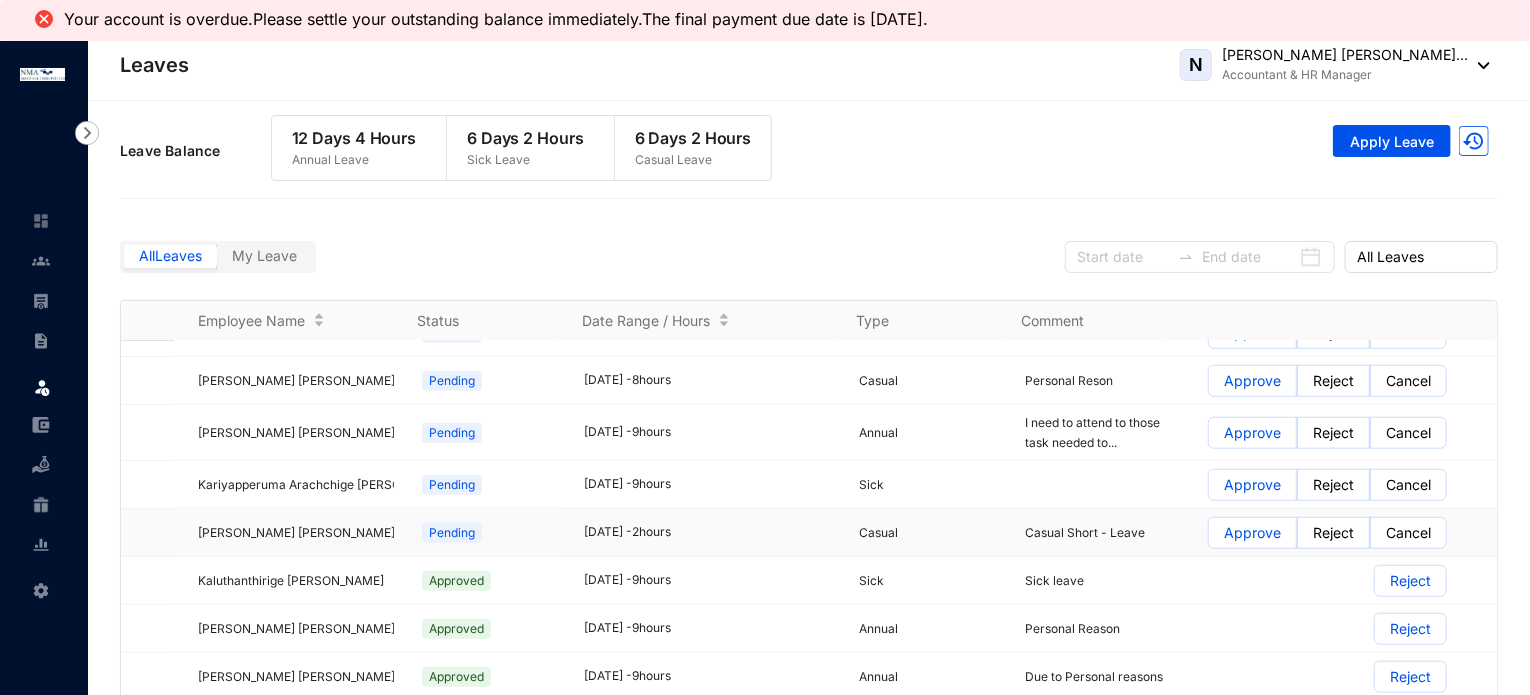 click on "Approve" at bounding box center [1209, 538] 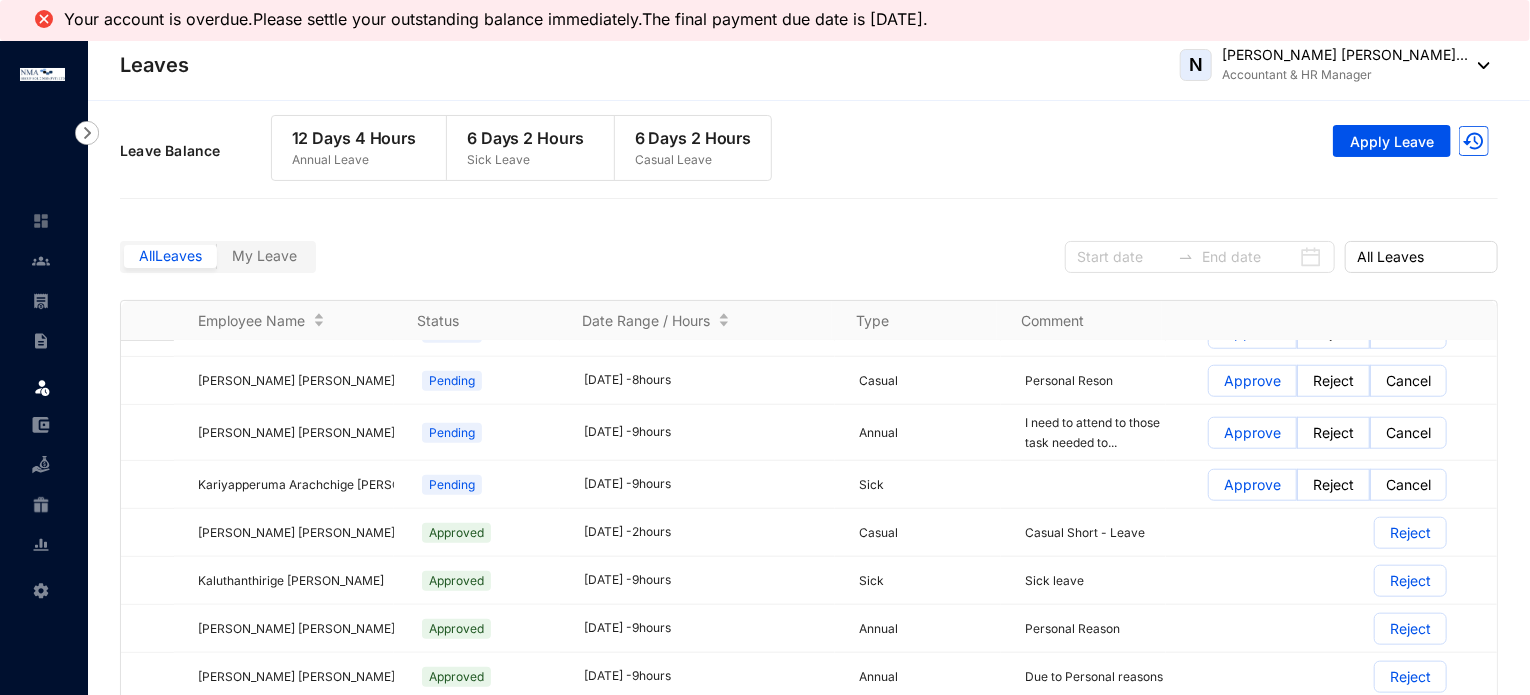click on "Approve" at bounding box center [1252, 485] 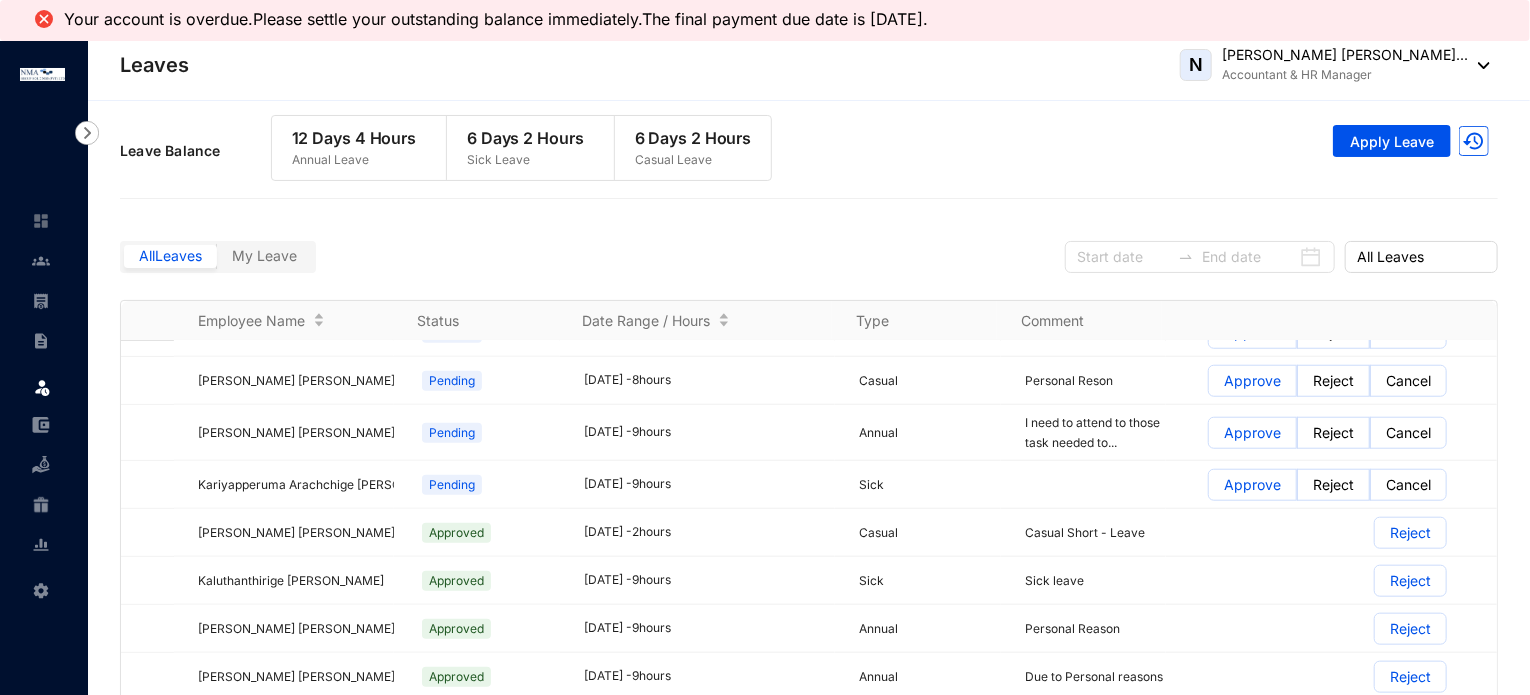 click on "Approve" at bounding box center (1209, 490) 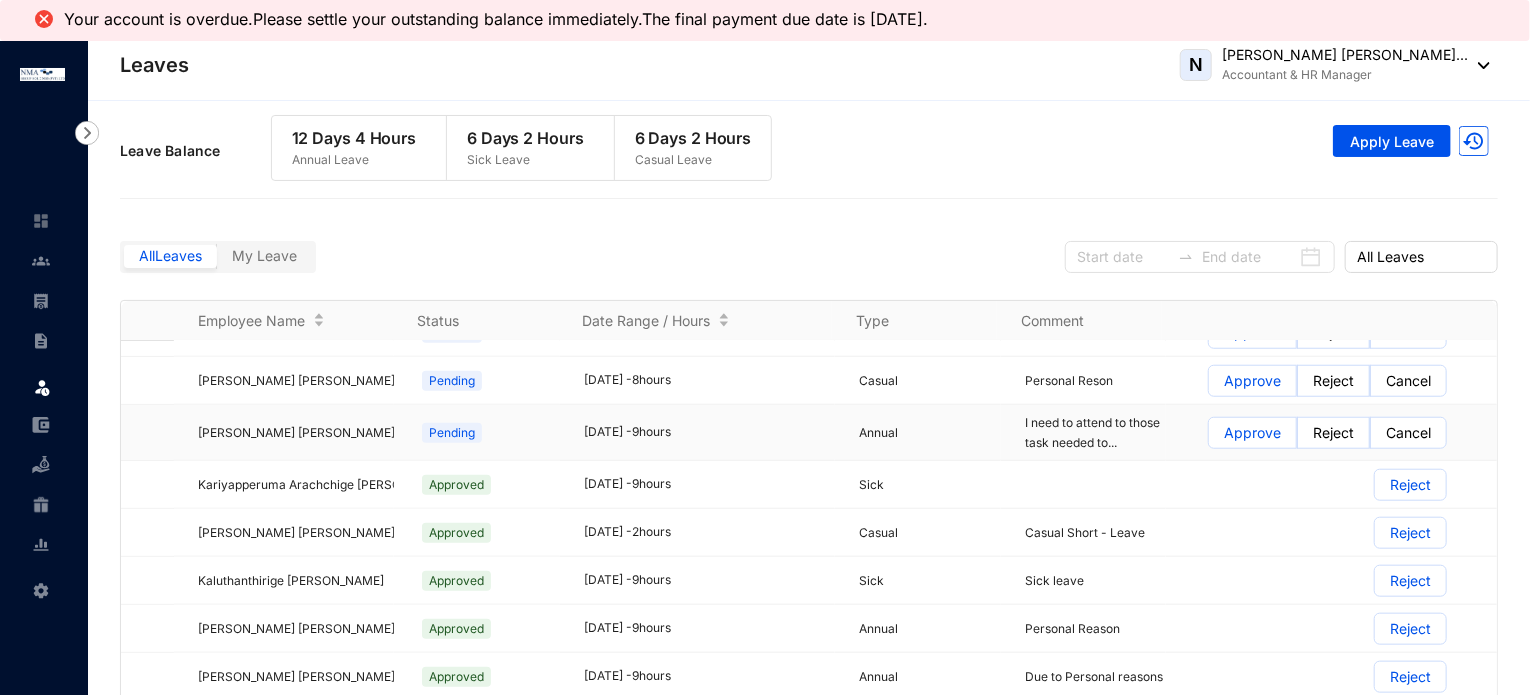 click on "Approve" at bounding box center (1252, 433) 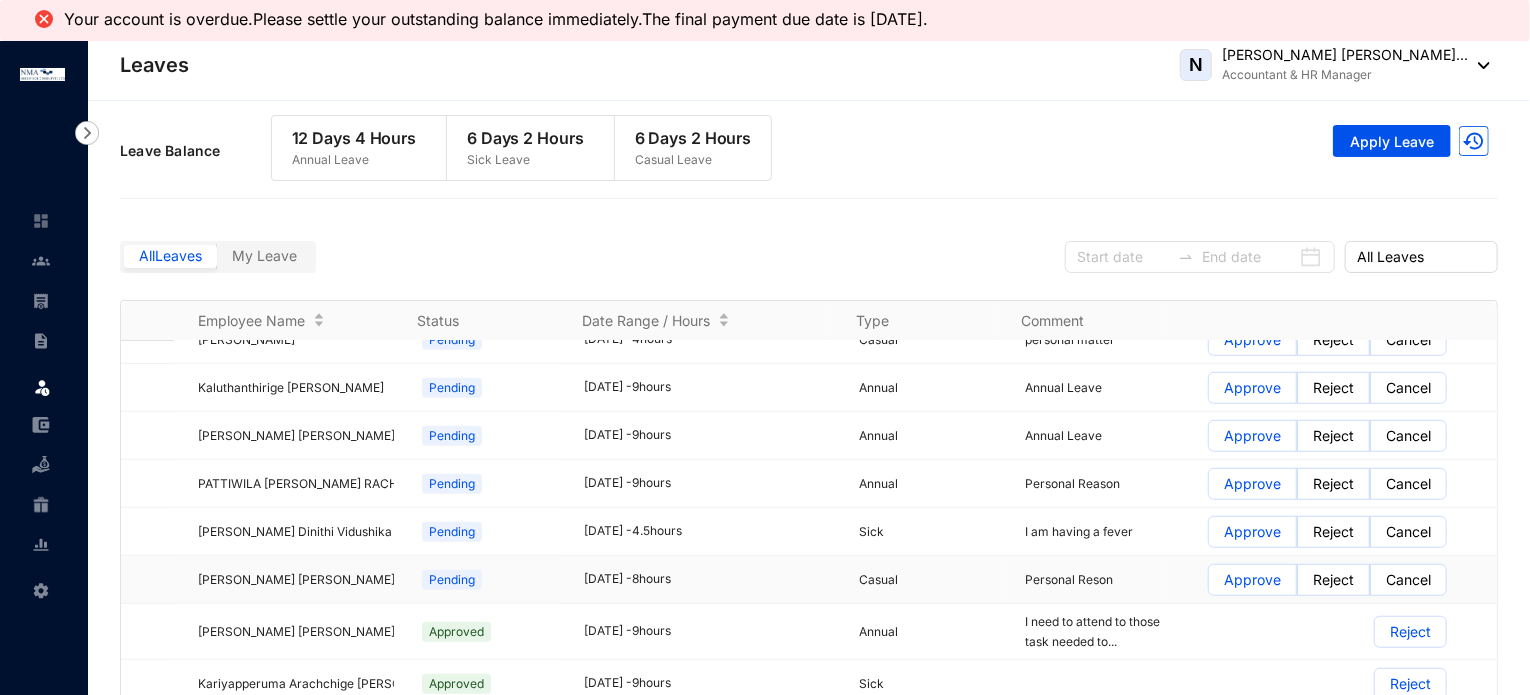scroll, scrollTop: 800, scrollLeft: 0, axis: vertical 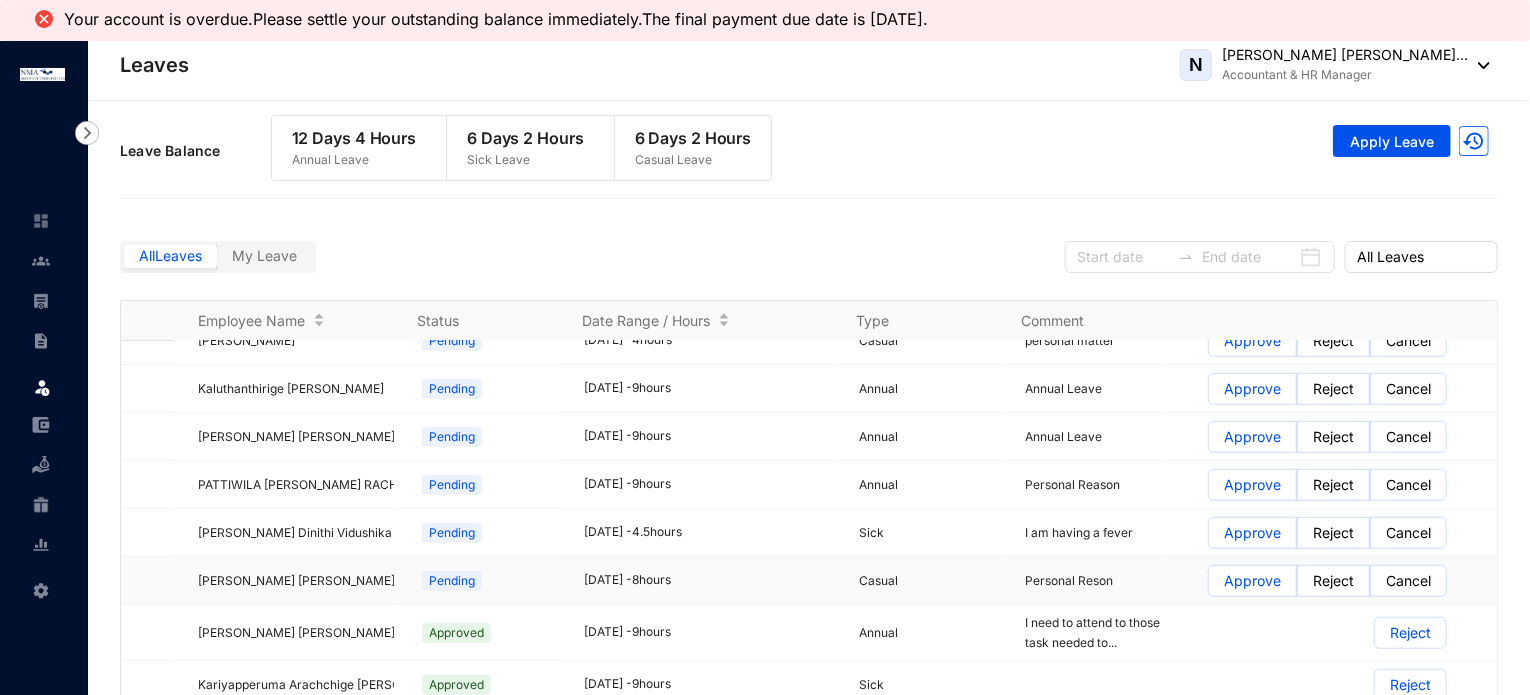 click on "Approve" at bounding box center (1252, 581) 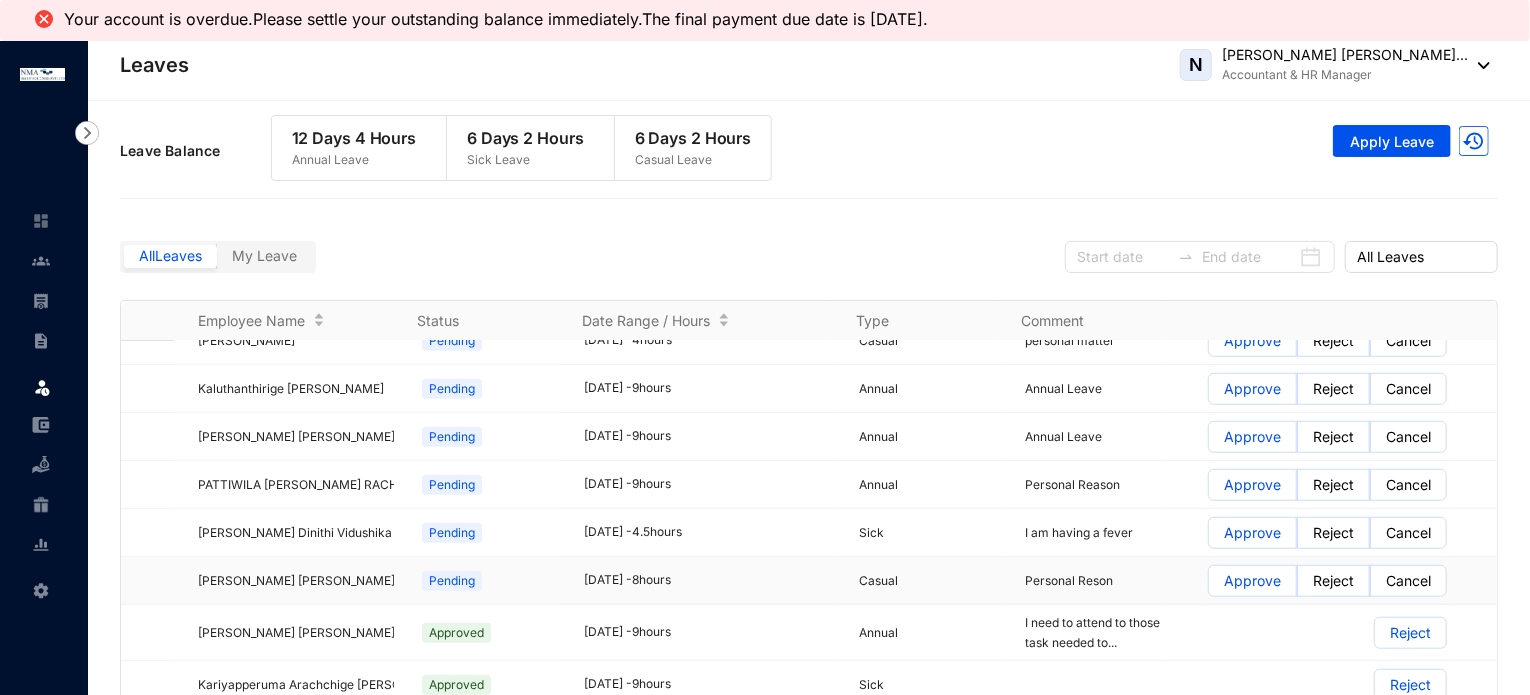 click on "Approve" at bounding box center [1209, 586] 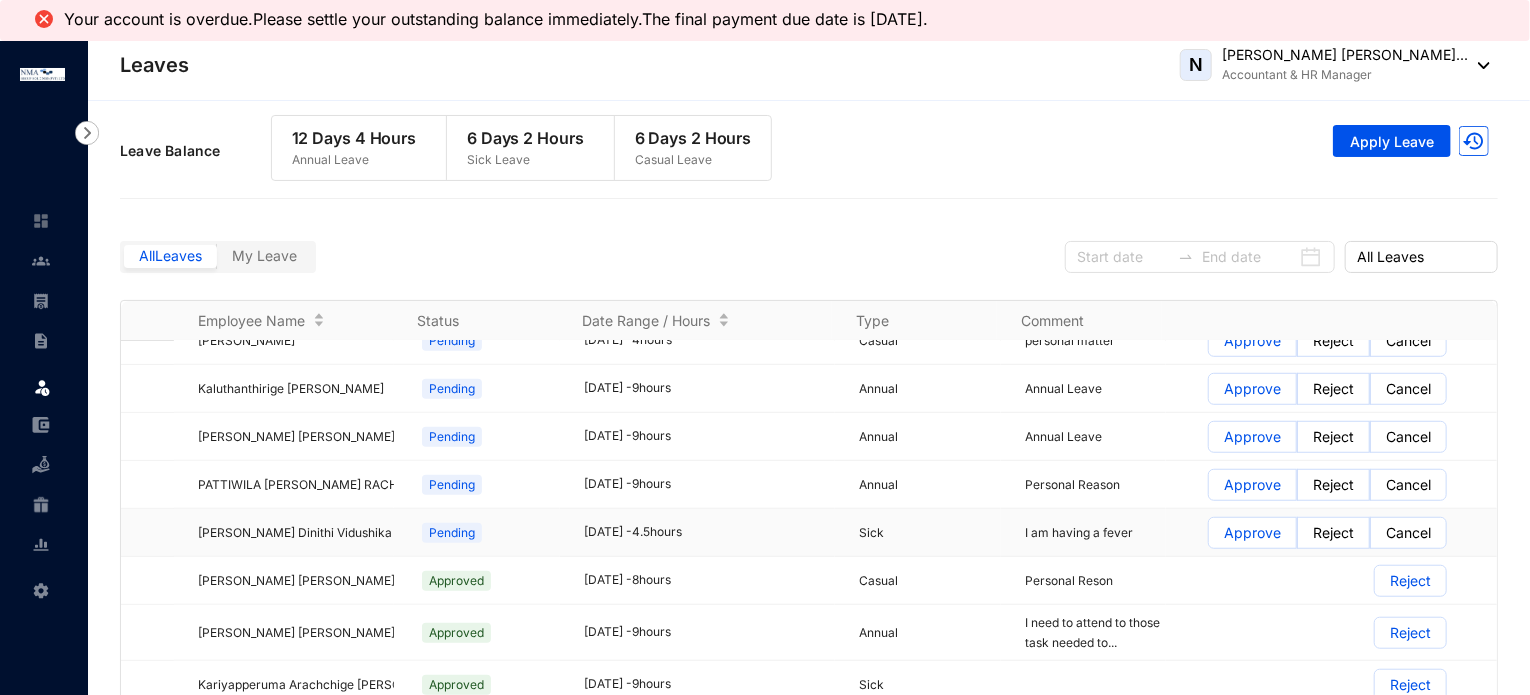 click on "Approve" at bounding box center [1252, 533] 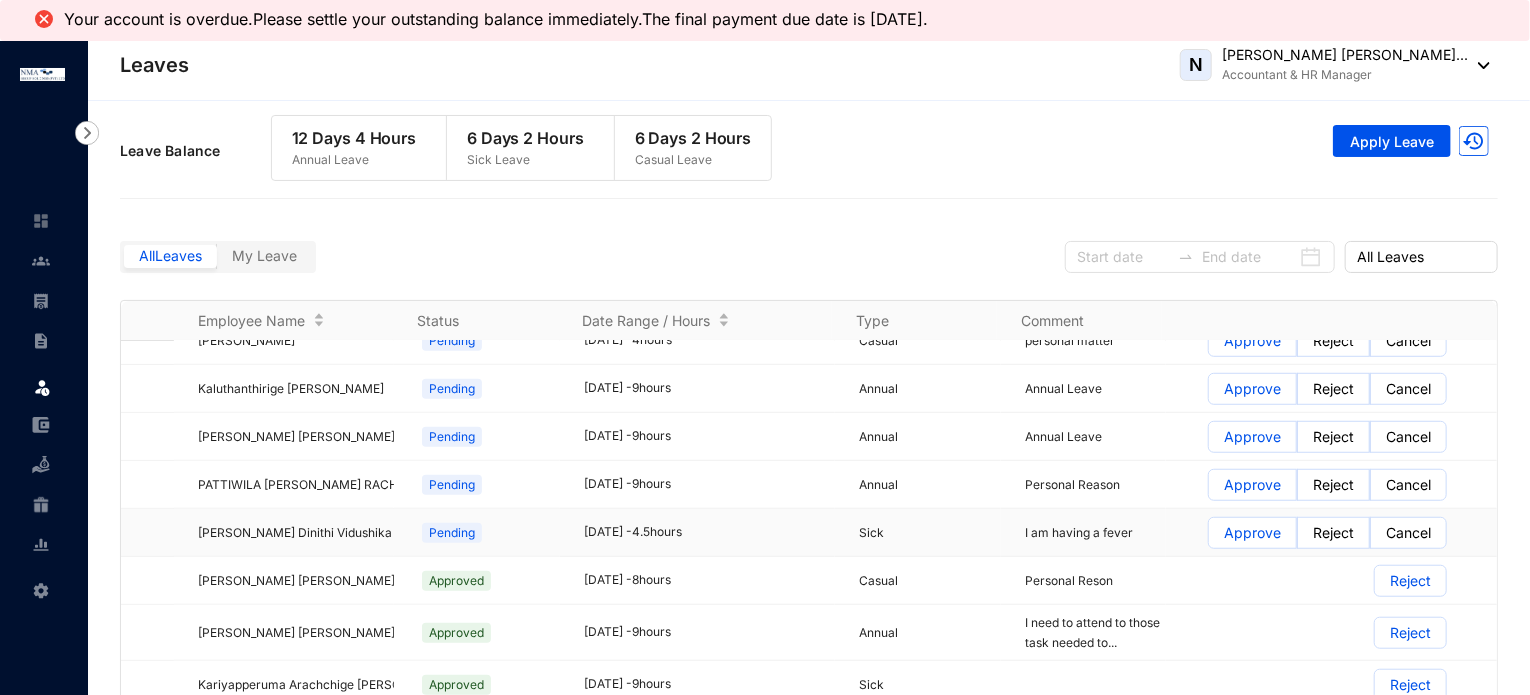 click on "Approve" at bounding box center [1209, 538] 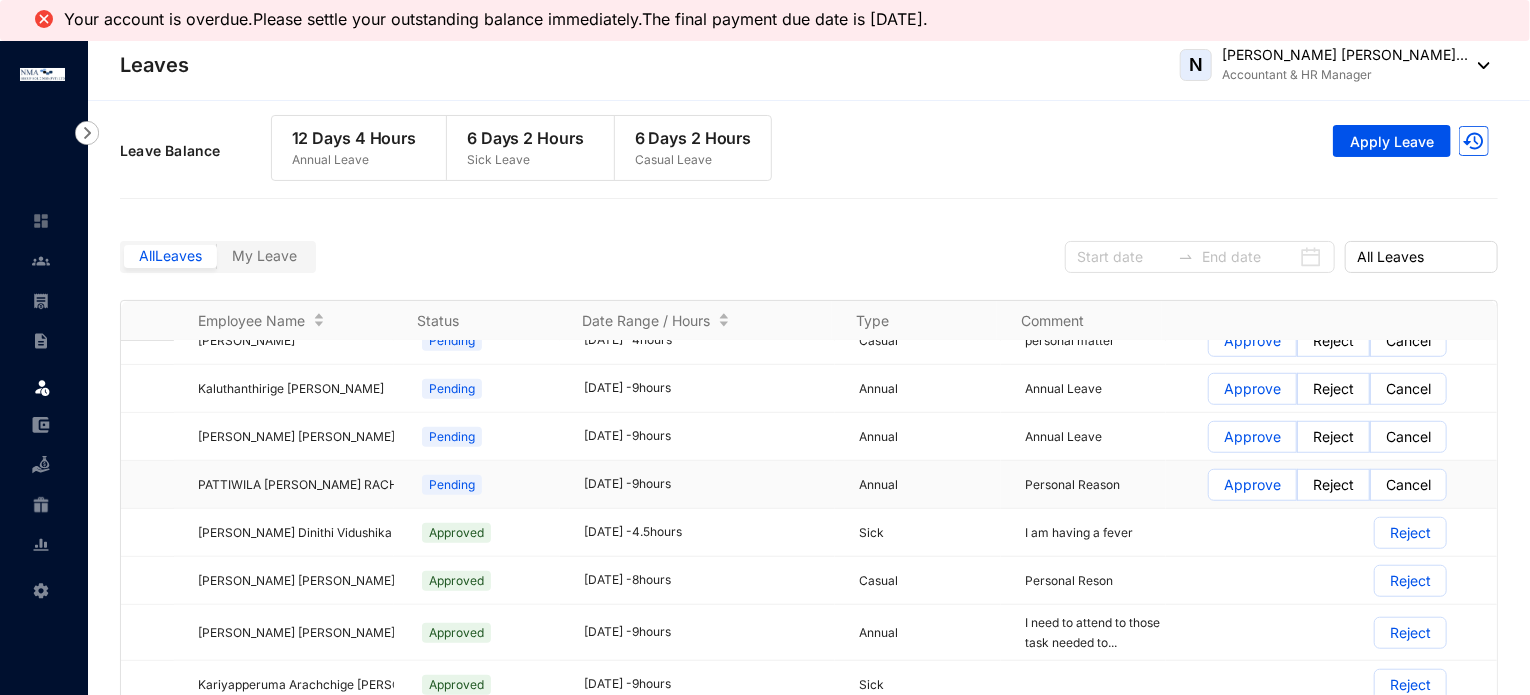 click on "Approve" at bounding box center (1252, 485) 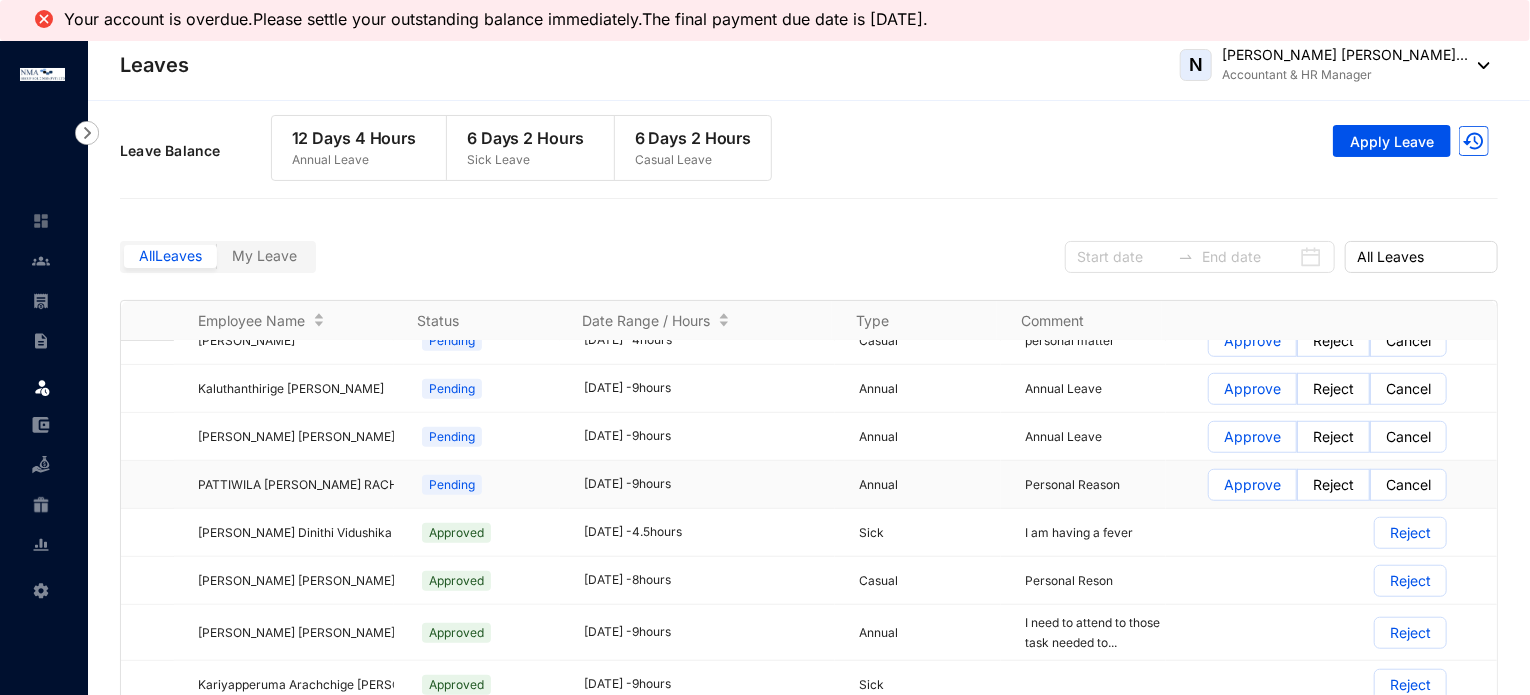 click on "Approve" at bounding box center (1209, 490) 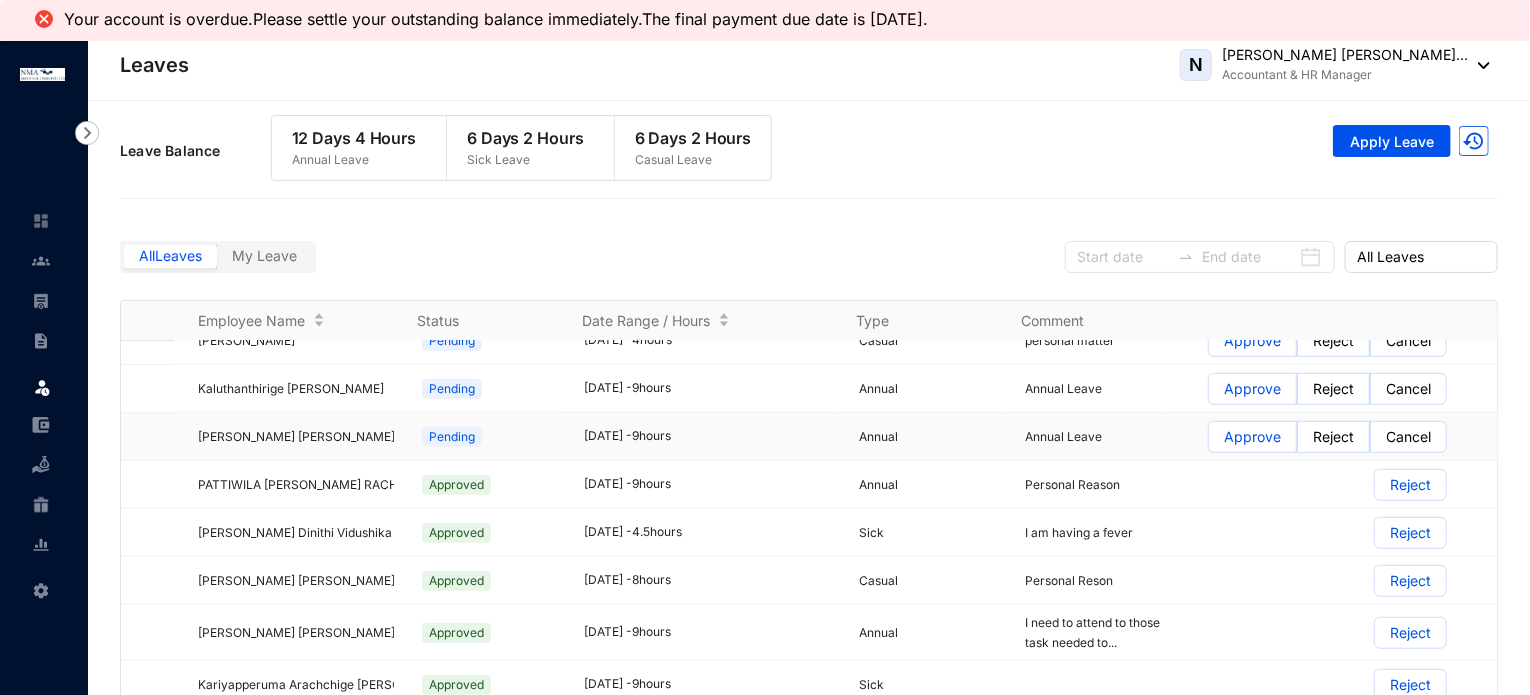 click on "Approve" at bounding box center [1252, 437] 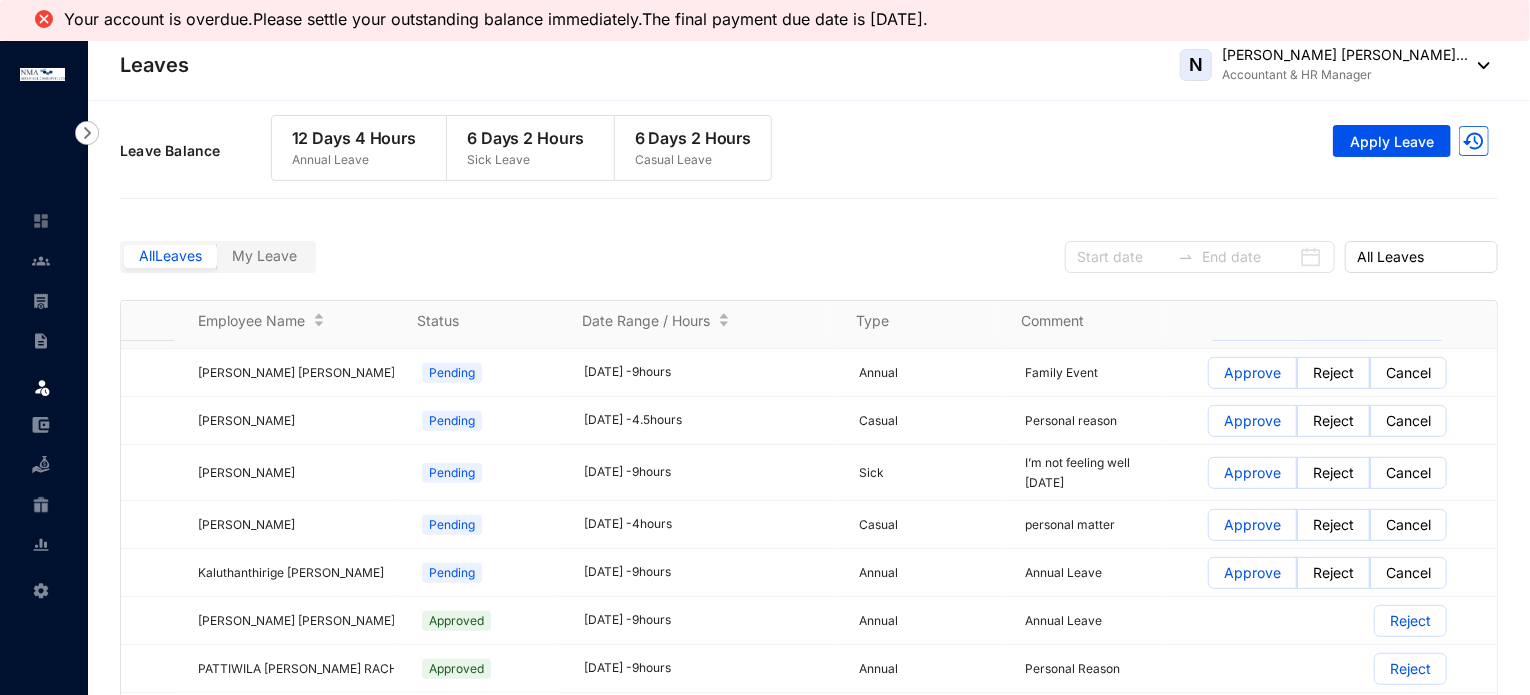 scroll, scrollTop: 700, scrollLeft: 0, axis: vertical 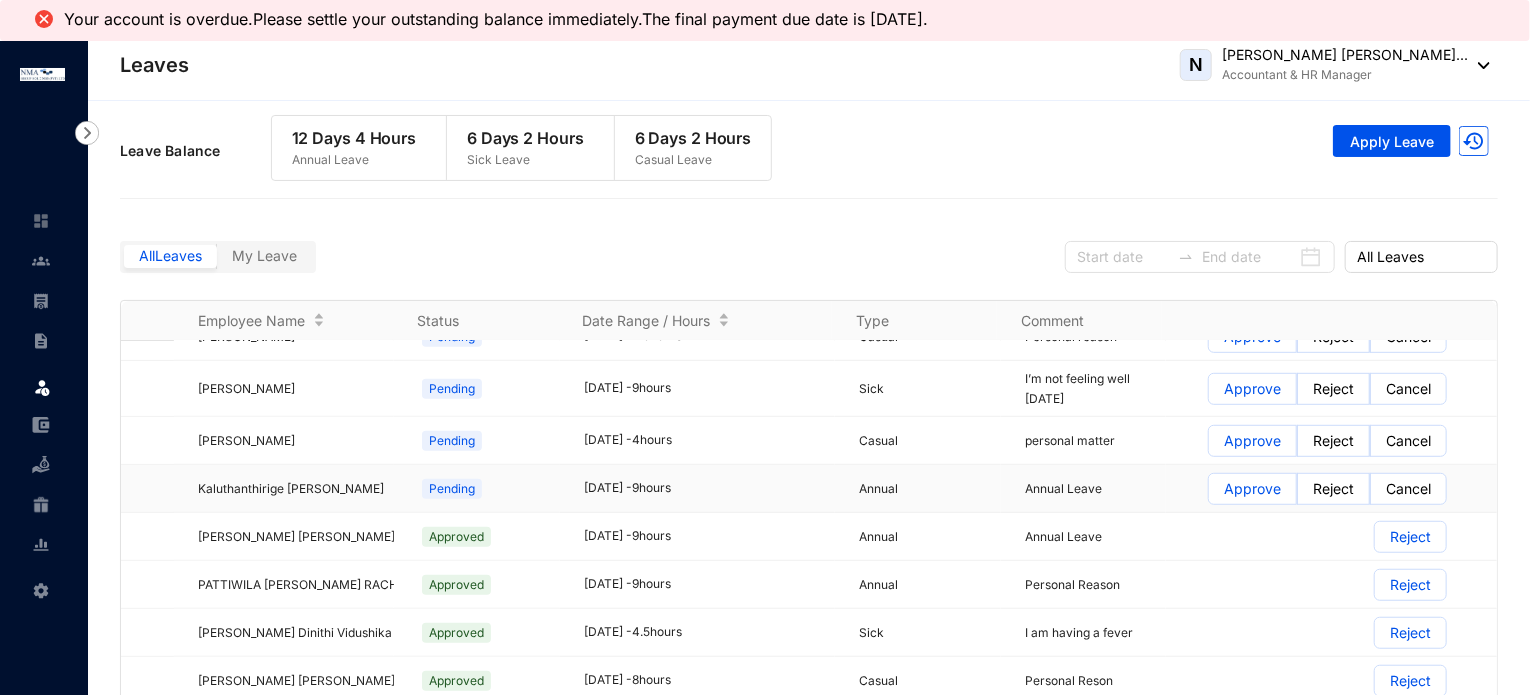 click on "Approve" at bounding box center [1252, 489] 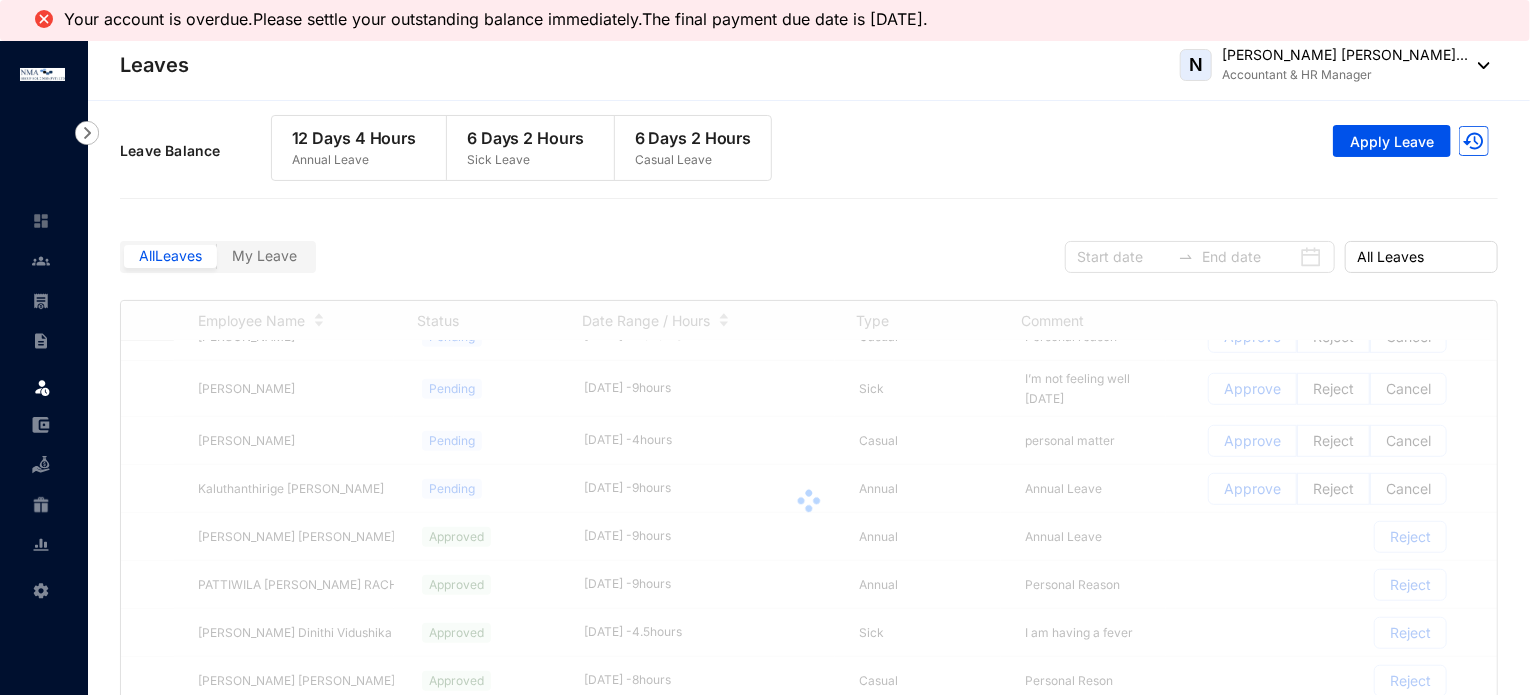 scroll, scrollTop: 1000, scrollLeft: 0, axis: vertical 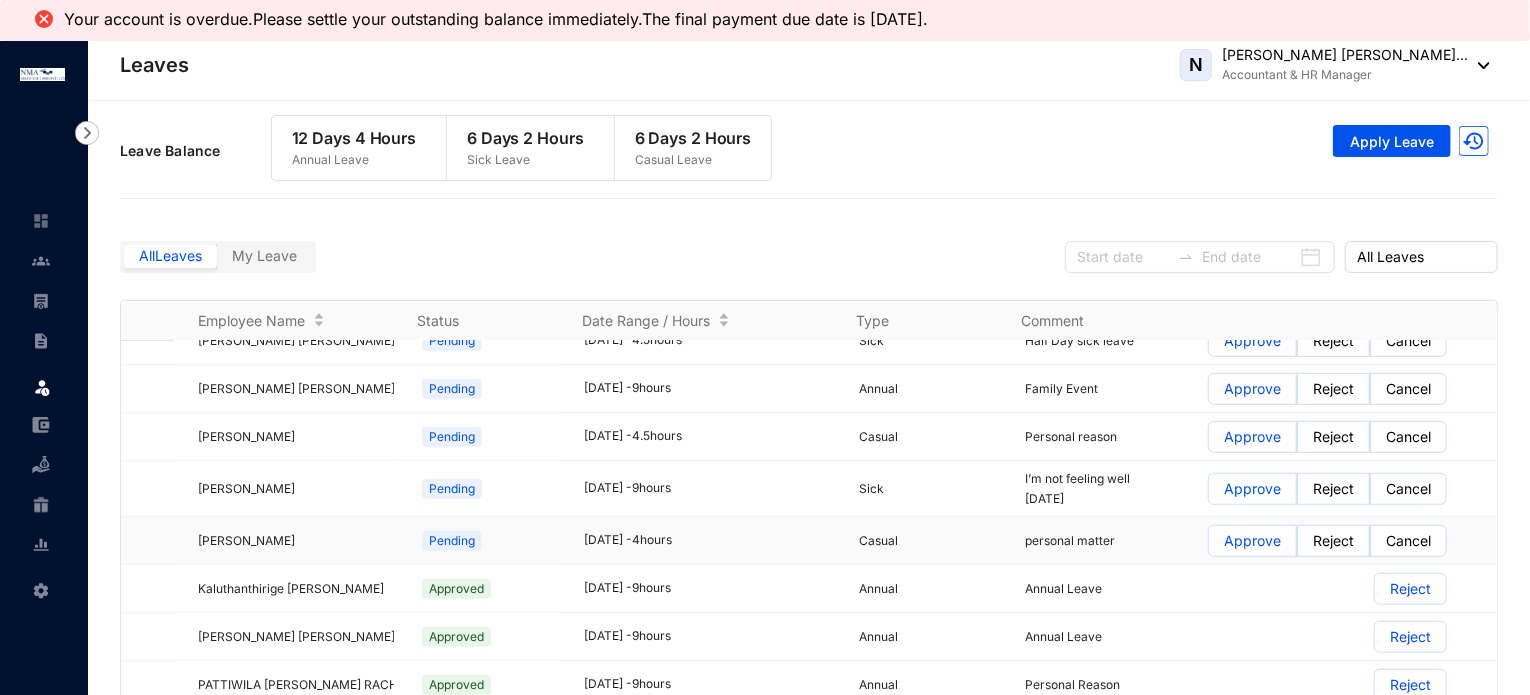 click on "Approve" at bounding box center [1252, 541] 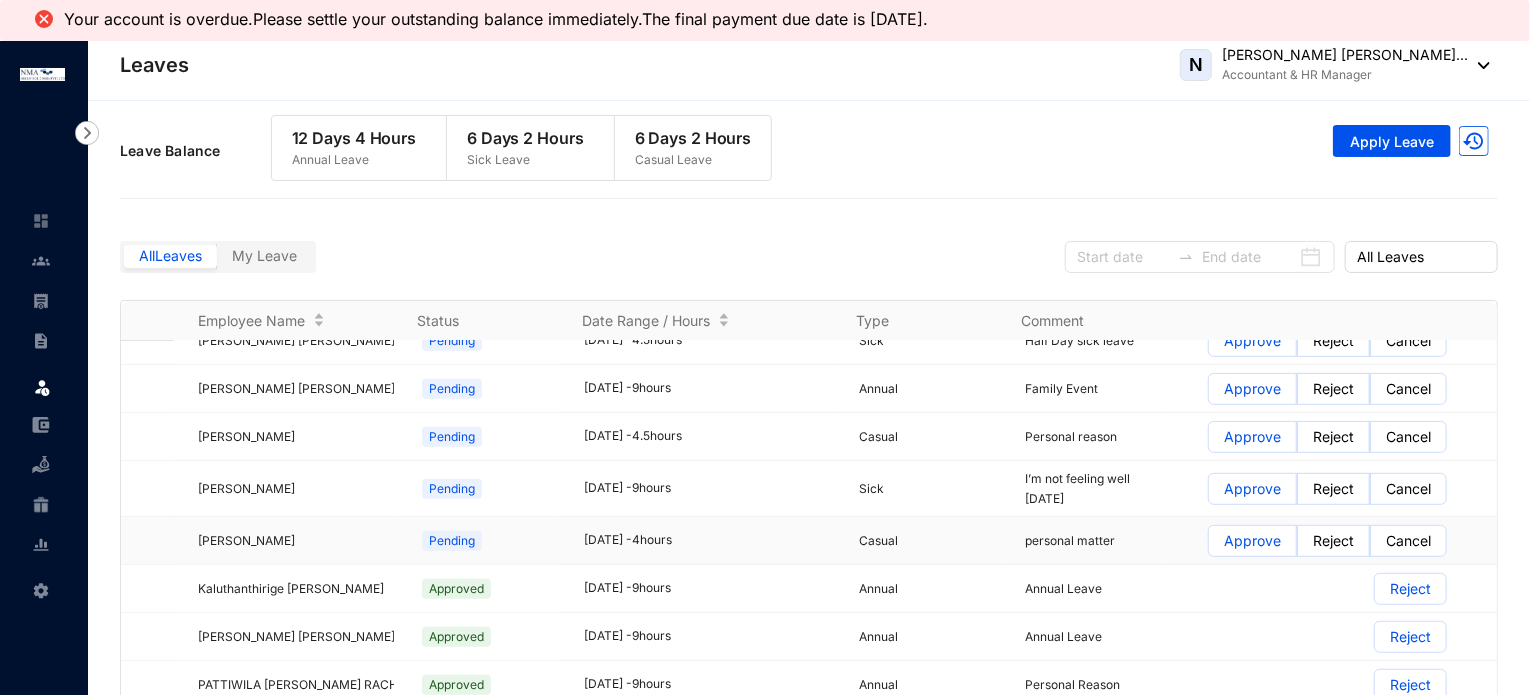 click on "Approve" at bounding box center (1209, 546) 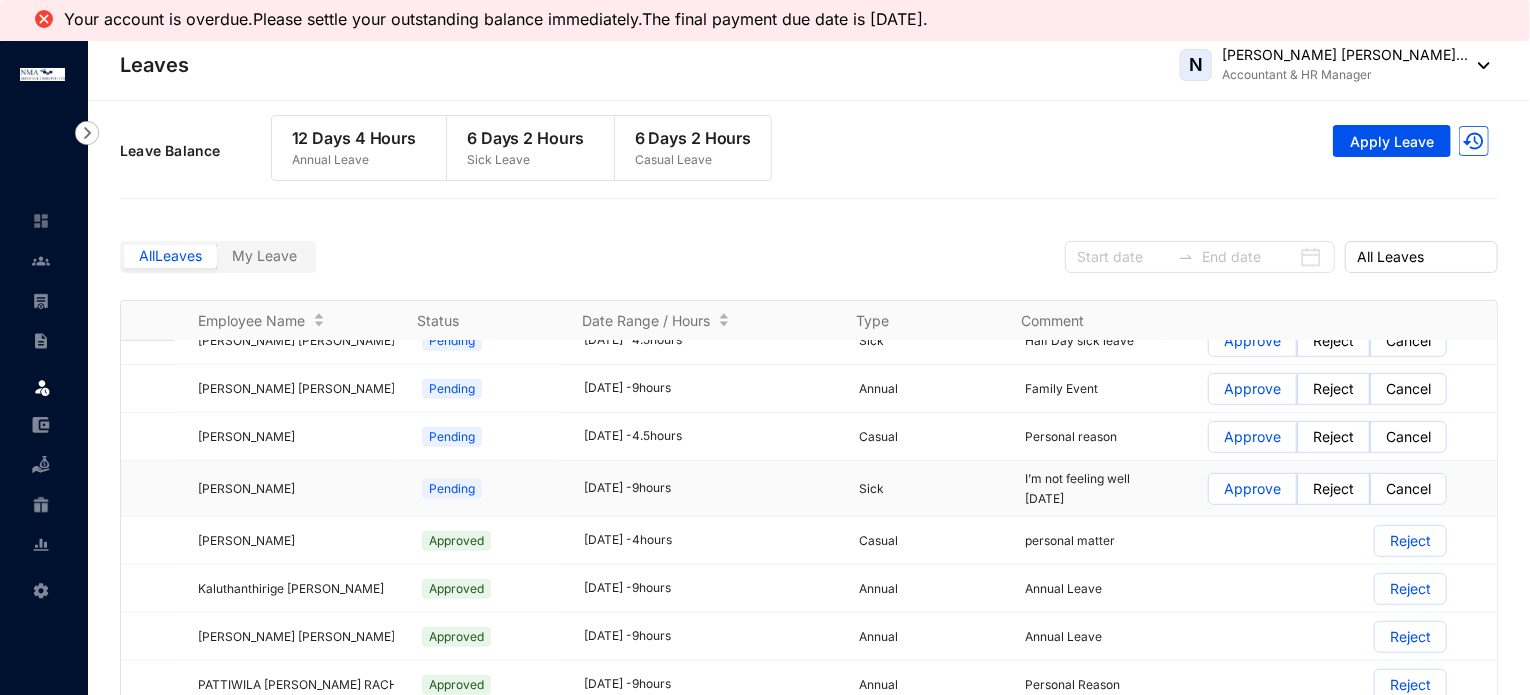click at bounding box center (1252, 489) 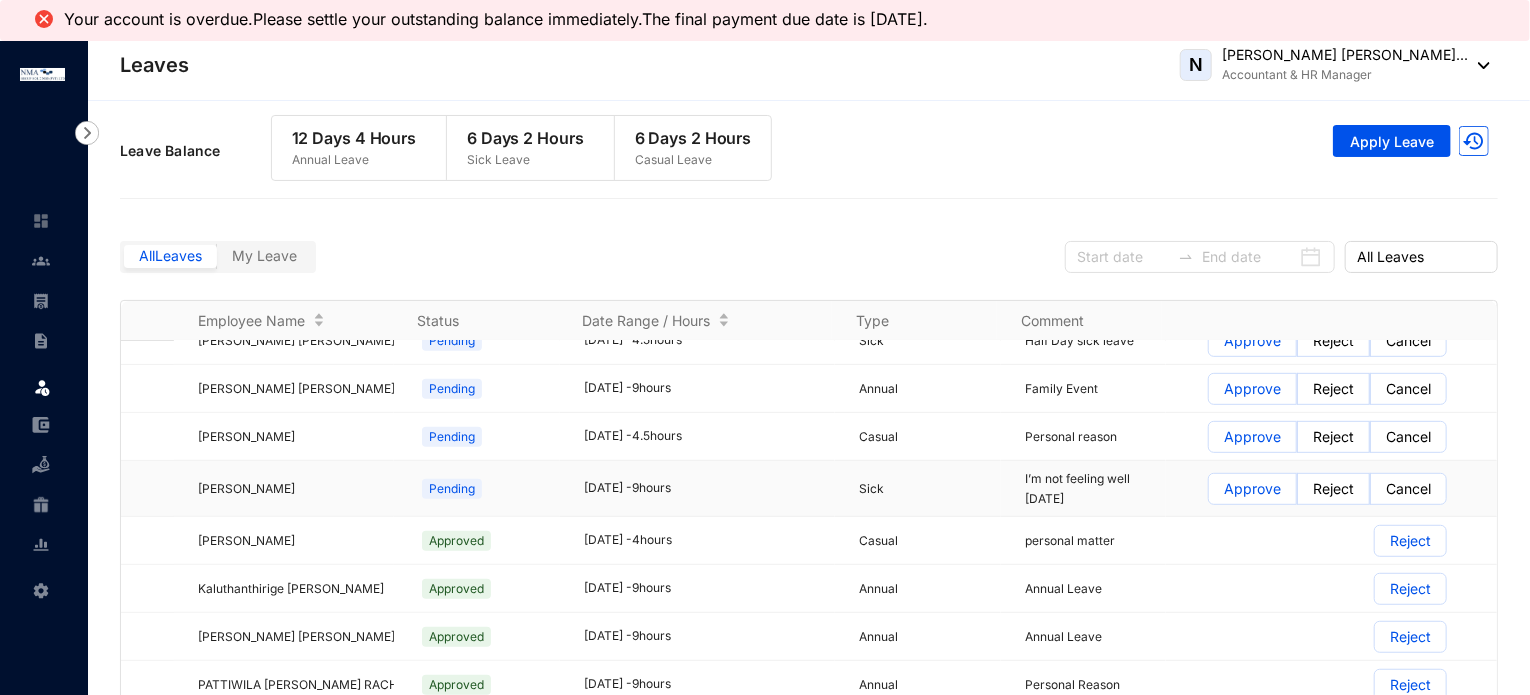 click on "Approve" at bounding box center [1252, 489] 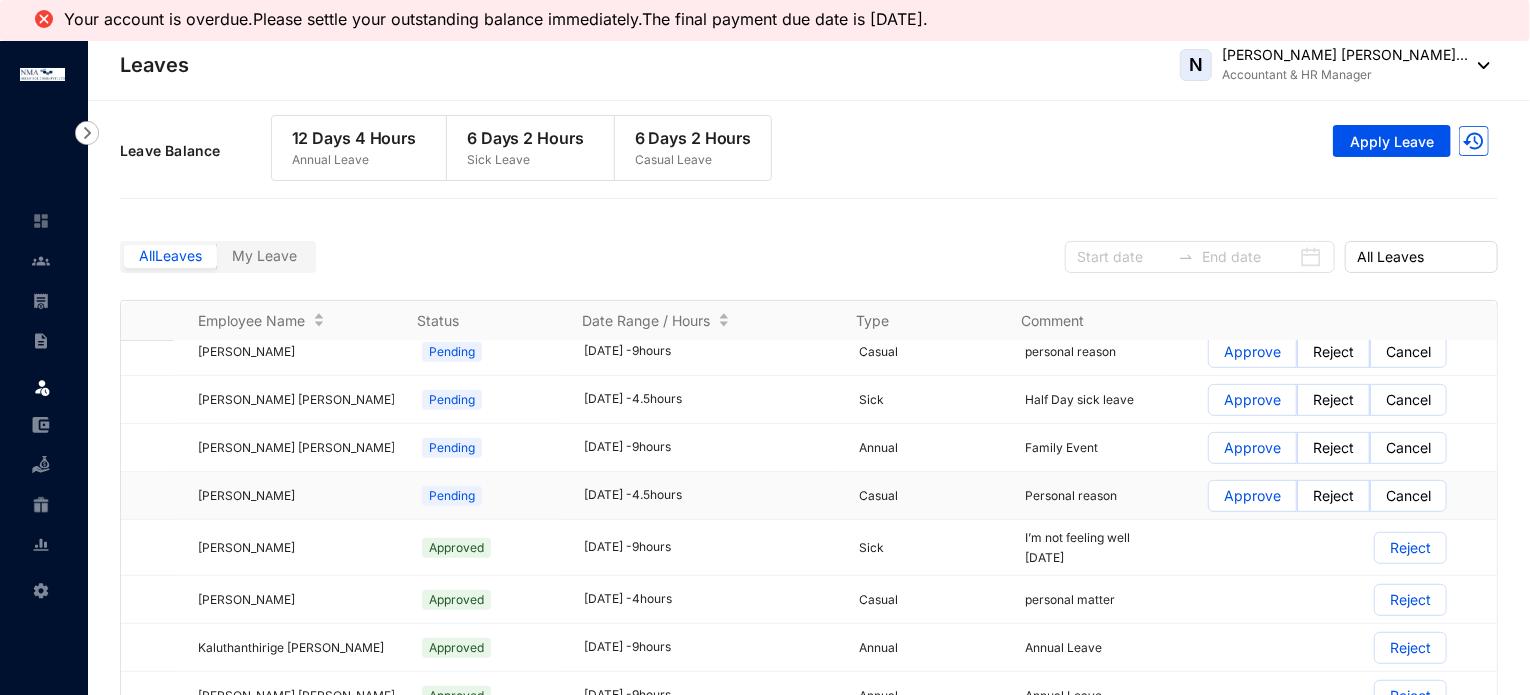 scroll, scrollTop: 500, scrollLeft: 0, axis: vertical 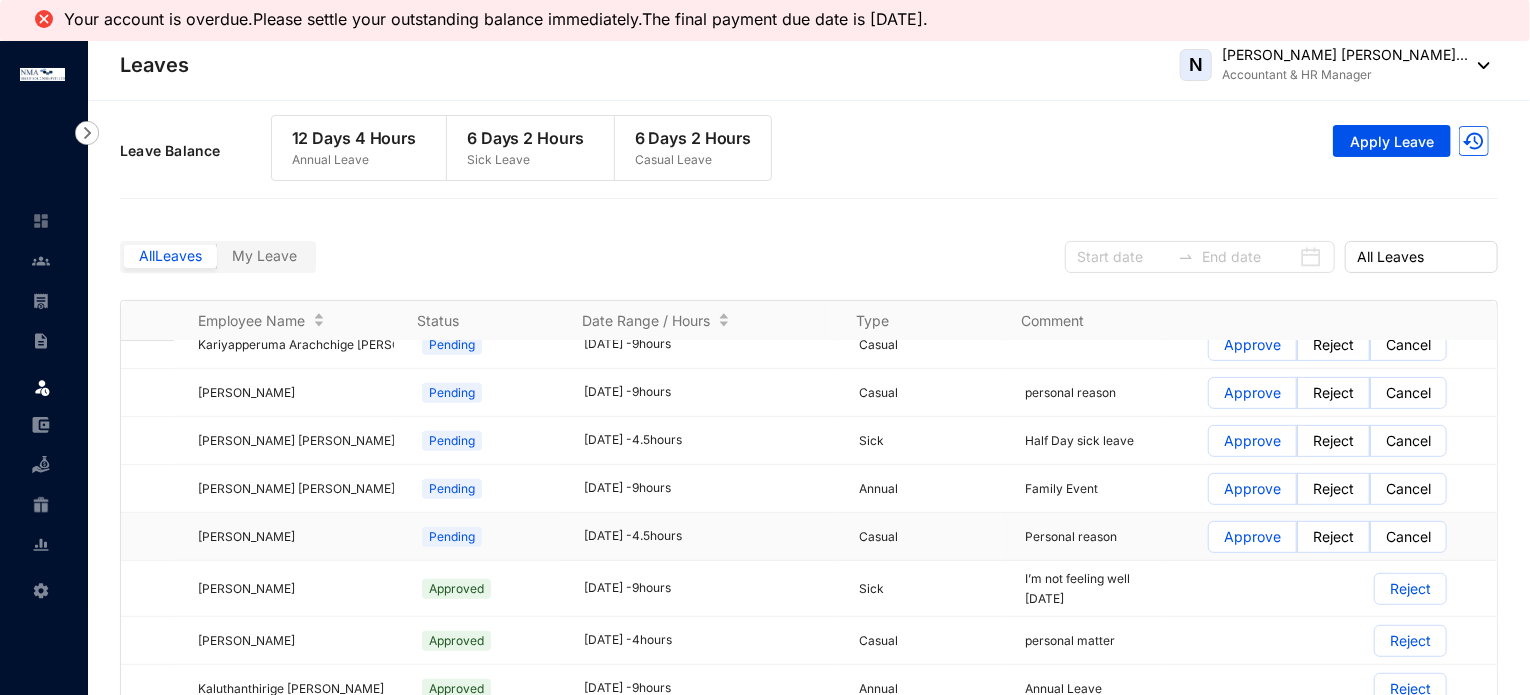 click on "Approve" at bounding box center [1252, 537] 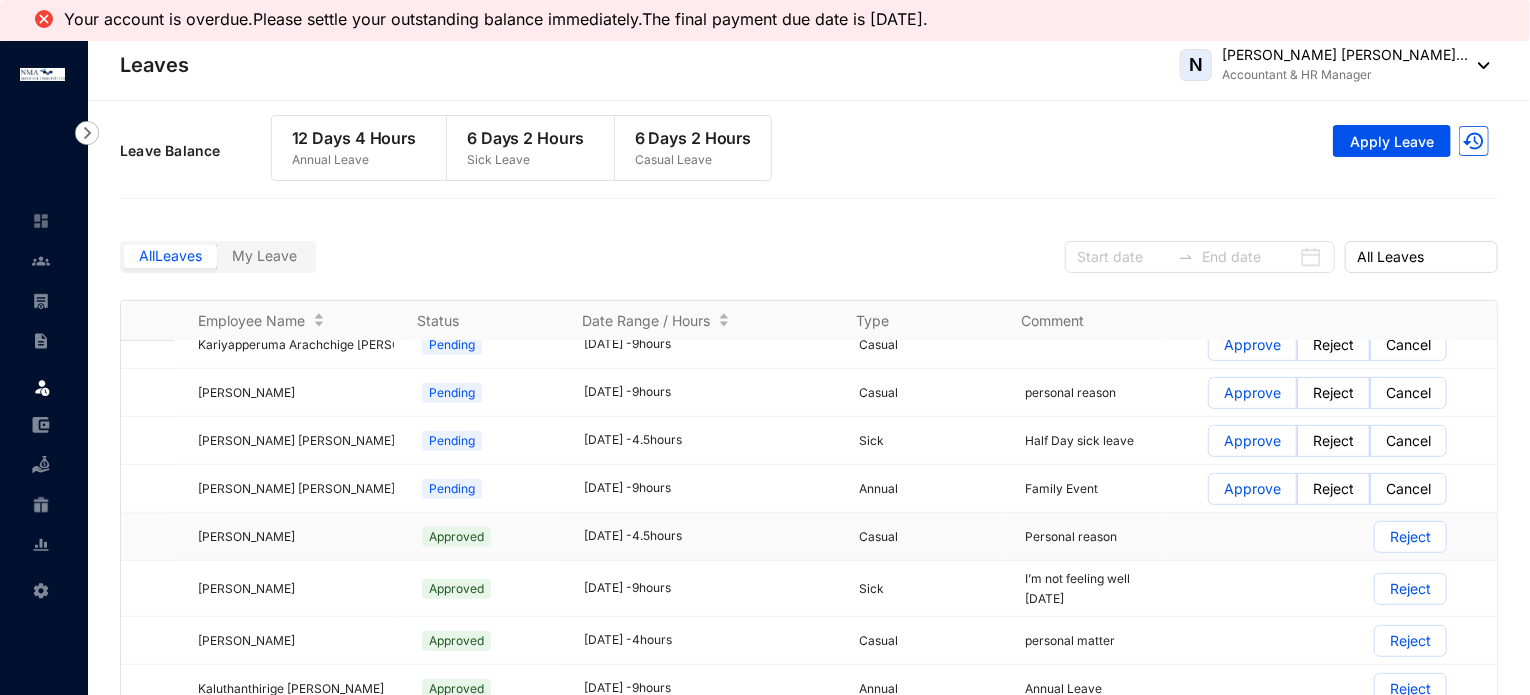 scroll, scrollTop: 500, scrollLeft: 0, axis: vertical 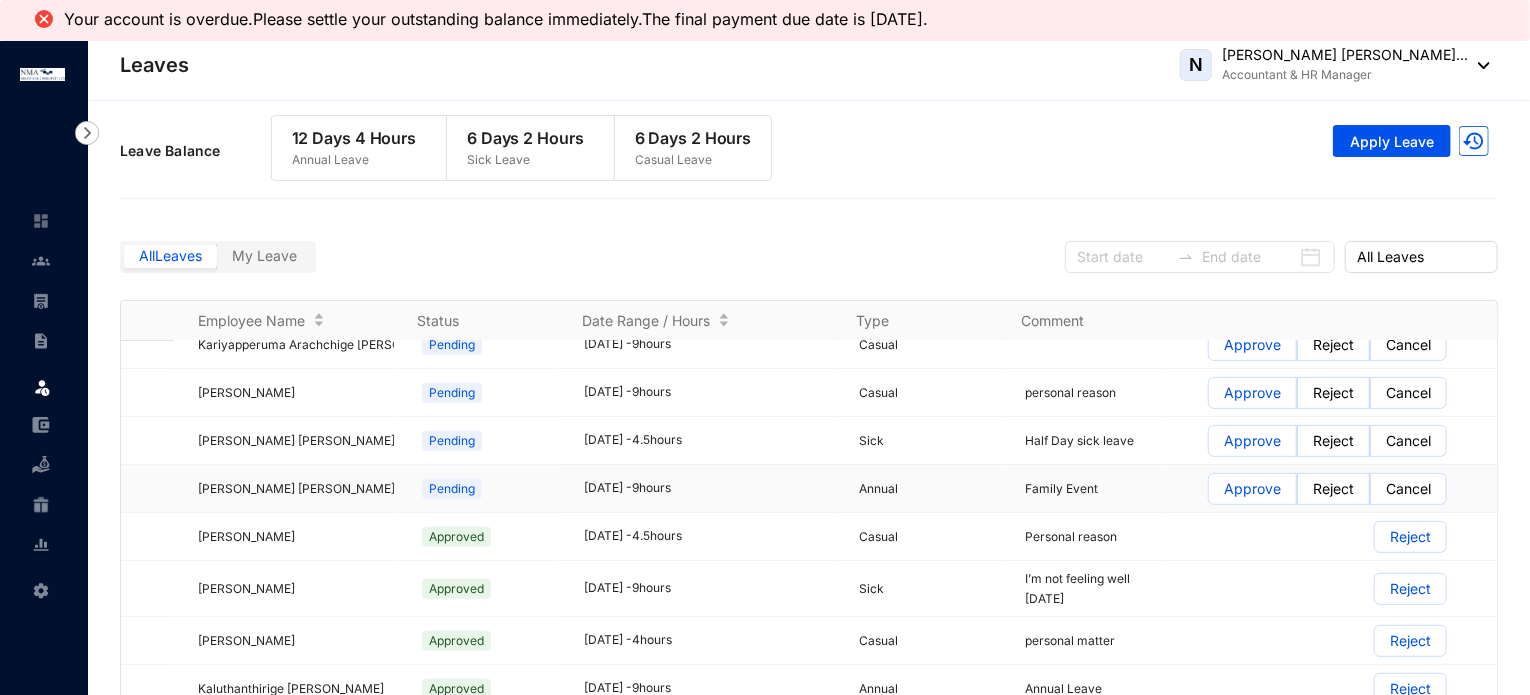 click on "Approve" at bounding box center [1252, 489] 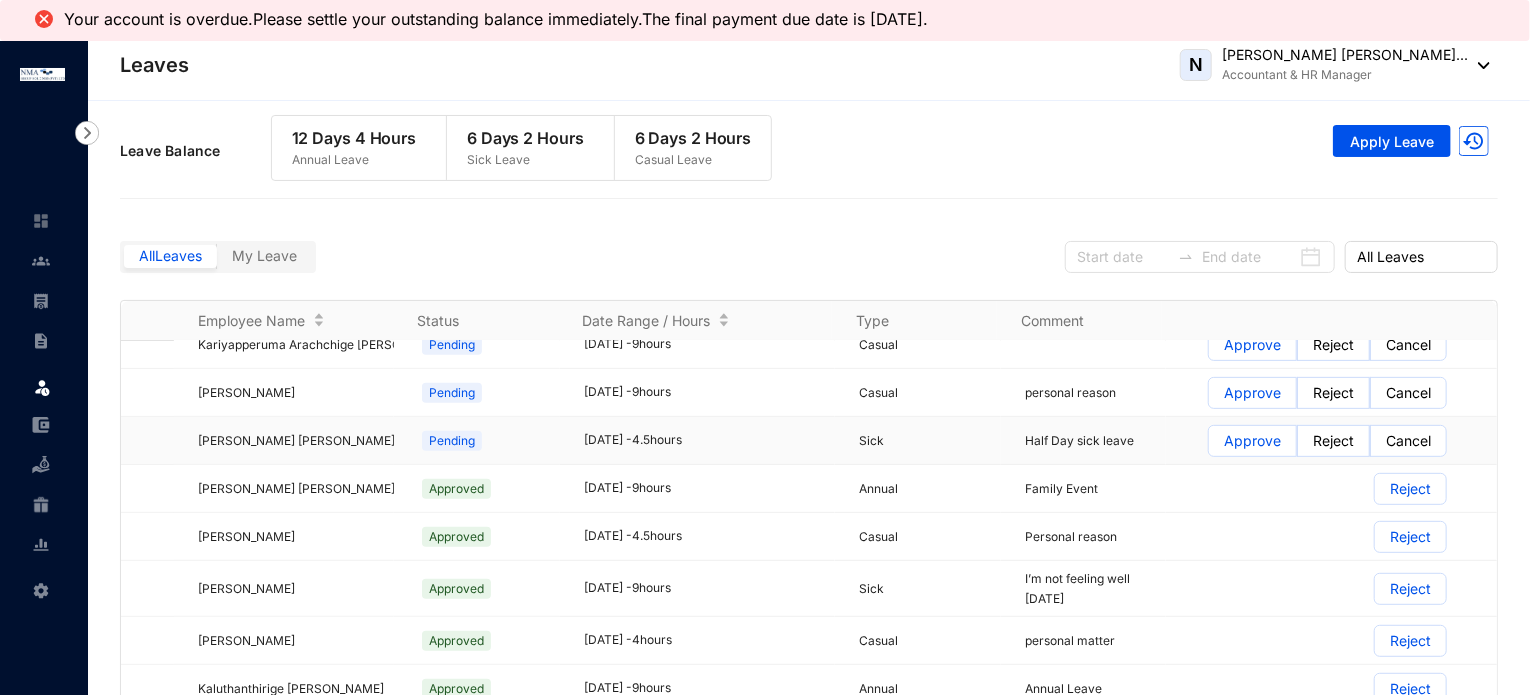 click on "Approve" at bounding box center (1252, 441) 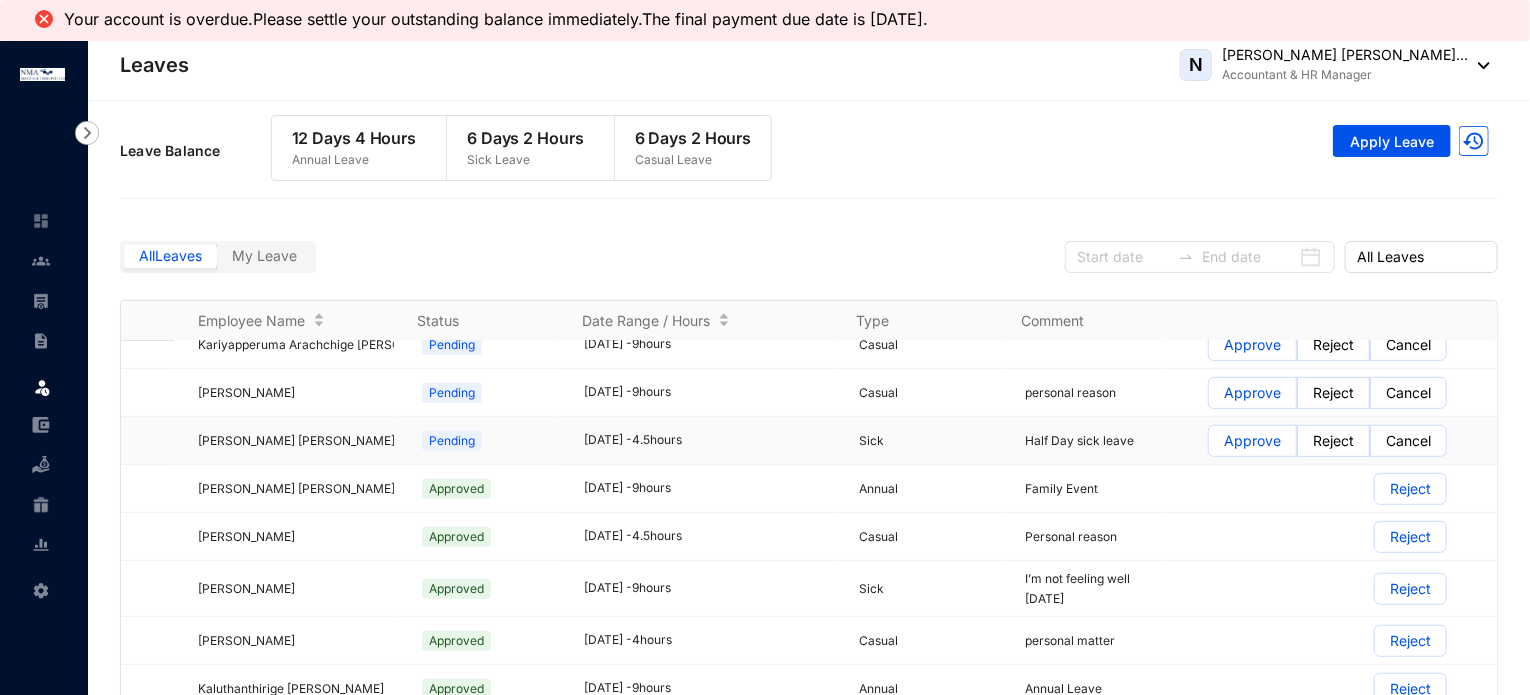 click on "Approve" at bounding box center (1209, 446) 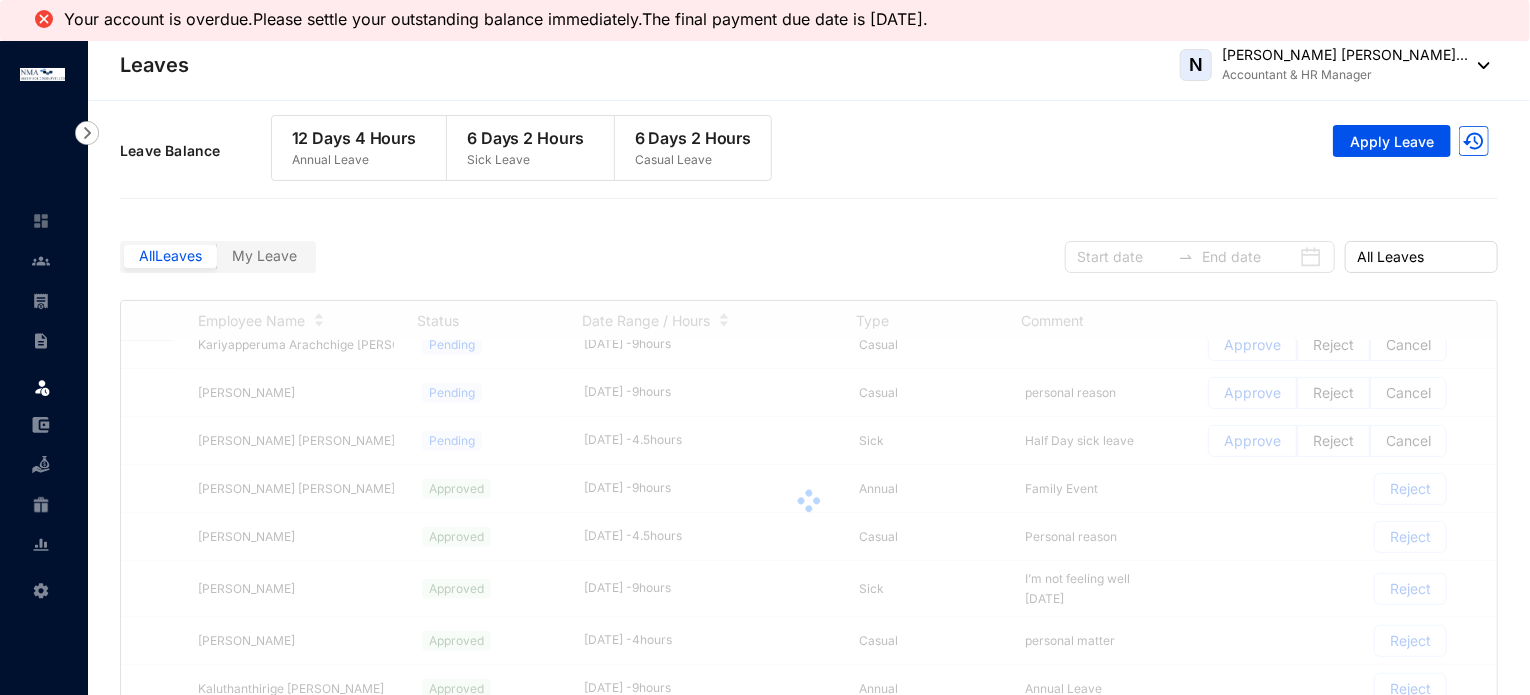 click on "Approve" at bounding box center [1252, 441] 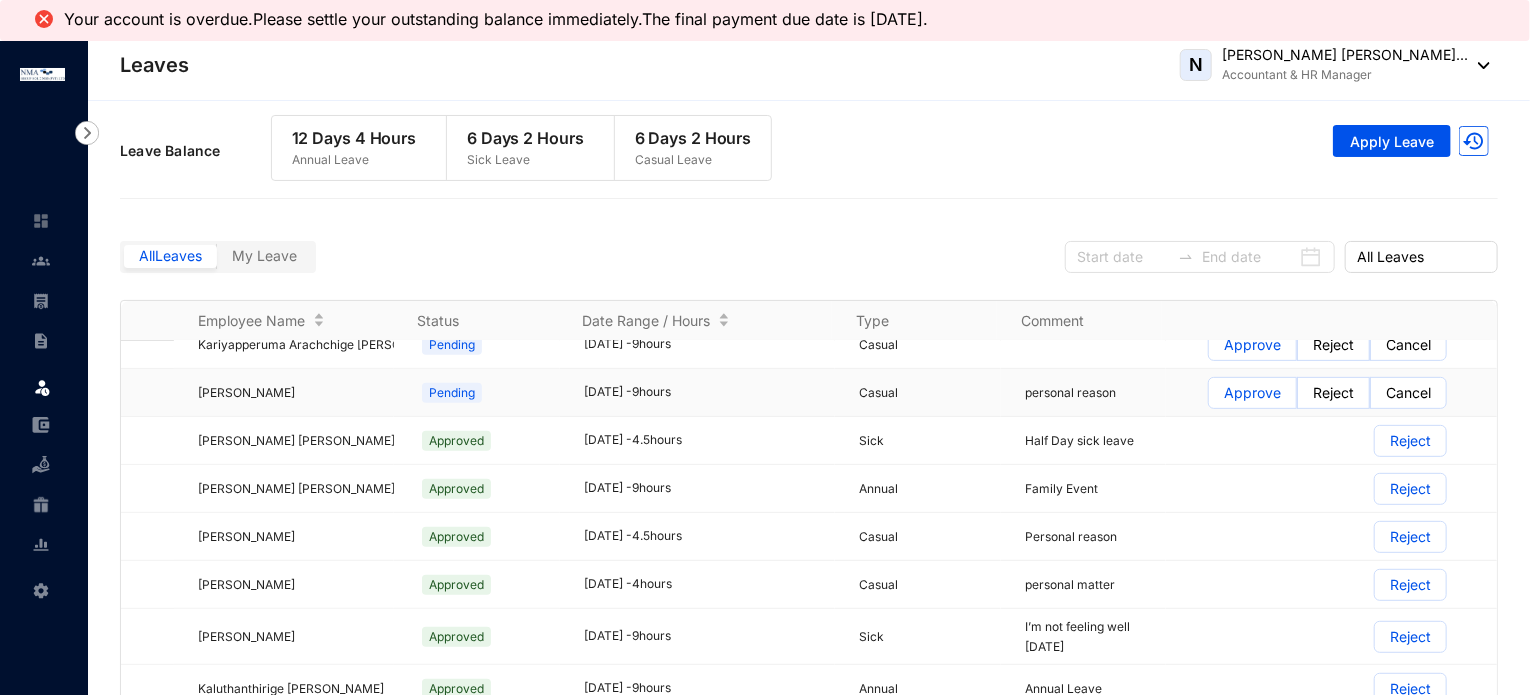 click on "Approve" at bounding box center (1252, 393) 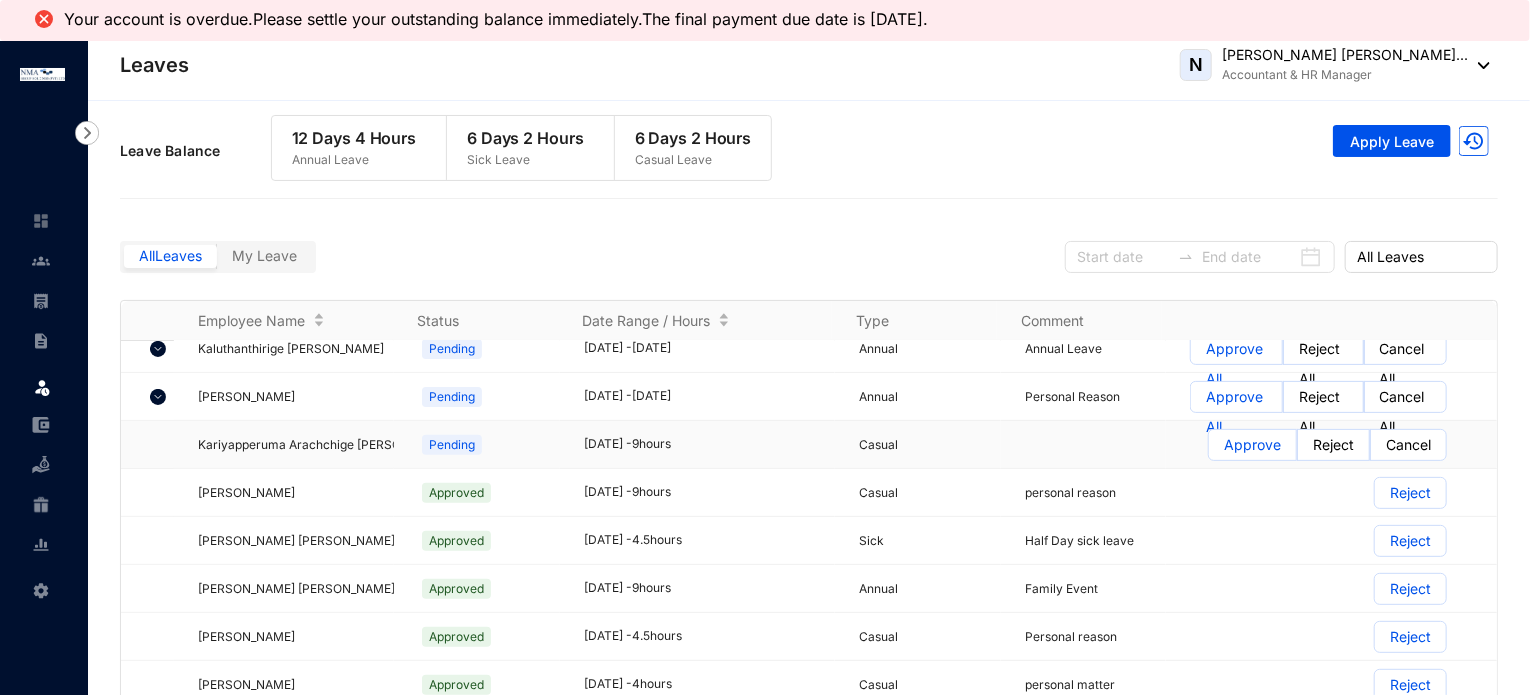 scroll, scrollTop: 300, scrollLeft: 0, axis: vertical 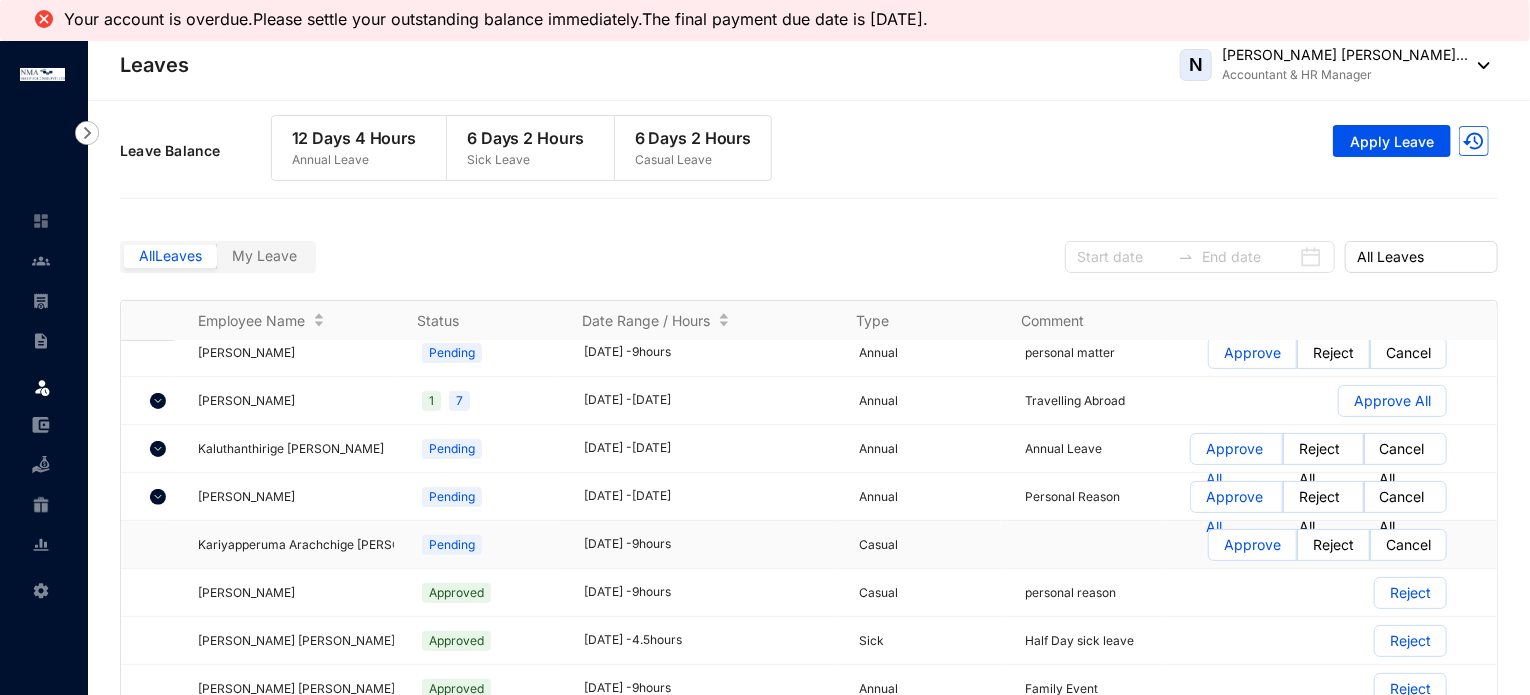 click on "Approve" at bounding box center [1252, 545] 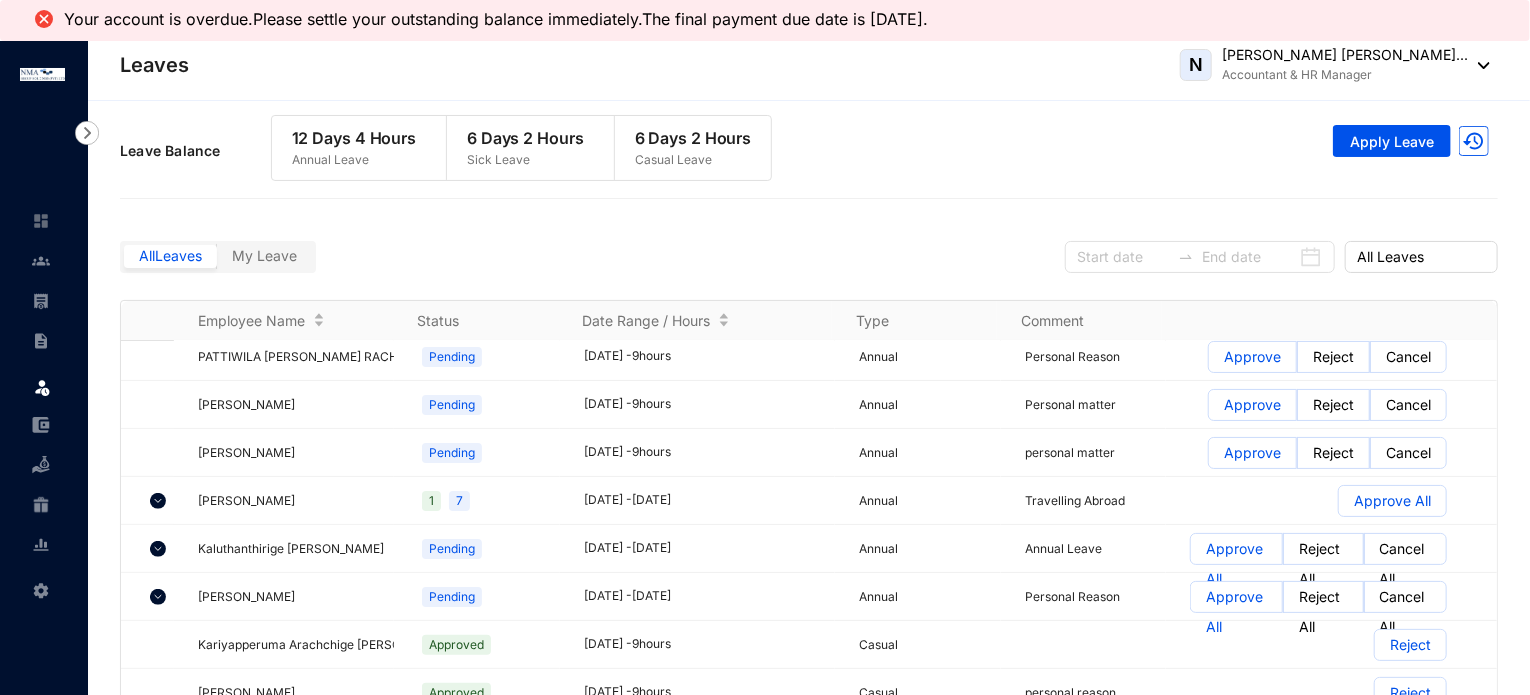 scroll, scrollTop: 300, scrollLeft: 0, axis: vertical 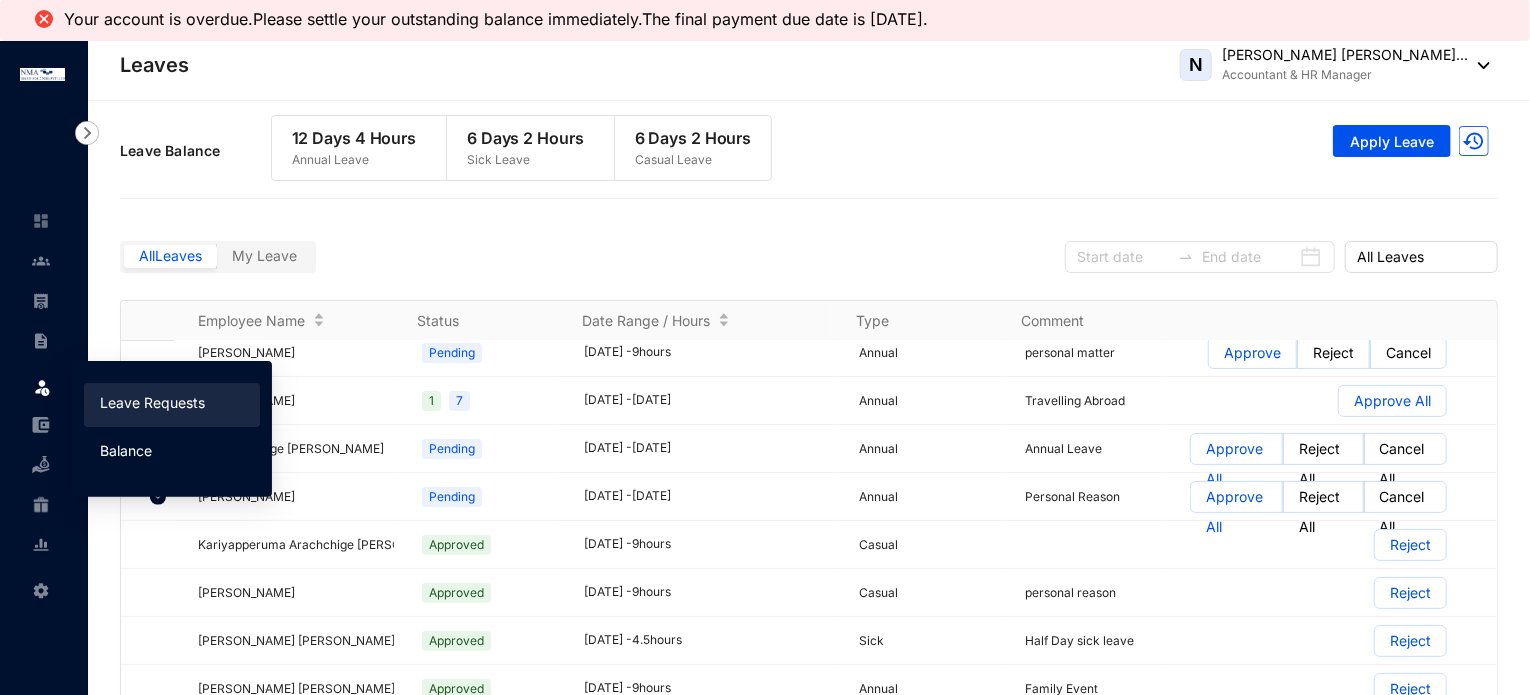 click on "Balance" at bounding box center (126, 450) 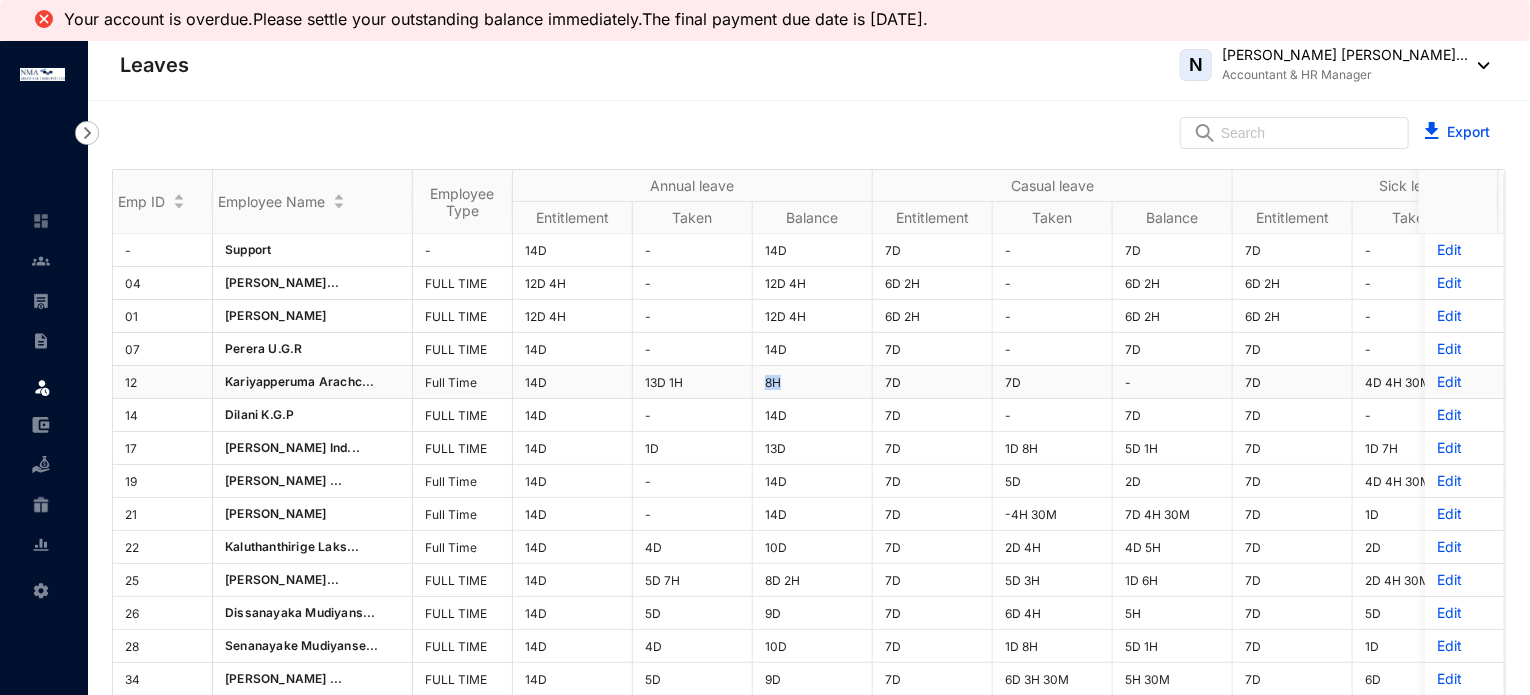 drag, startPoint x: 780, startPoint y: 376, endPoint x: 737, endPoint y: 376, distance: 43 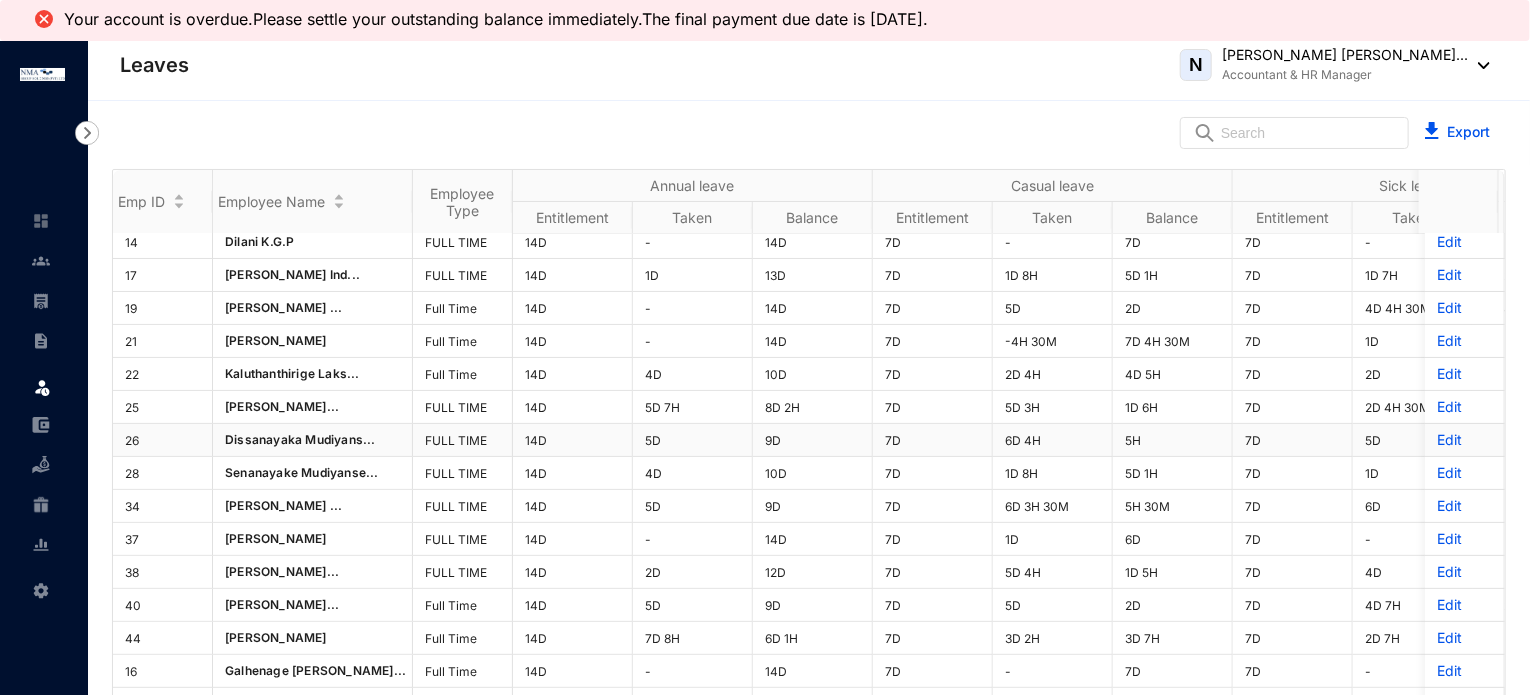 scroll, scrollTop: 184, scrollLeft: 0, axis: vertical 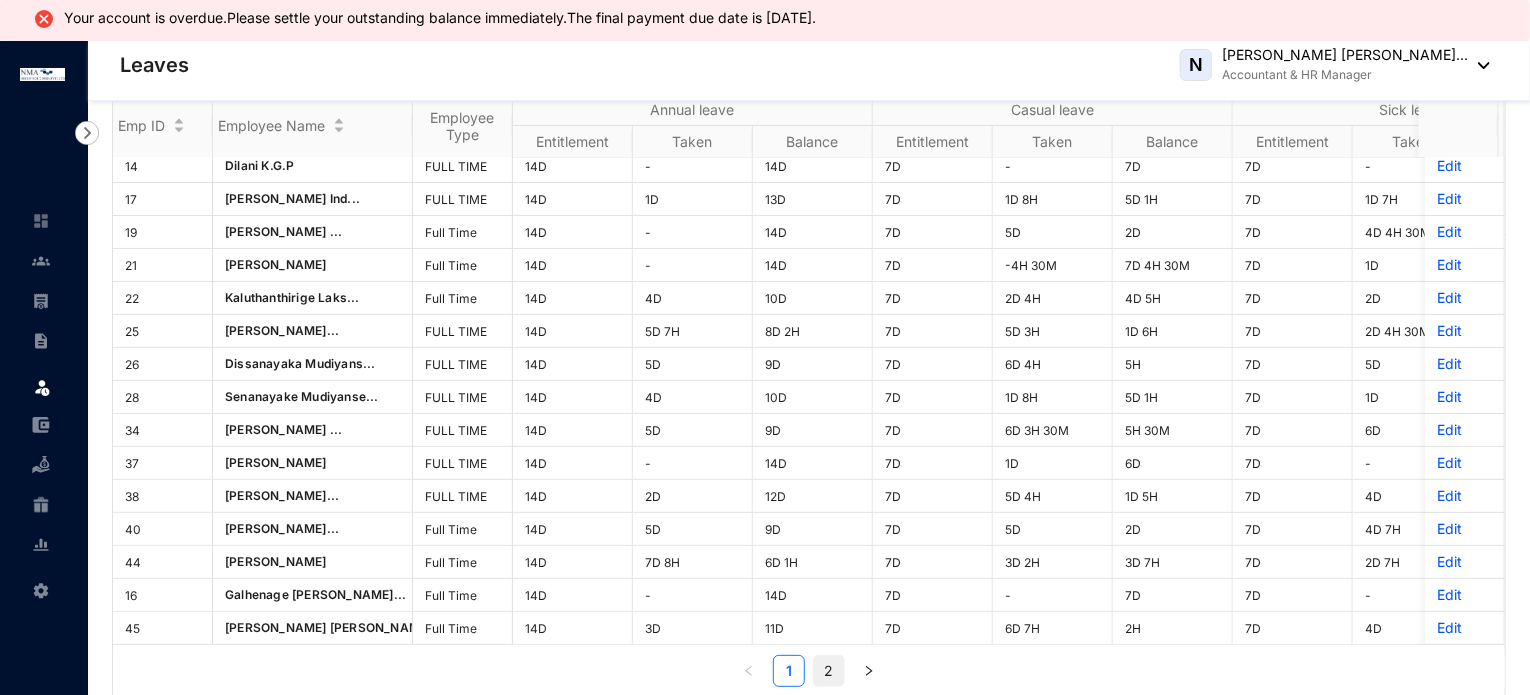click on "2" at bounding box center [829, 671] 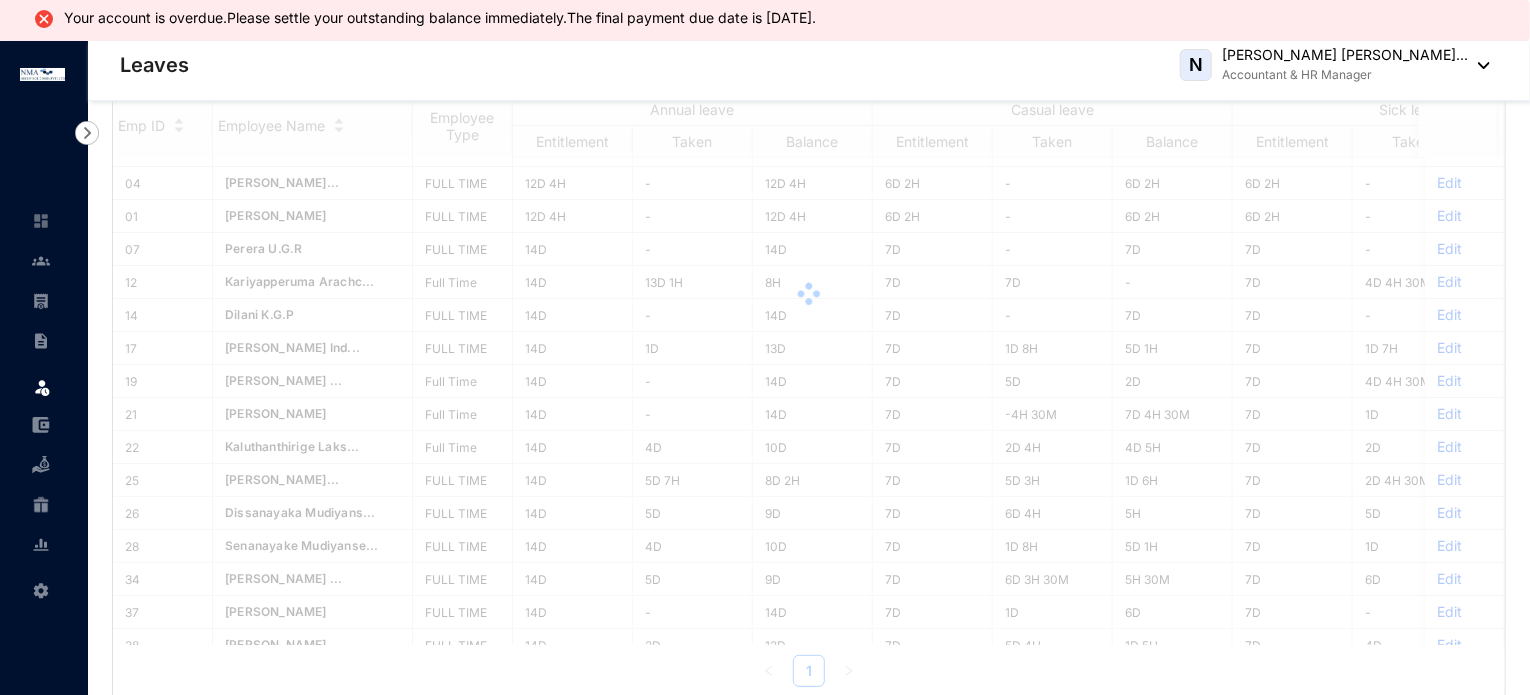 scroll, scrollTop: 0, scrollLeft: 0, axis: both 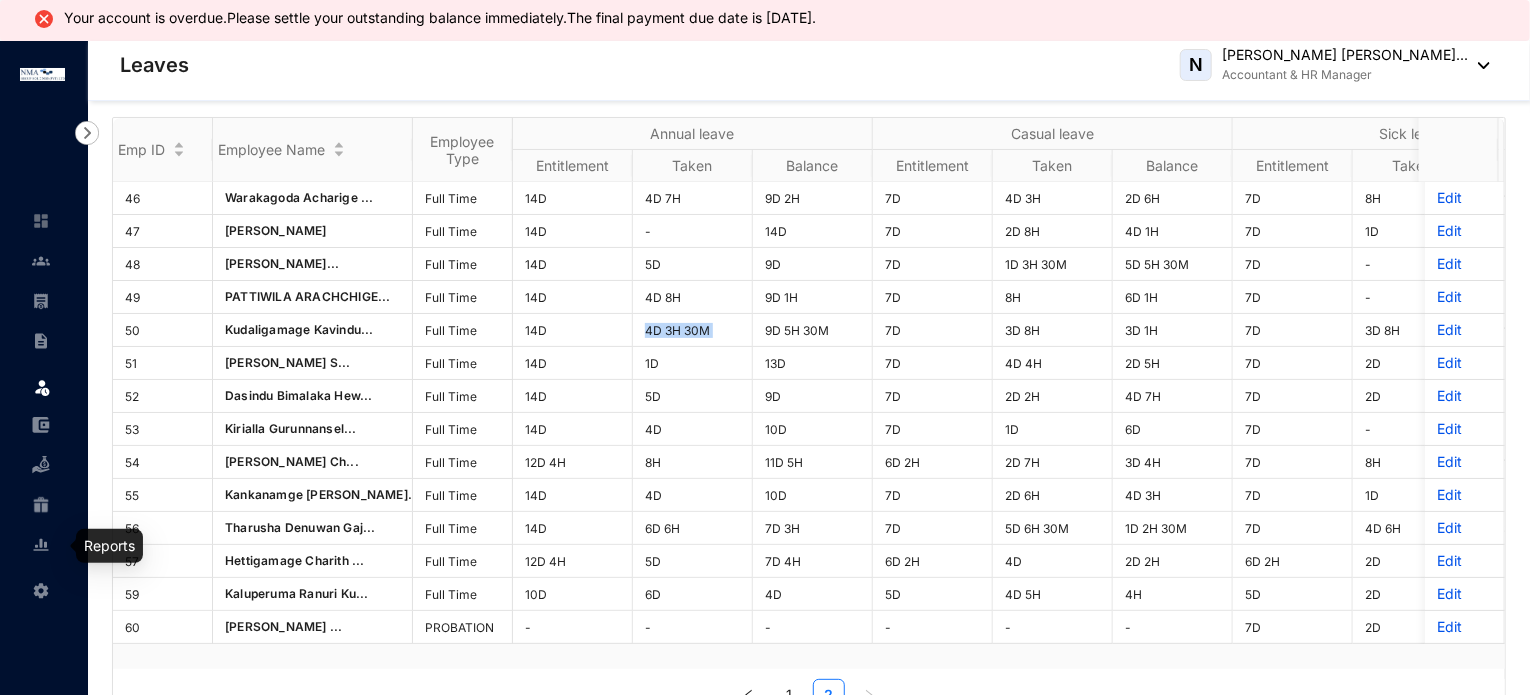 click at bounding box center (41, 545) 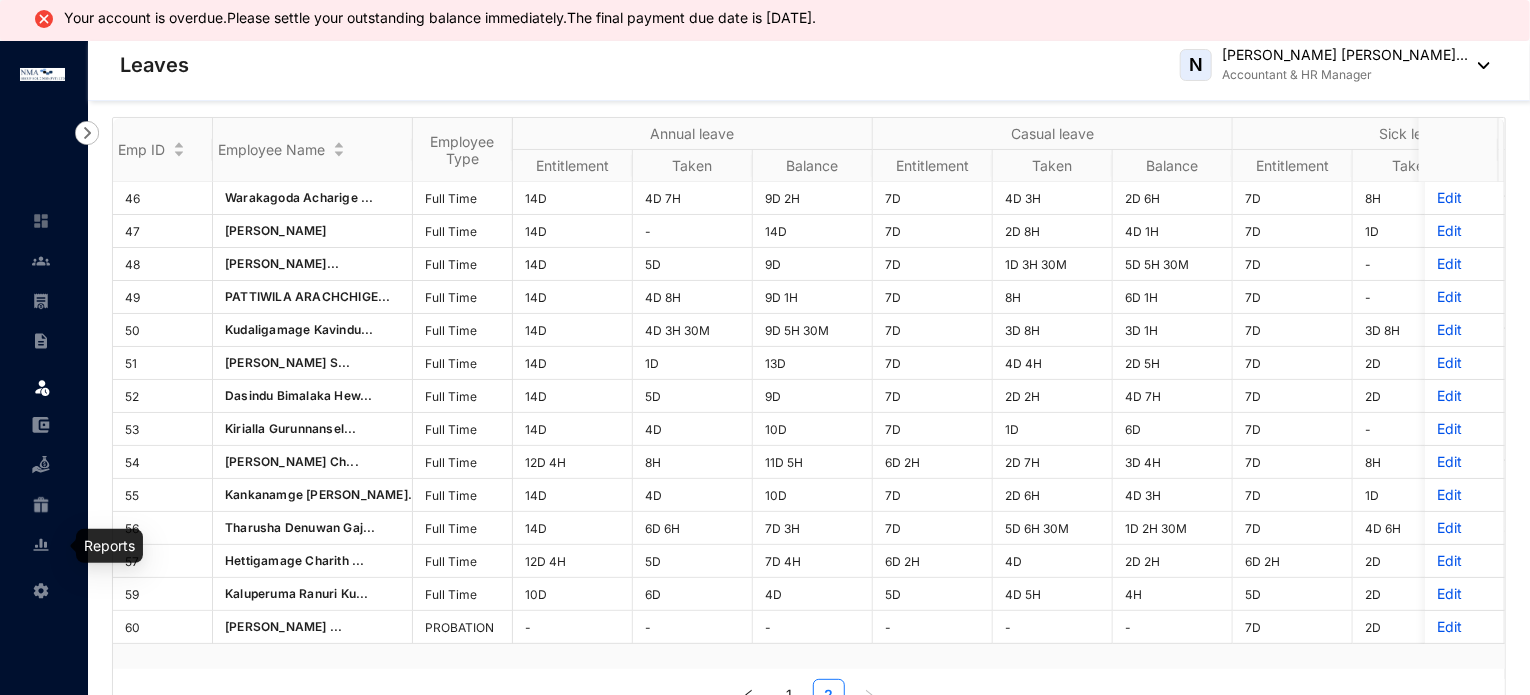 scroll, scrollTop: 40, scrollLeft: 0, axis: vertical 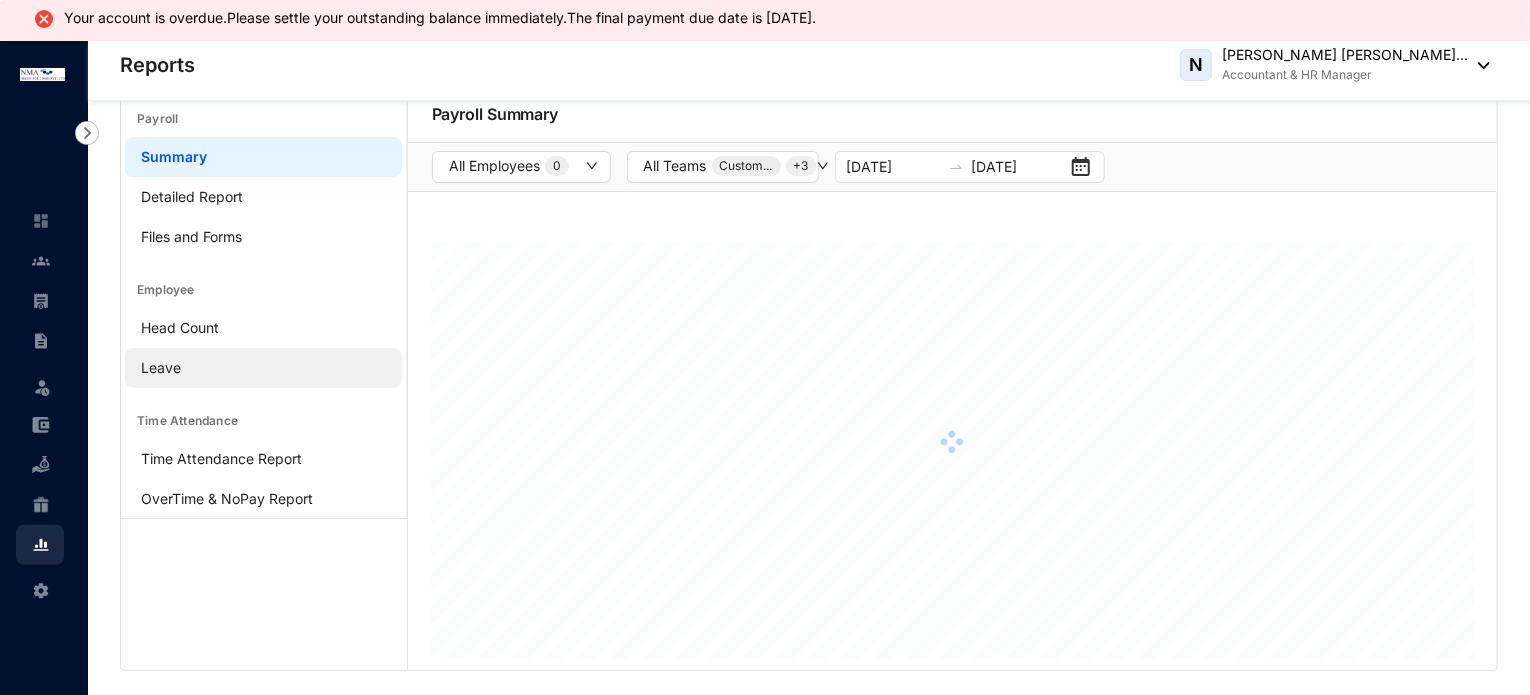 click on "Leave" at bounding box center (161, 367) 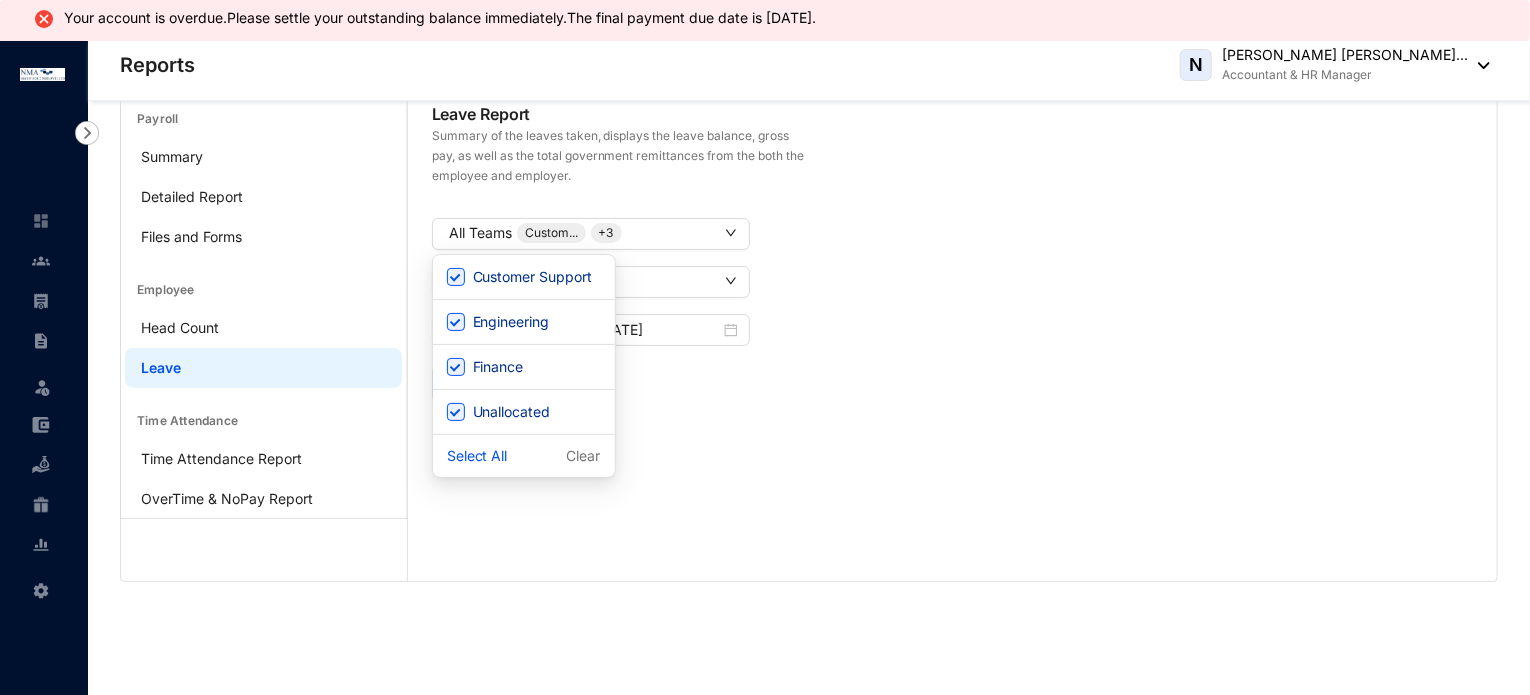 click on "Customer Support Engineering Finance Unallocated Select All   Clear Customer Support Engineering Finance Unallocated Select All   Clear" at bounding box center [591, 366] 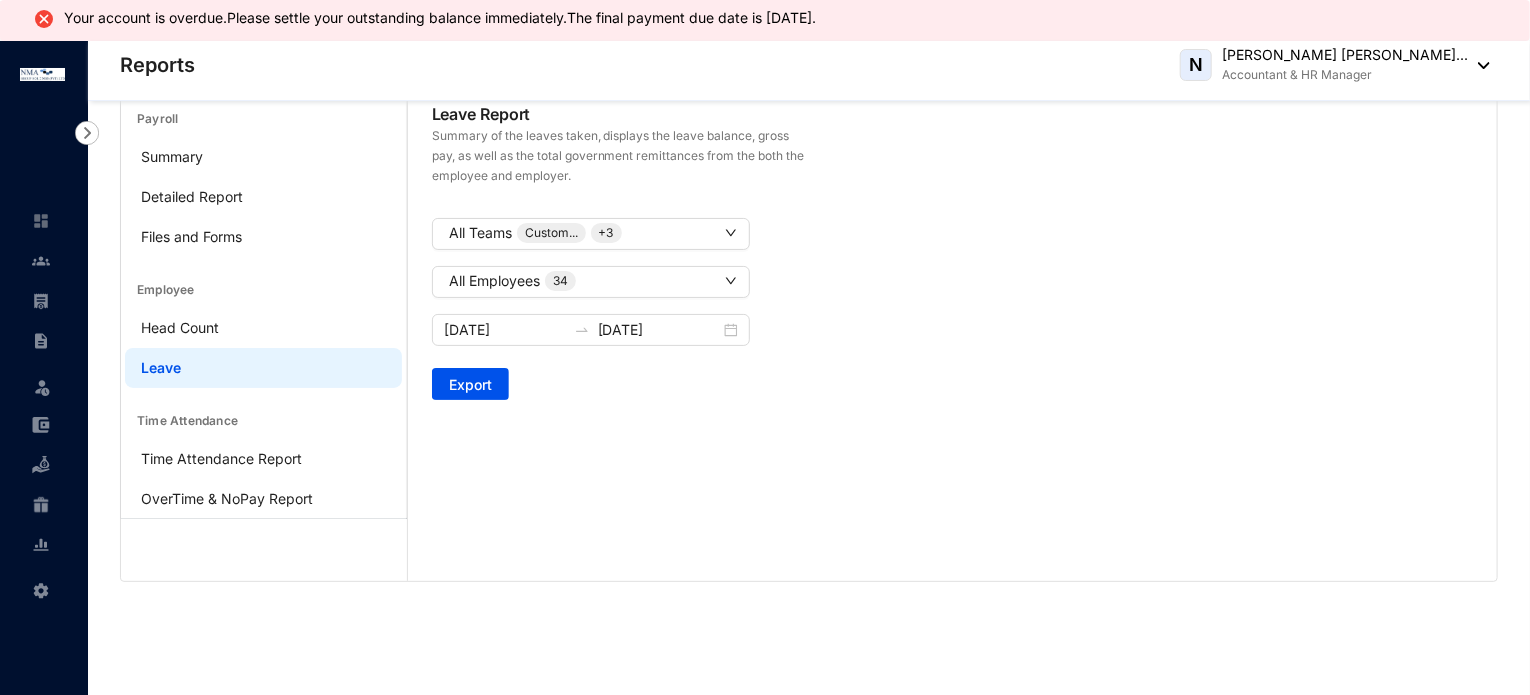click on "All Teams Custom... + 3" at bounding box center (952, 242) 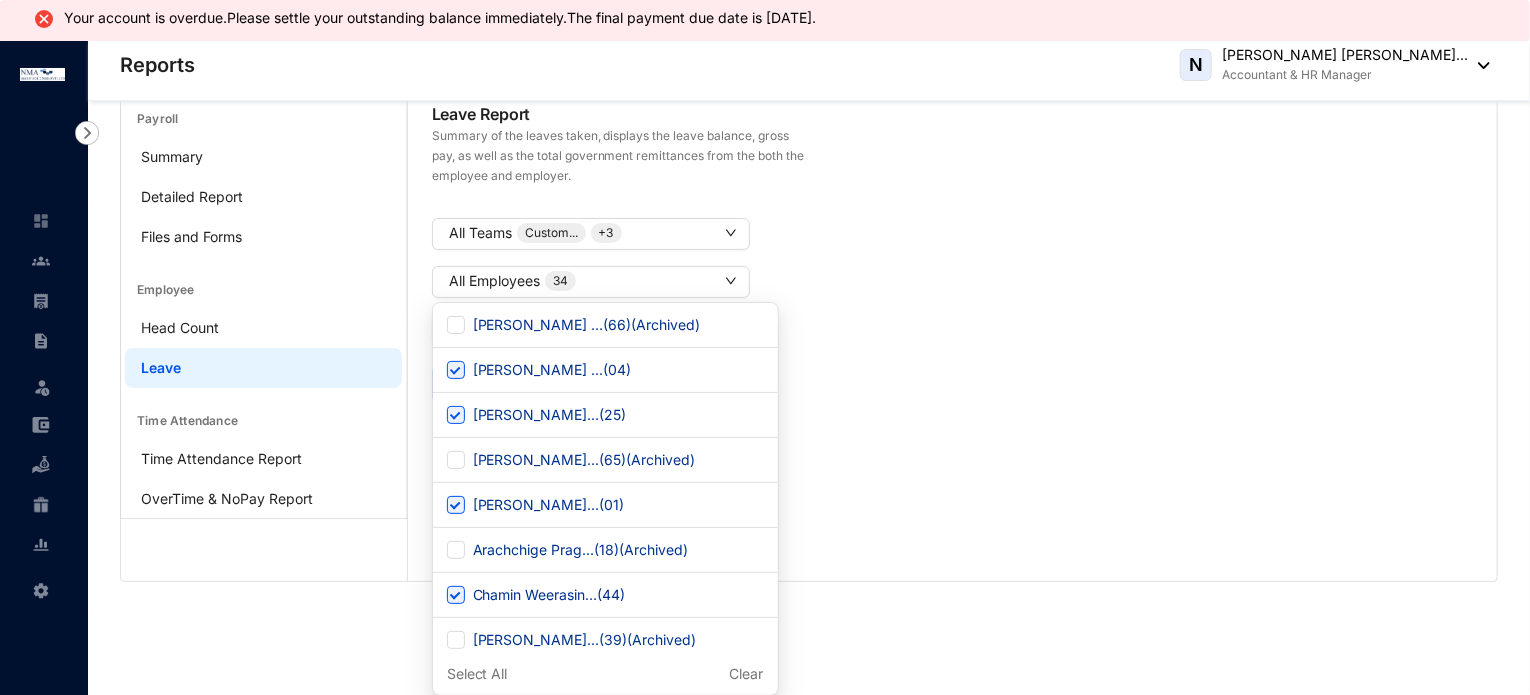 click on "Leave Report Summary of the leaves taken, displays the leave balance, gross pay, as well as the total government remittances from the both the employee and employer. All Teams Custom... + 3 All Employees 34 [DATE] [DATE] Export" at bounding box center [952, 251] 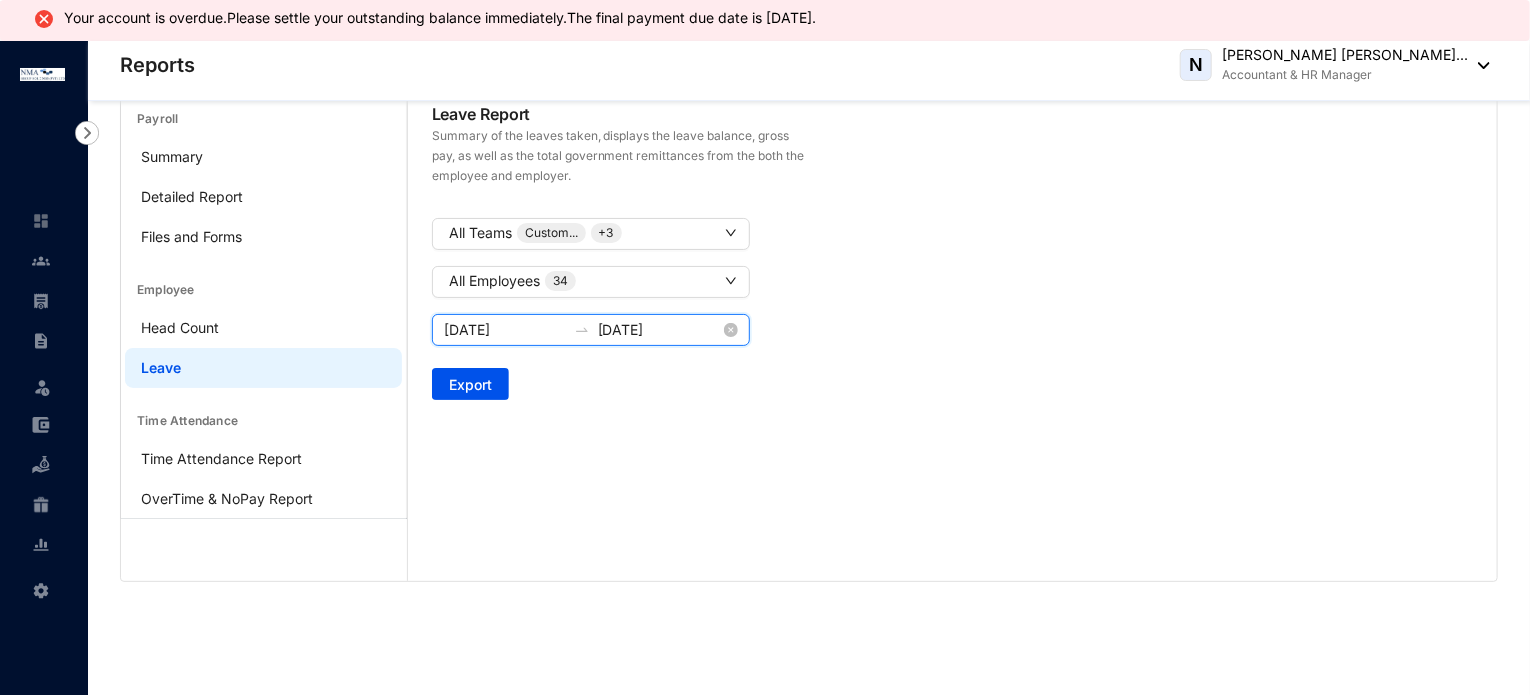 click on "[DATE]" at bounding box center (505, 330) 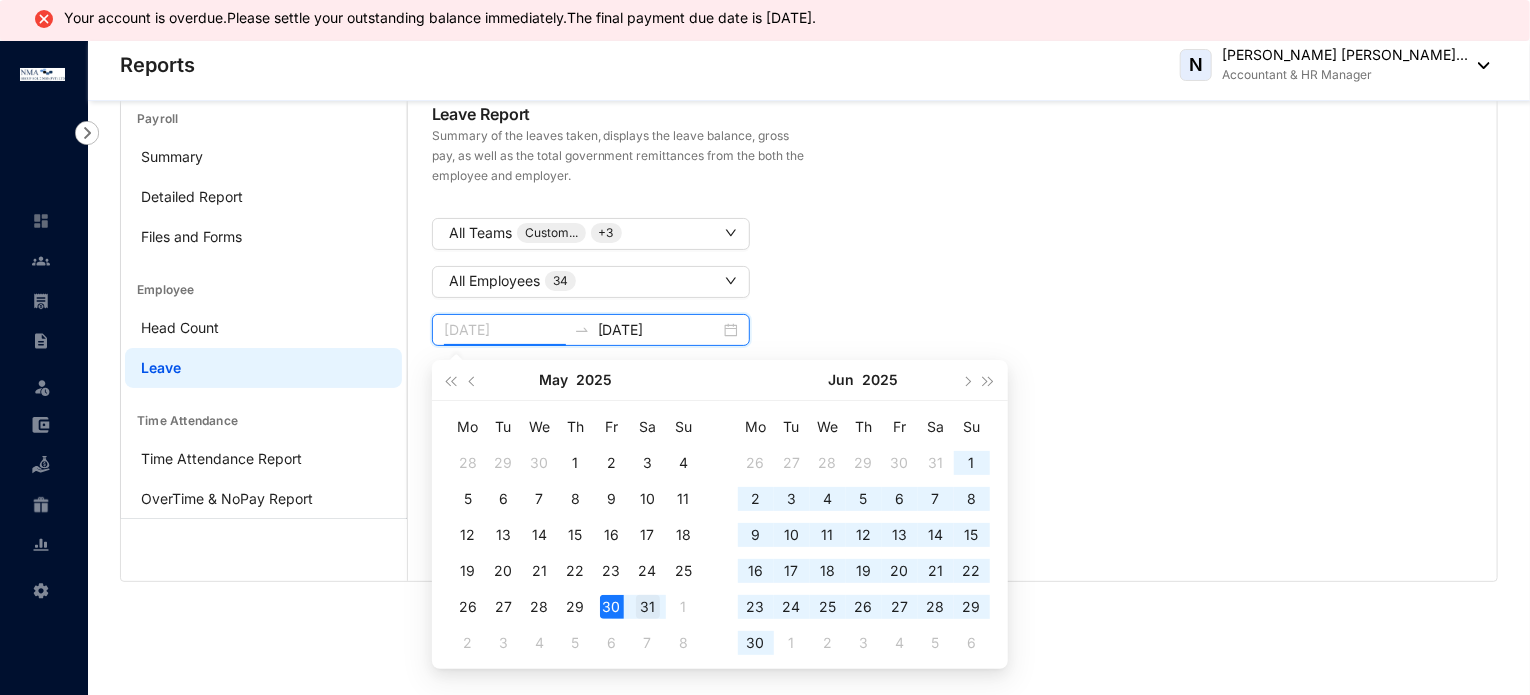 type on "[DATE]" 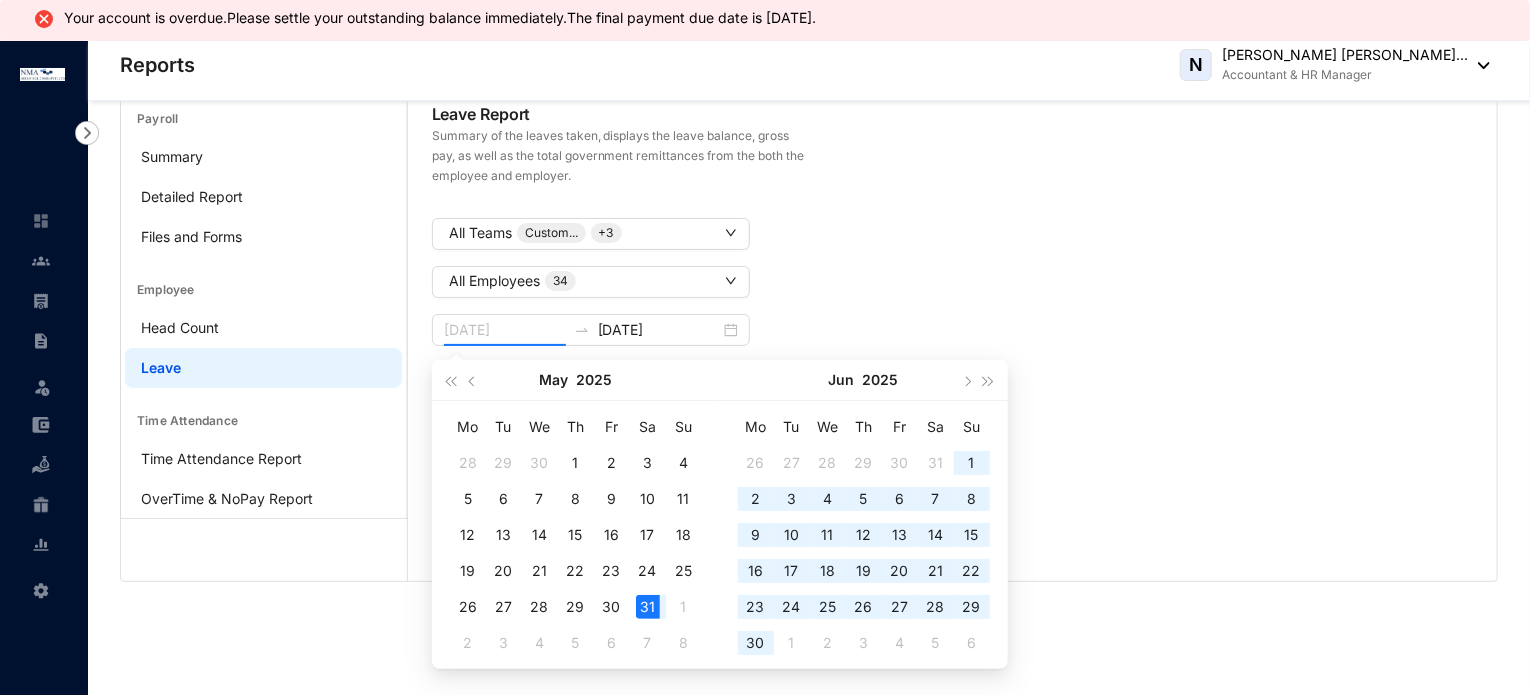 click on "31" at bounding box center [648, 607] 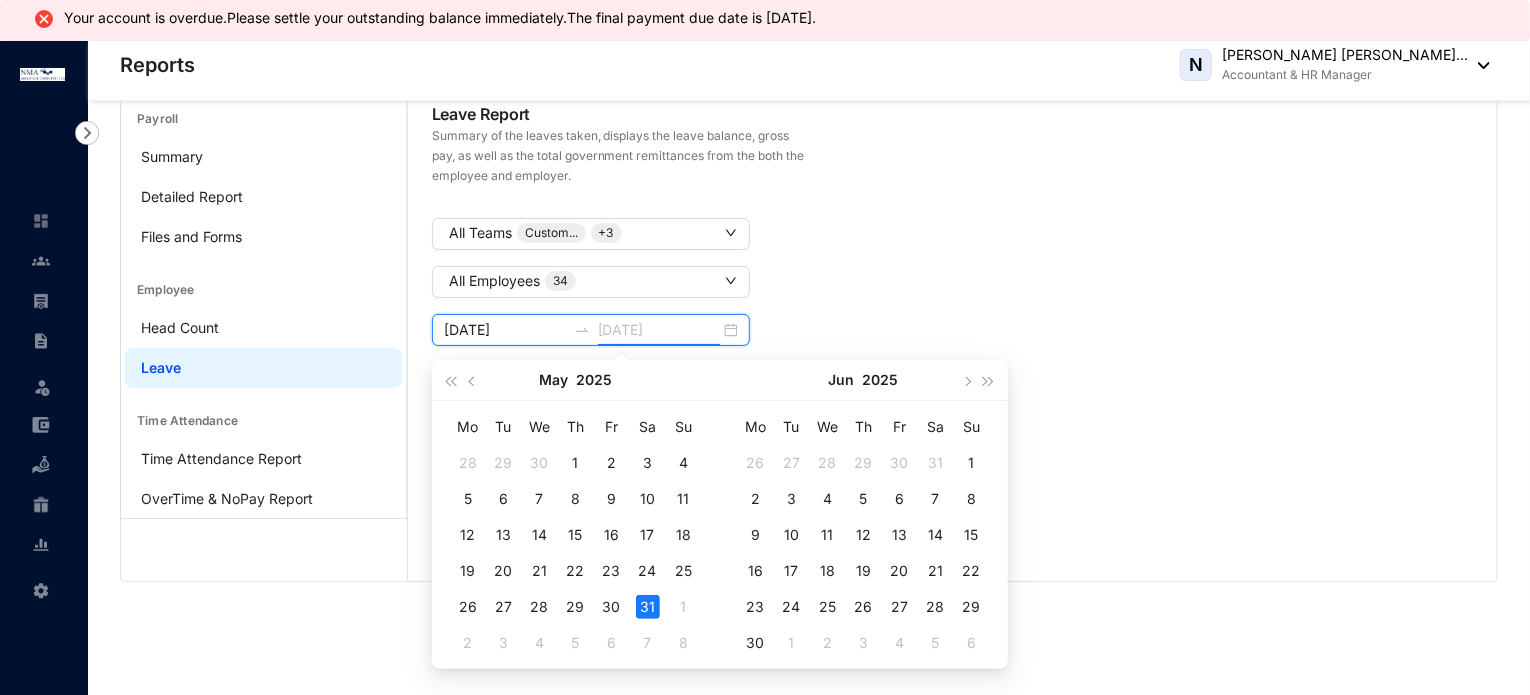 type on "[DATE]" 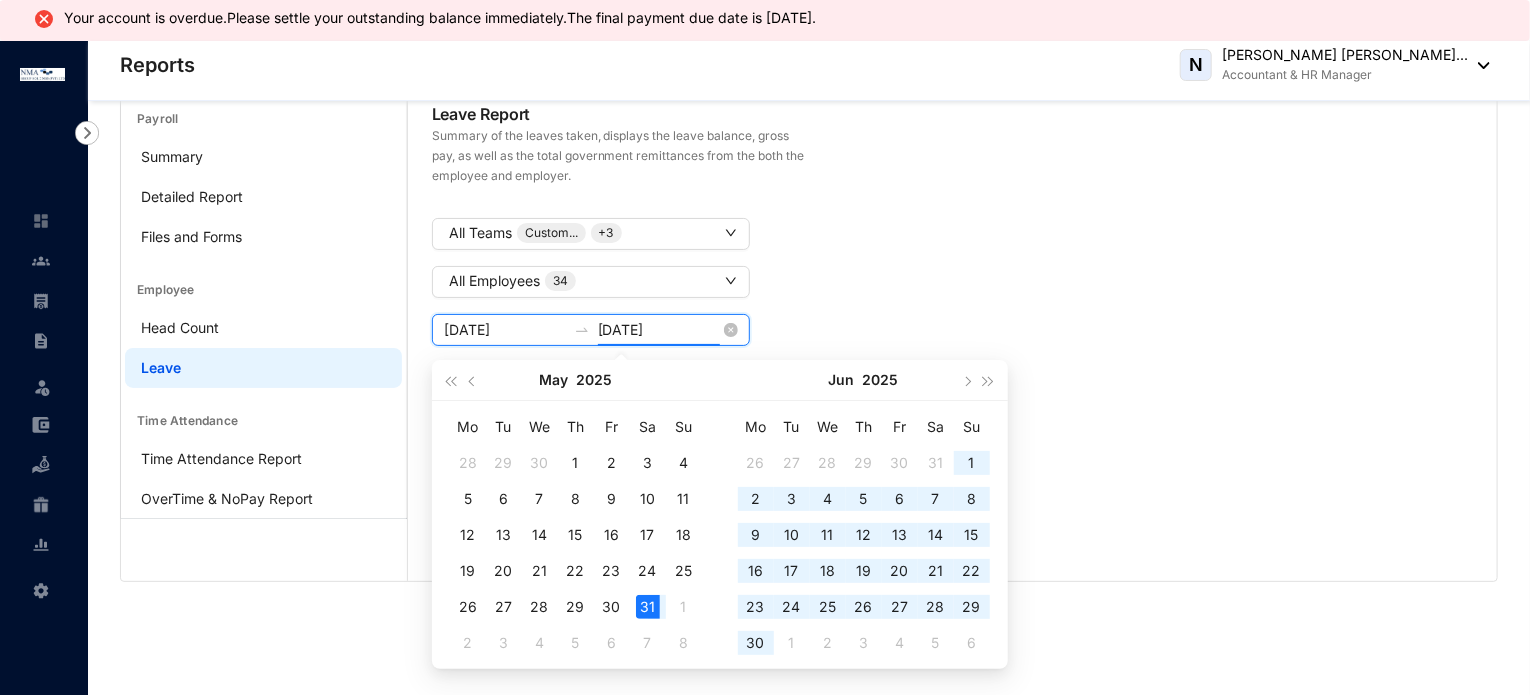 click on "[DATE]" at bounding box center [505, 330] 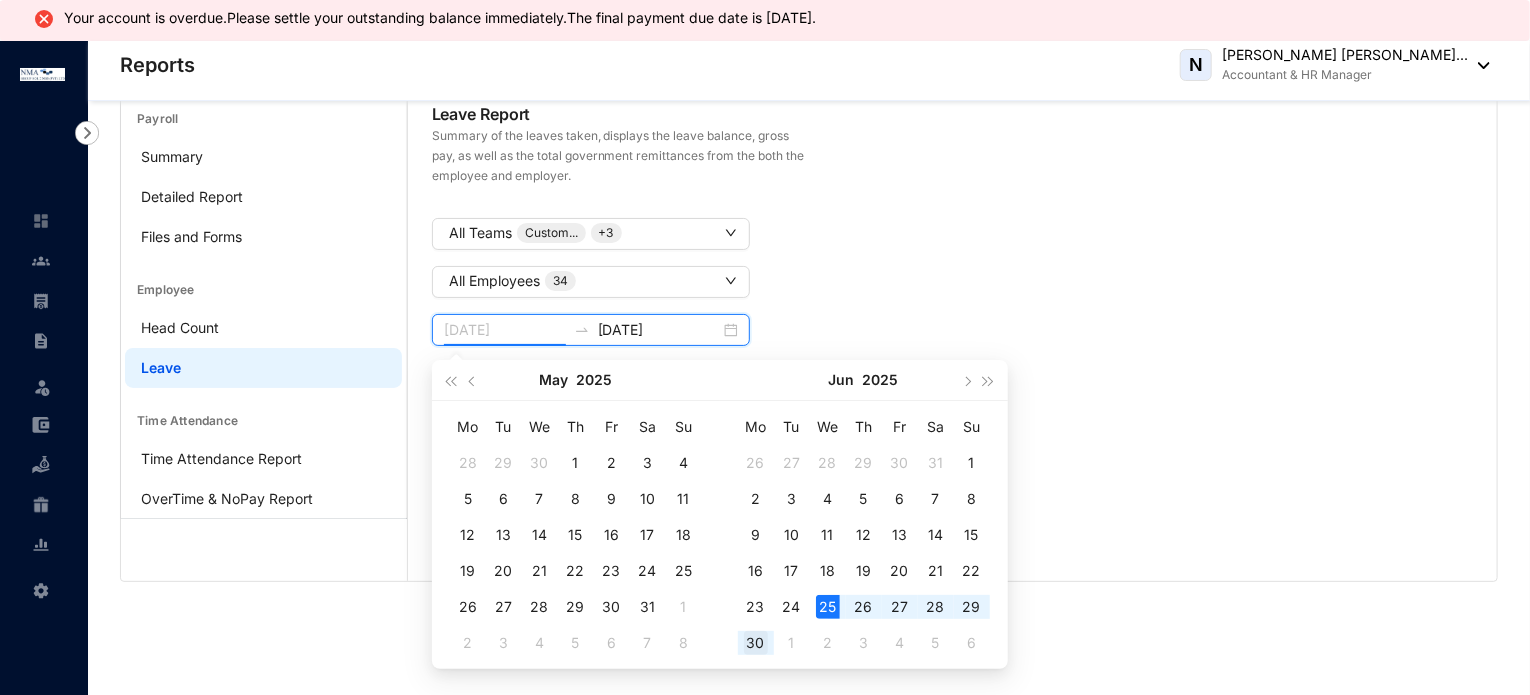 type on "[DATE]" 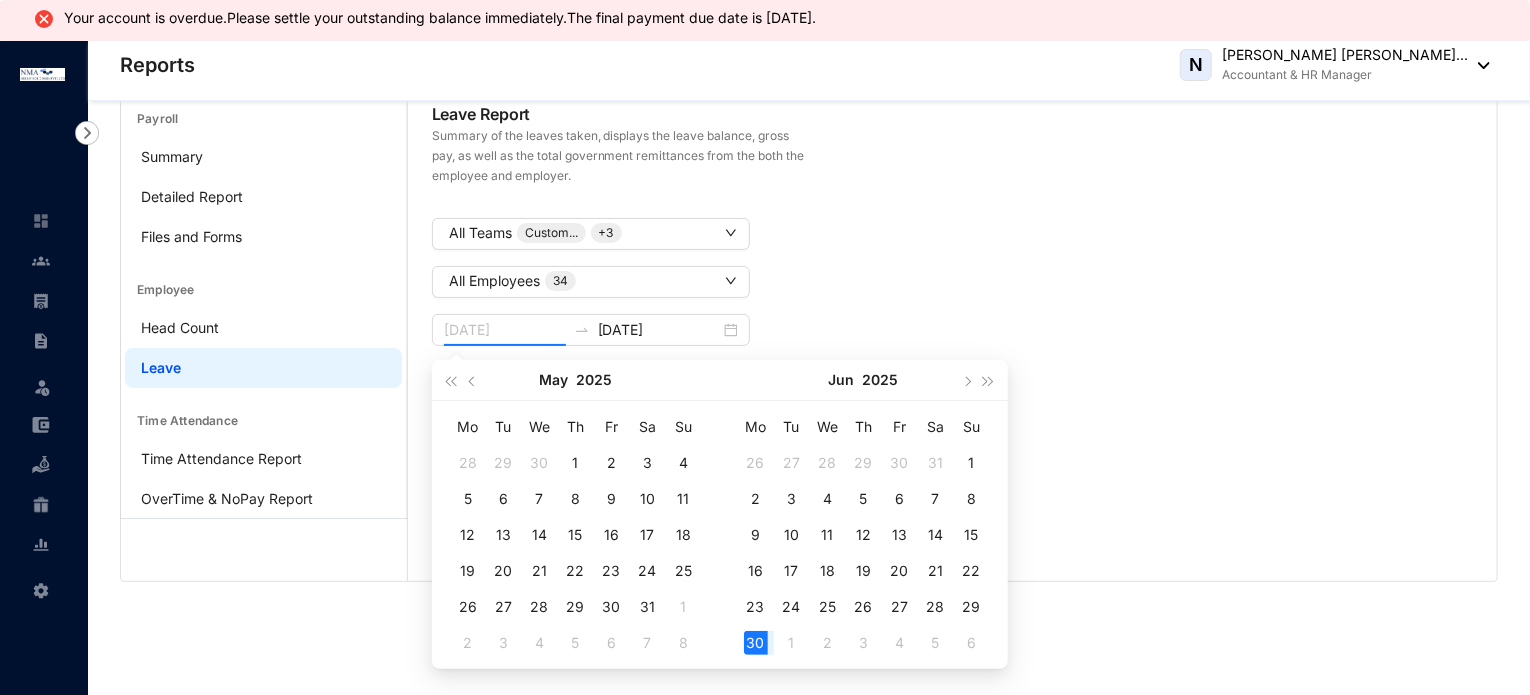 click on "30" at bounding box center [756, 643] 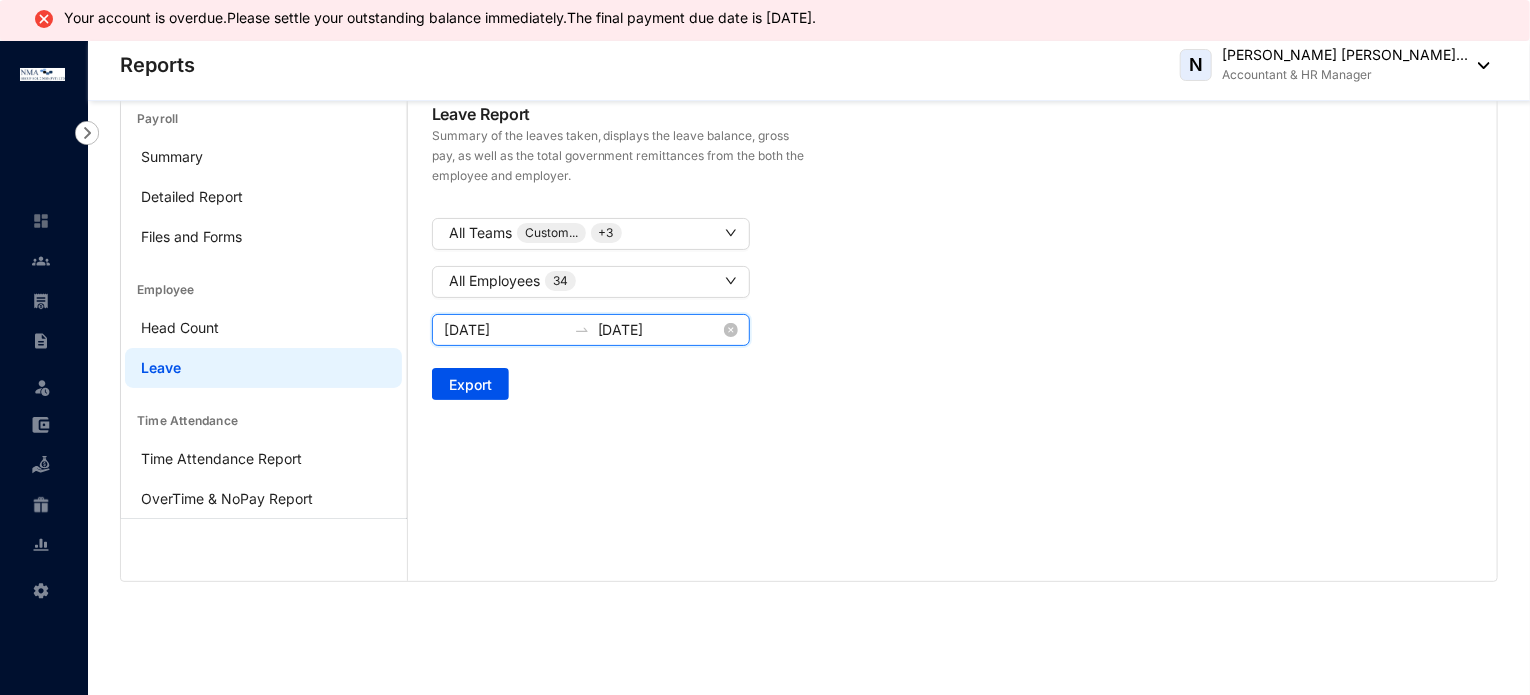 click on "[DATE]" at bounding box center [659, 330] 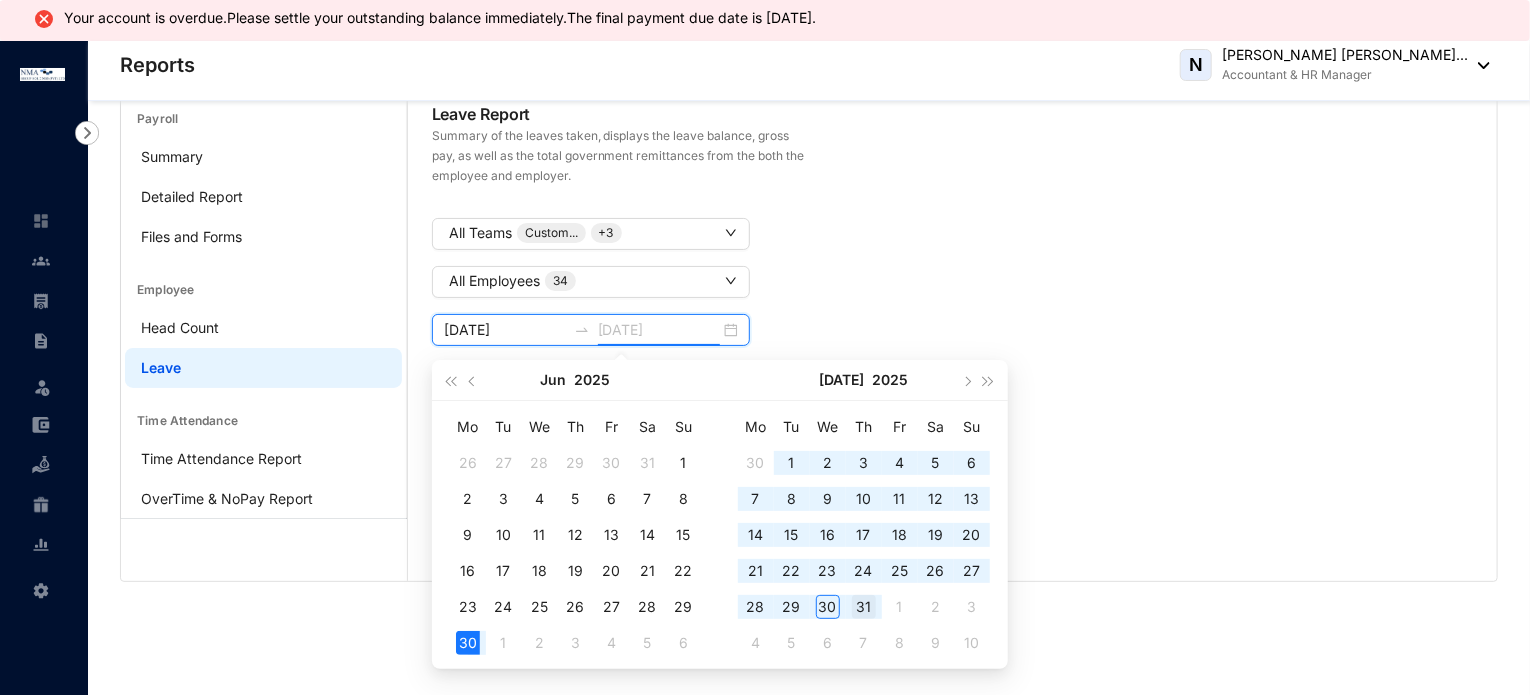 type on "[DATE]" 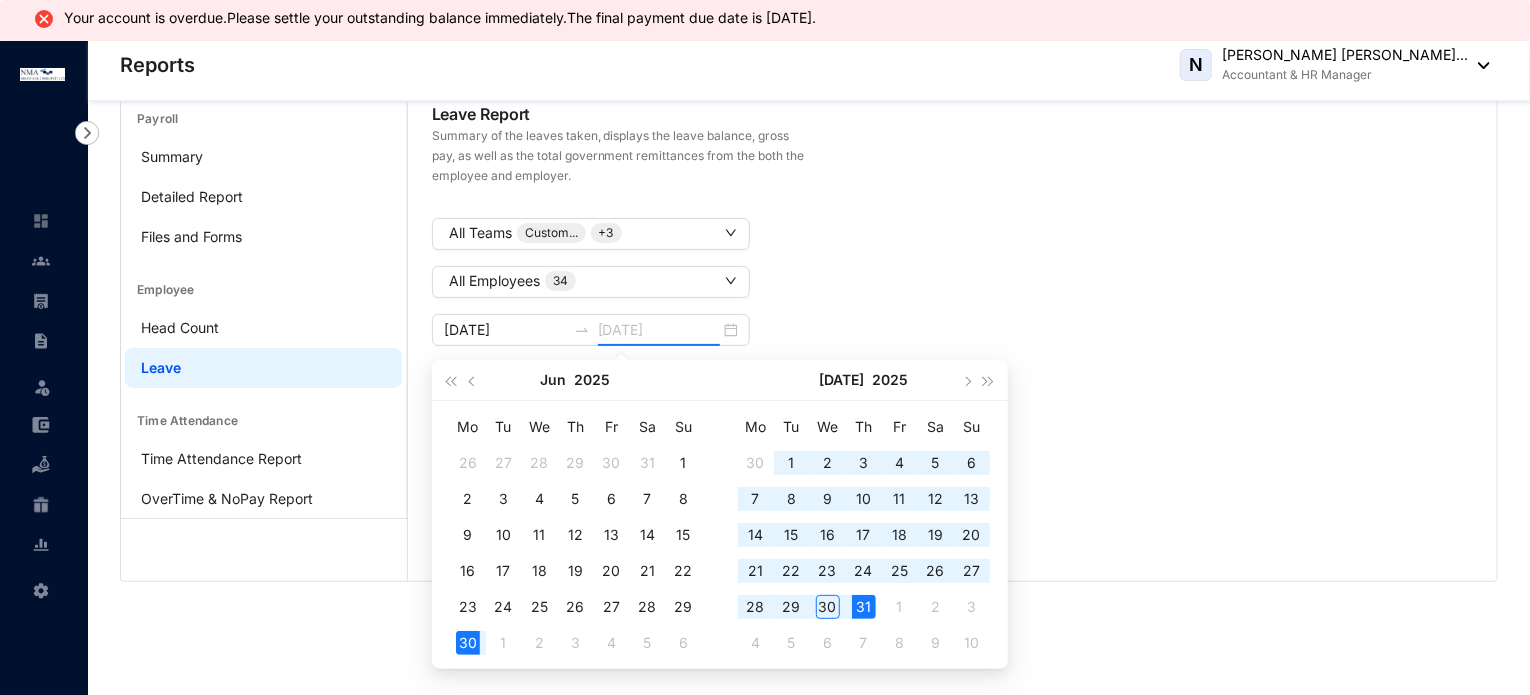 click on "31" at bounding box center (864, 607) 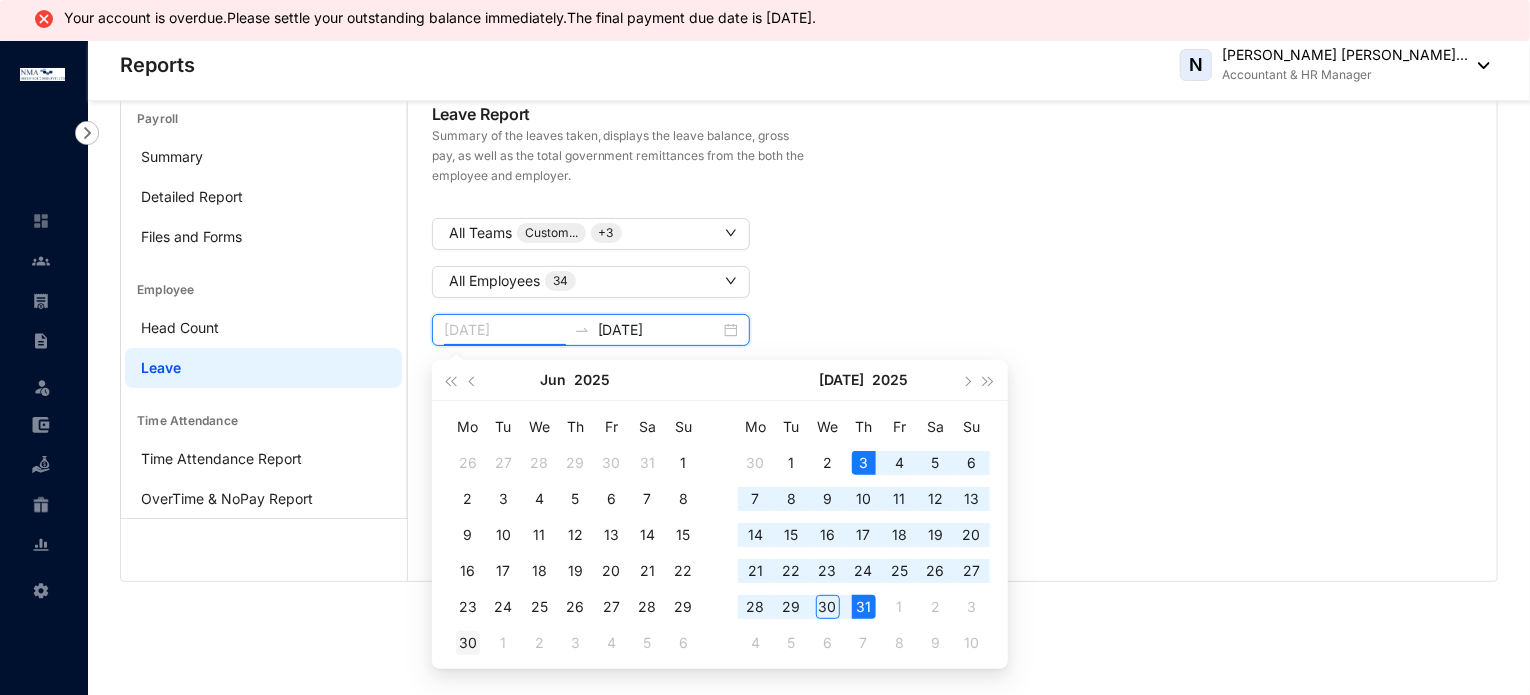 type on "[DATE]" 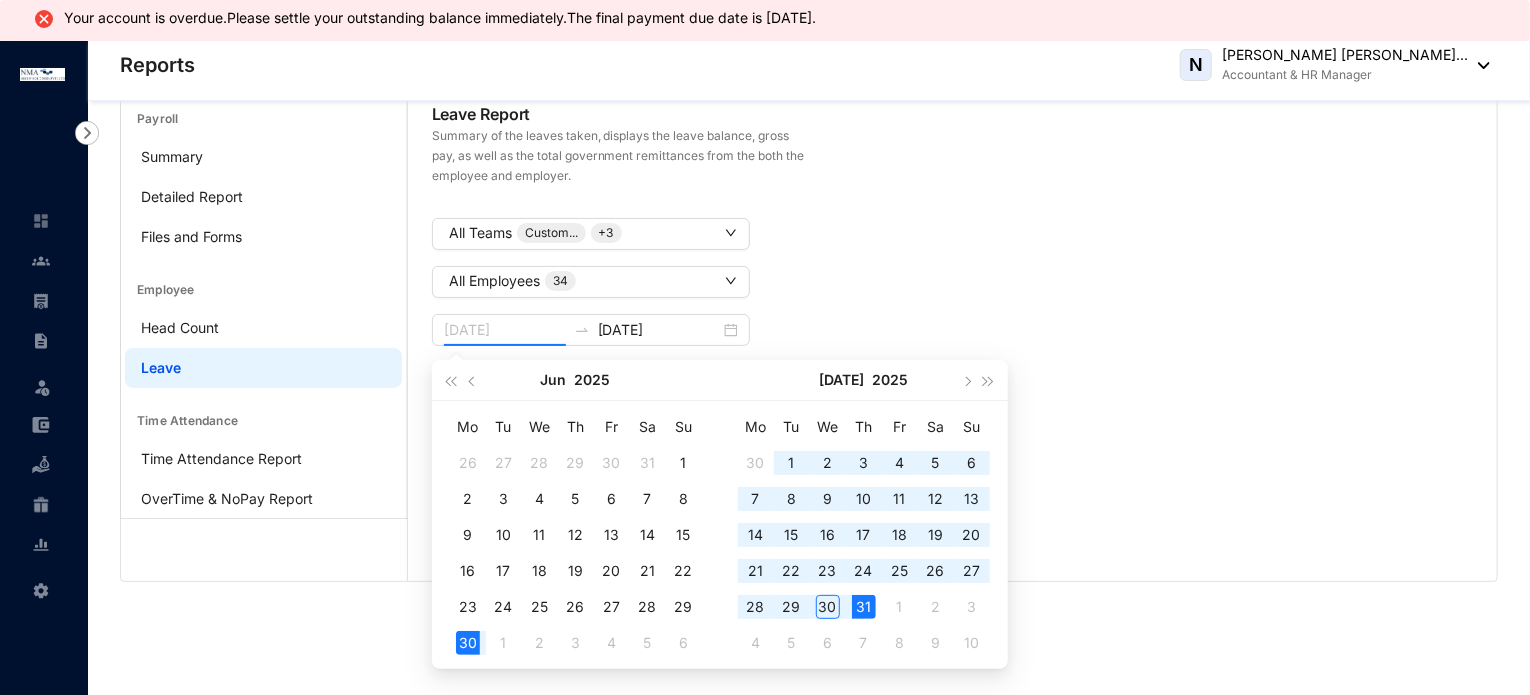 click on "30" at bounding box center (468, 643) 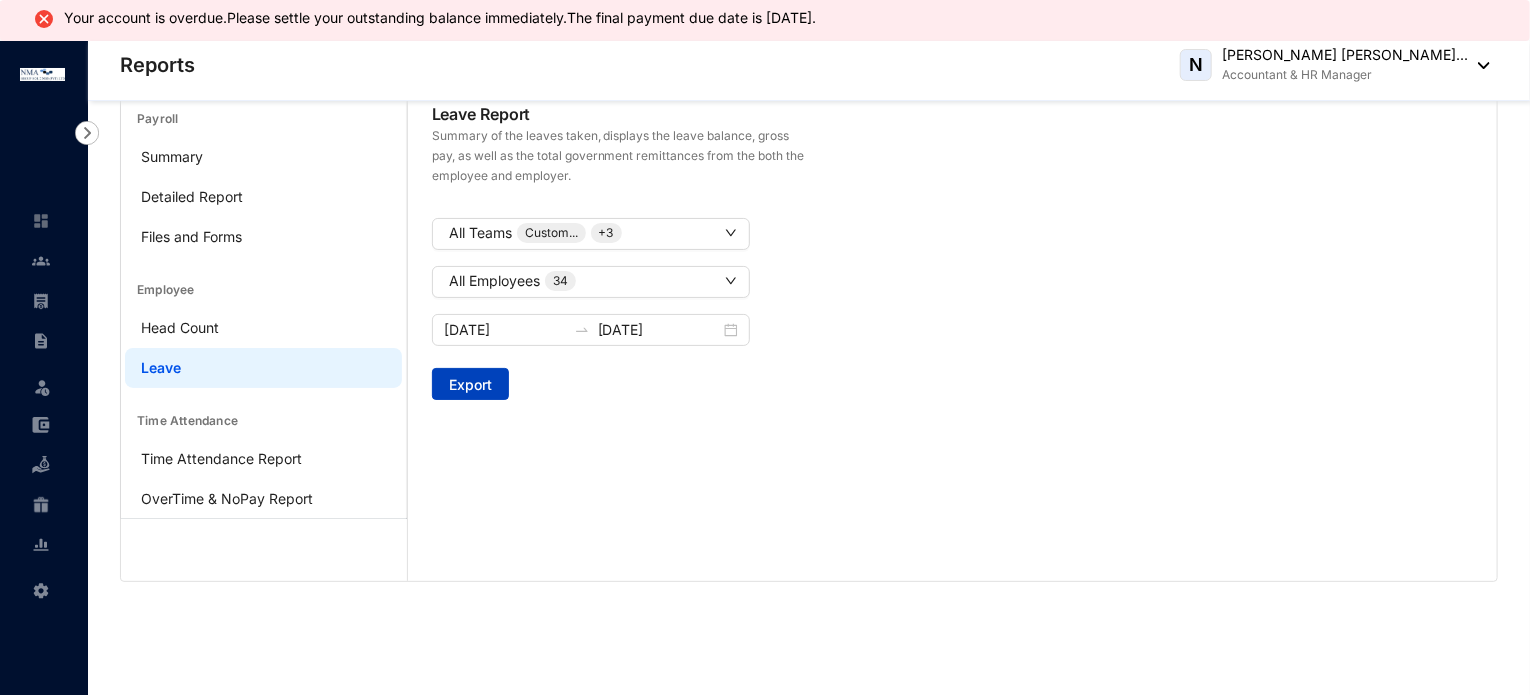 click on "Export" at bounding box center [470, 385] 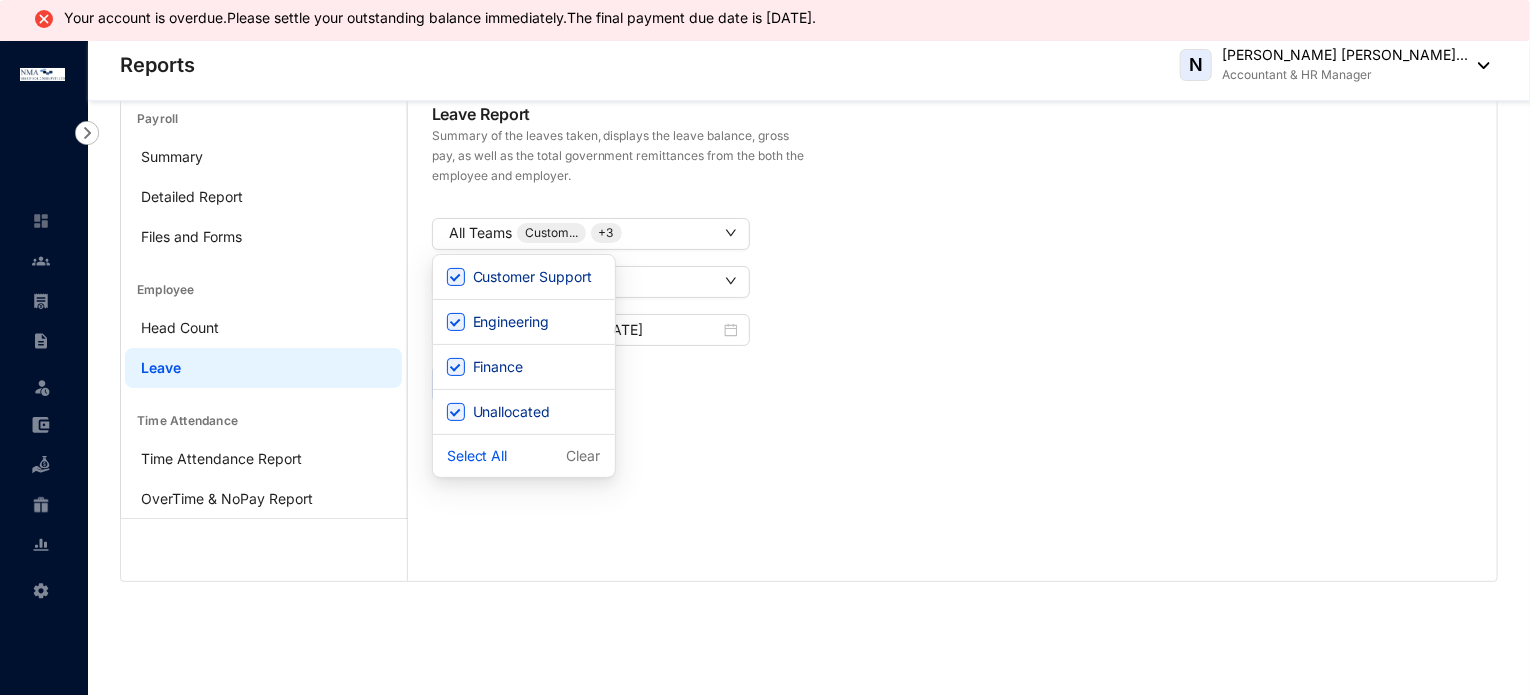 click on "Leave Report Summary of the leaves taken, displays the leave balance, gross pay, as well as the total government remittances from the both the employee and employer. All Teams Custom... + 3 All Employees 34 [DATE] [DATE] Export" at bounding box center [952, 251] 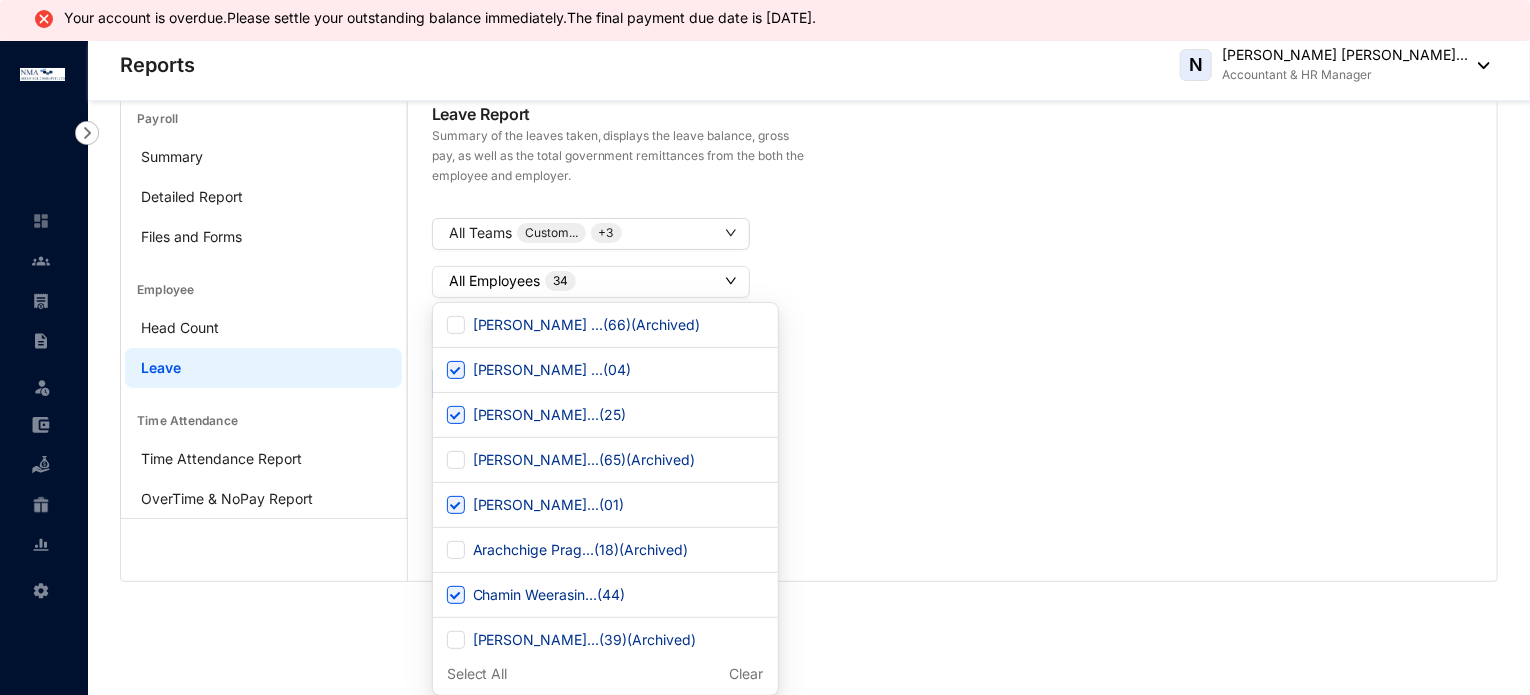 click on "All Employees 34" at bounding box center (591, 282) 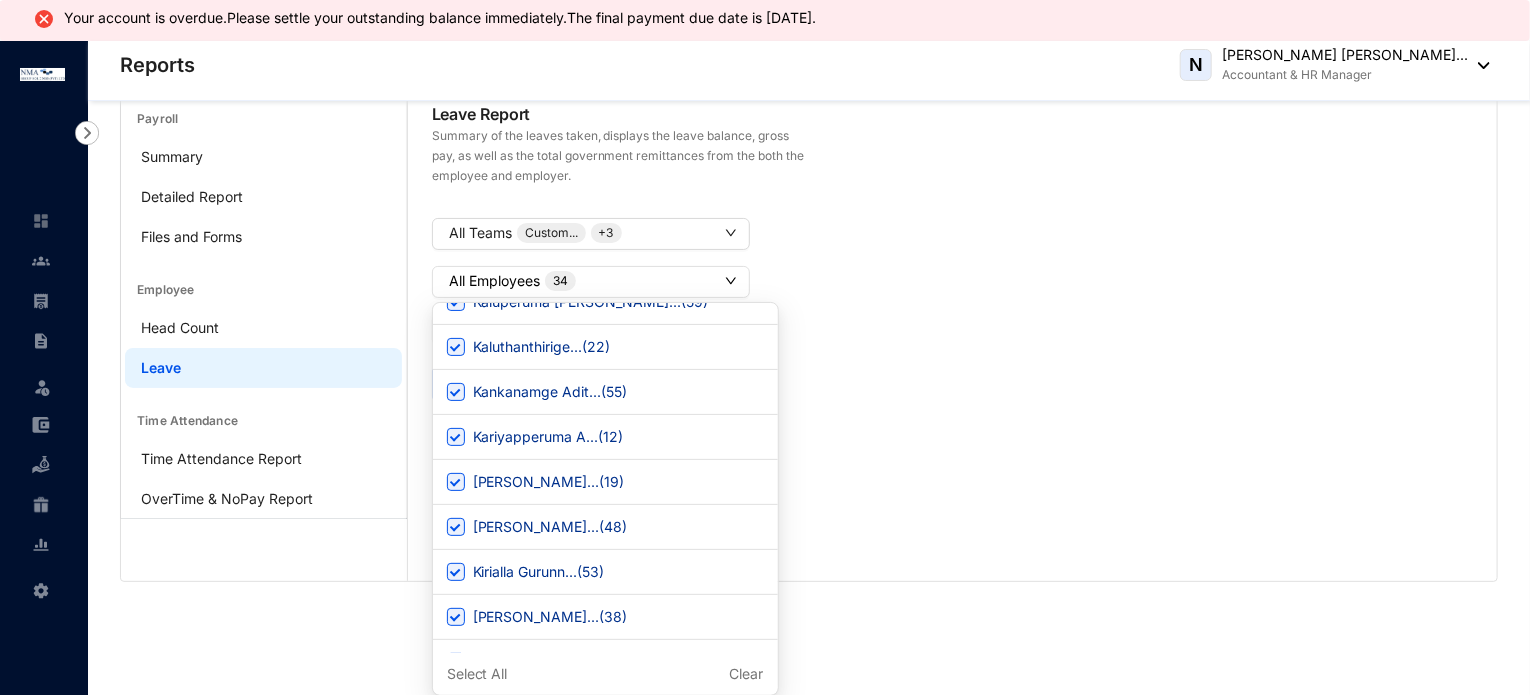 scroll, scrollTop: 800, scrollLeft: 0, axis: vertical 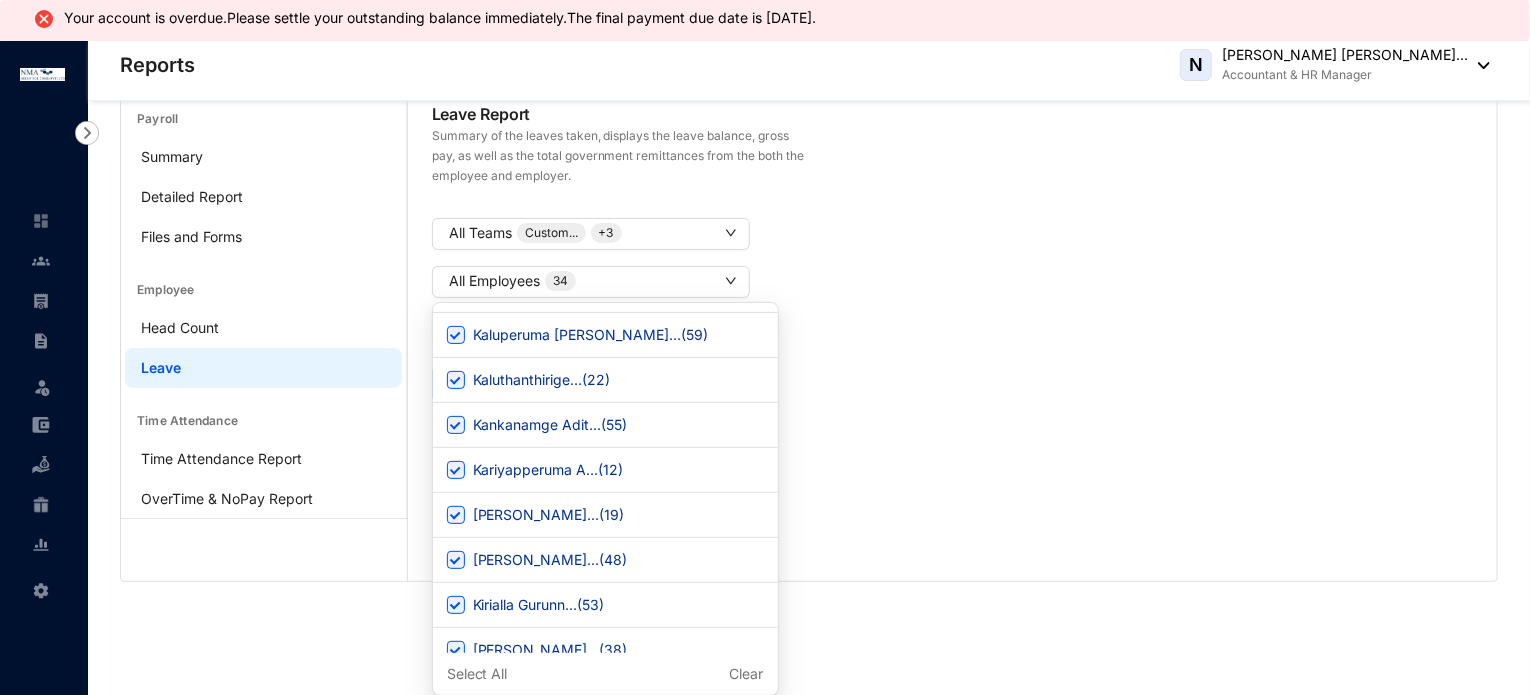 click on "Clear" at bounding box center (747, 674) 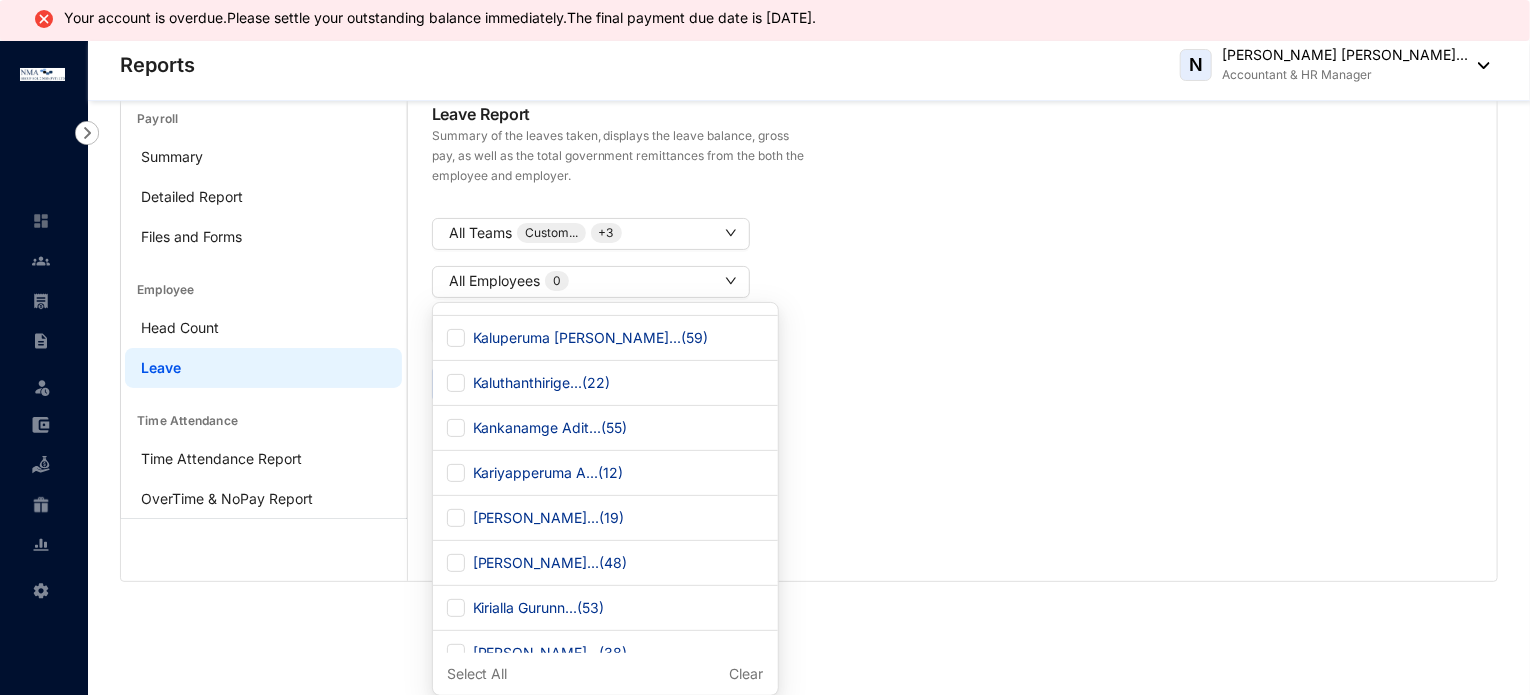 scroll, scrollTop: 800, scrollLeft: 0, axis: vertical 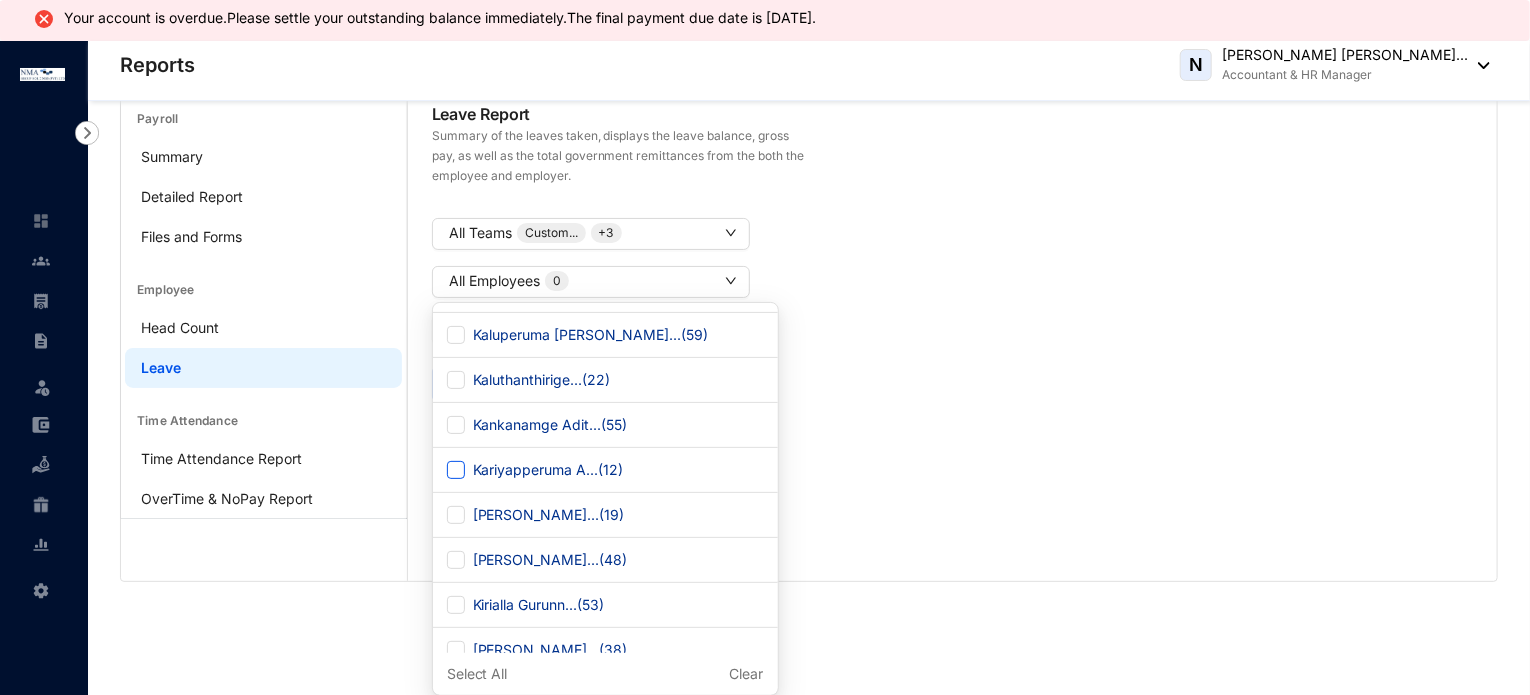 click on "Kariyapperuma A... ( 12 )" at bounding box center (456, 470) 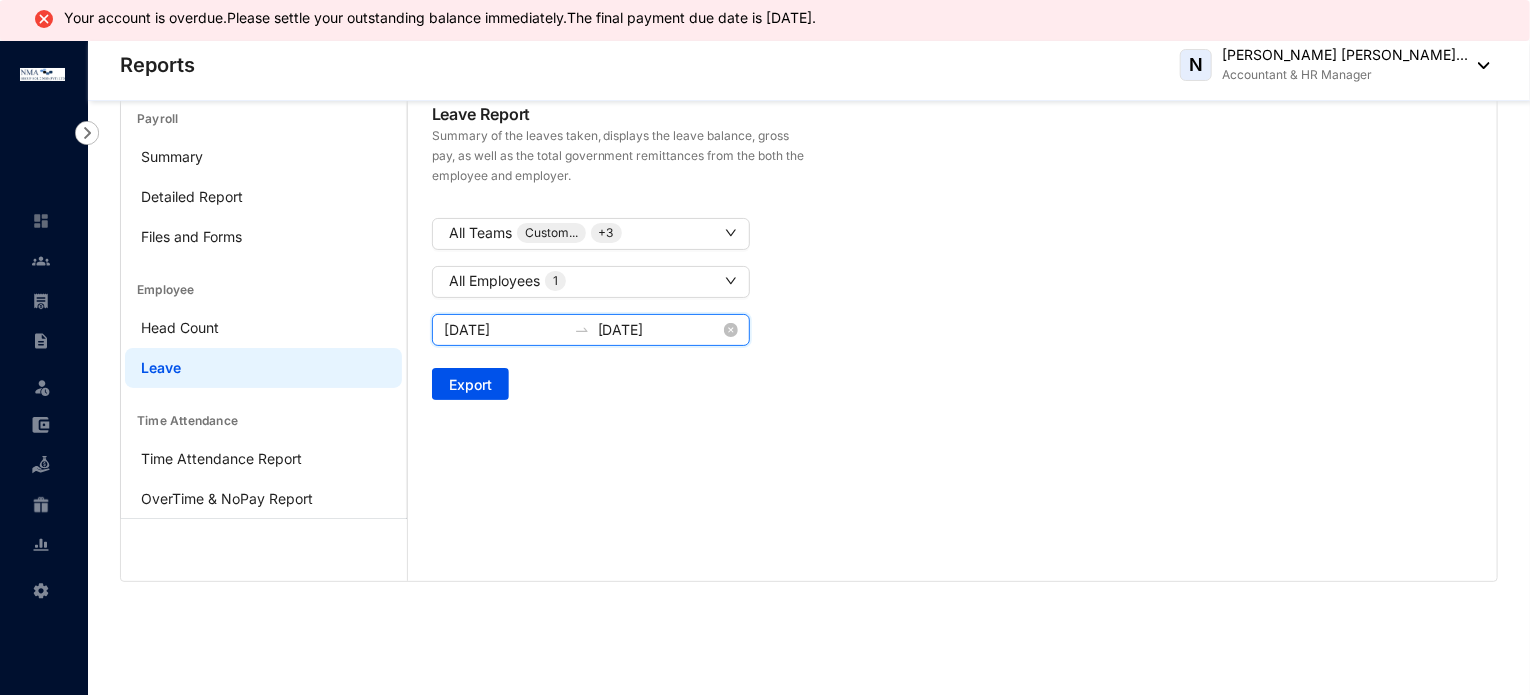 click on "[DATE]" at bounding box center (505, 330) 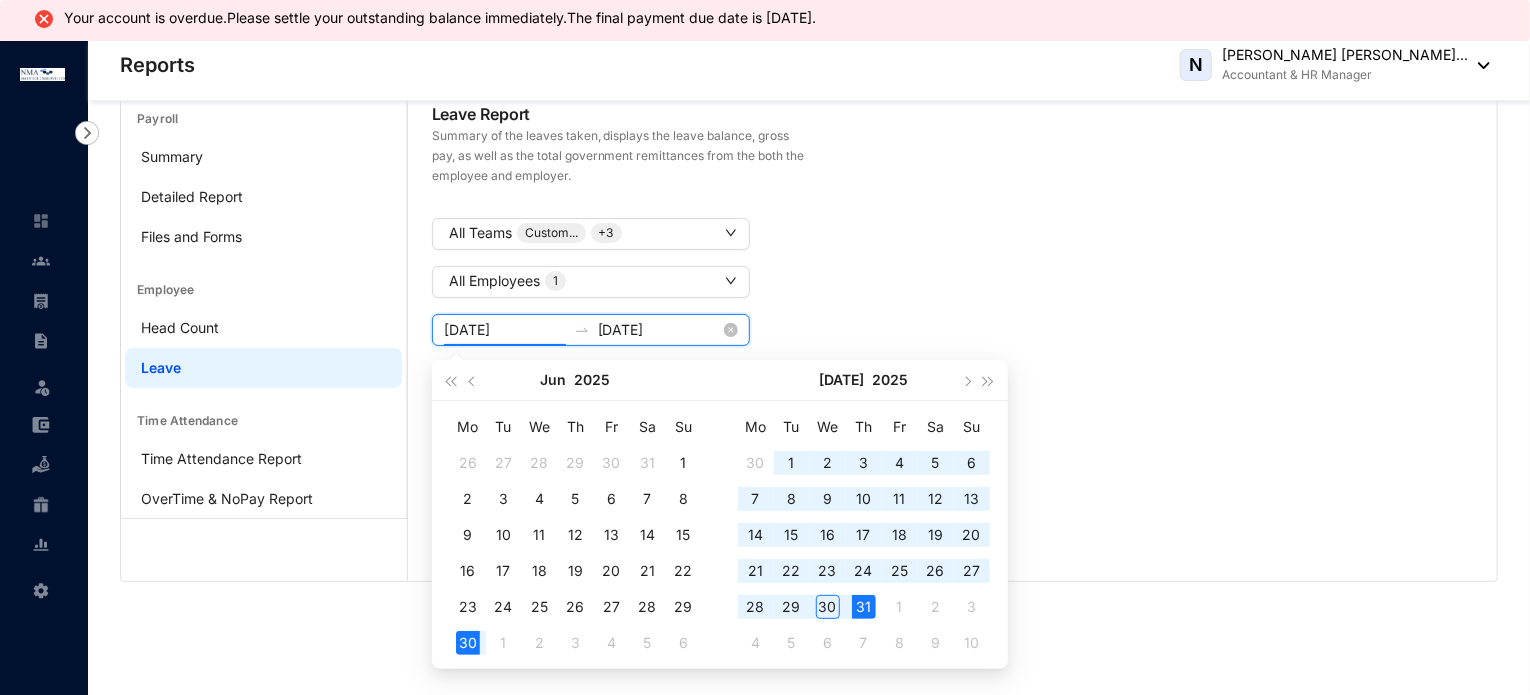 click on "[DATE]" at bounding box center (505, 330) 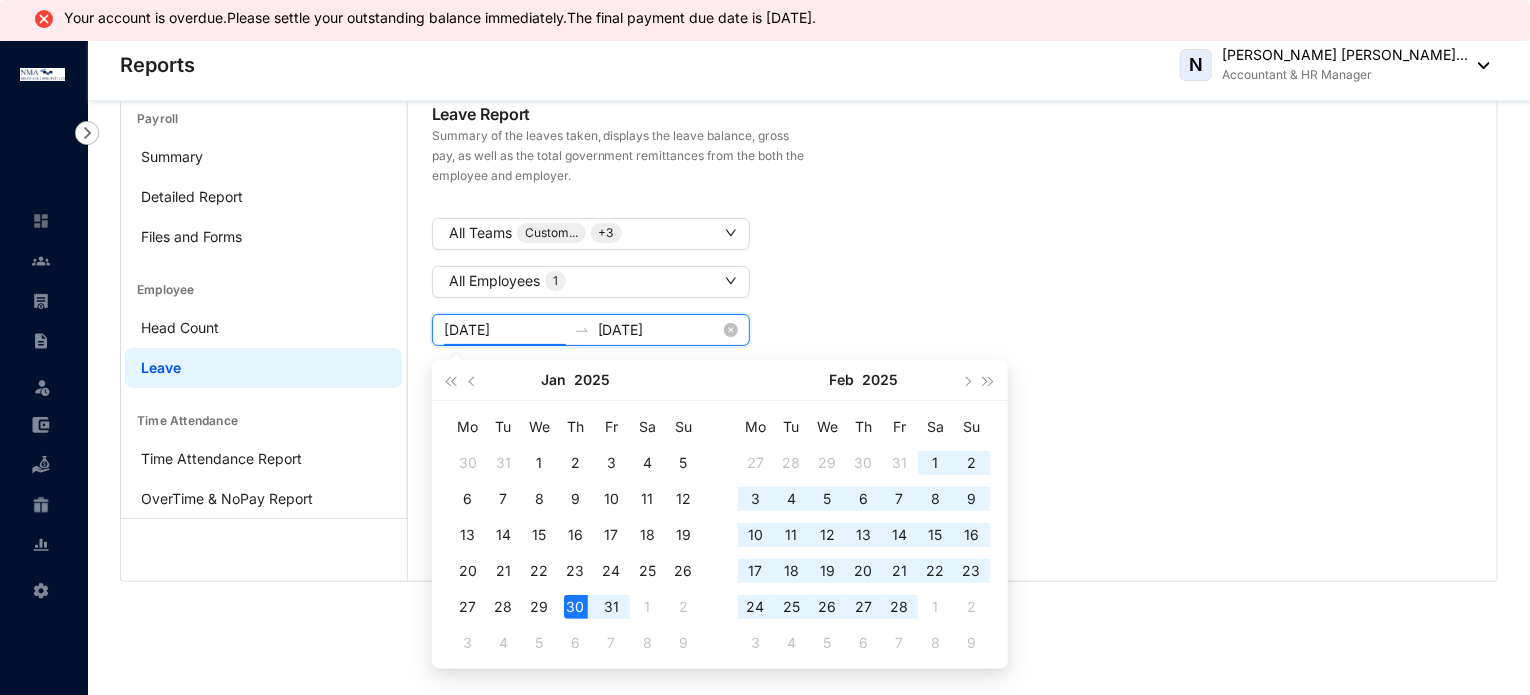 drag, startPoint x: 524, startPoint y: 327, endPoint x: 504, endPoint y: 329, distance: 20.09975 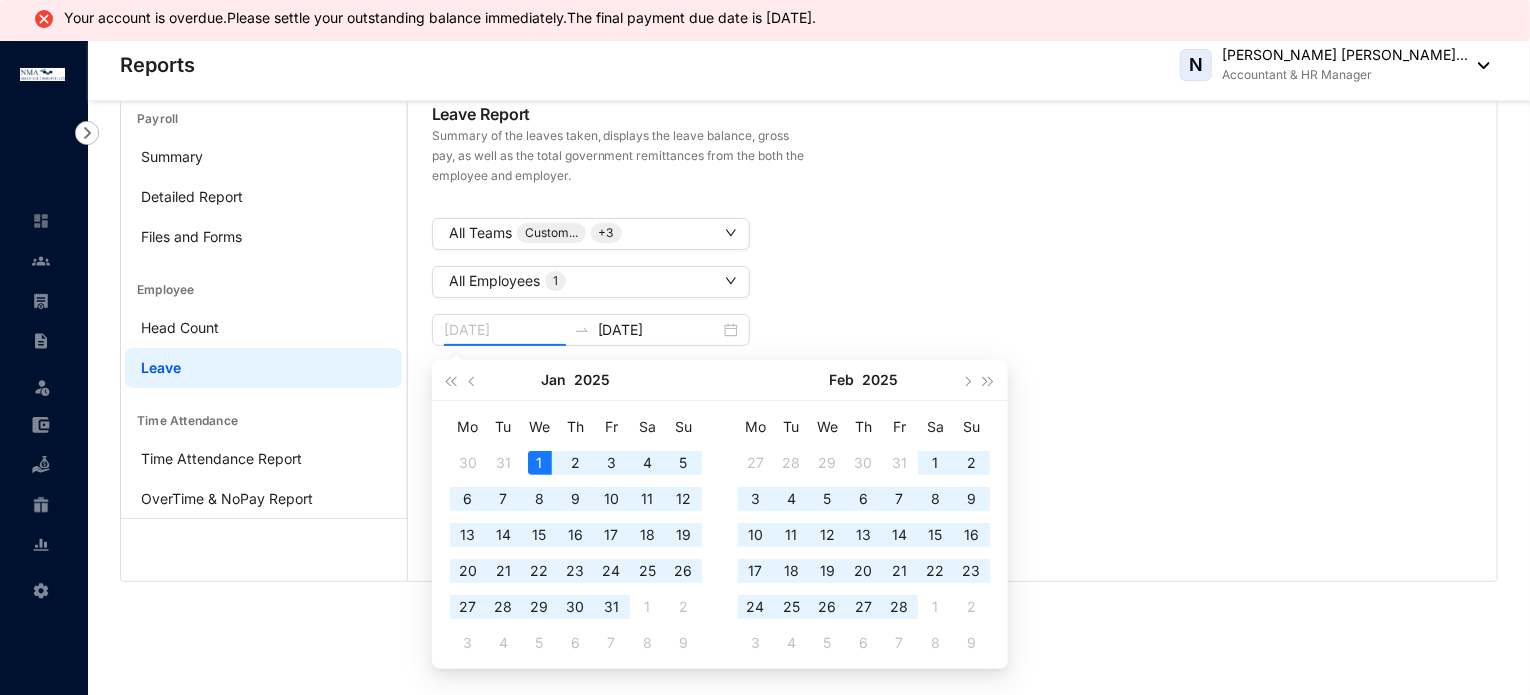 click on "1" at bounding box center [540, 463] 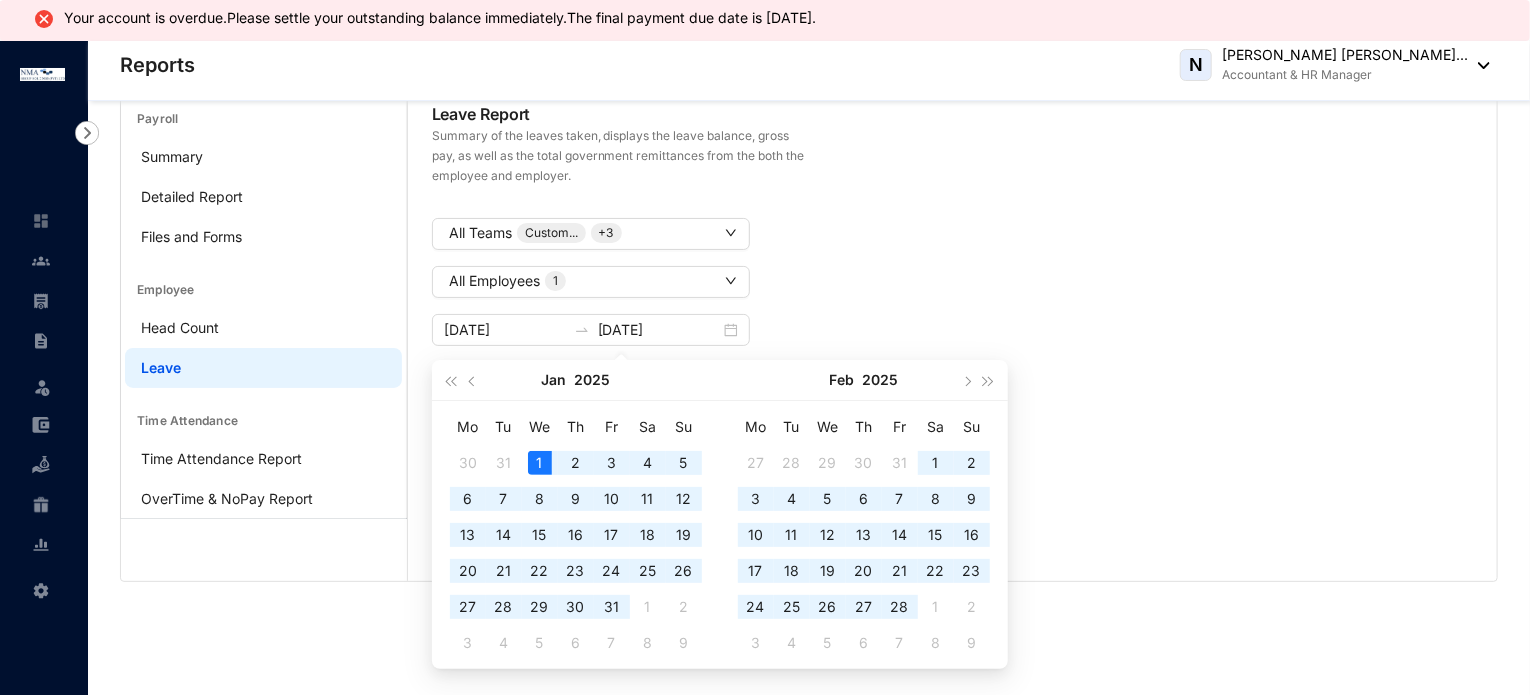 type on "[DATE]" 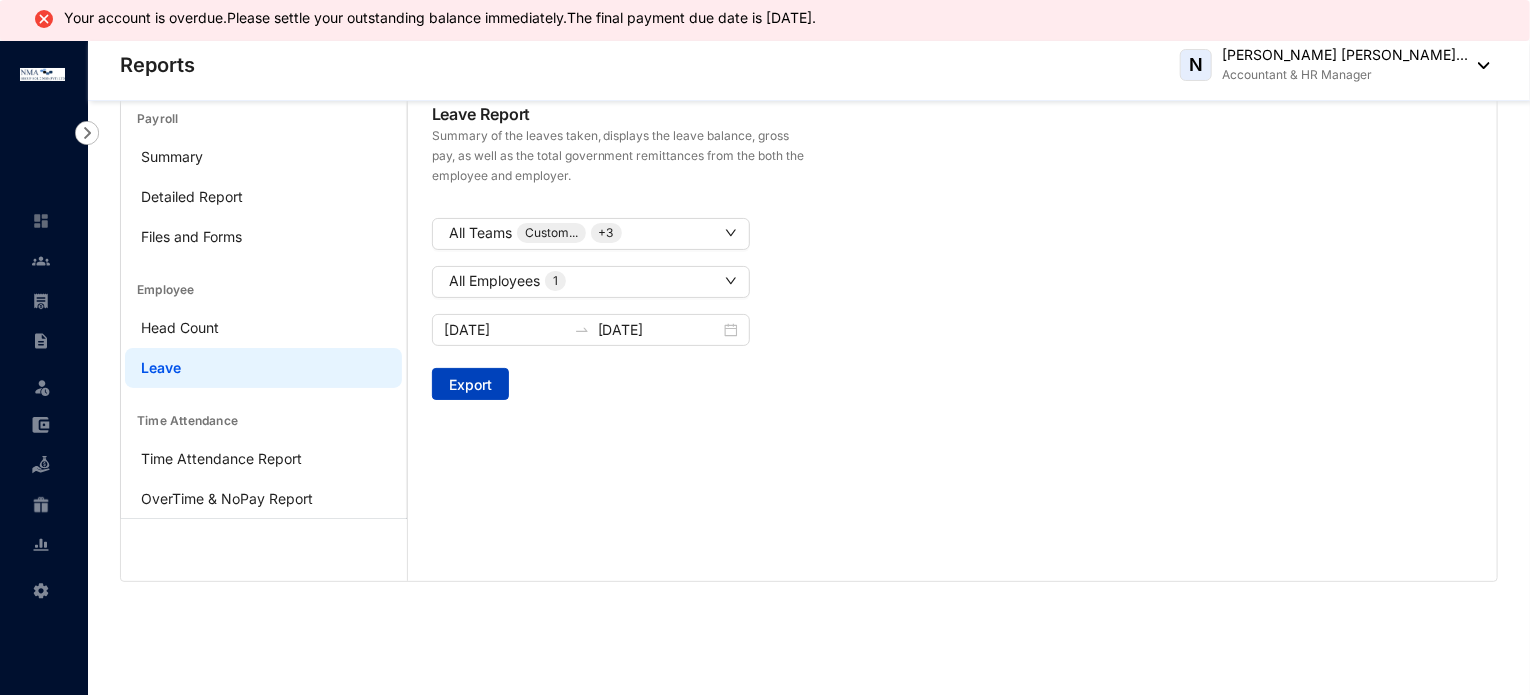 click on "Export" at bounding box center [470, 385] 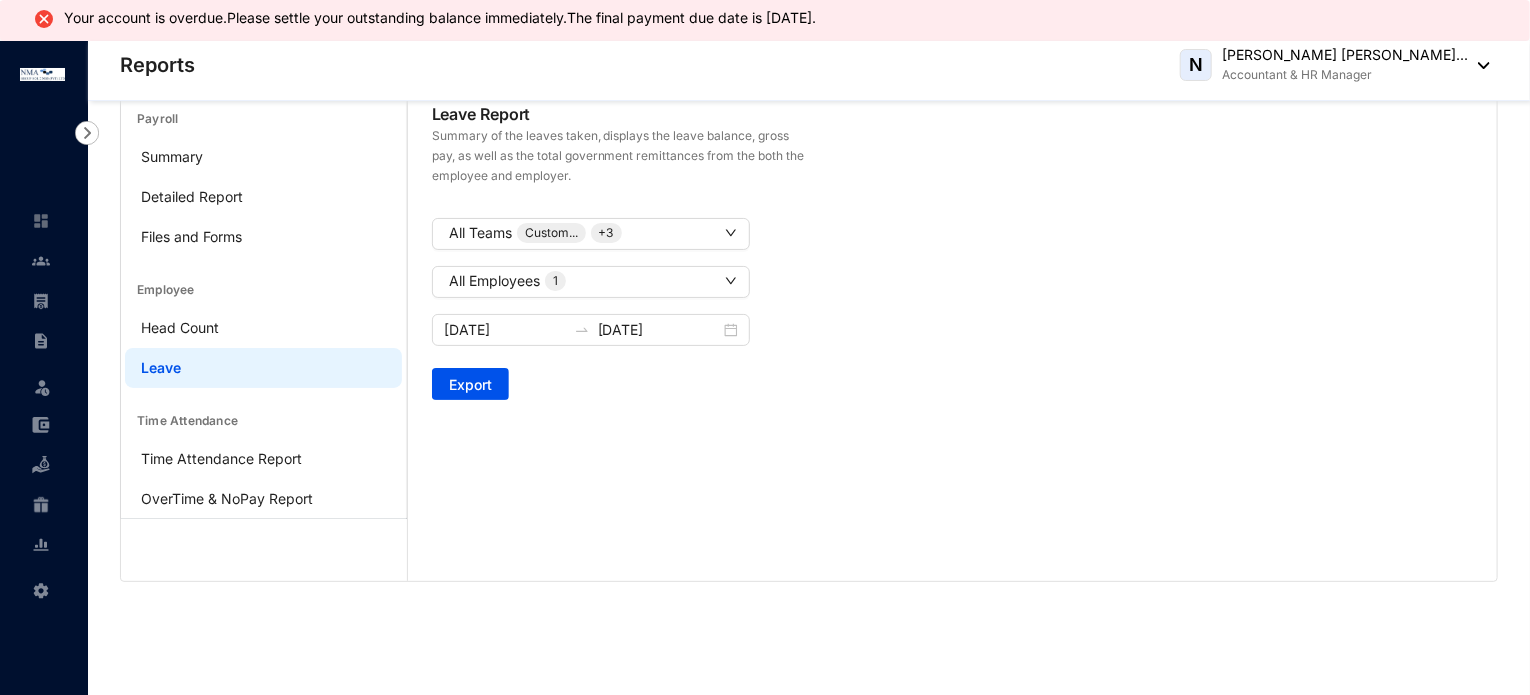 click on "Leave Report Summary of the leaves taken, displays the leave balance, gross pay, as well as the total government remittances from the both the employee and employer. All Teams Custom... + 3 All Employees 1 [DATE] [DATE] Export" at bounding box center [952, 251] 